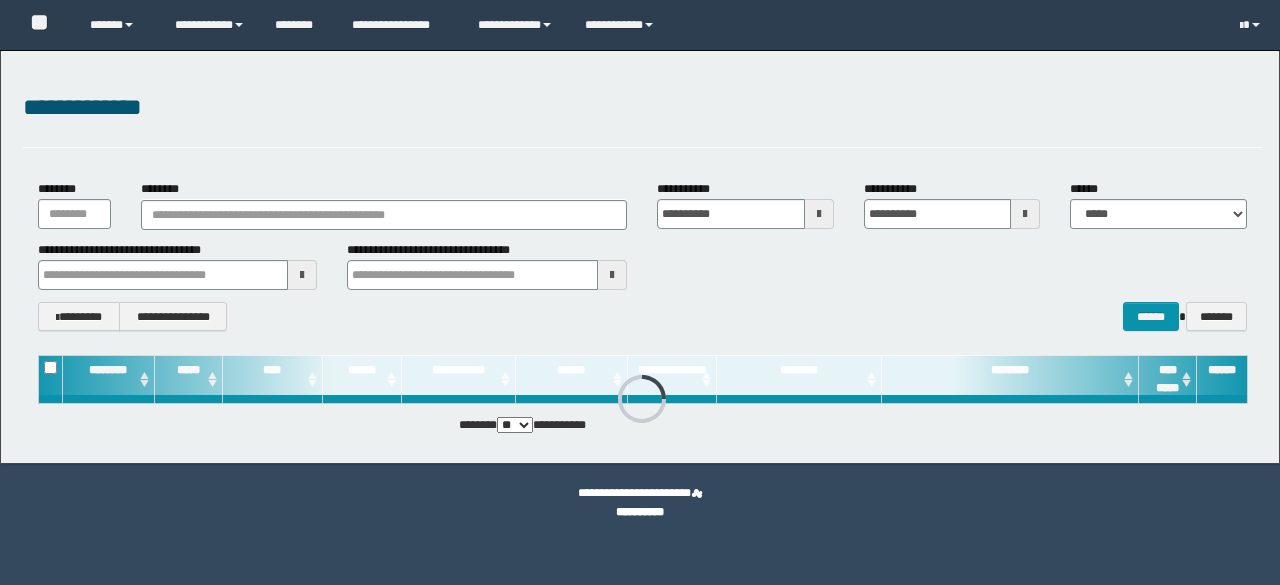 scroll, scrollTop: 0, scrollLeft: 0, axis: both 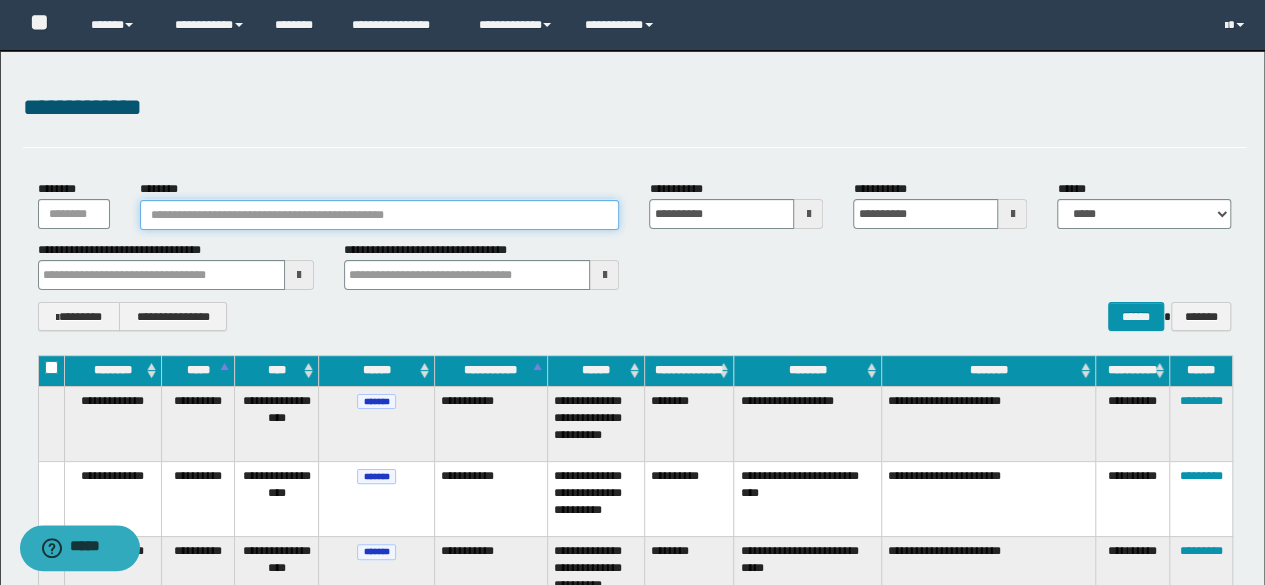 click on "********" at bounding box center [380, 215] 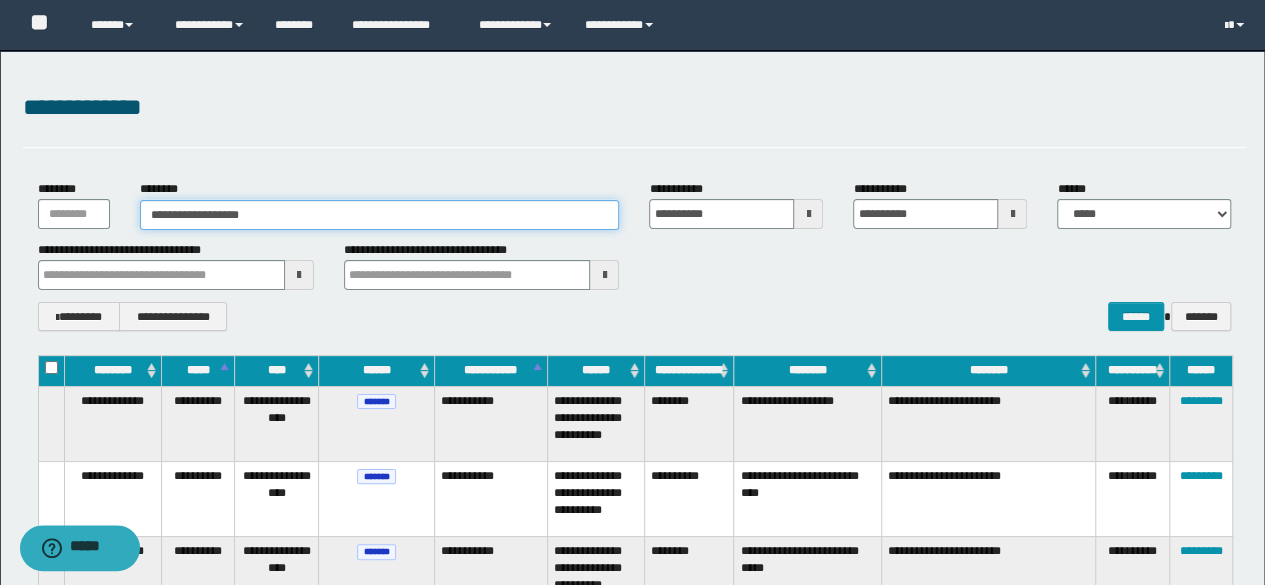 type on "**********" 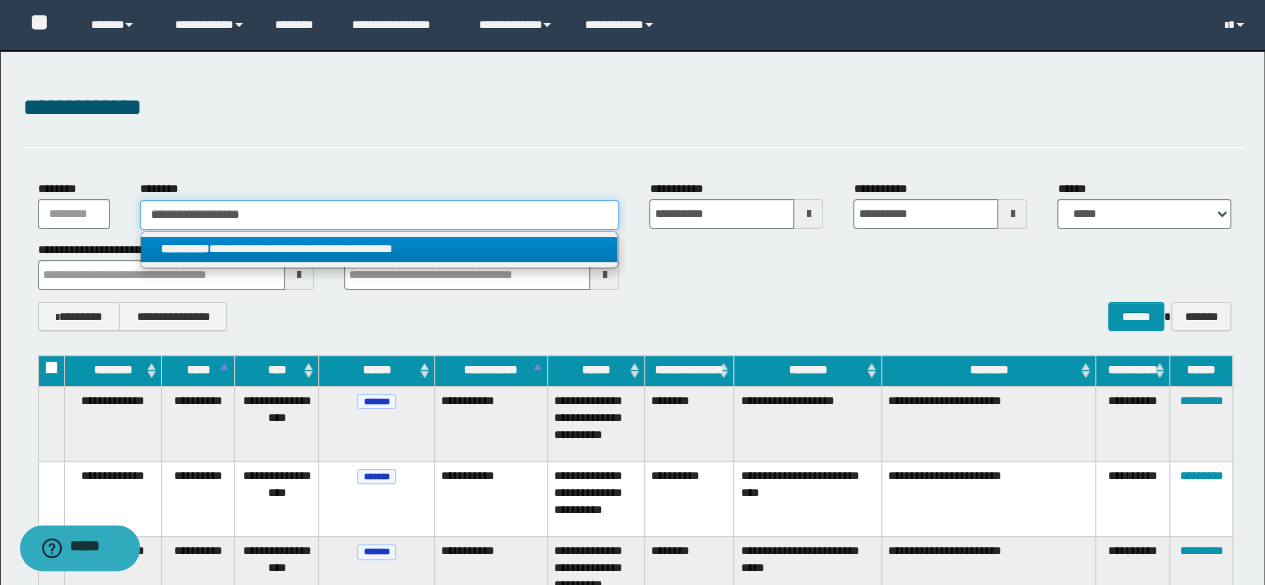 type on "**********" 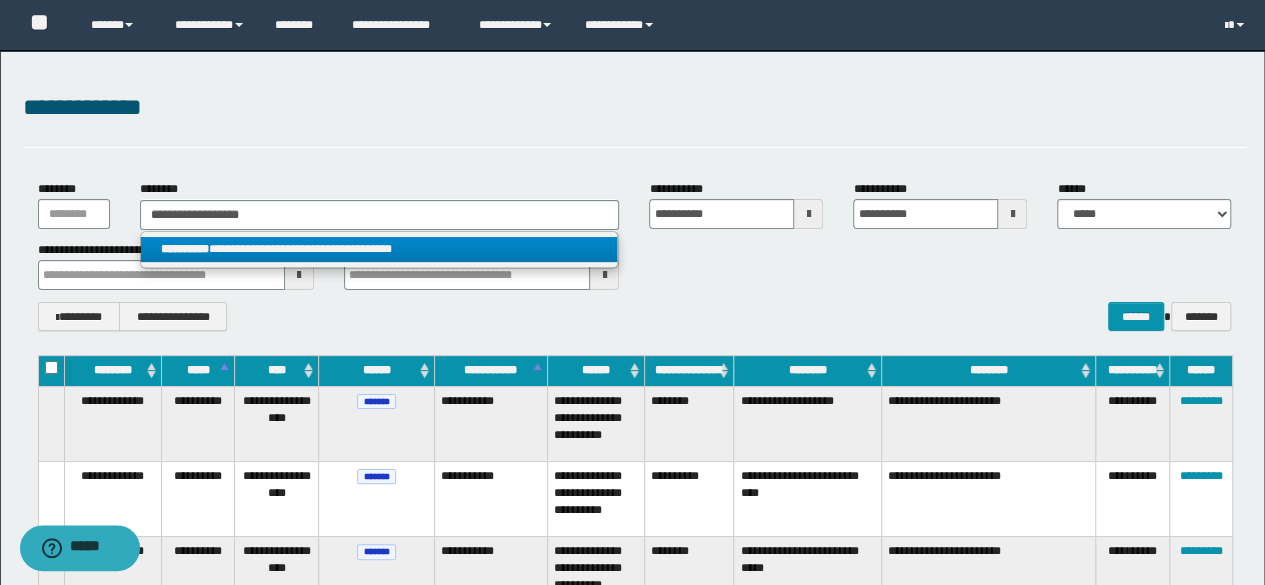 click on "**********" at bounding box center (379, 249) 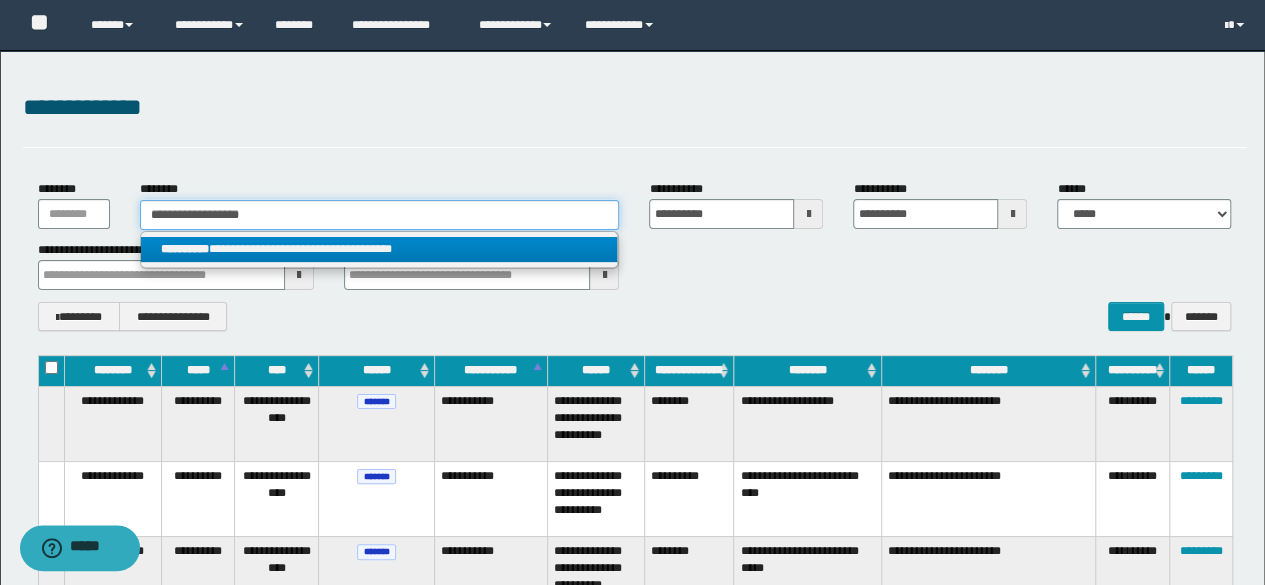 type 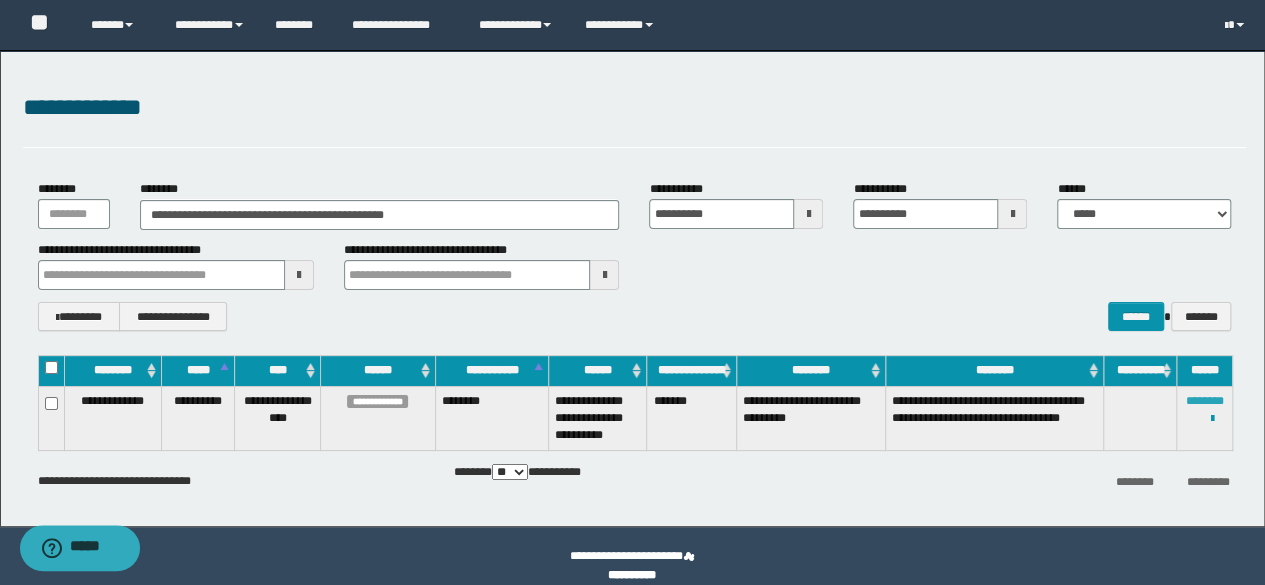 click on "********" at bounding box center [1205, 401] 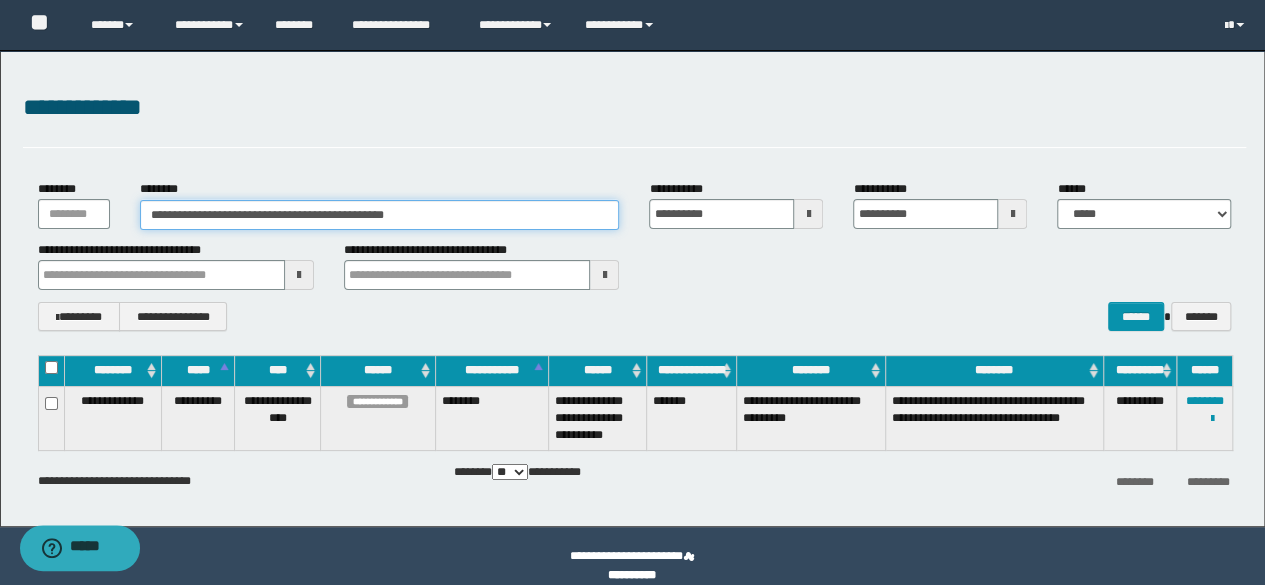 drag, startPoint x: 490, startPoint y: 219, endPoint x: 0, endPoint y: 203, distance: 490.26117 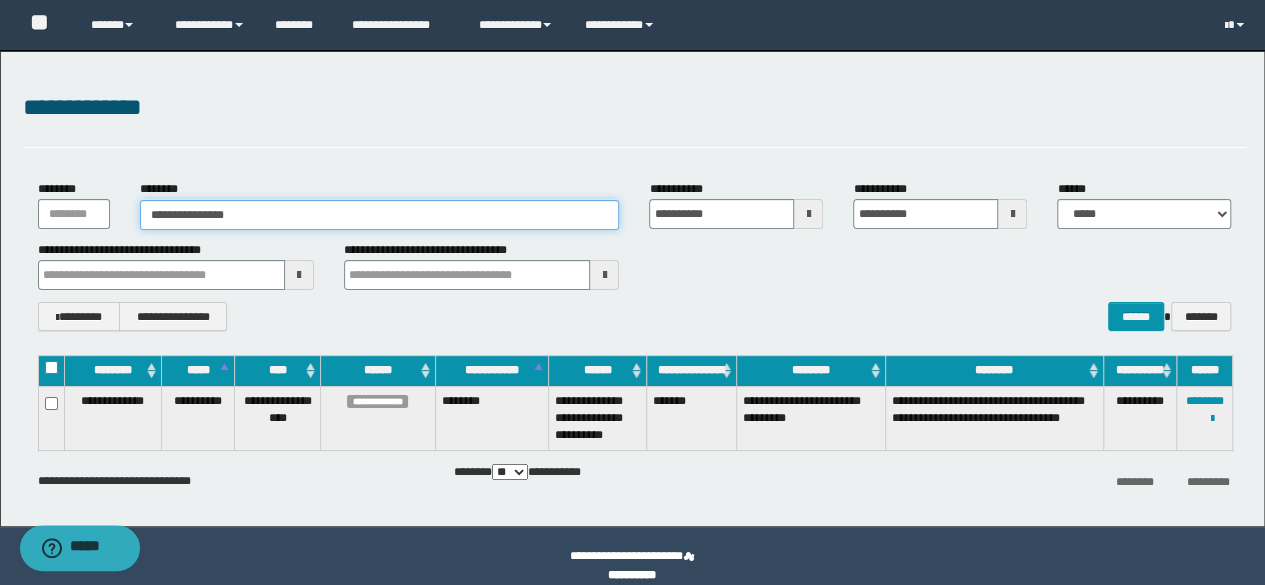 type on "**********" 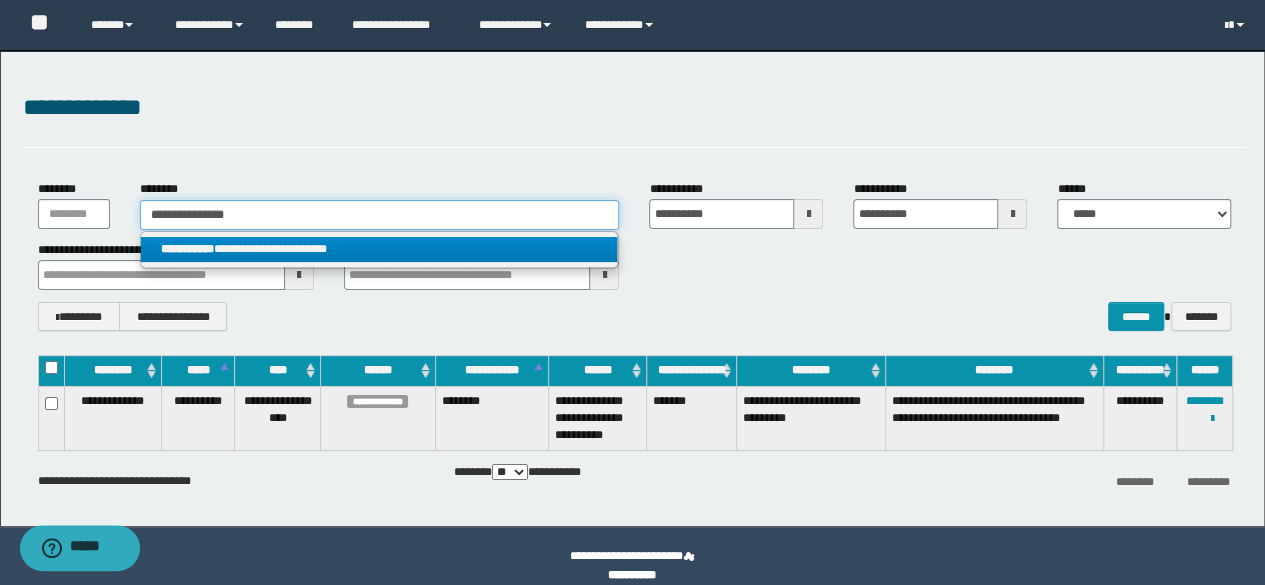 type on "**********" 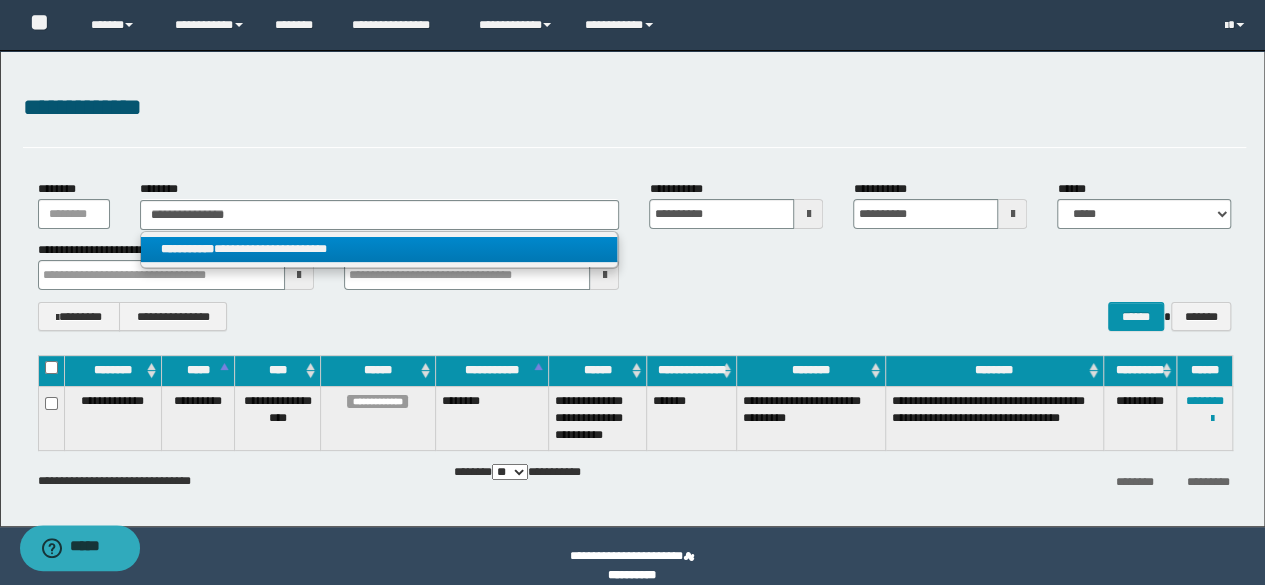 click on "**********" at bounding box center (379, 249) 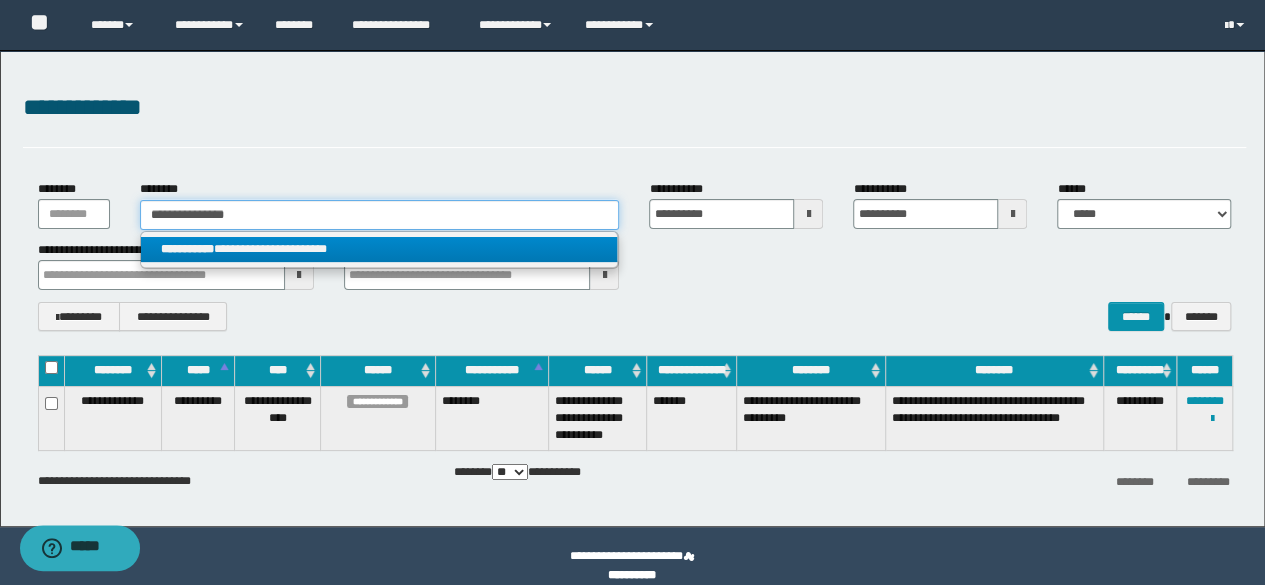 type 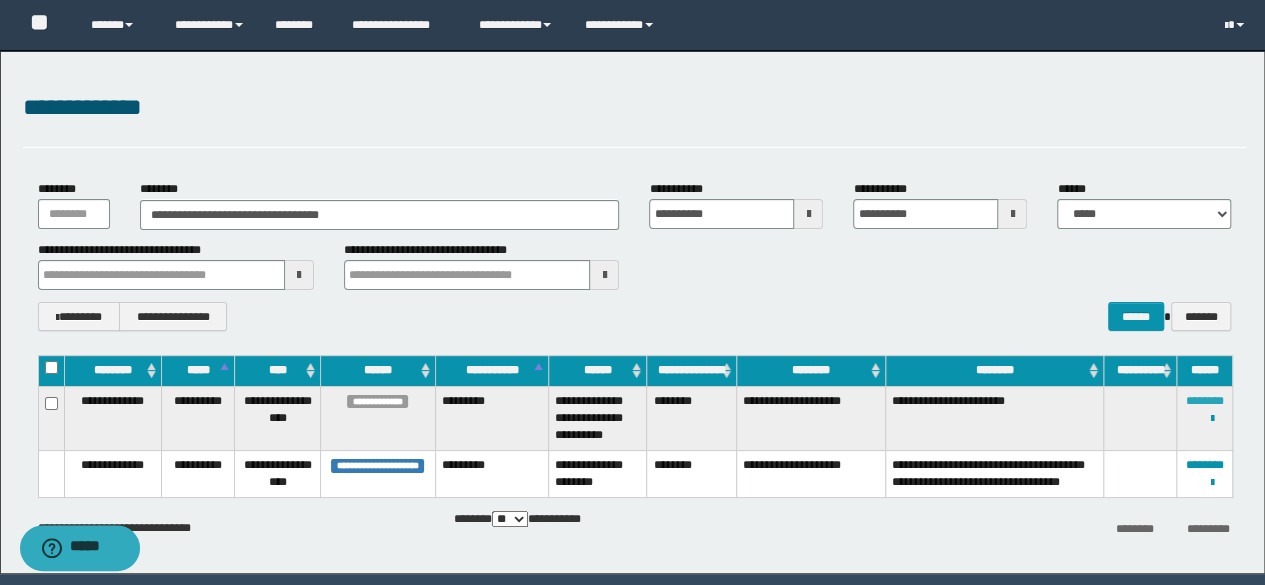 click on "********" at bounding box center [1205, 401] 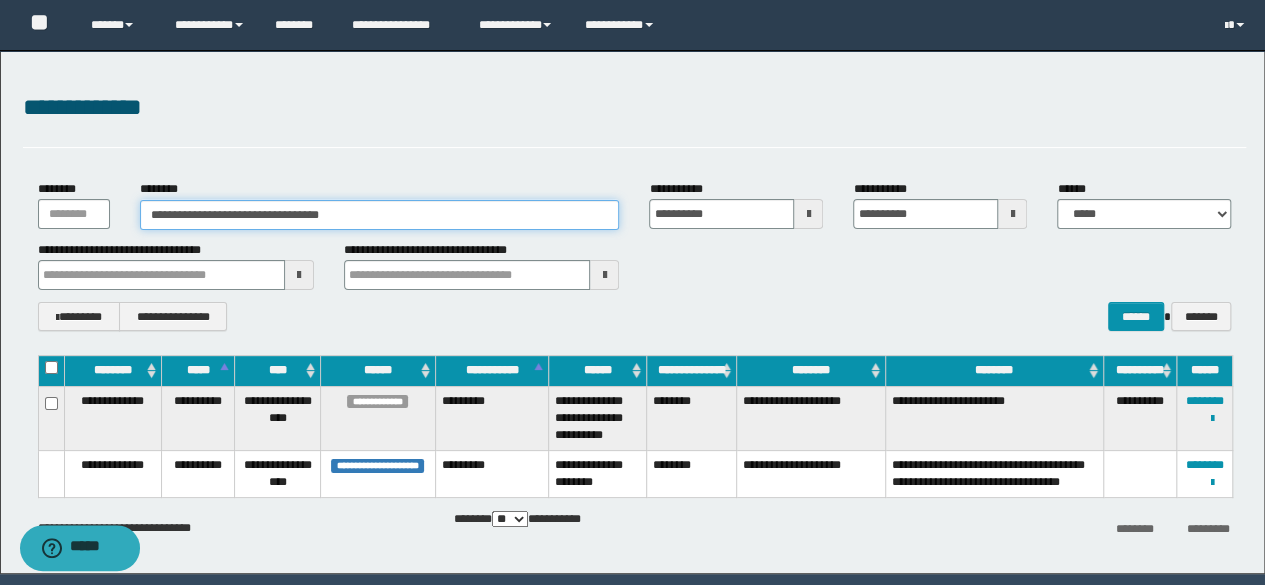 drag, startPoint x: 404, startPoint y: 210, endPoint x: 0, endPoint y: 202, distance: 404.0792 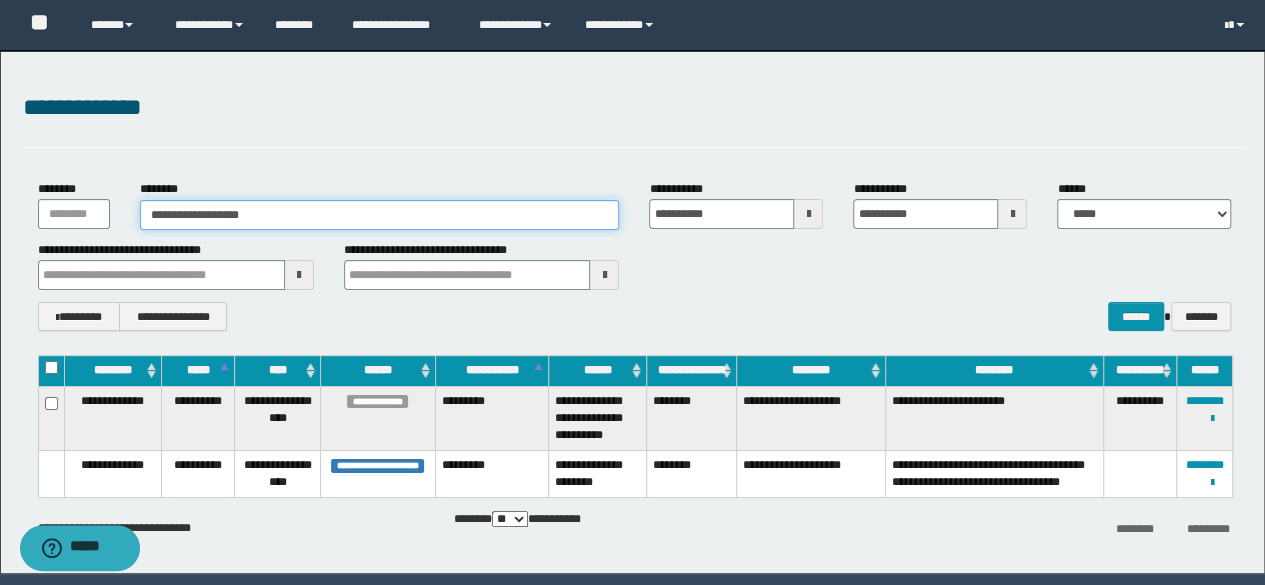 type on "**********" 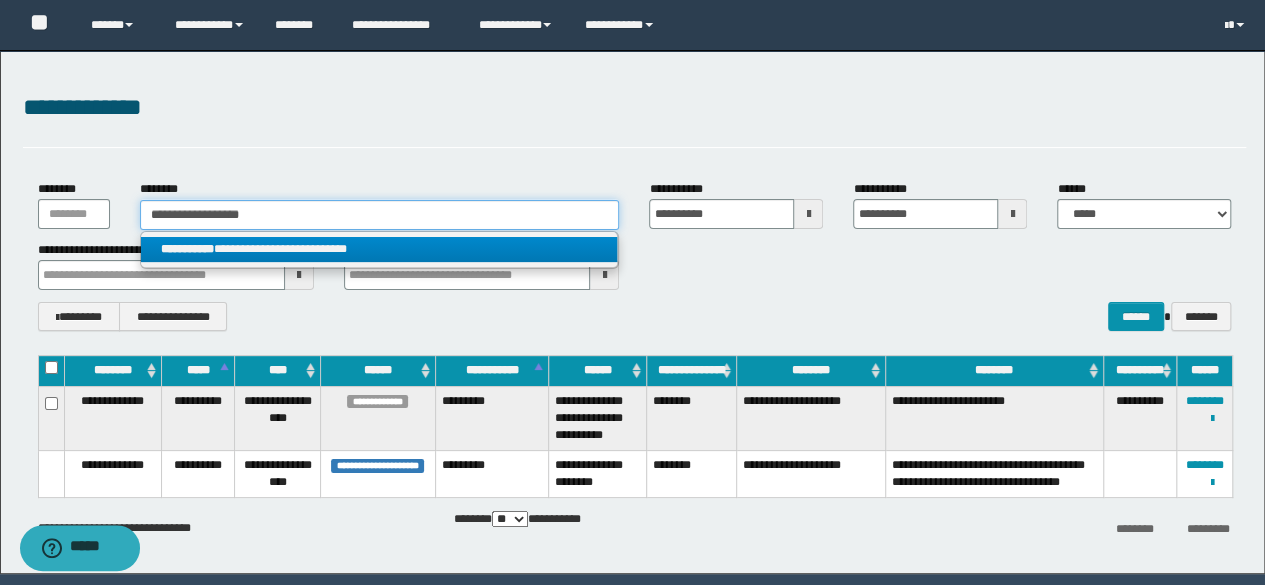 type on "**********" 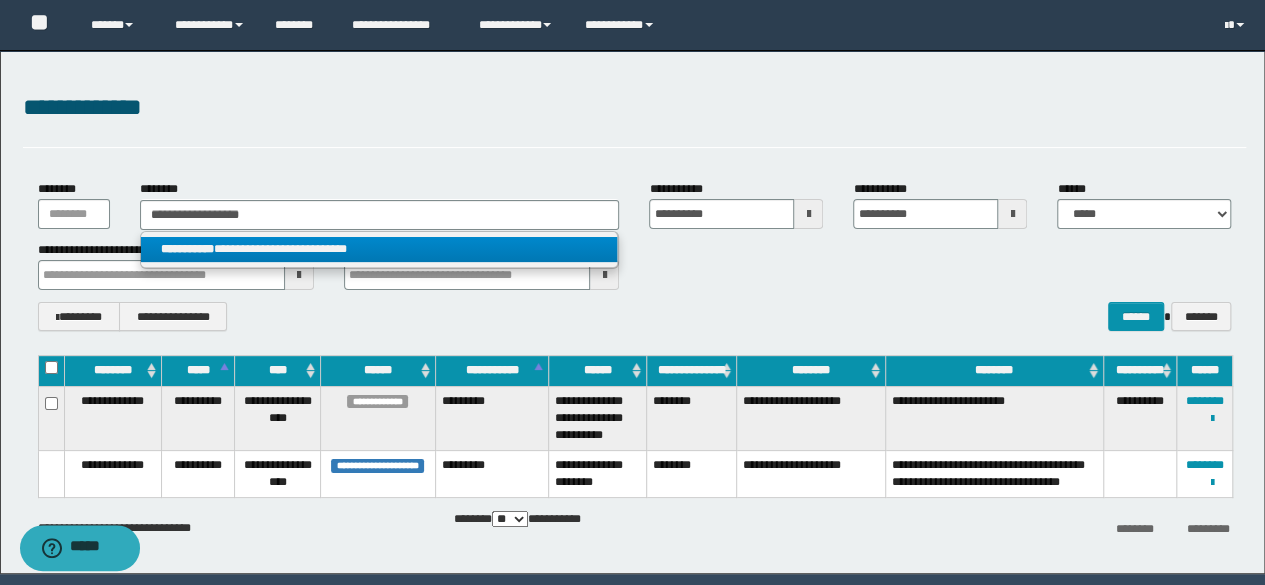 click on "**********" at bounding box center (379, 249) 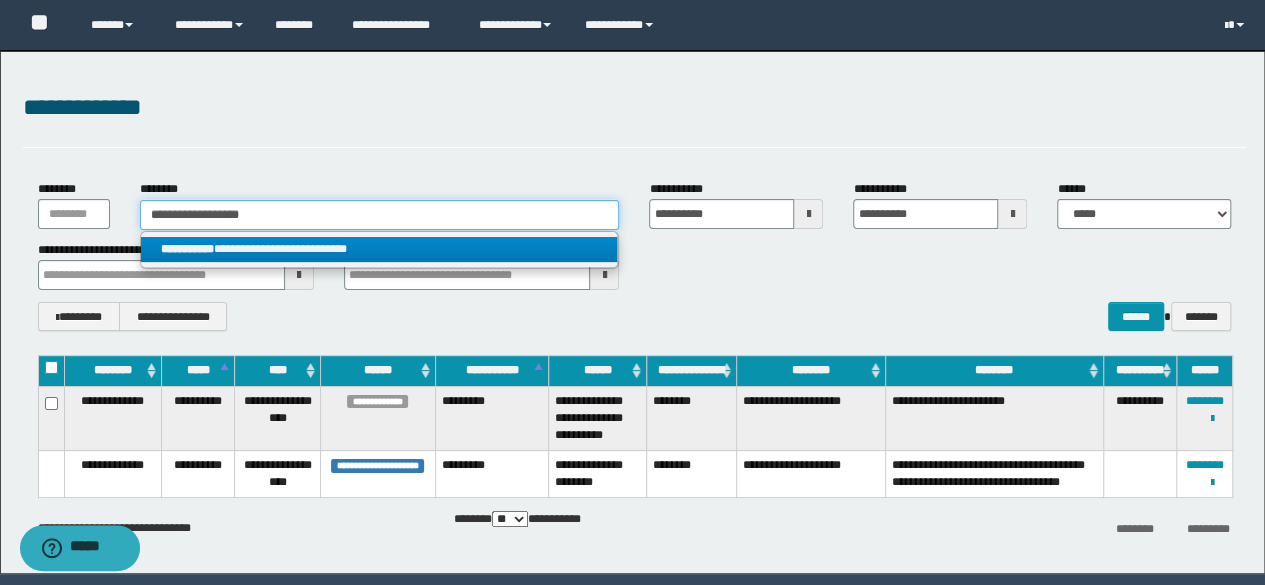 type 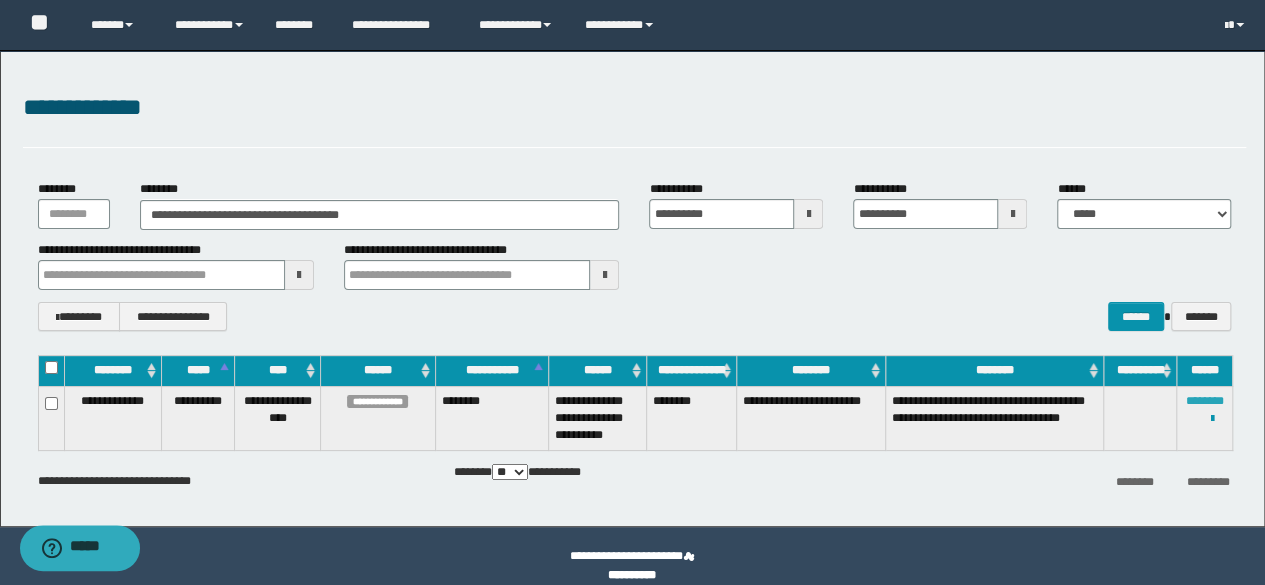 click on "********" at bounding box center [1205, 401] 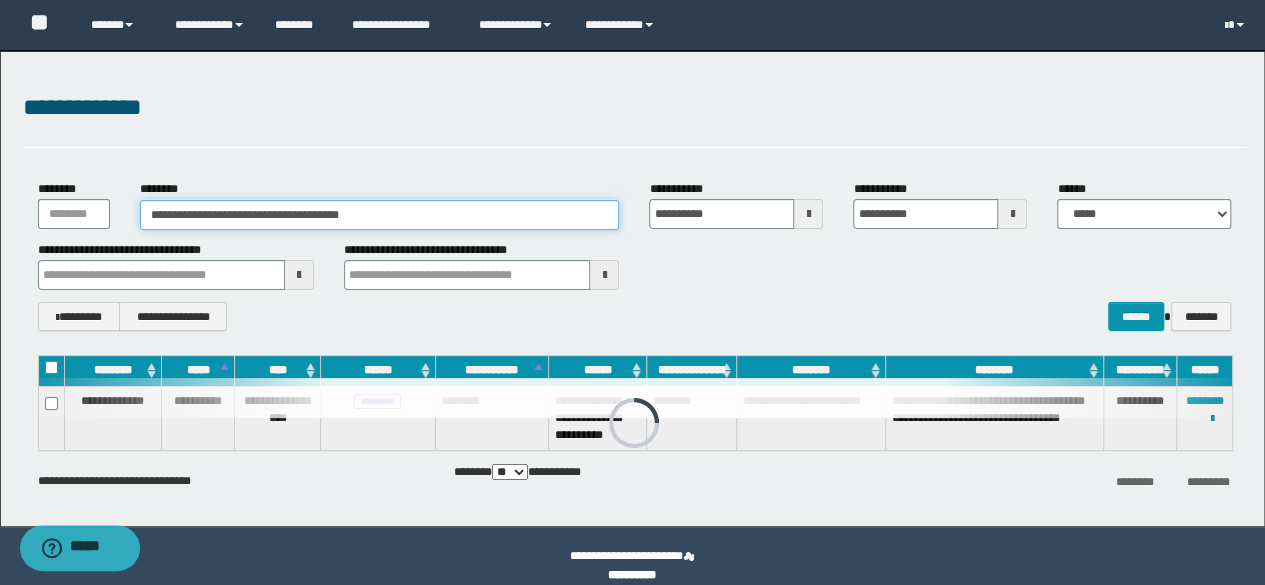 click on "**********" at bounding box center (380, 215) 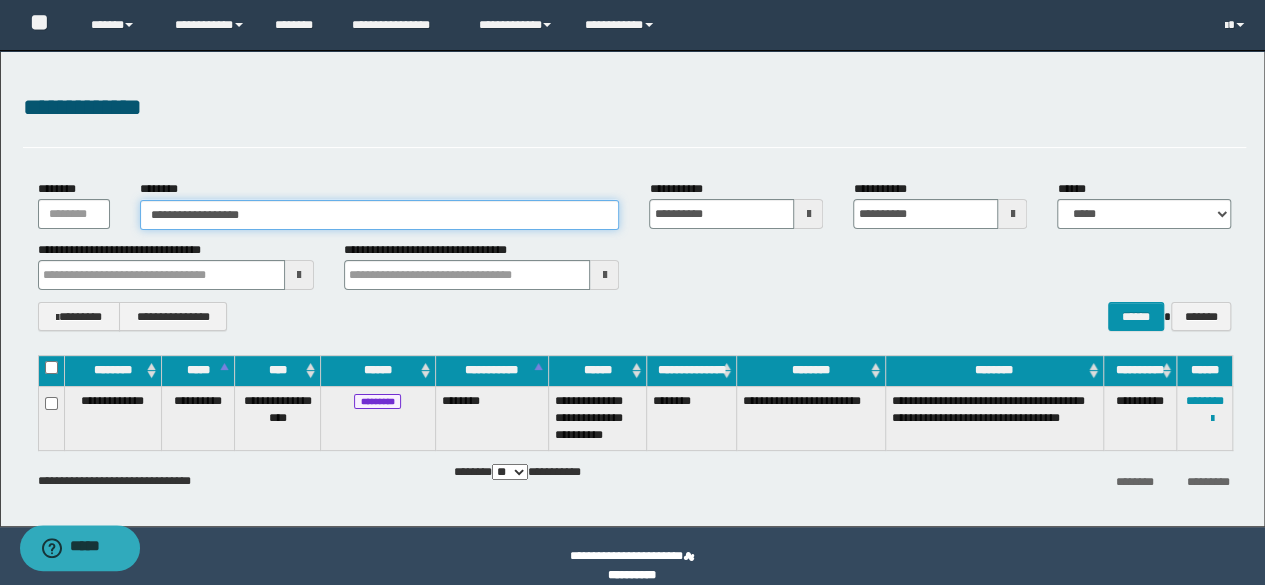 type on "**********" 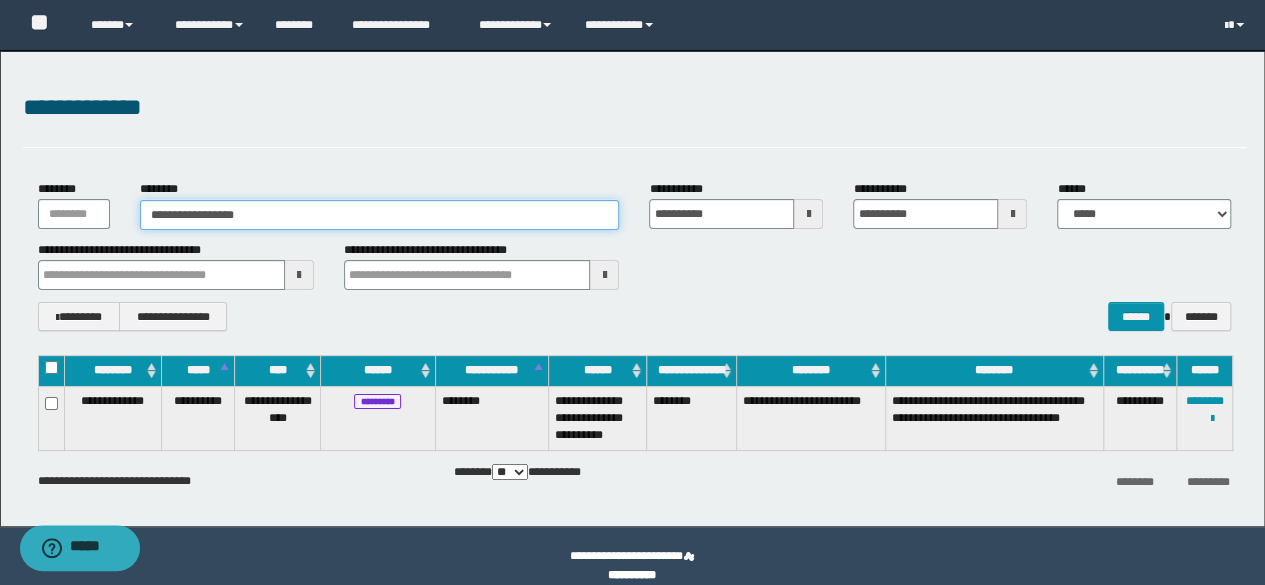 type on "**********" 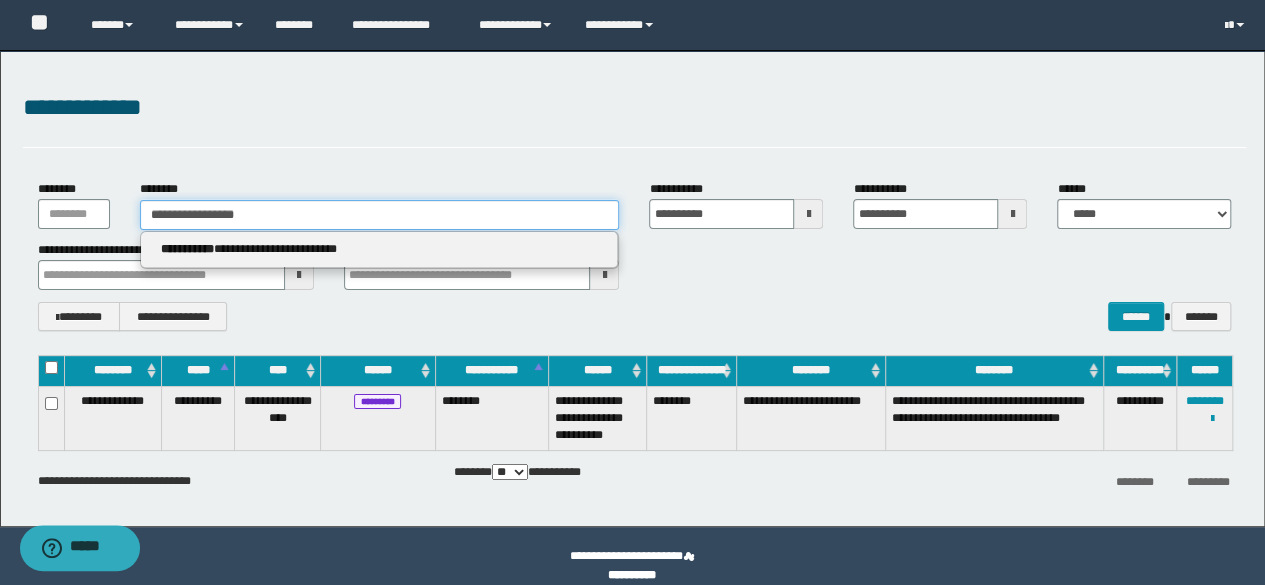 type on "**********" 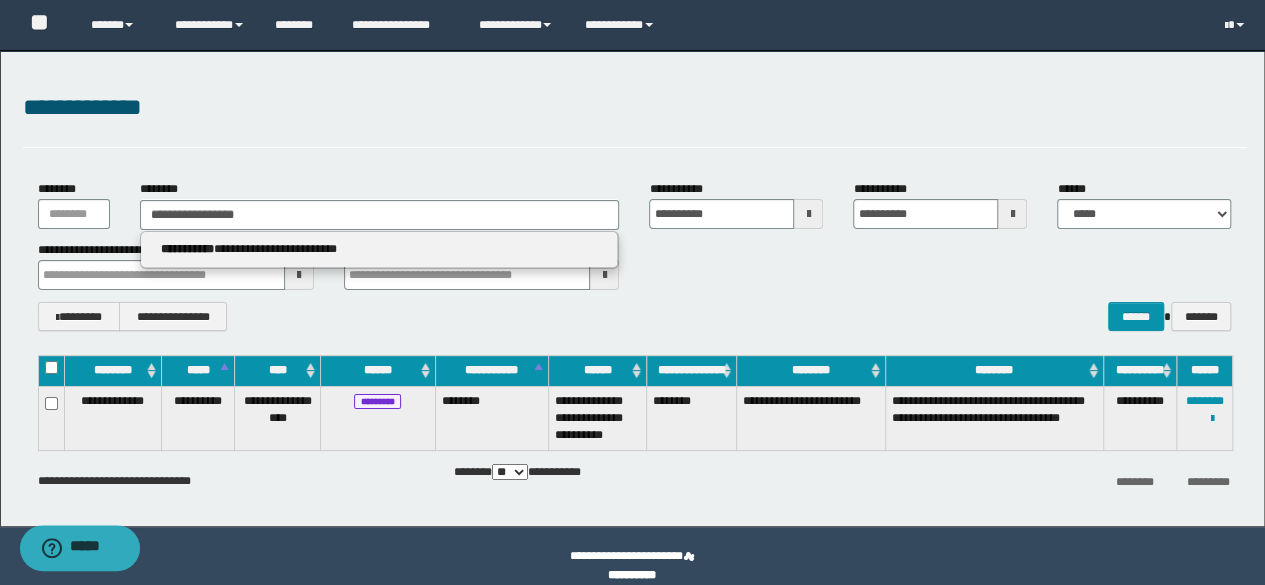 click on "**********" at bounding box center [380, 250] 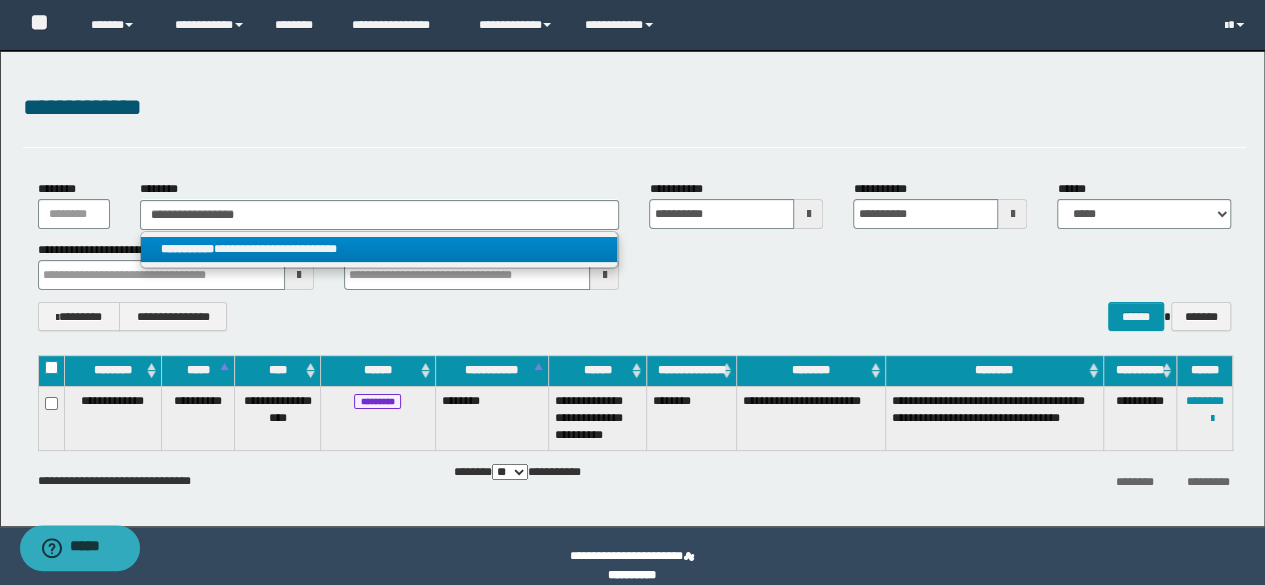 click on "**********" at bounding box center [379, 249] 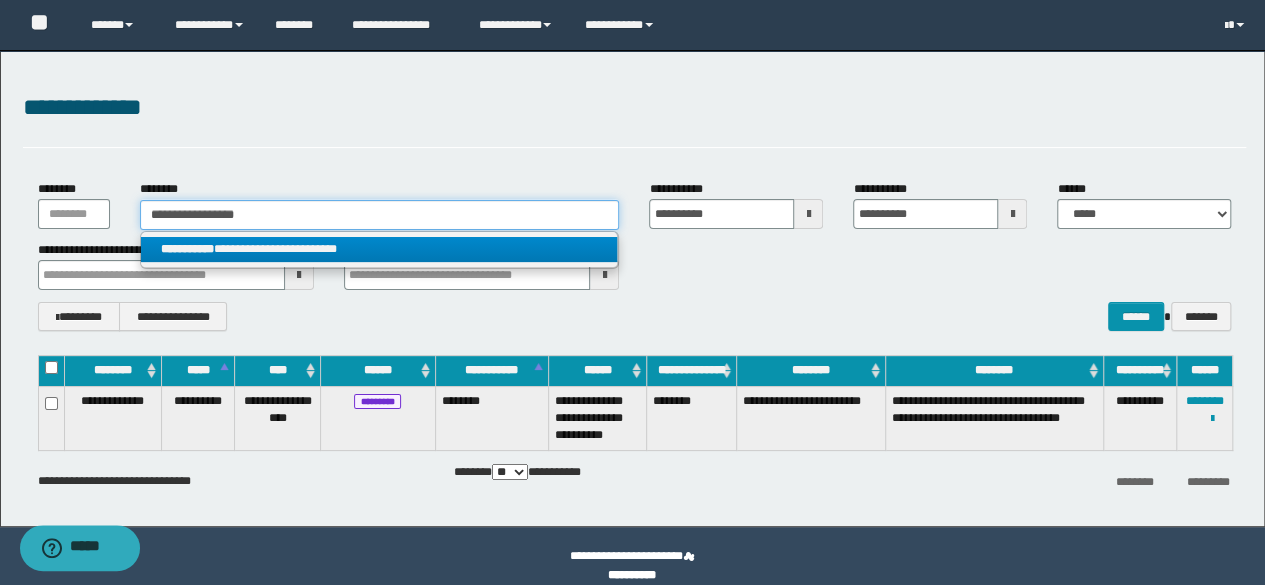 type 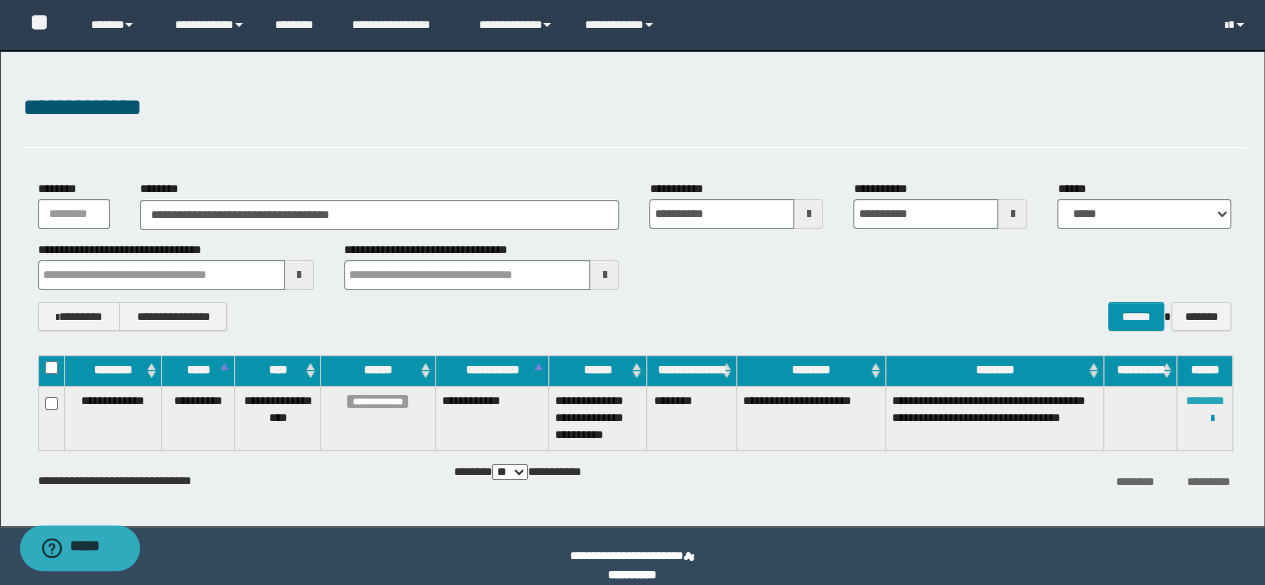 click on "********" at bounding box center (1205, 401) 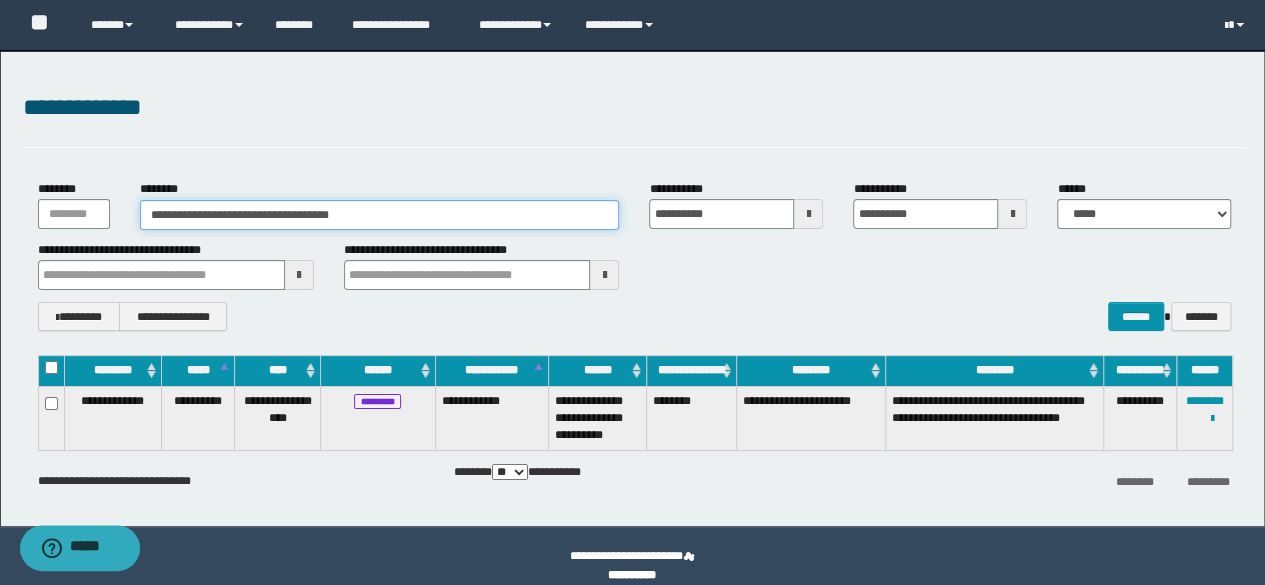 drag, startPoint x: 340, startPoint y: 210, endPoint x: 3, endPoint y: 191, distance: 337.5352 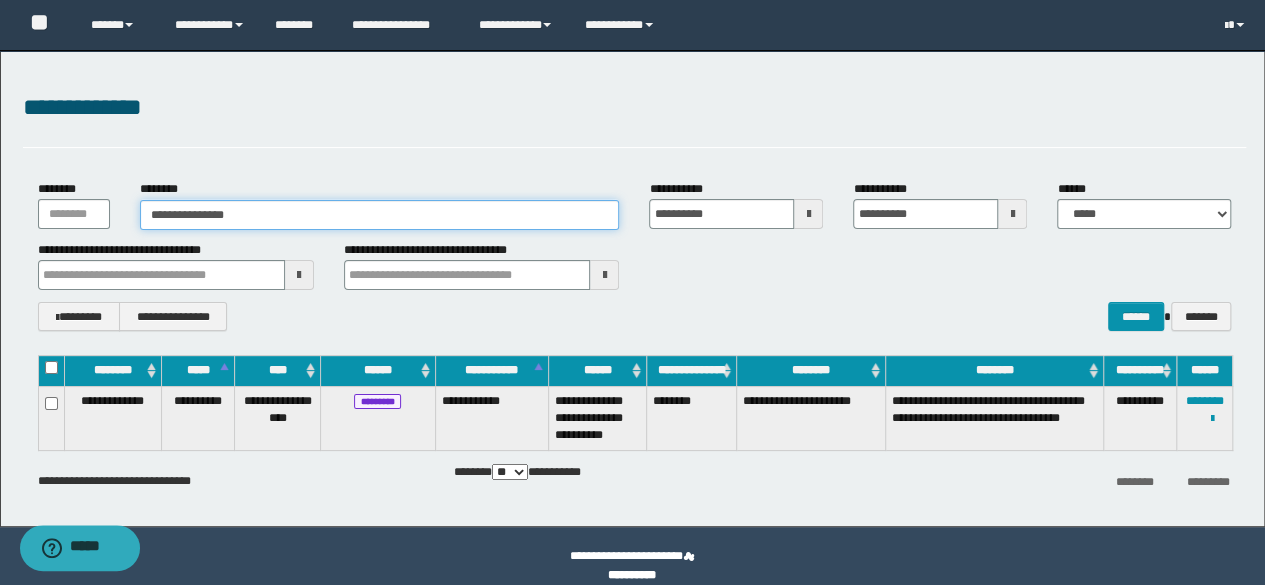 type on "**********" 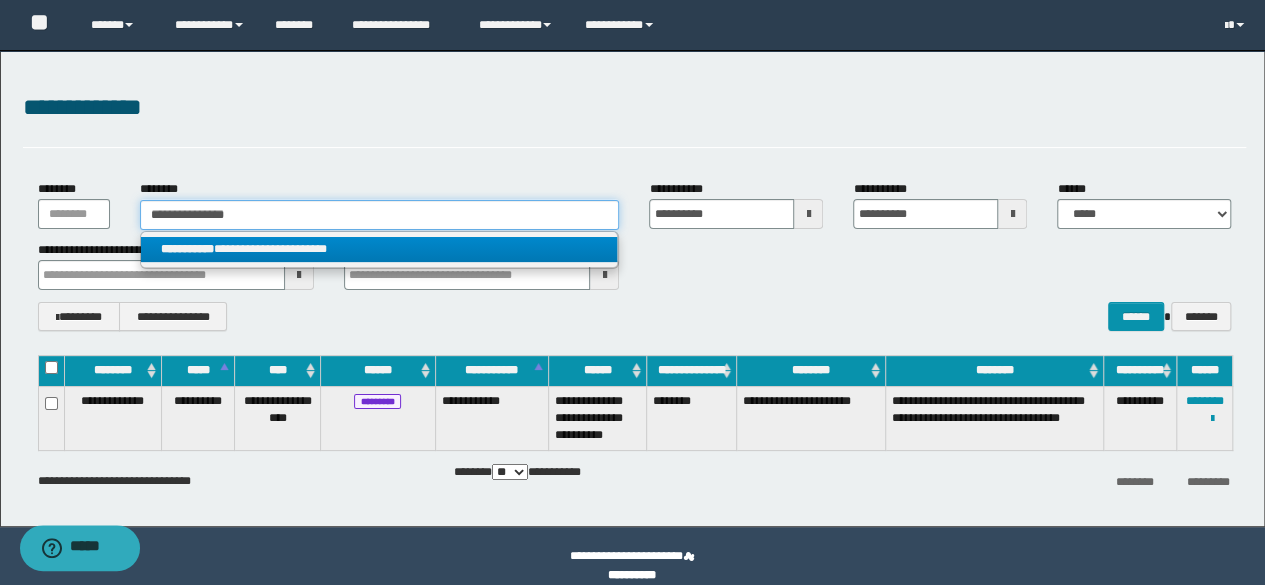 type on "**********" 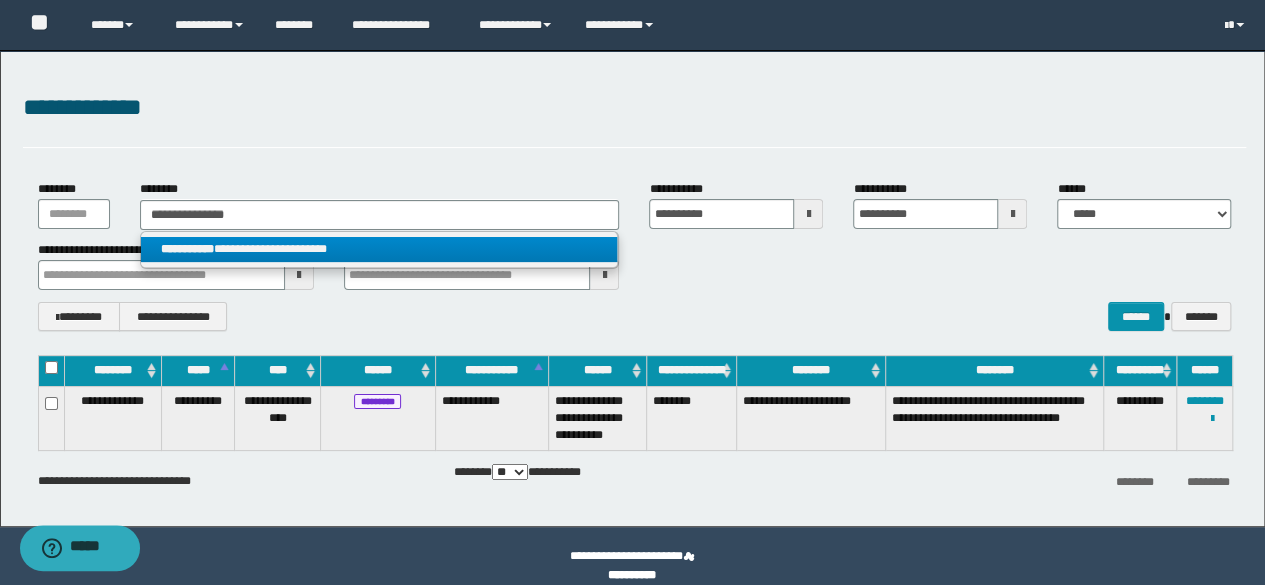 click on "**********" at bounding box center (379, 249) 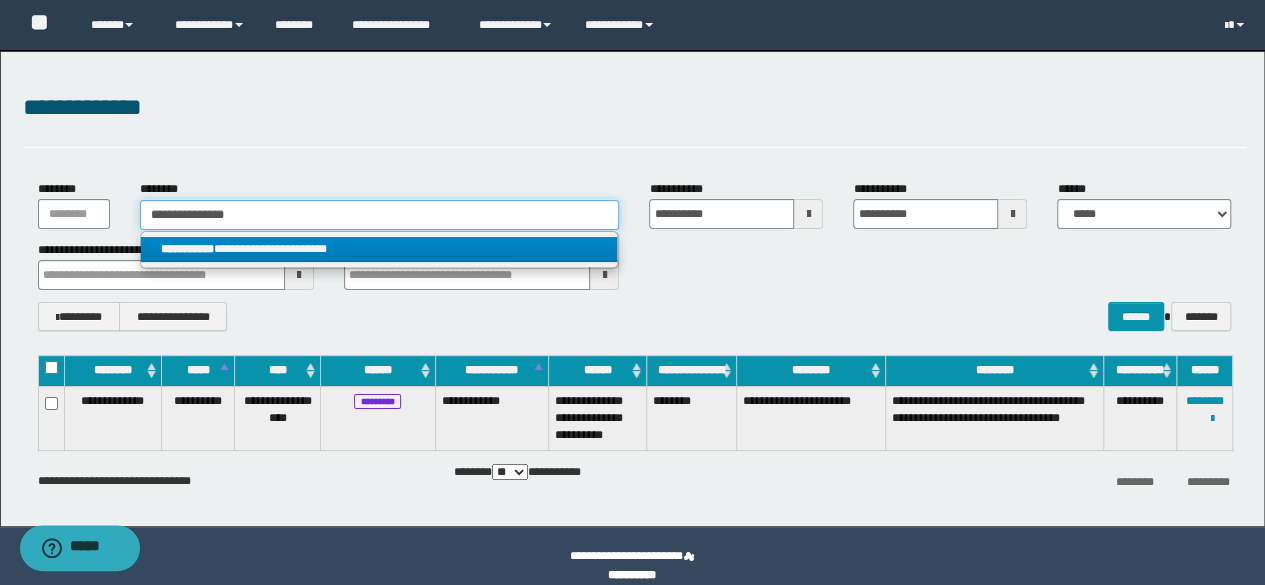 type 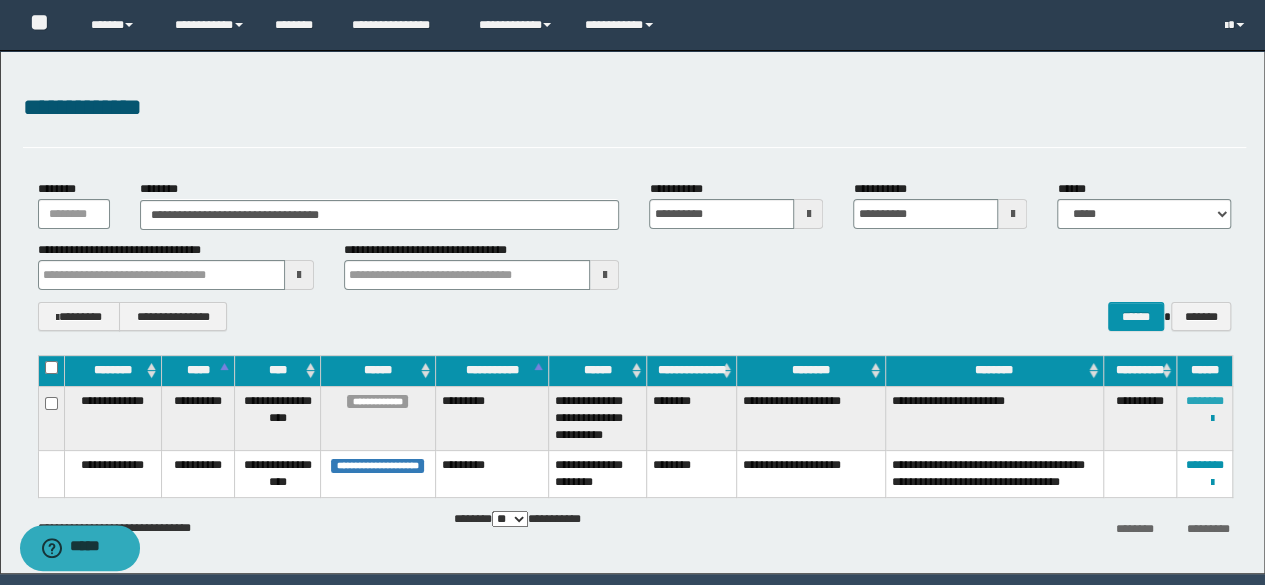 click on "********" at bounding box center [1205, 401] 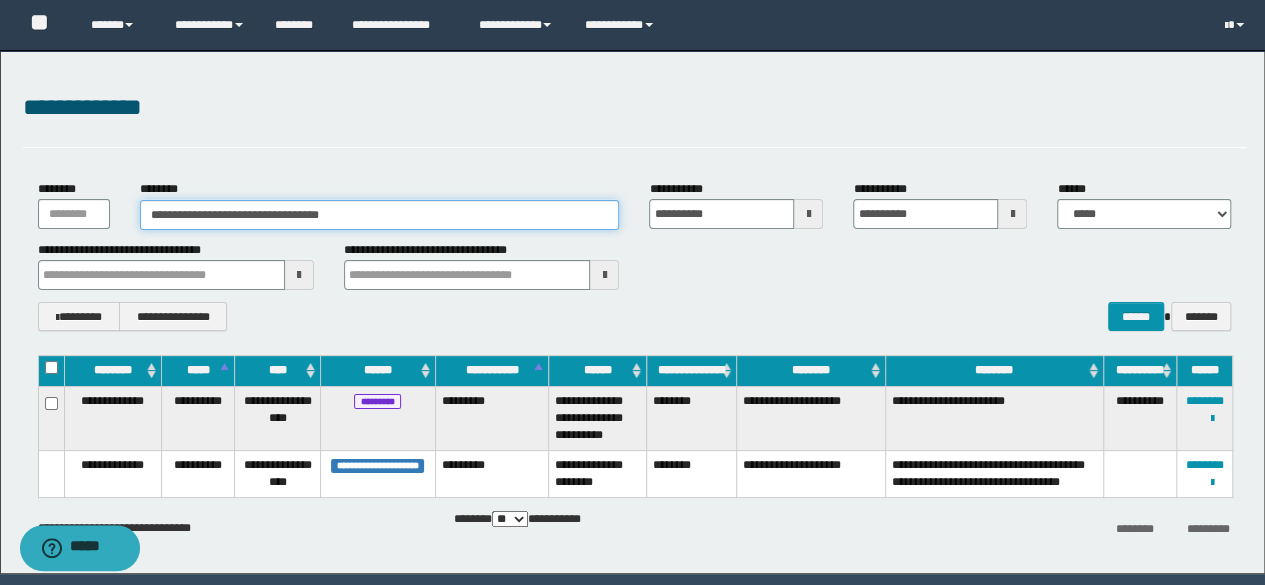 drag, startPoint x: 410, startPoint y: 205, endPoint x: 232, endPoint y: 205, distance: 178 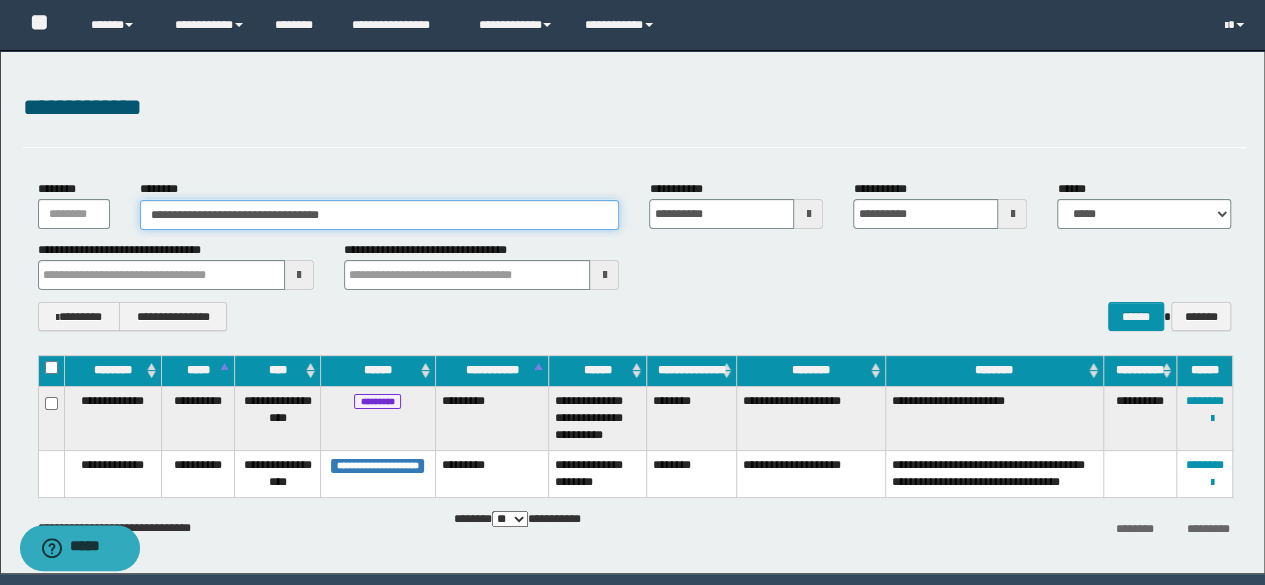 drag, startPoint x: 232, startPoint y: 205, endPoint x: 0, endPoint y: 199, distance: 232.07758 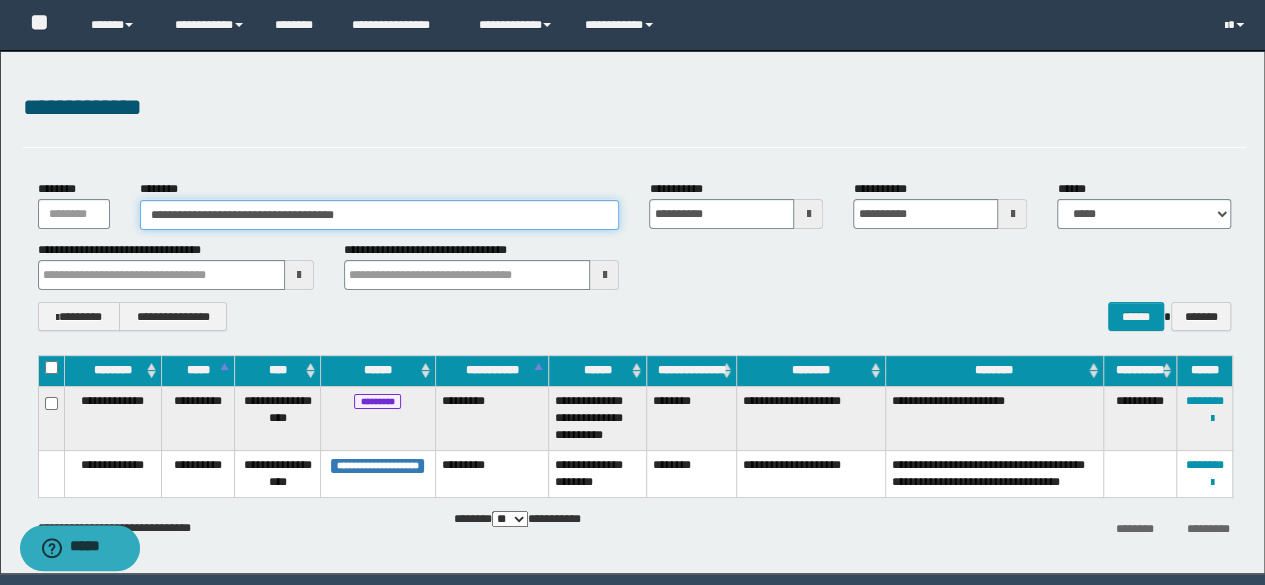 paste 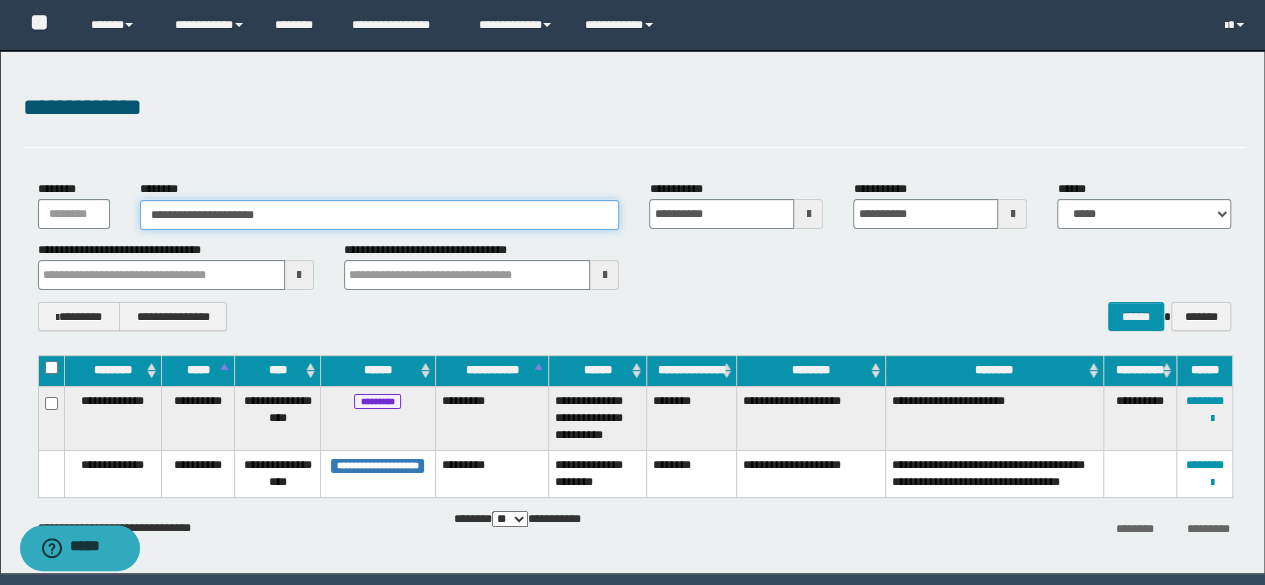 drag, startPoint x: 425, startPoint y: 204, endPoint x: 3, endPoint y: 201, distance: 422.01065 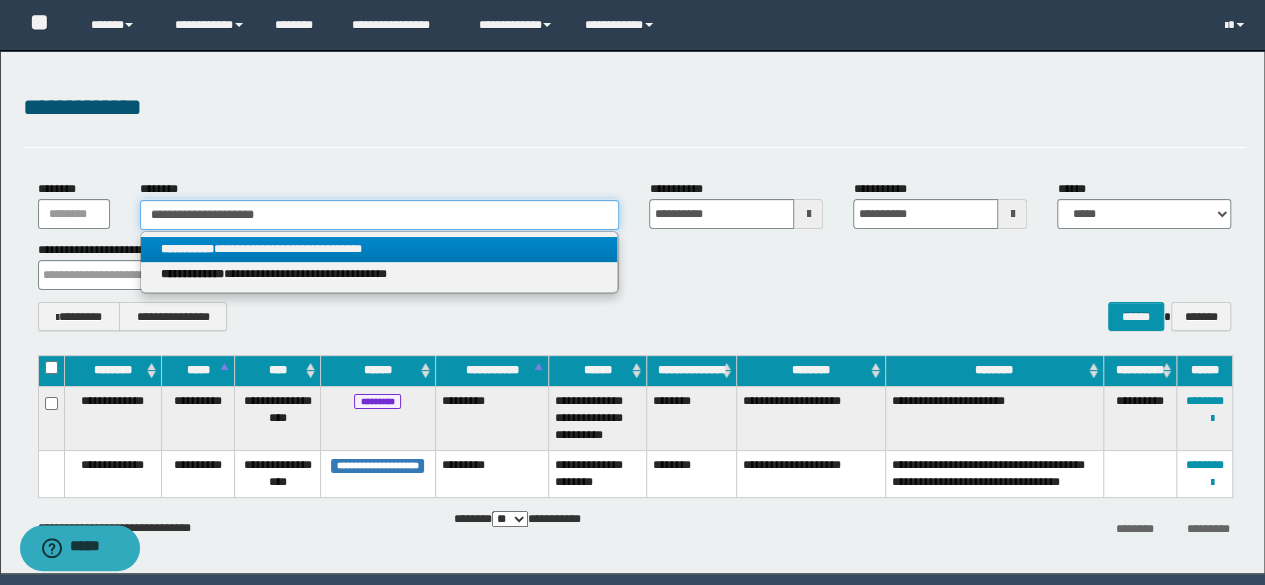 type on "**********" 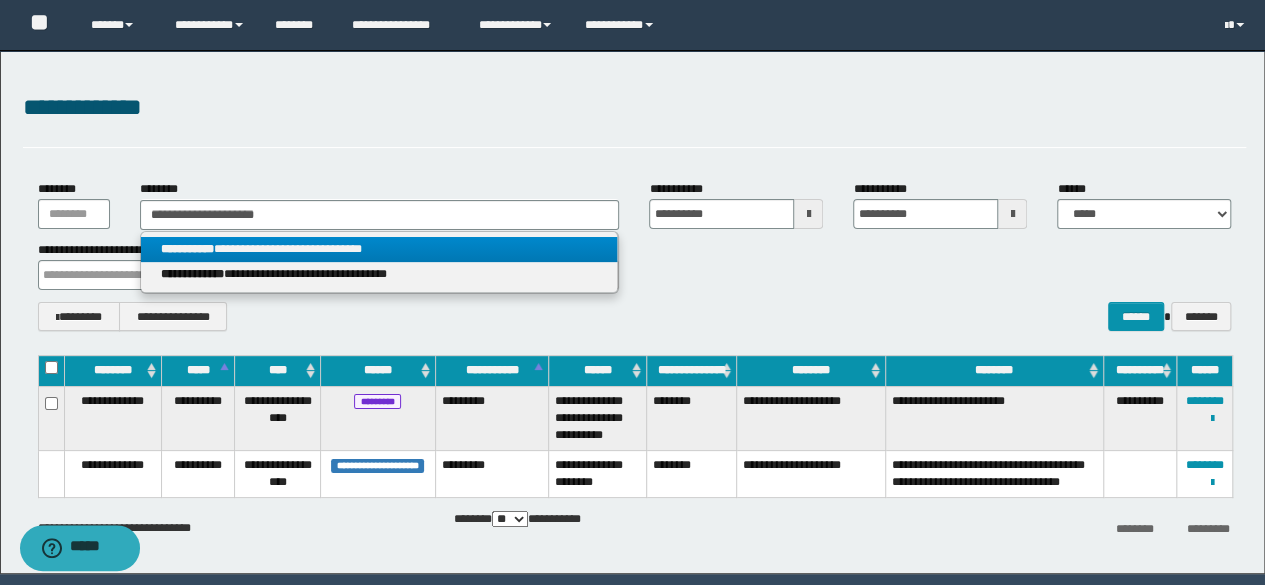 click on "**********" at bounding box center (379, 249) 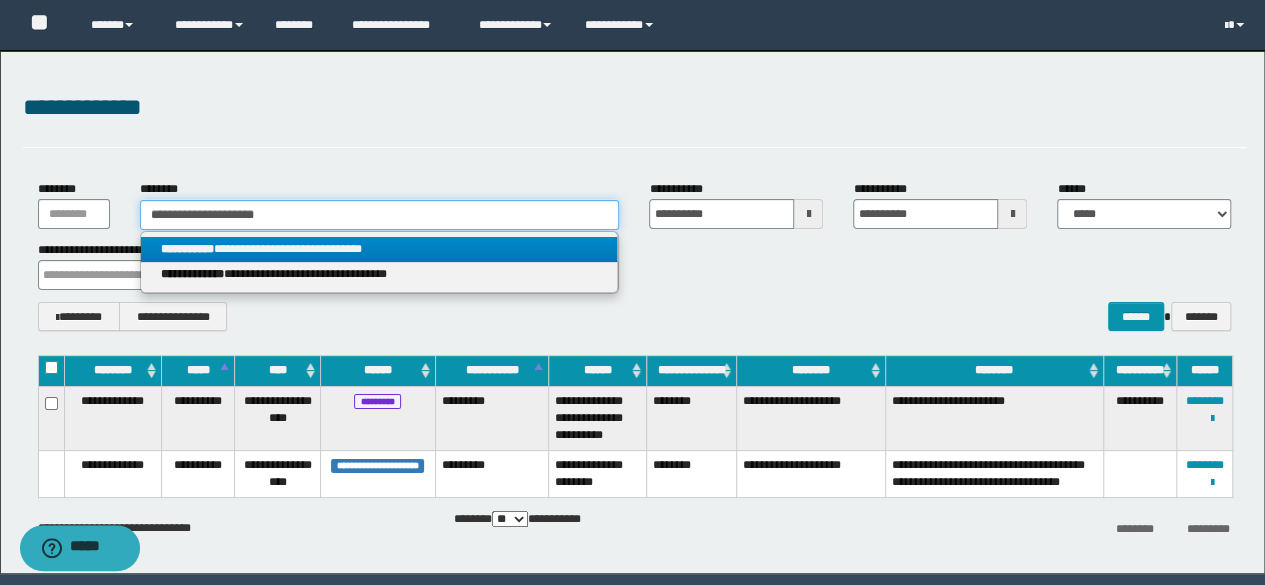 type 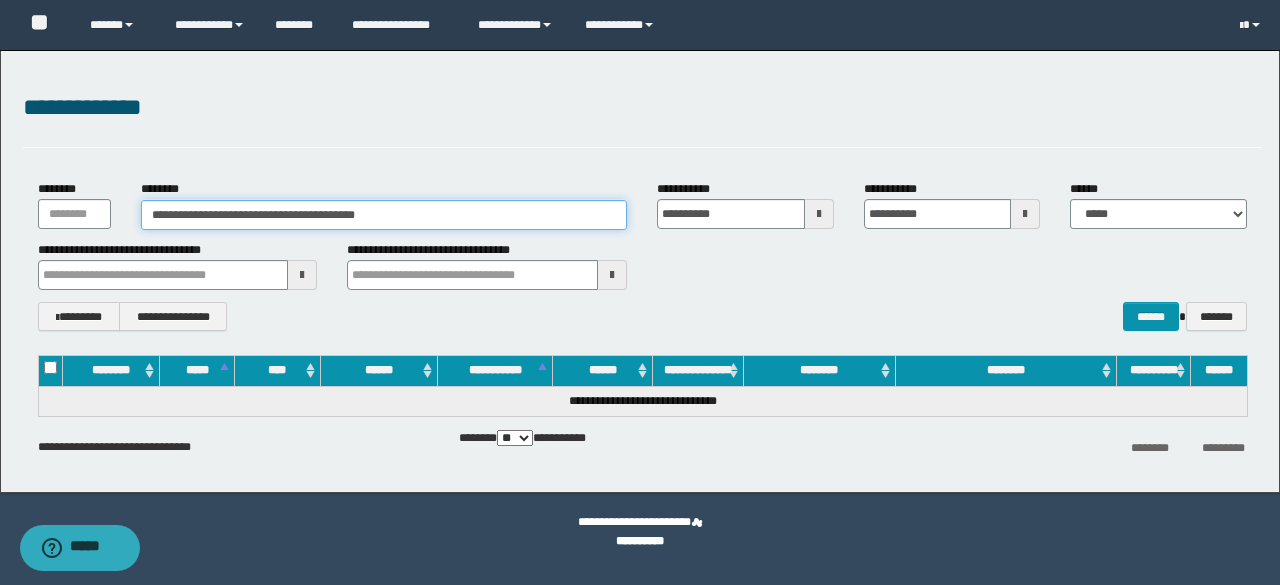 click on "**********" at bounding box center (384, 215) 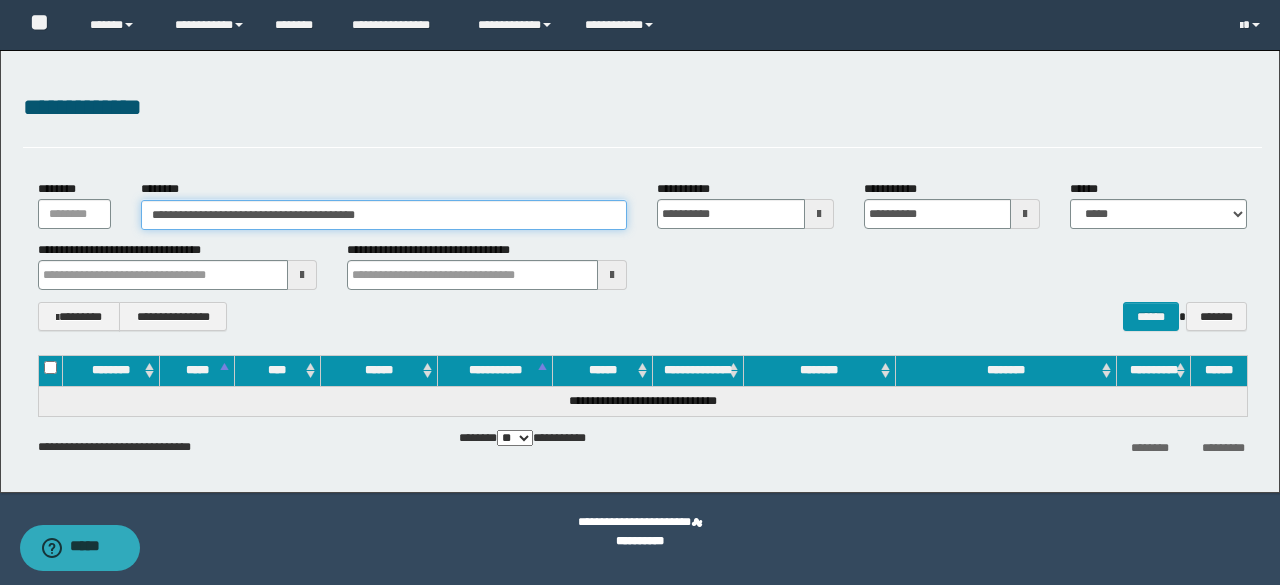 paste 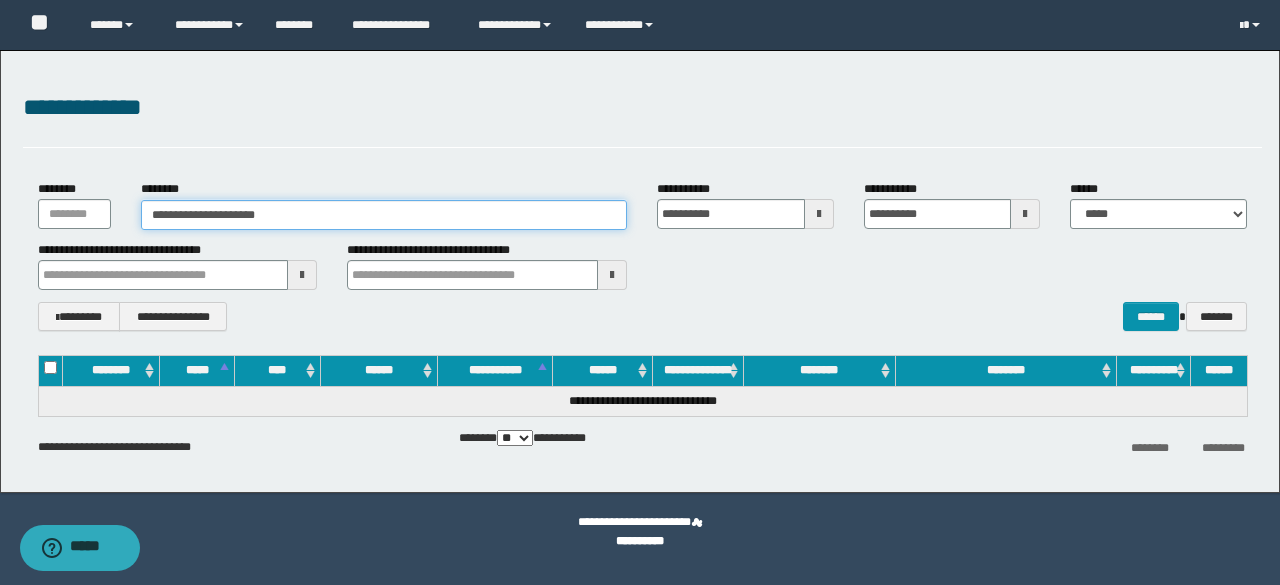 type on "**********" 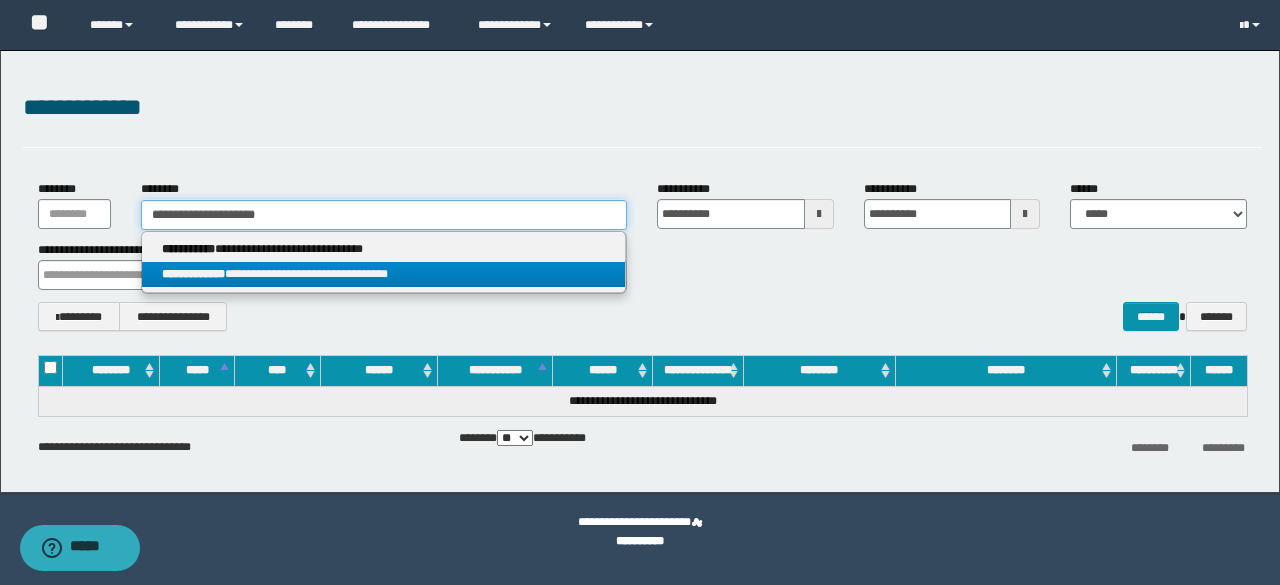 type on "**********" 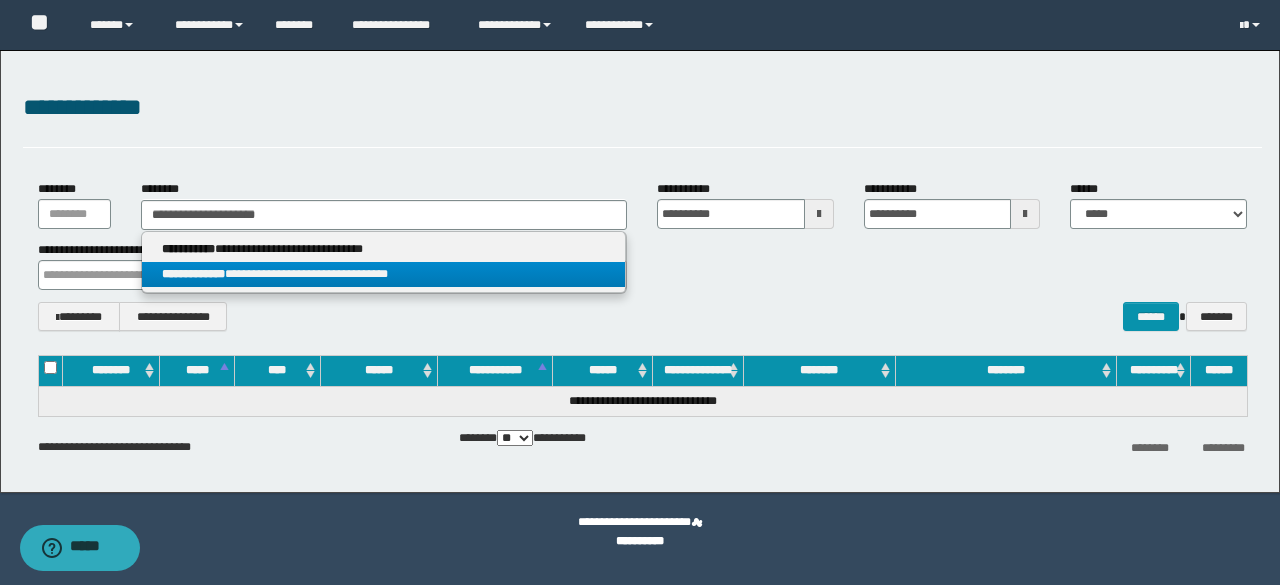 click on "**********" at bounding box center (384, 274) 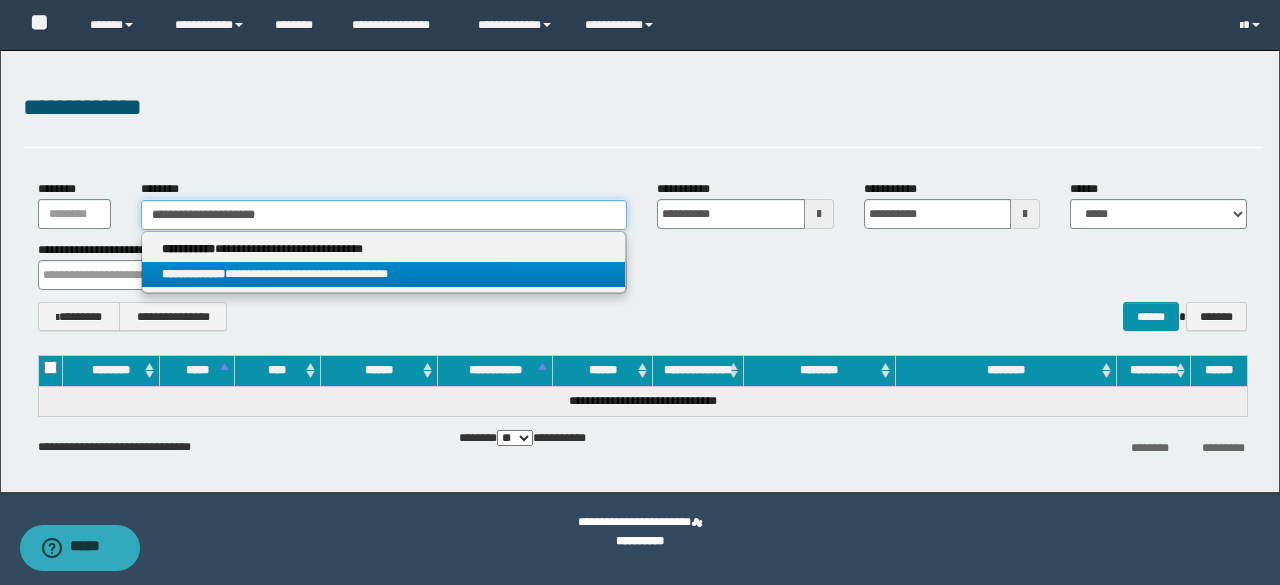 type 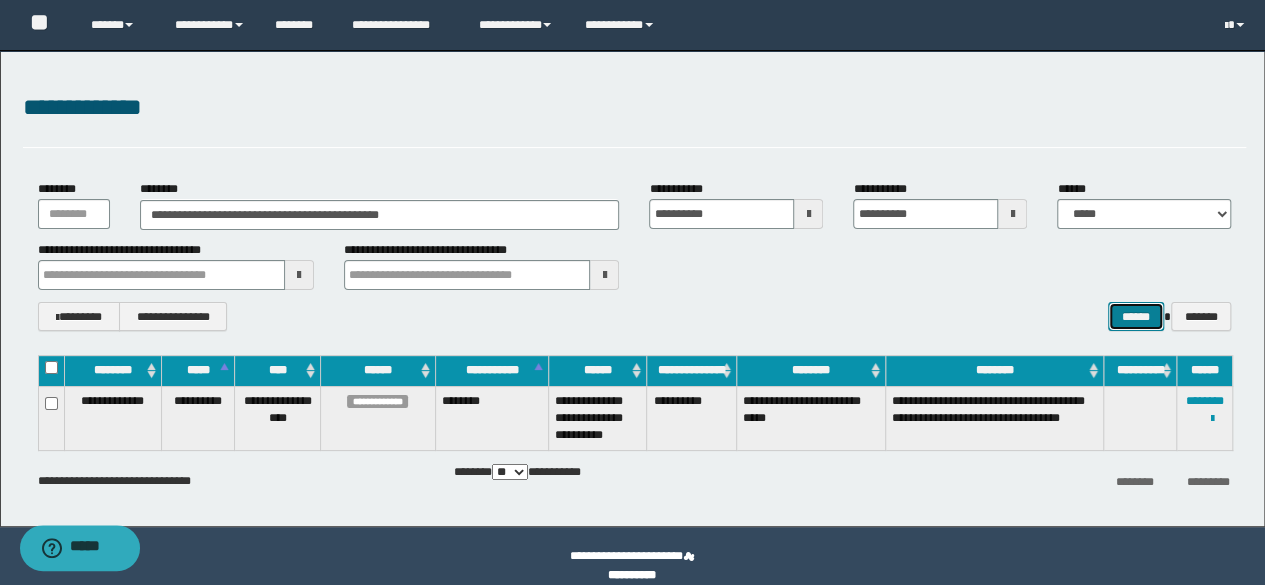 click on "******" at bounding box center [1136, 316] 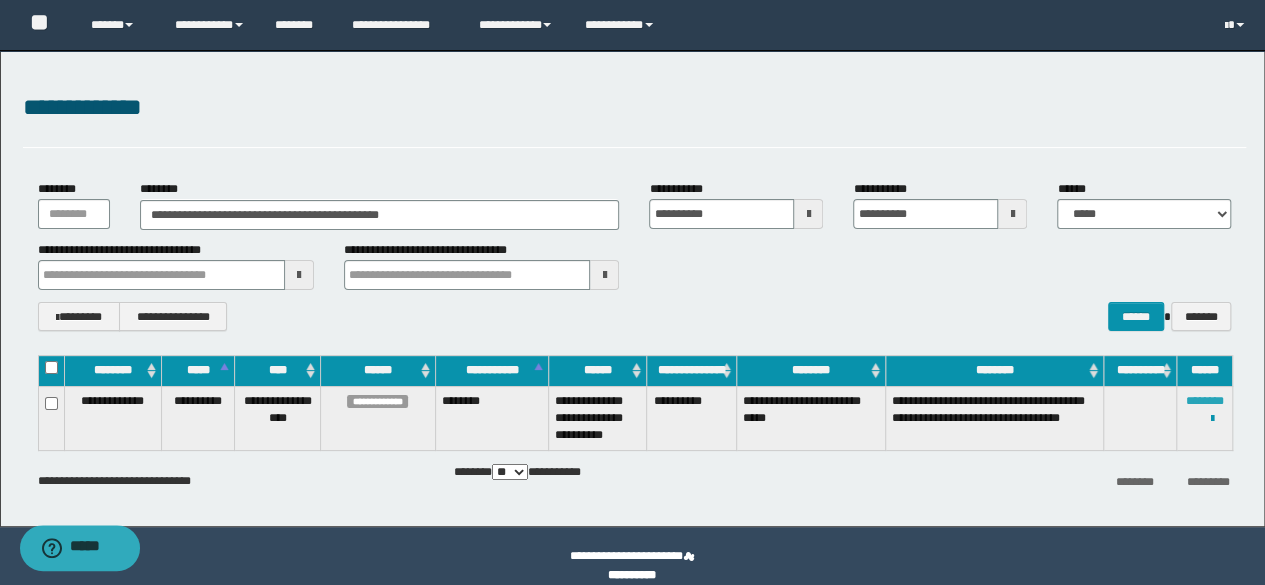 click on "********" at bounding box center (1205, 401) 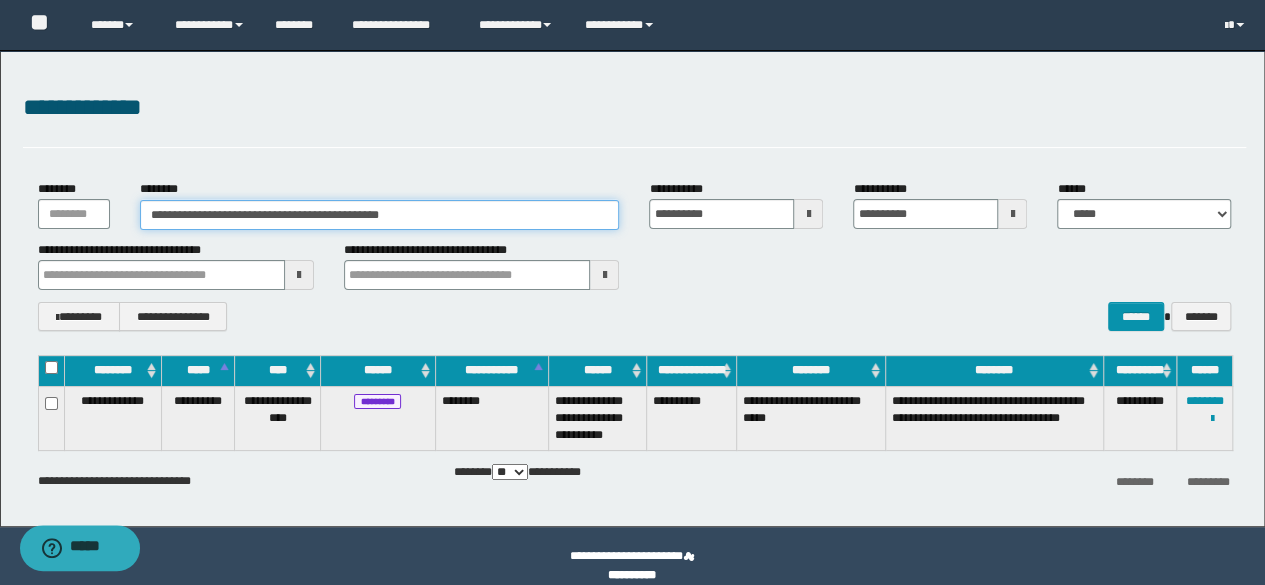 paste 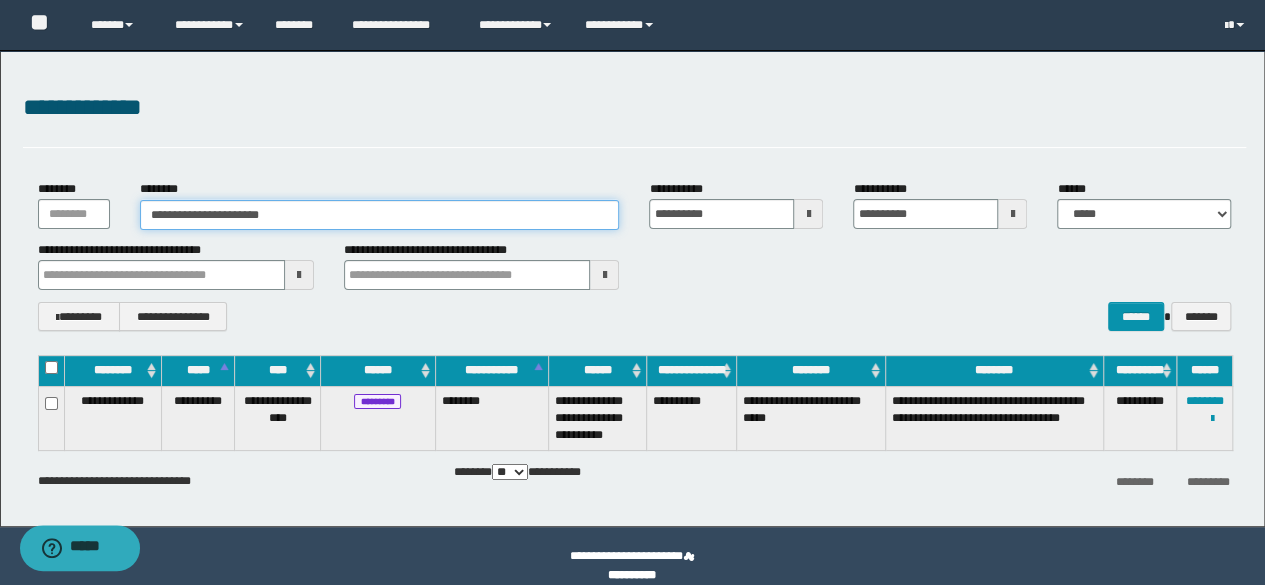 drag, startPoint x: 422, startPoint y: 215, endPoint x: 0, endPoint y: 195, distance: 422.47366 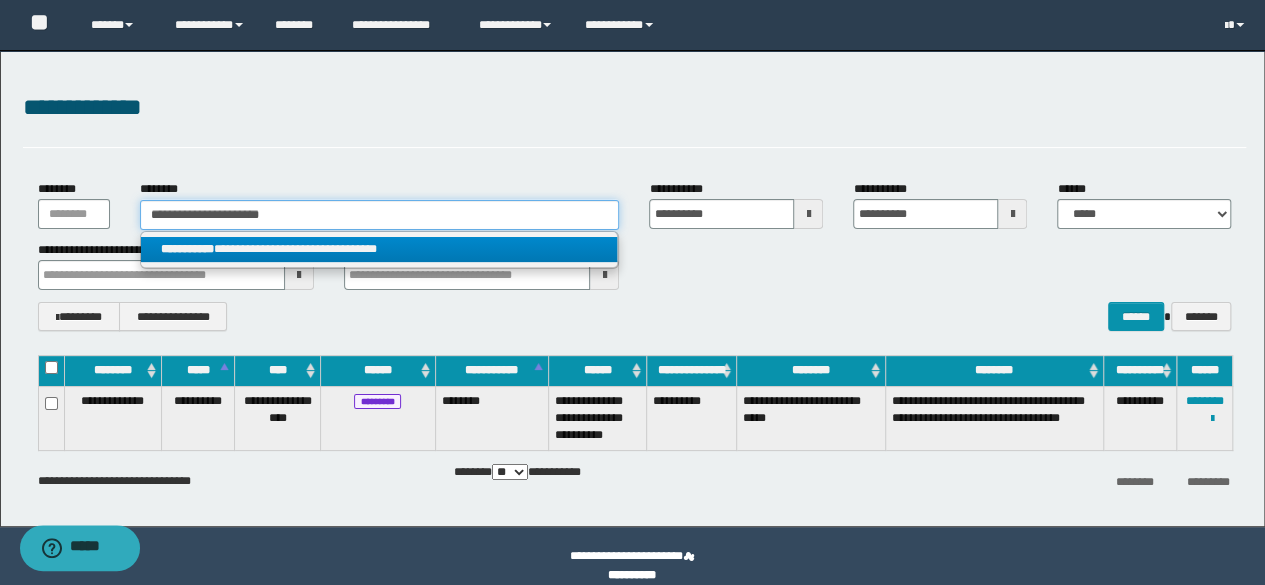 type on "**********" 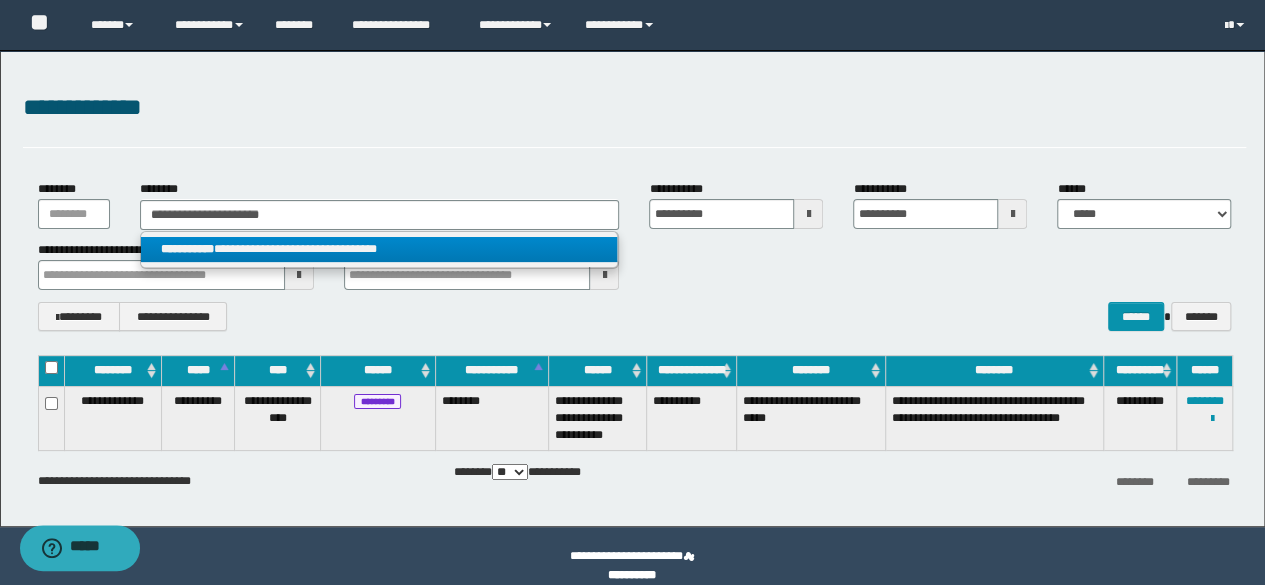 click on "**********" at bounding box center [380, 250] 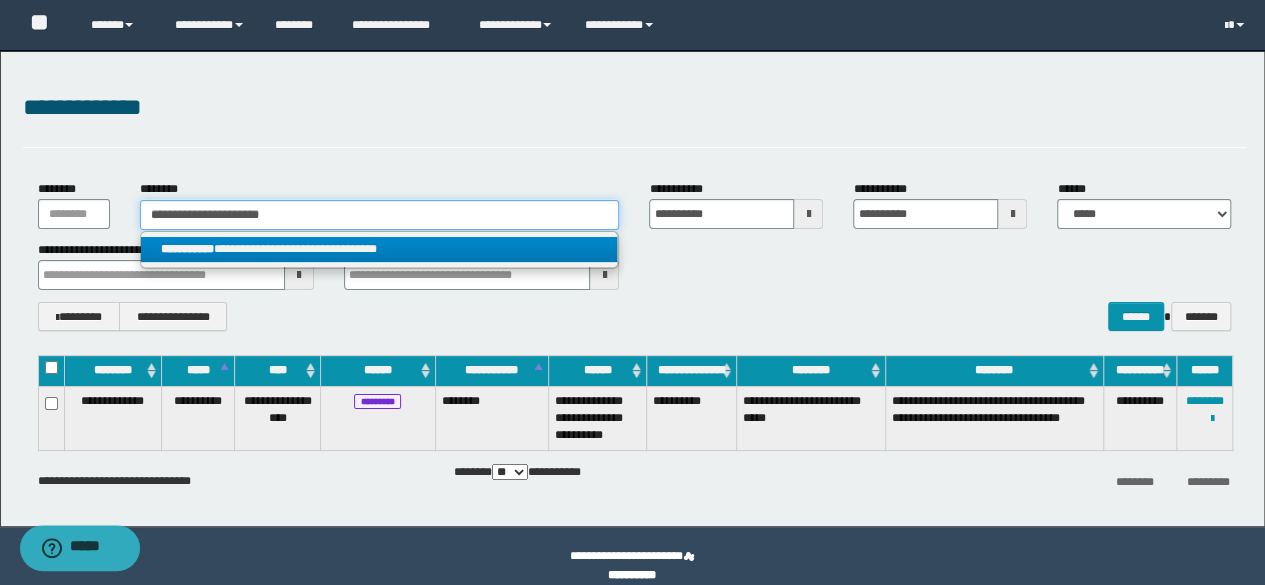 type 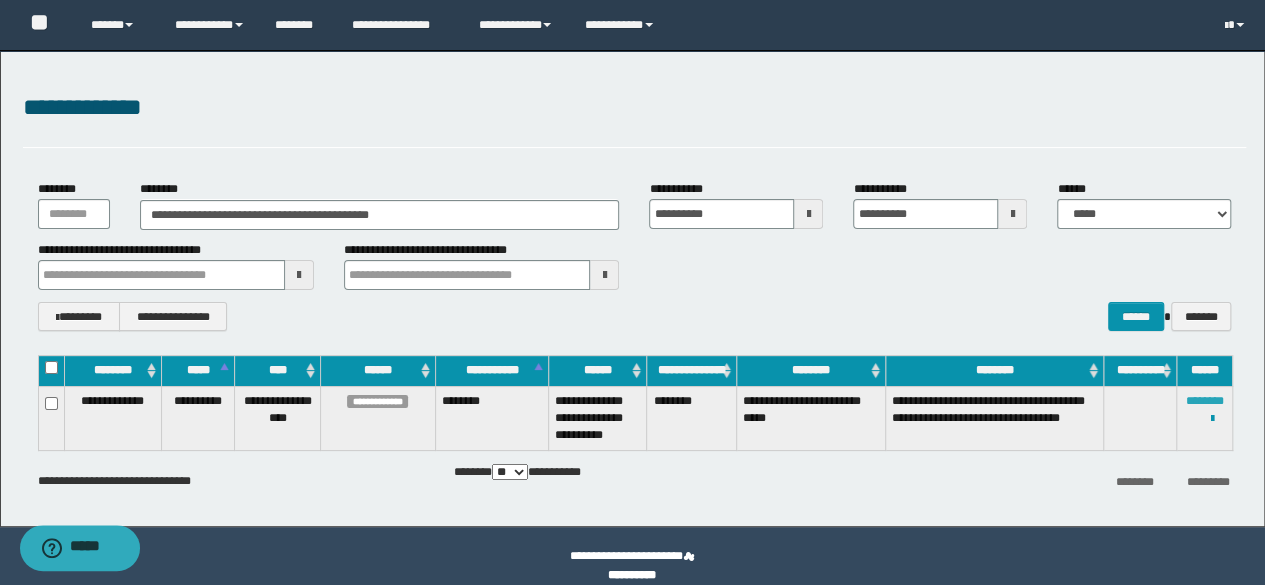 click on "********" at bounding box center (1205, 401) 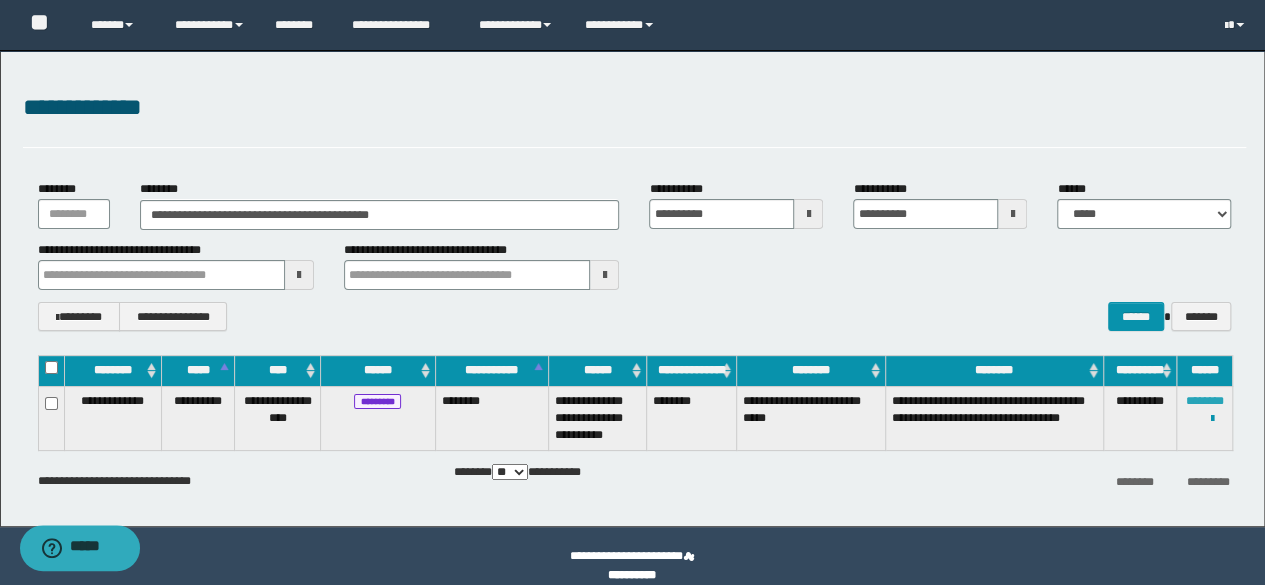 click on "********" at bounding box center (1205, 401) 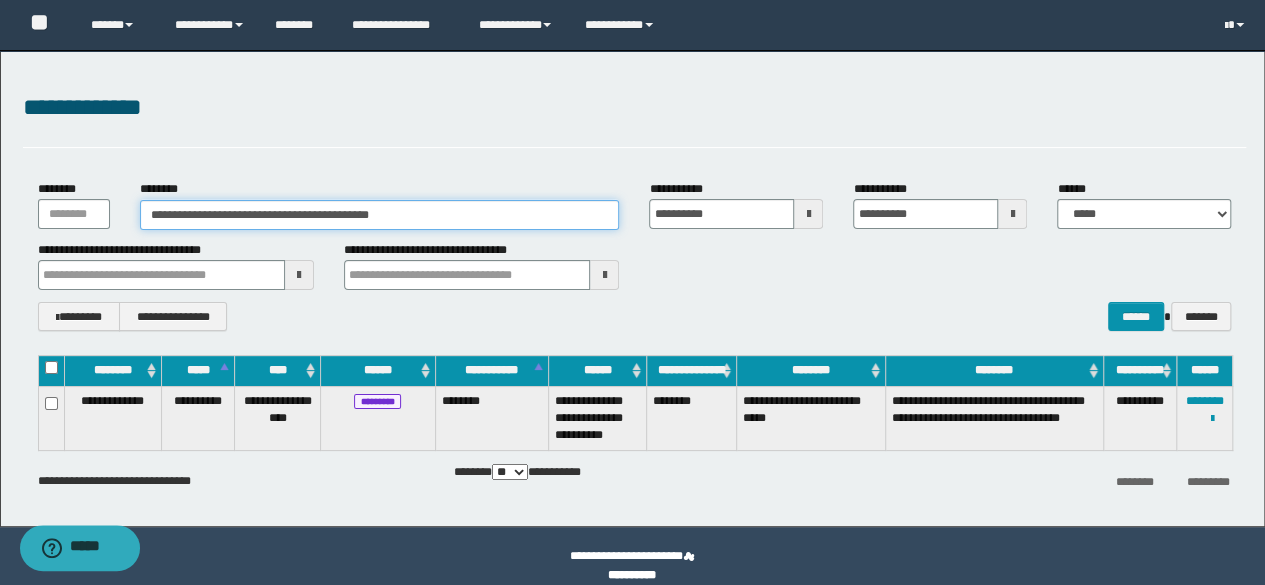 paste 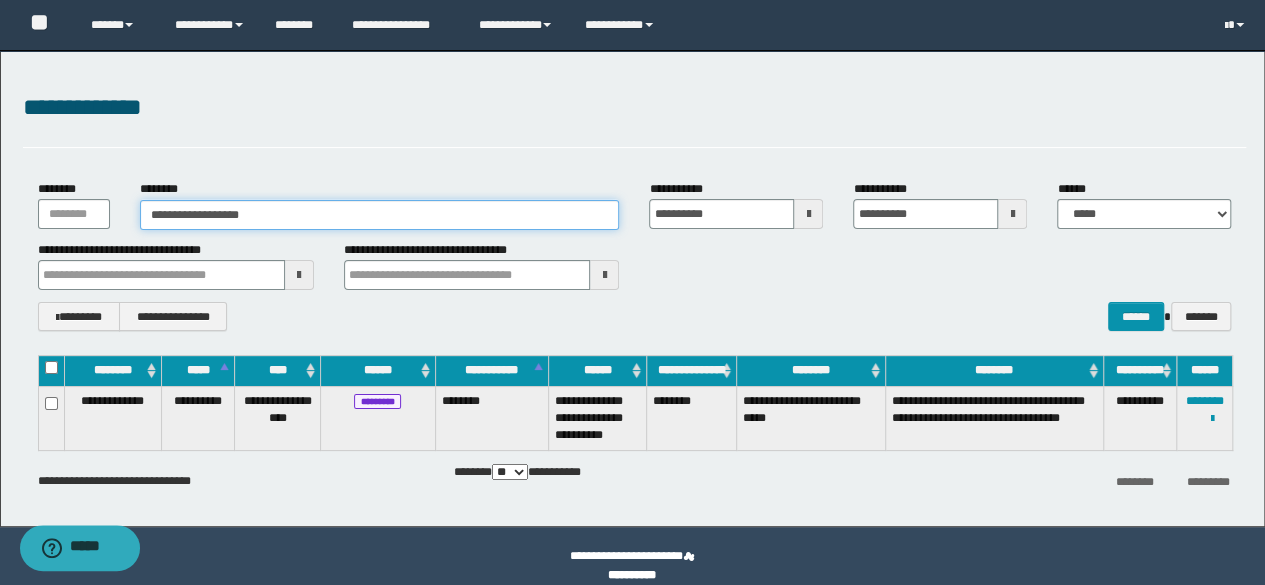 type on "**********" 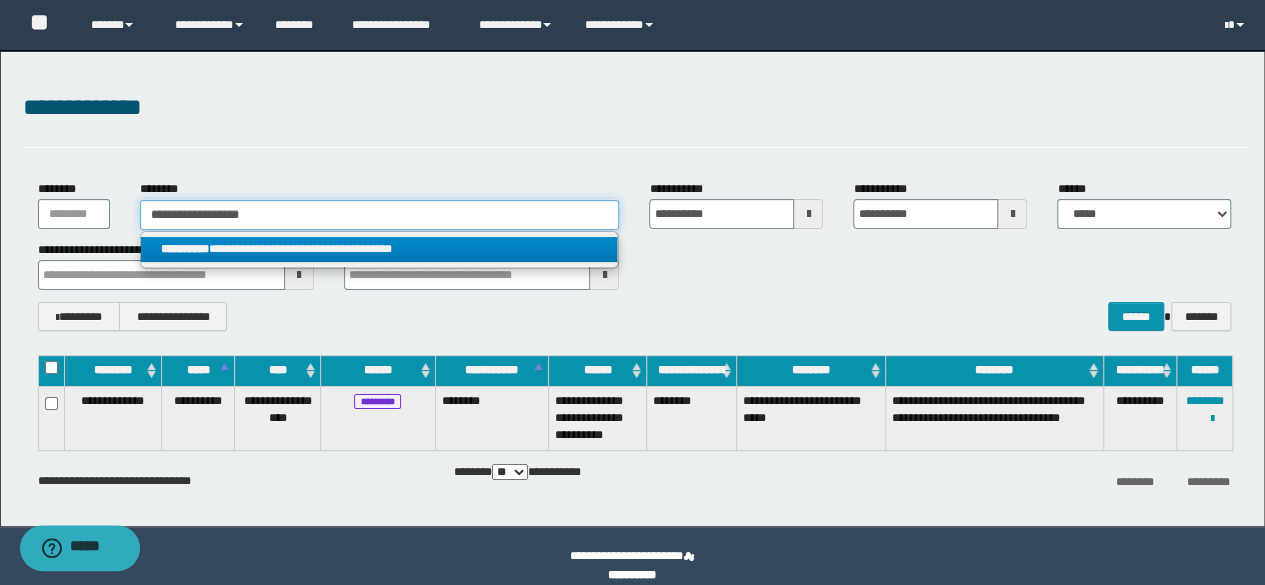 type on "**********" 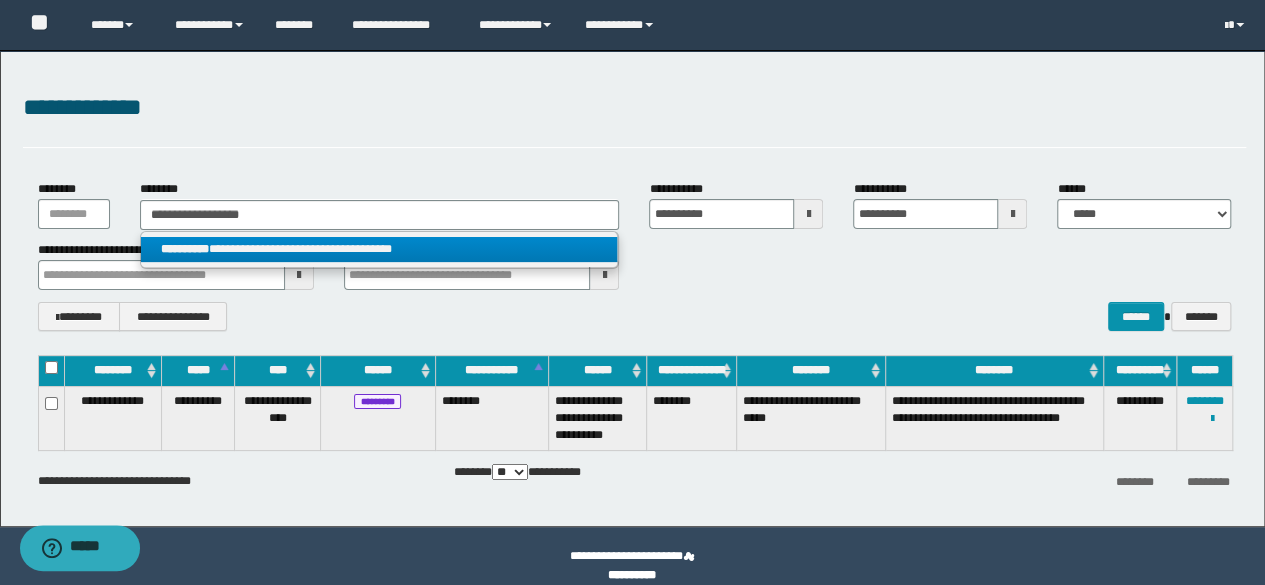 click on "**********" at bounding box center (380, 250) 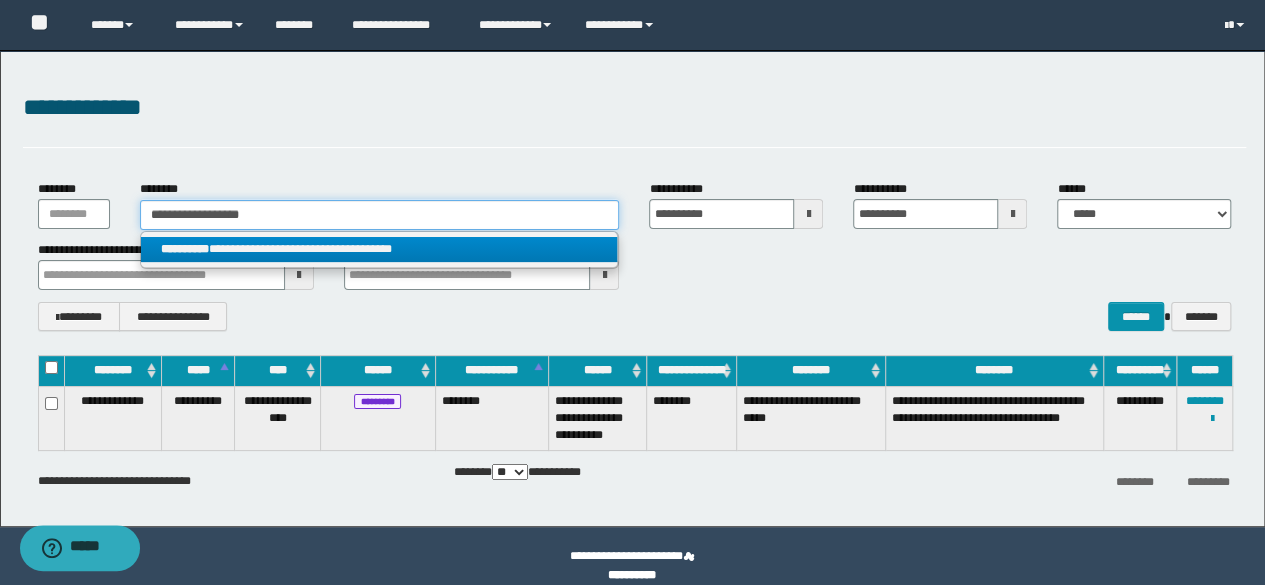 type 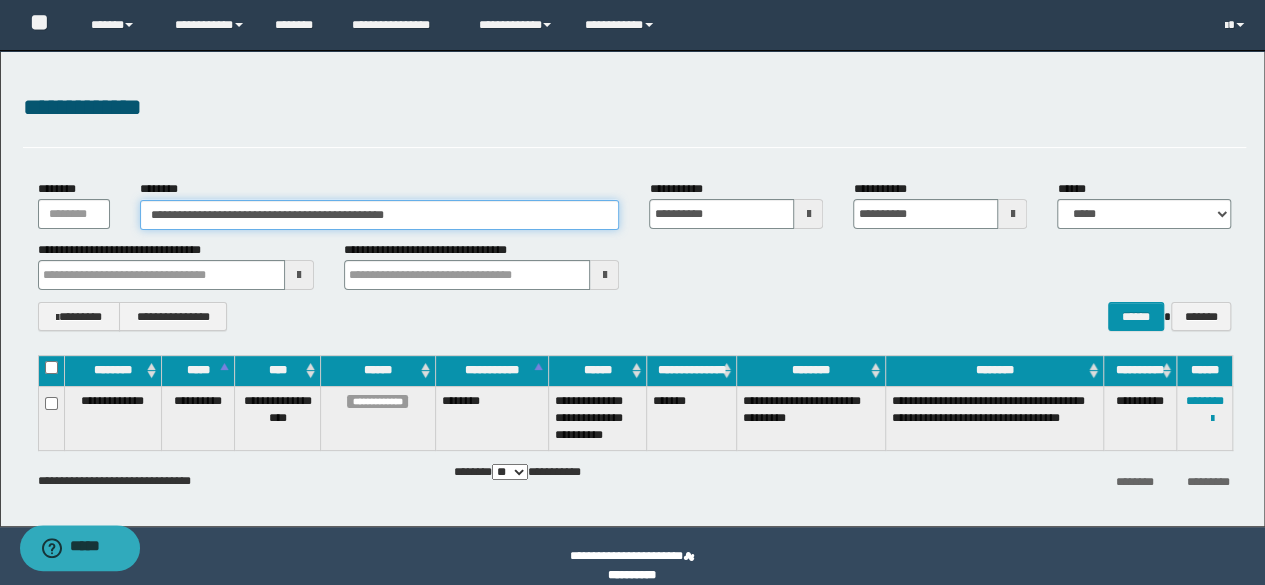 drag, startPoint x: 489, startPoint y: 211, endPoint x: 0, endPoint y: 211, distance: 489 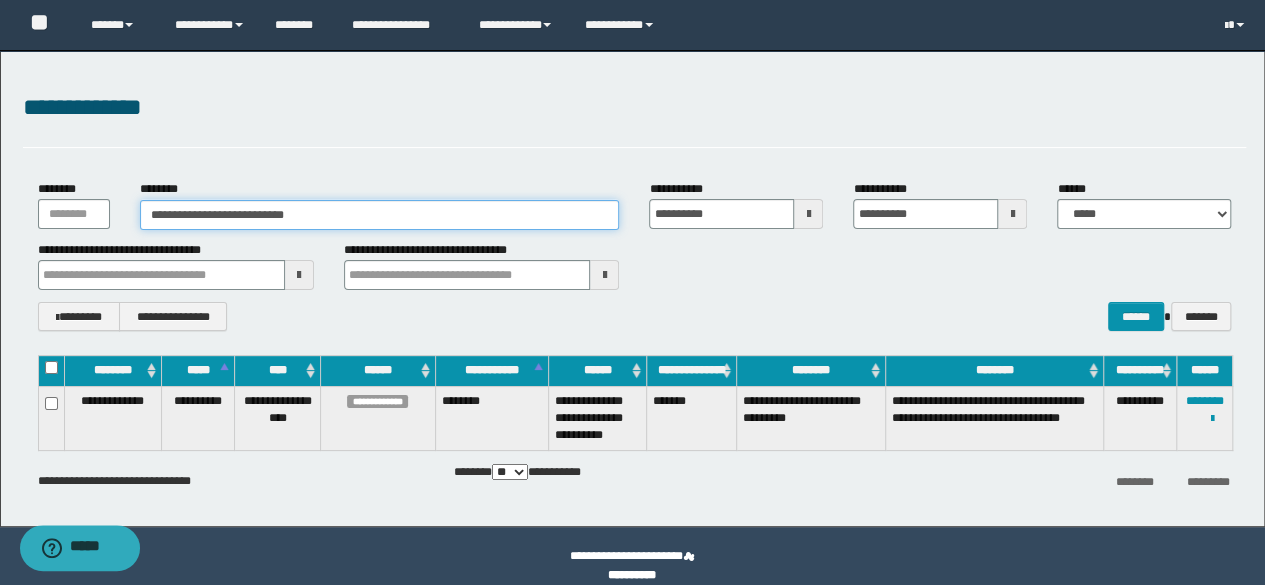 type on "**********" 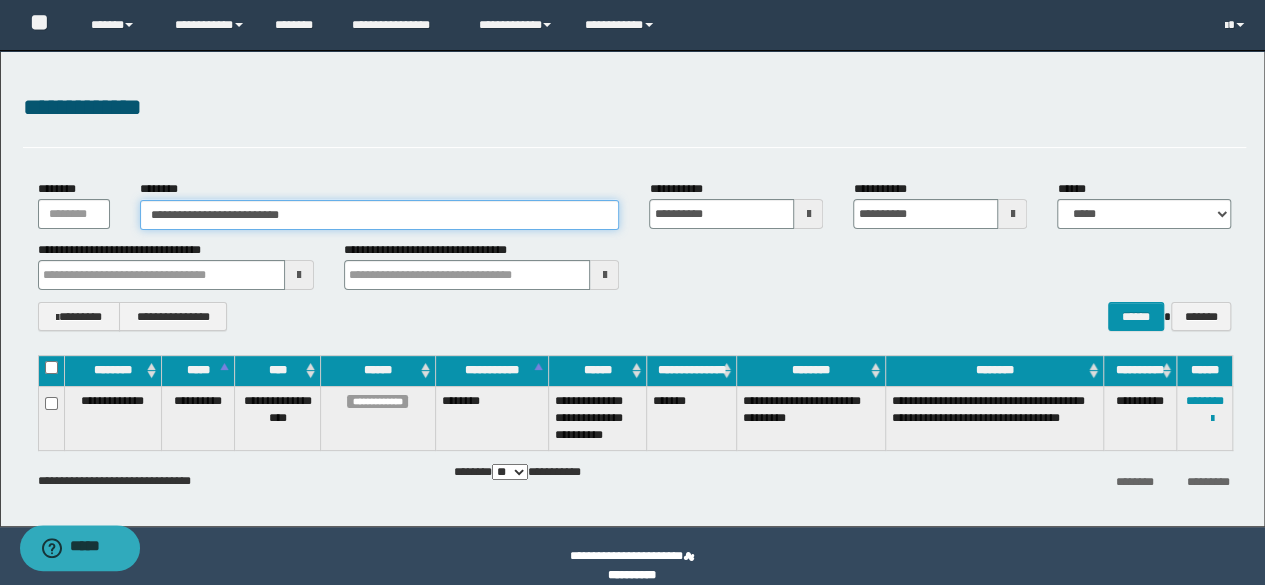 type on "**********" 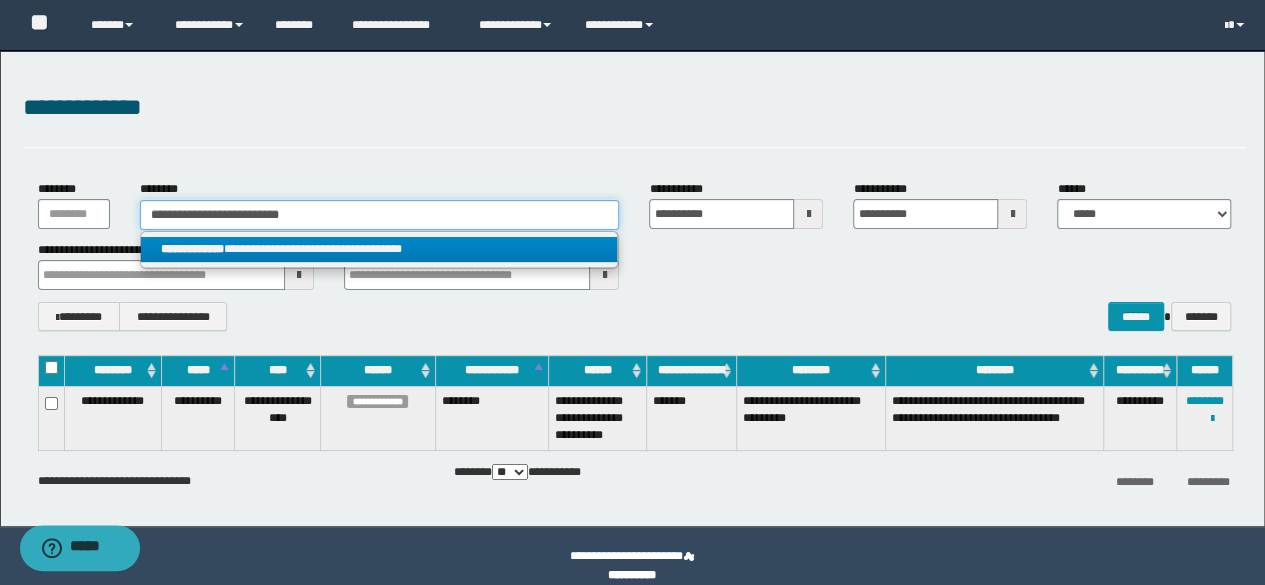 type on "**********" 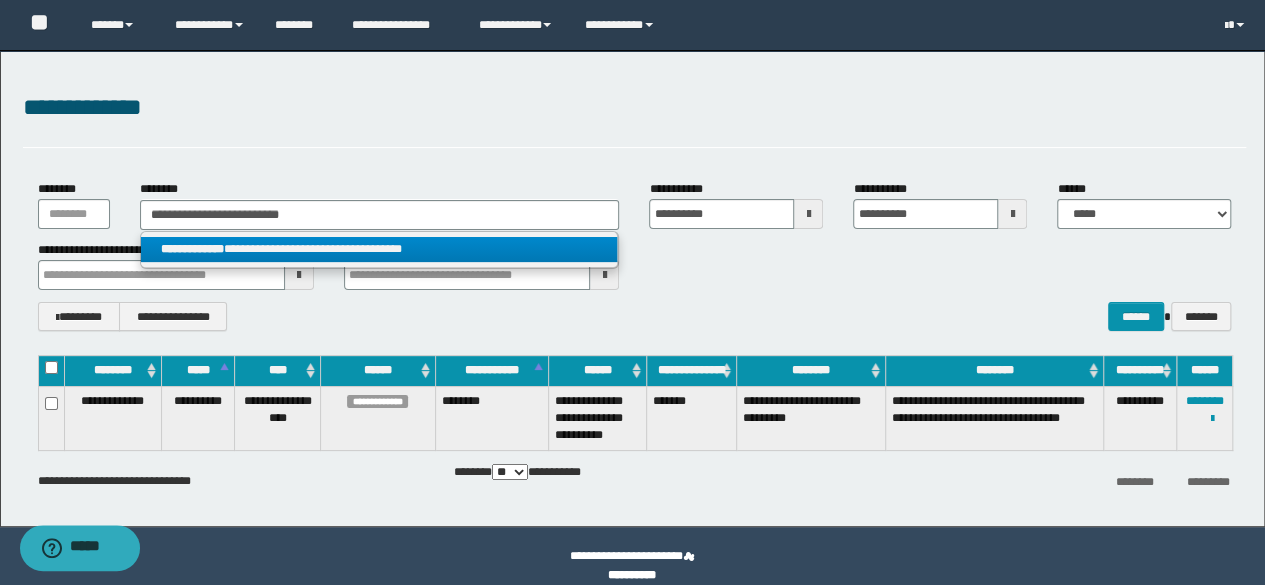 click on "**********" at bounding box center (379, 249) 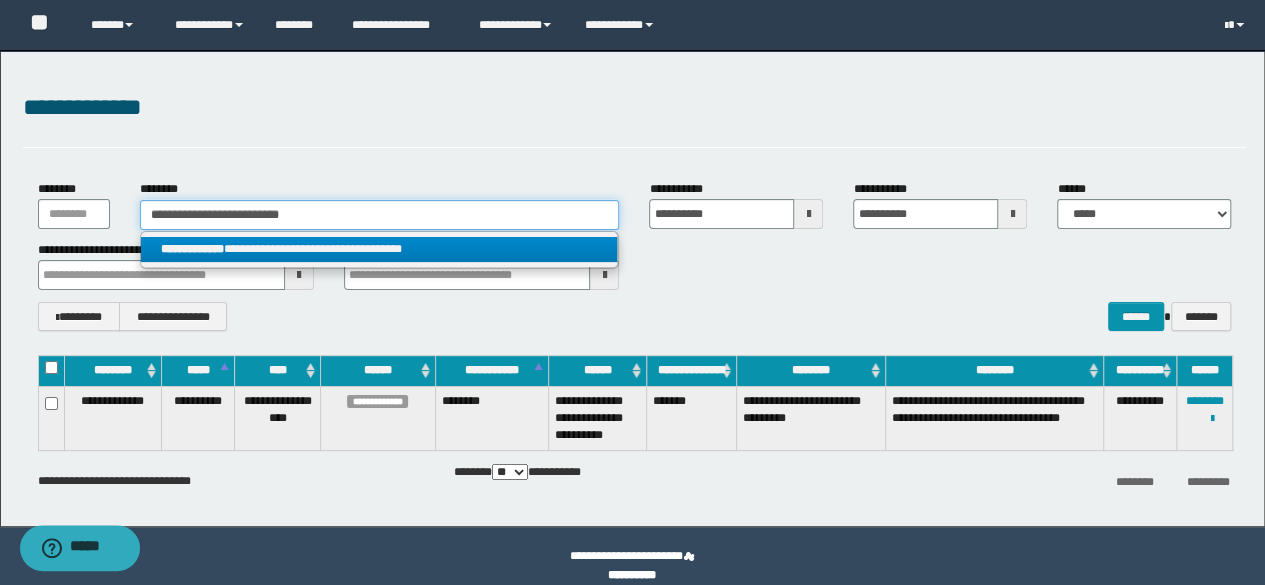 type 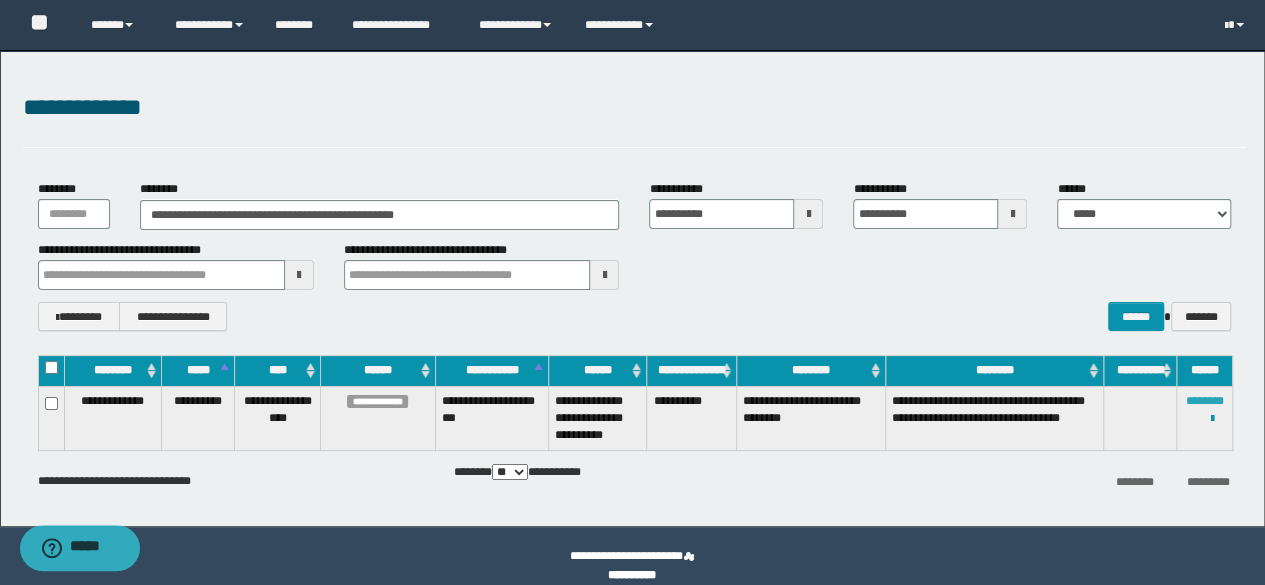 click on "********" at bounding box center [1205, 401] 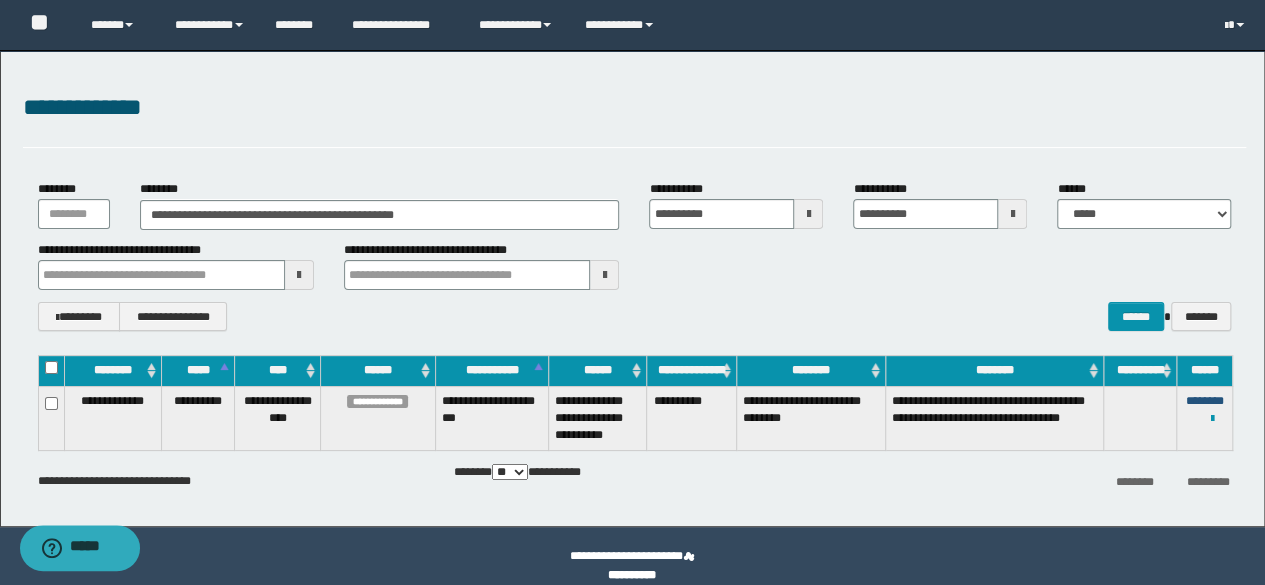 click on "********" at bounding box center (1205, 401) 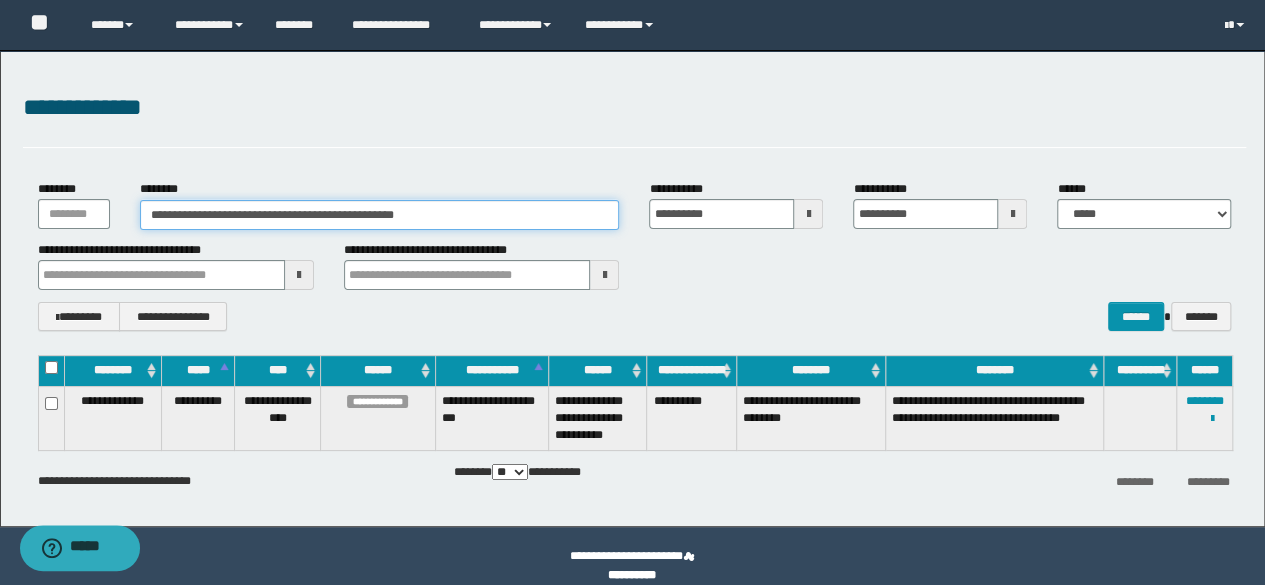 paste 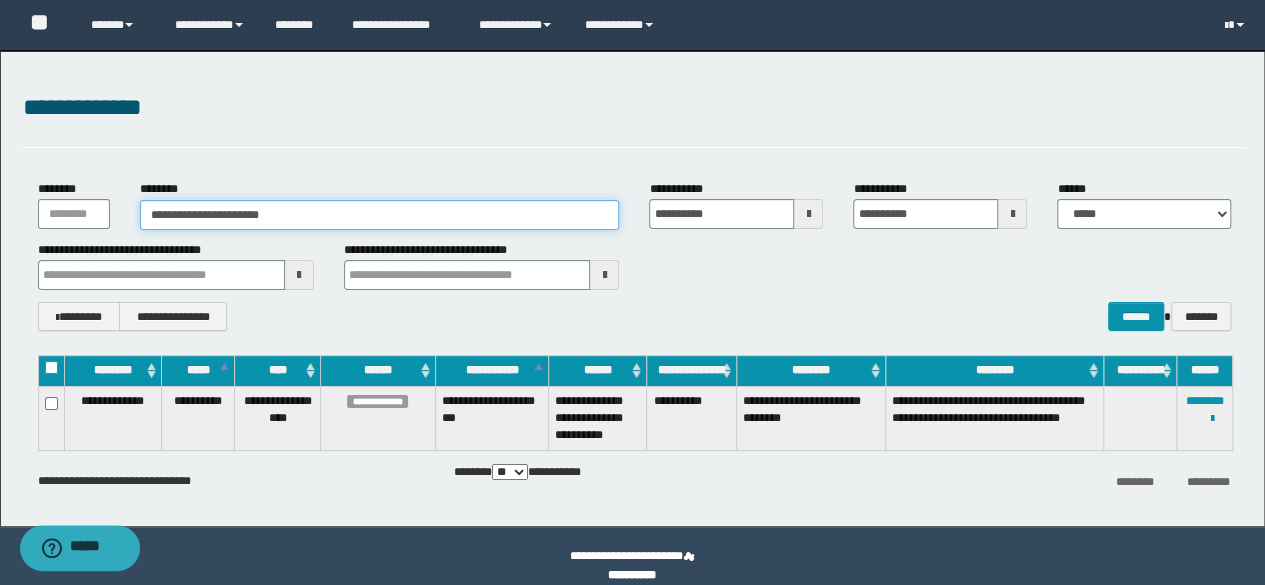 drag, startPoint x: 481, startPoint y: 218, endPoint x: 0, endPoint y: 195, distance: 481.5496 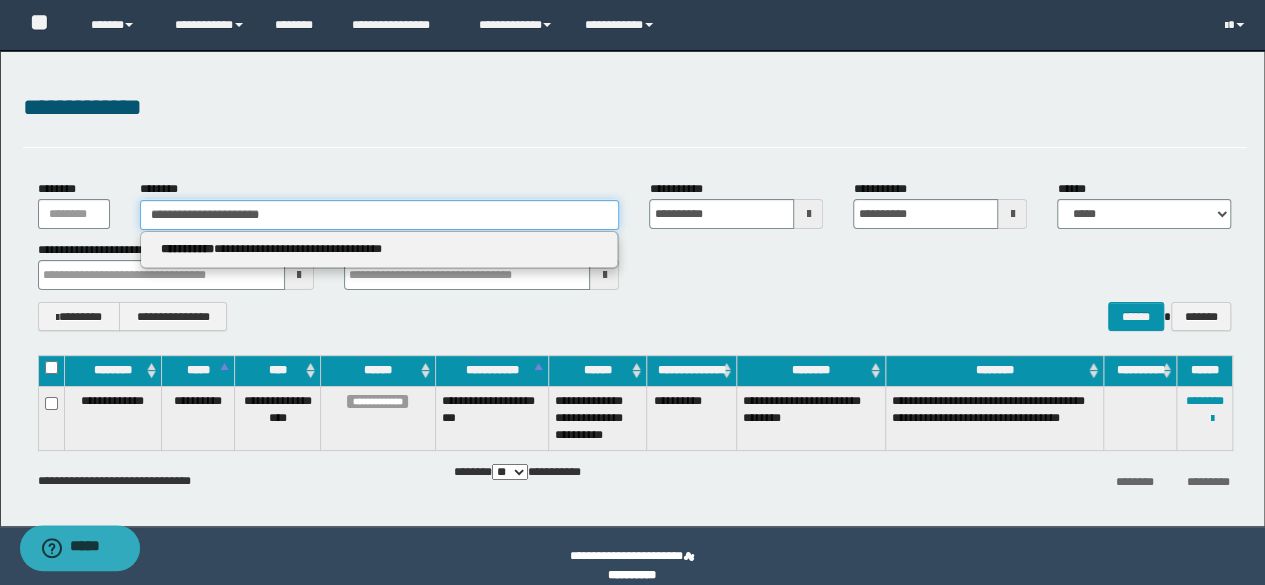 type on "**********" 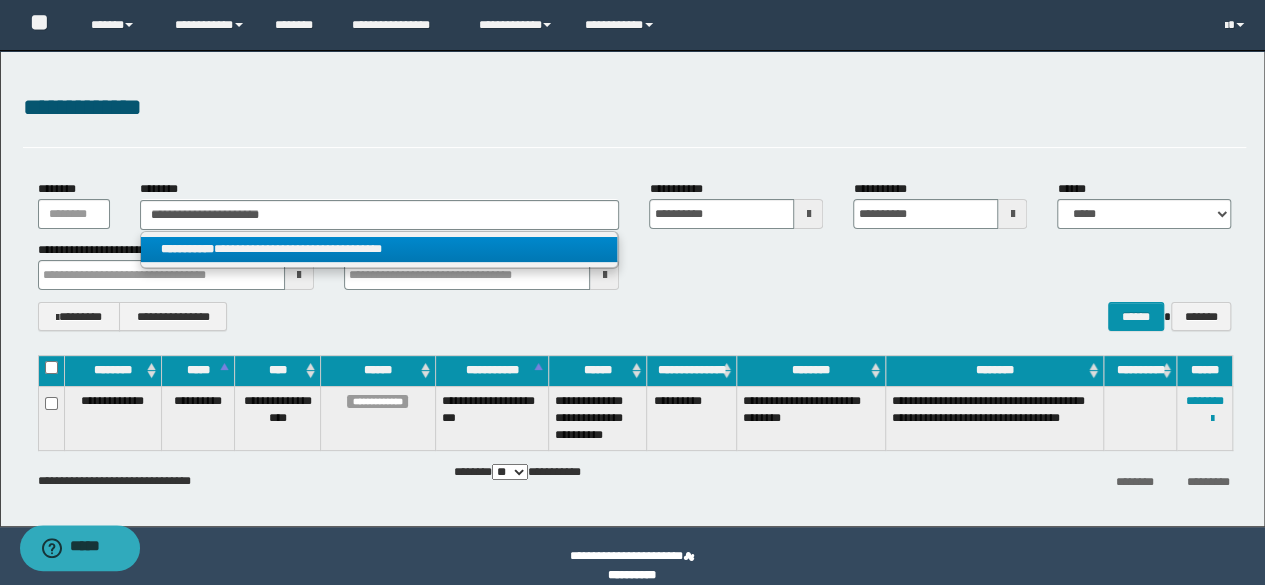 click on "**********" at bounding box center (379, 249) 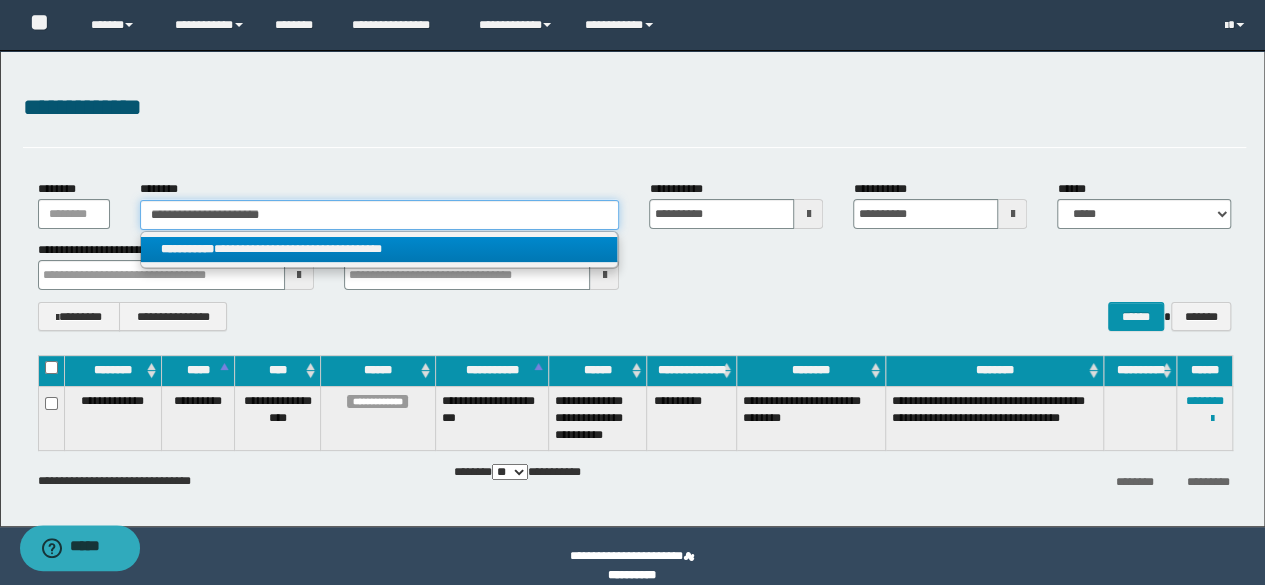type 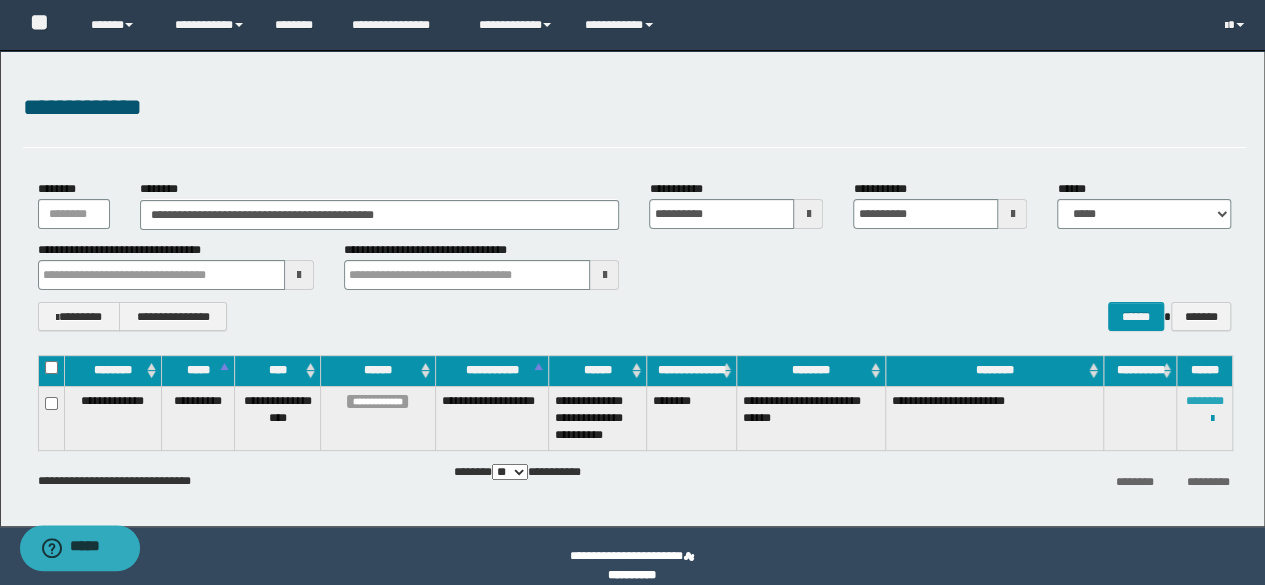 click on "********" at bounding box center (1205, 401) 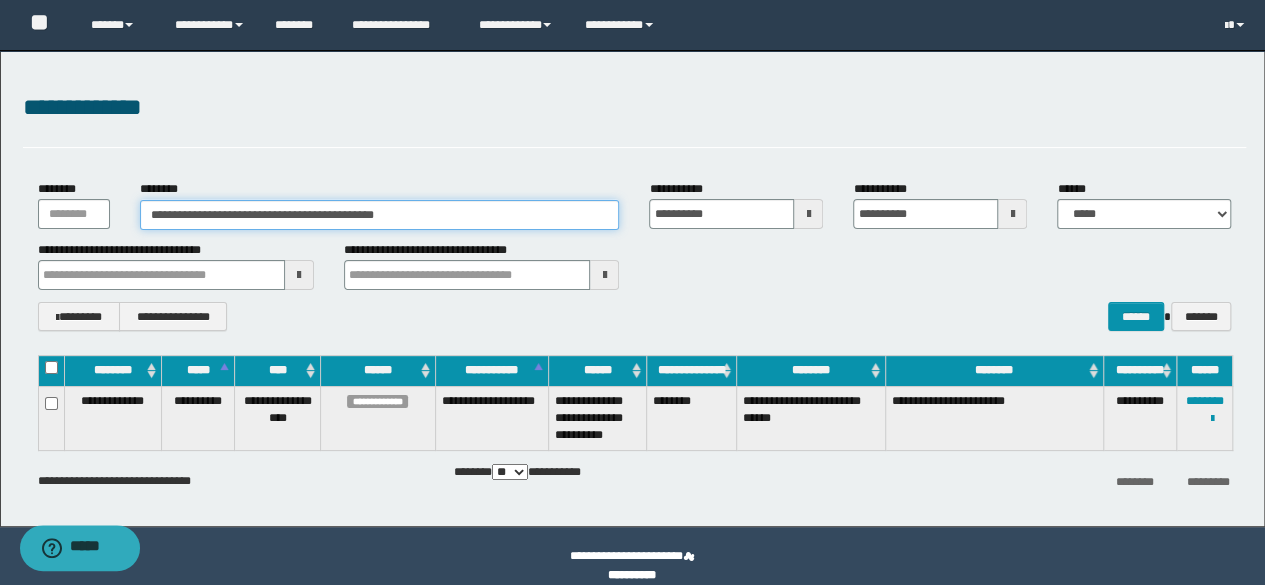 drag, startPoint x: 475, startPoint y: 209, endPoint x: 40, endPoint y: 193, distance: 435.29416 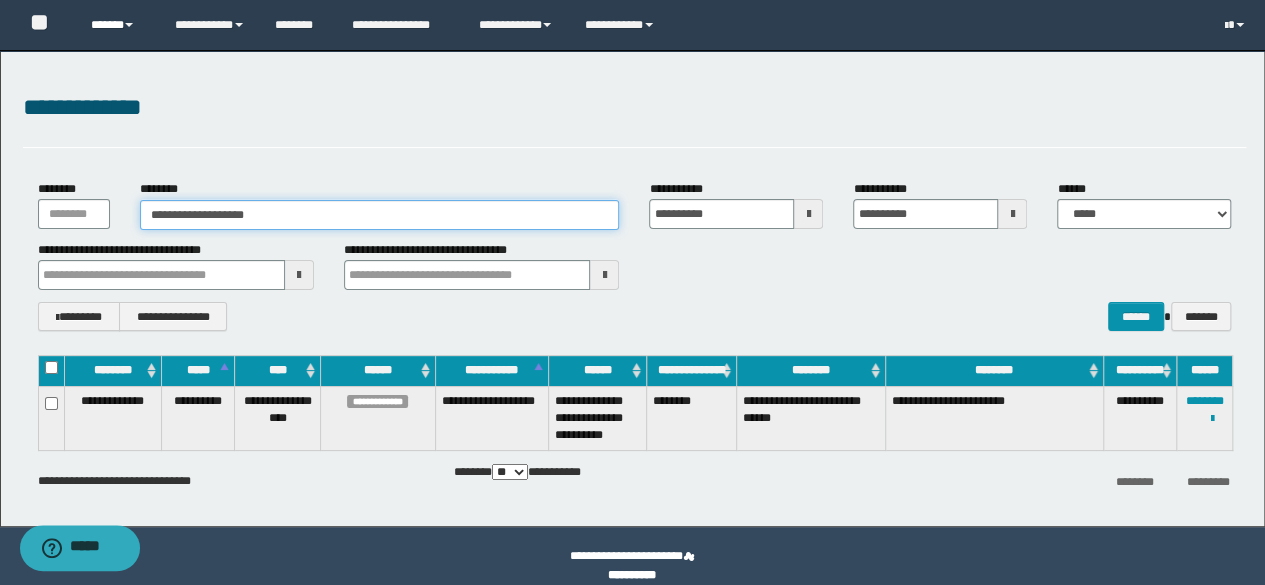 type on "**********" 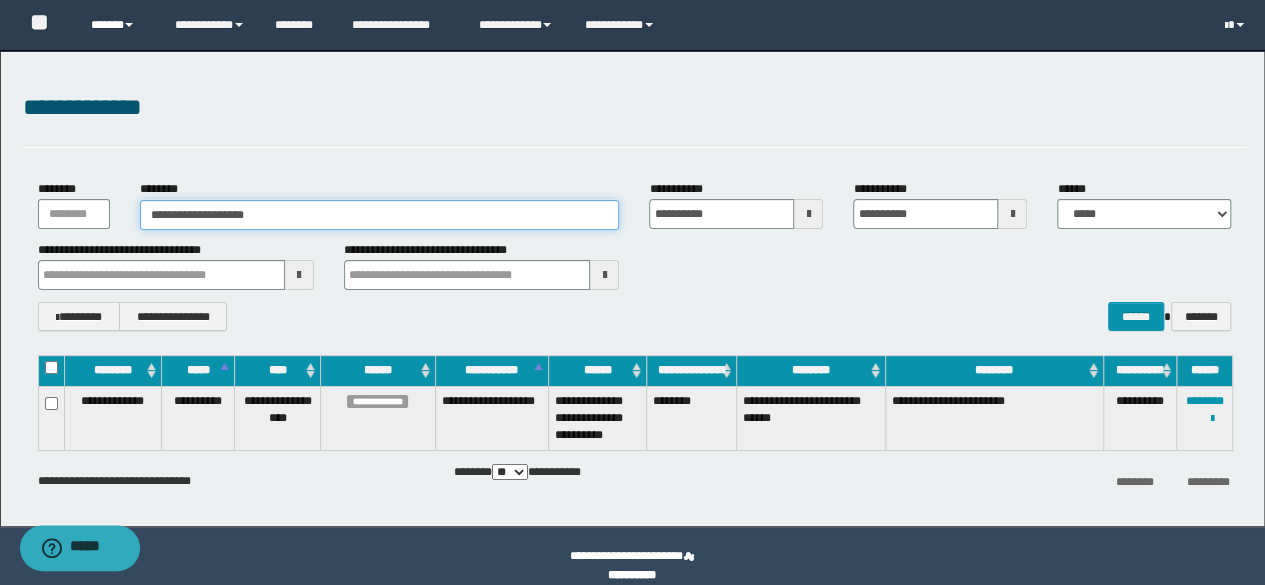 type on "**********" 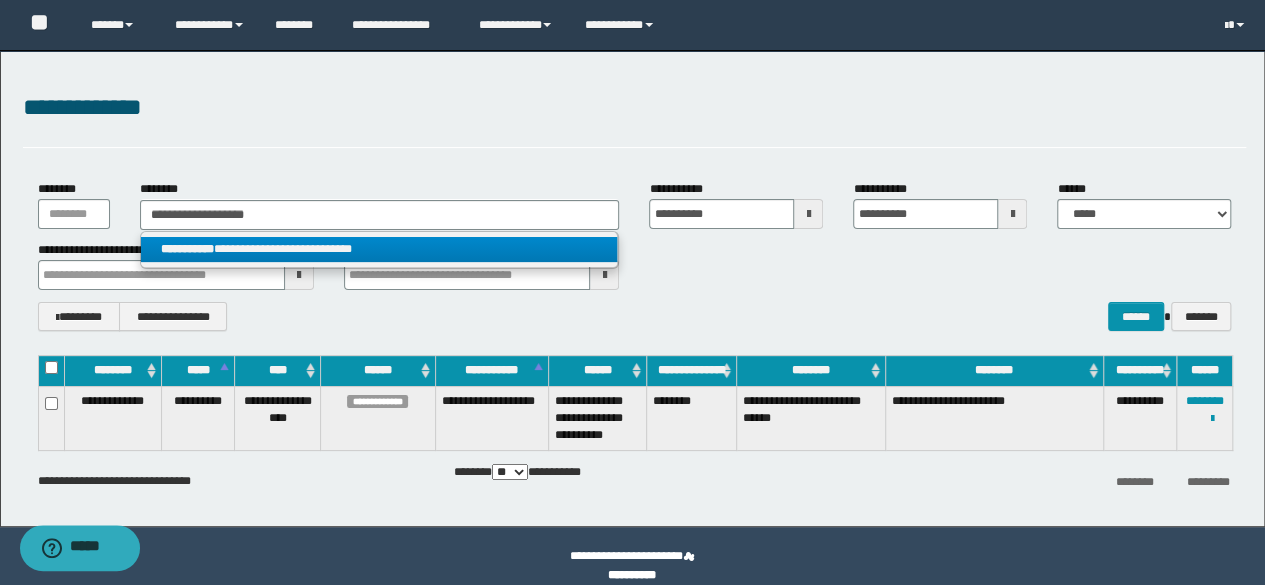 click on "**********" at bounding box center [379, 249] 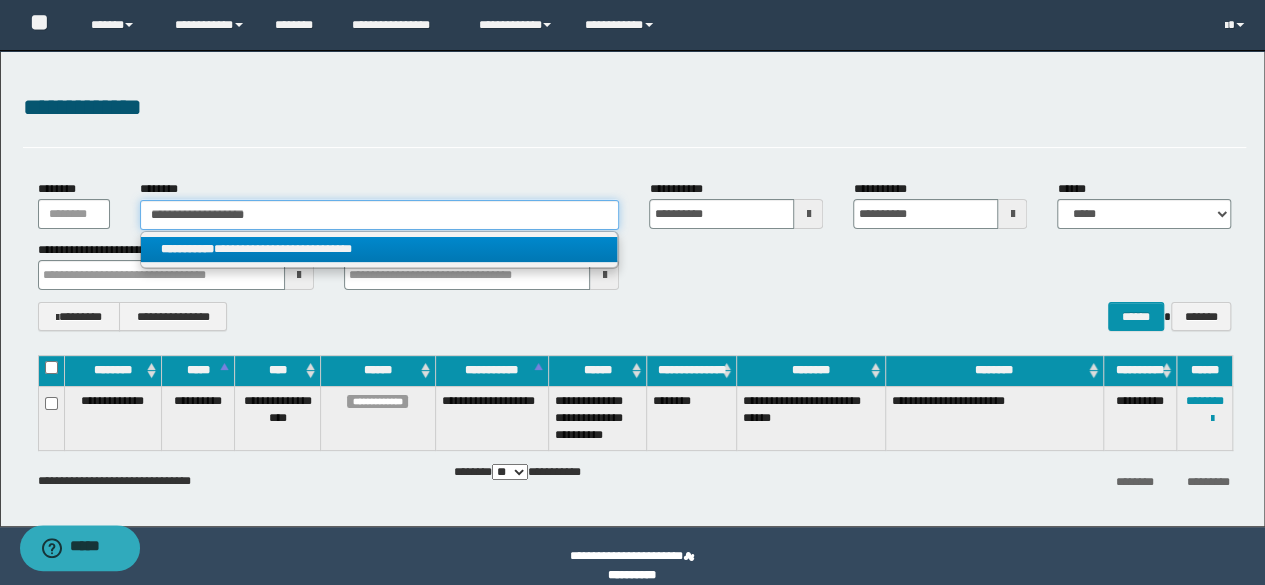 type 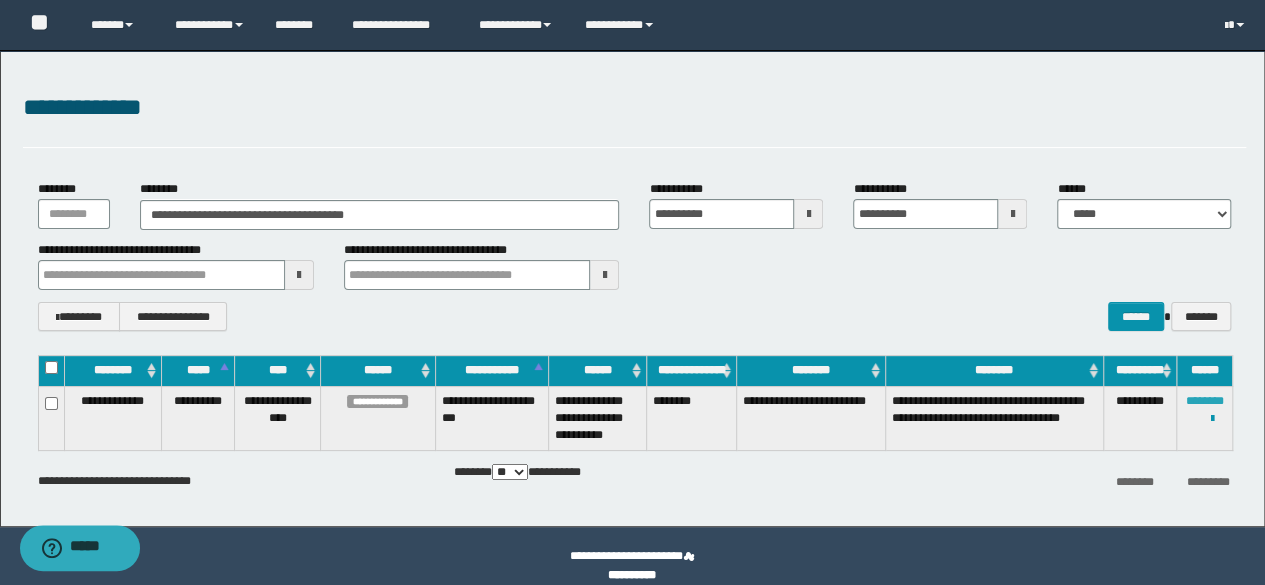 click on "********" at bounding box center (1205, 401) 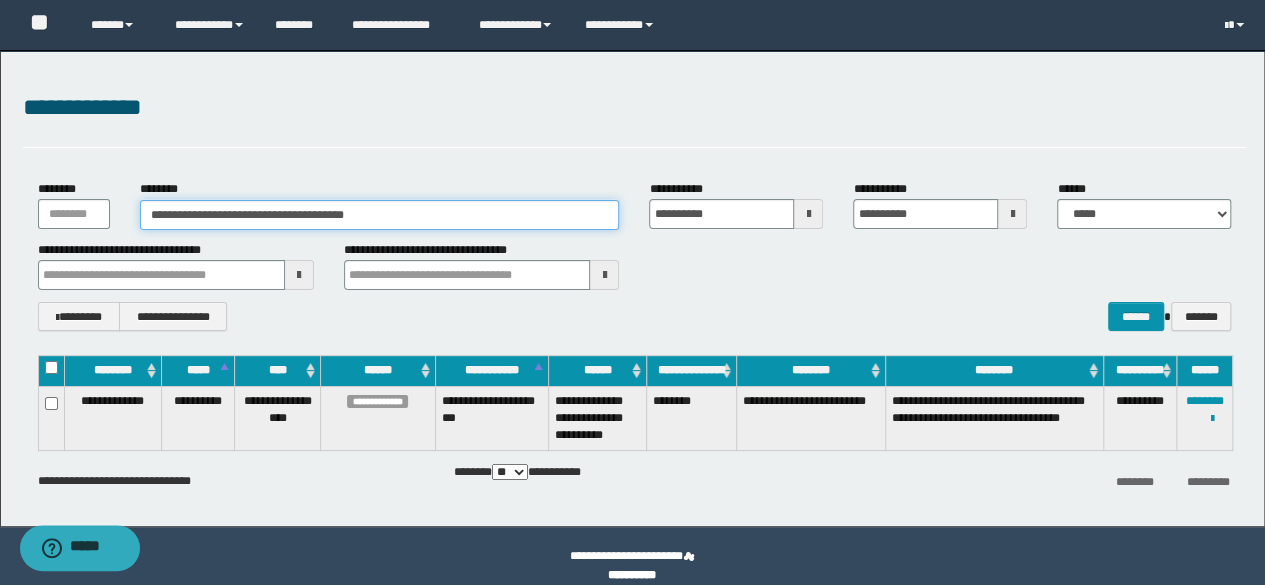 click on "**********" at bounding box center (380, 215) 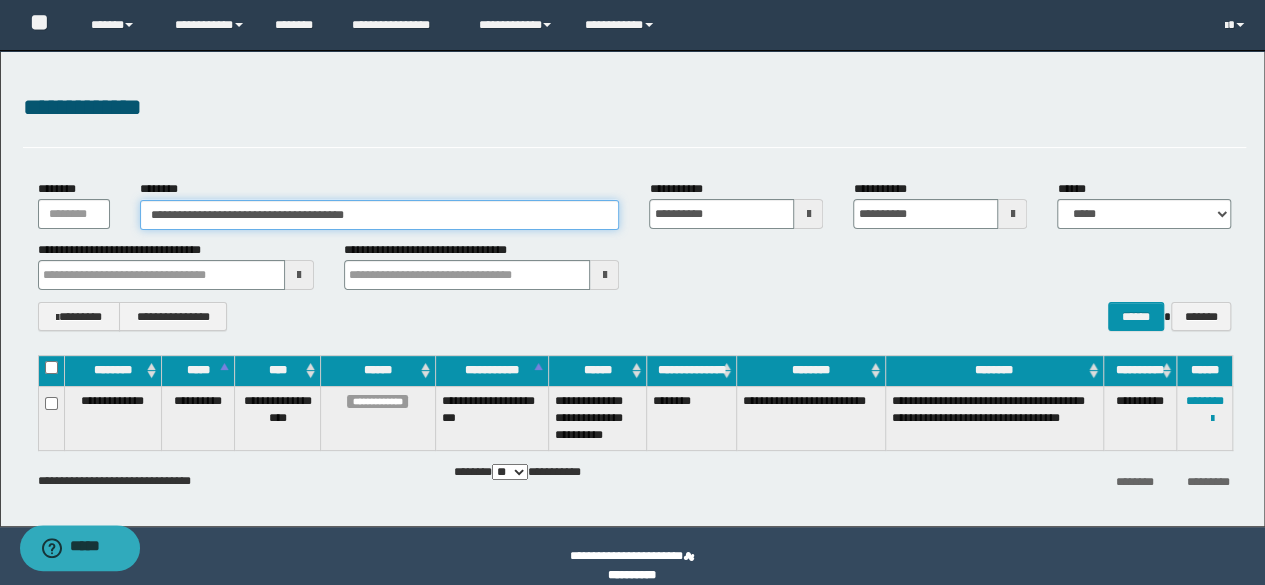 click on "**********" at bounding box center [632, 288] 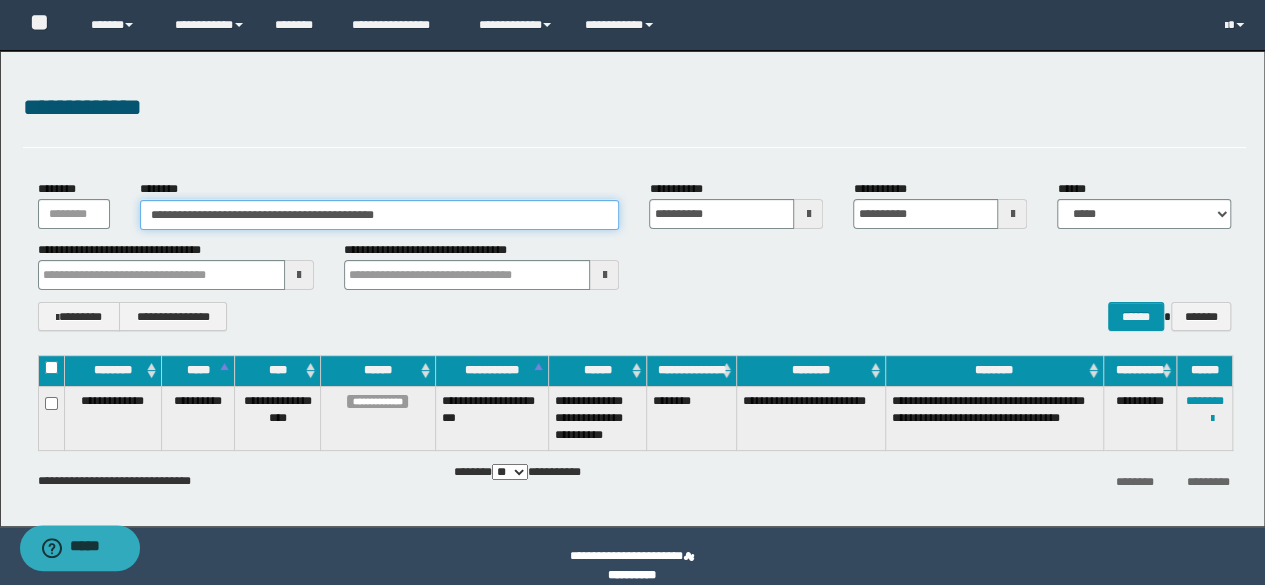 drag, startPoint x: 483, startPoint y: 221, endPoint x: 0, endPoint y: 204, distance: 483.29907 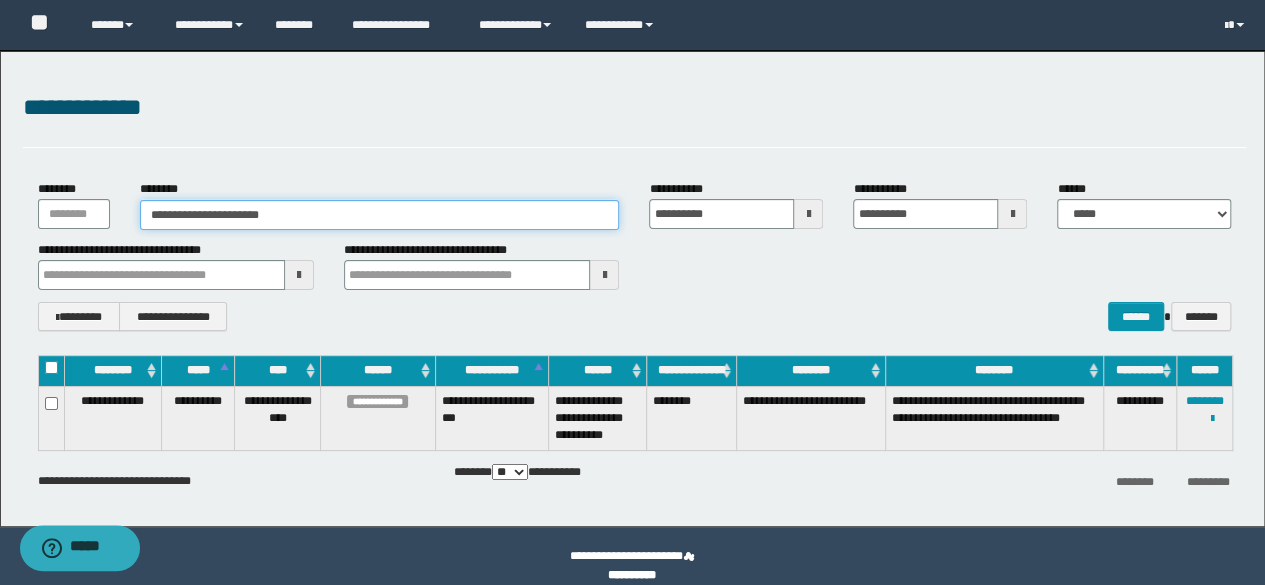 type on "**********" 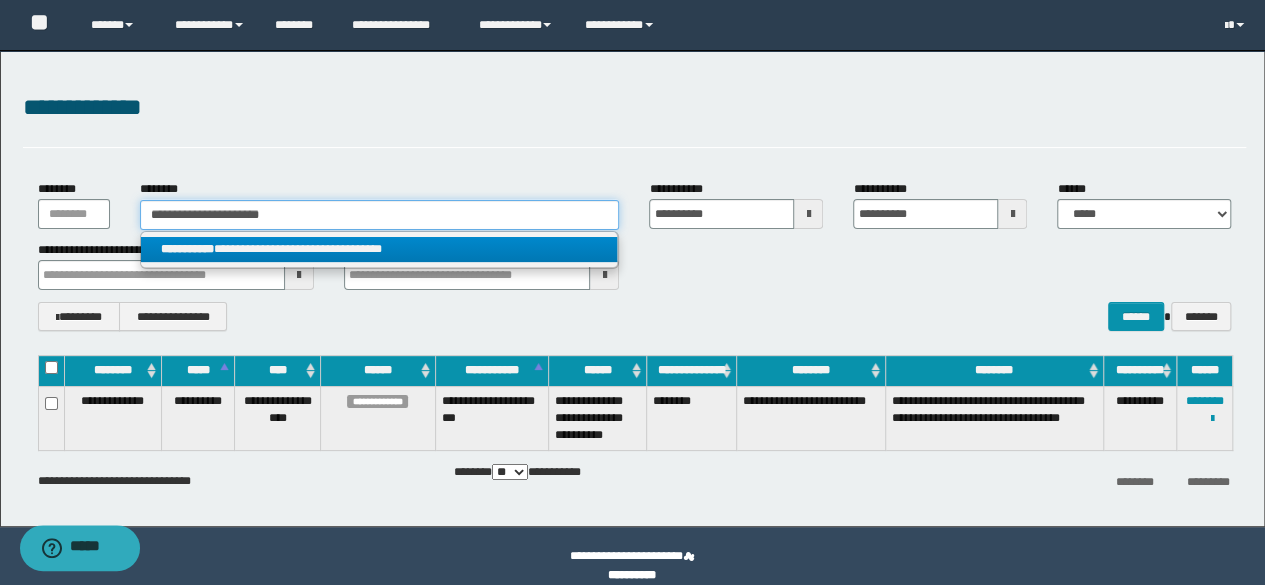 type on "**********" 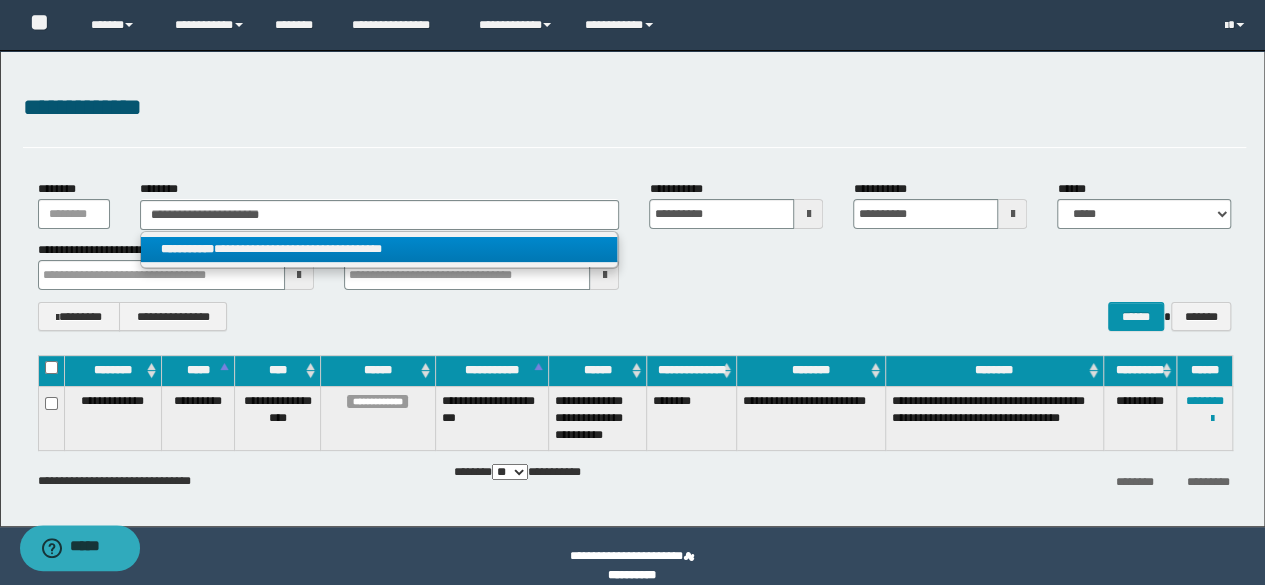 click on "**********" at bounding box center (379, 249) 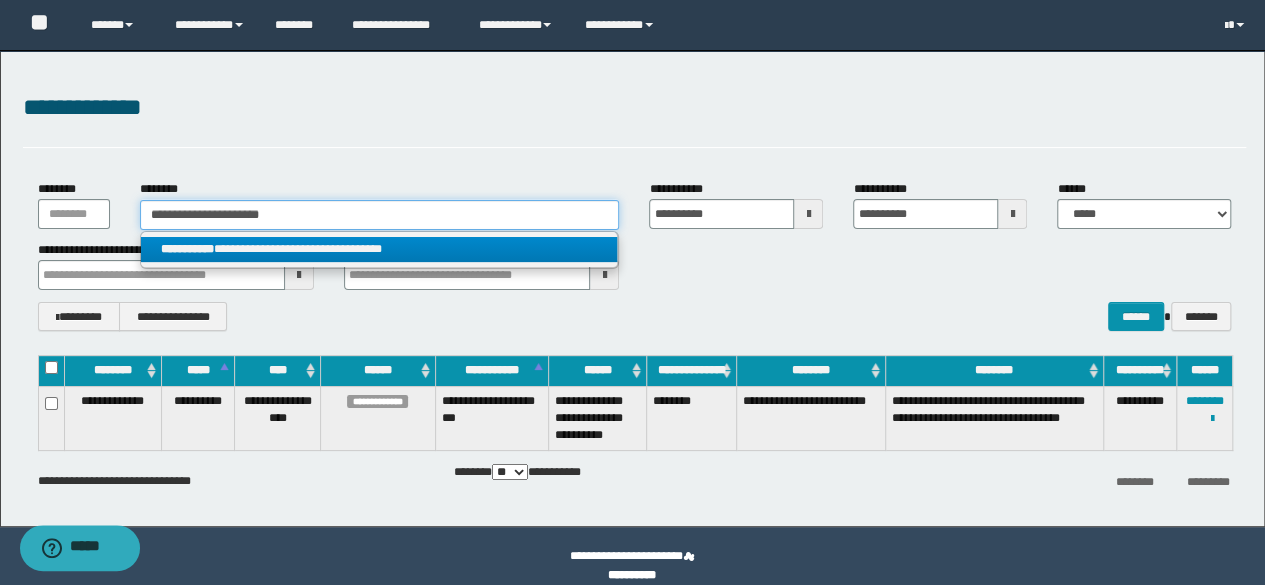 type 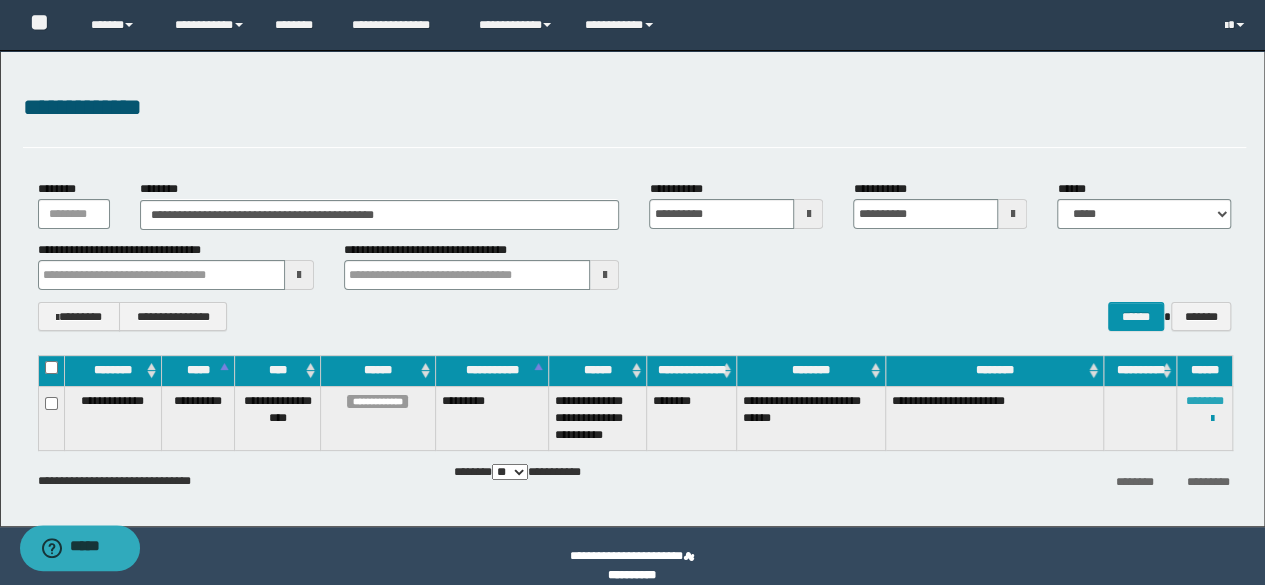 click on "********" at bounding box center (1205, 401) 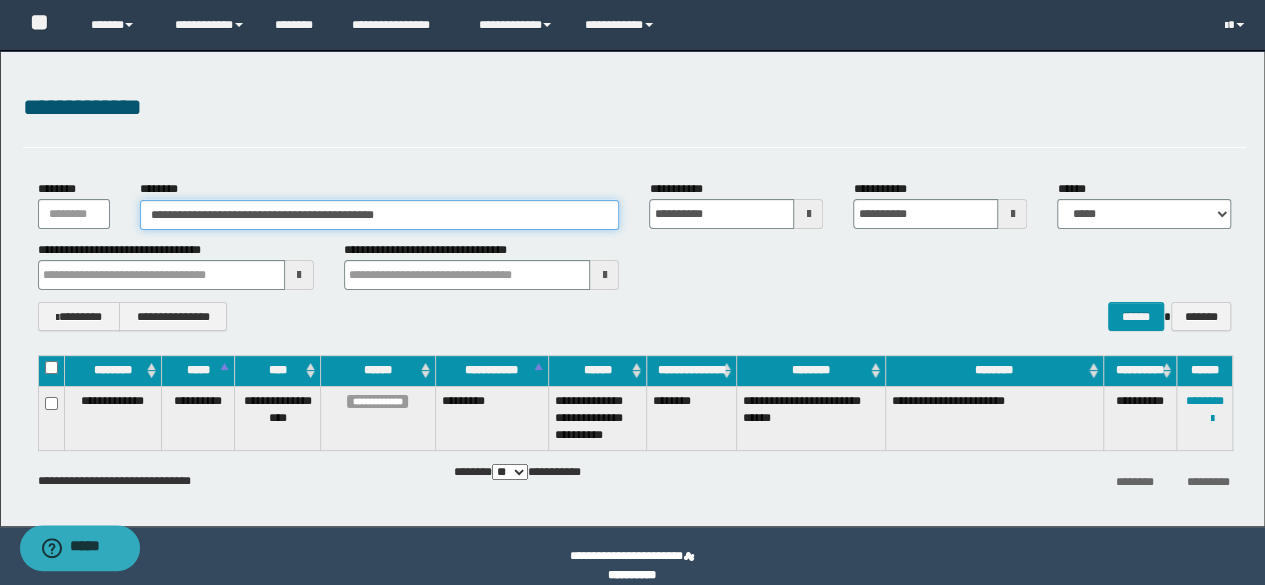 drag, startPoint x: 456, startPoint y: 221, endPoint x: 0, endPoint y: 211, distance: 456.10965 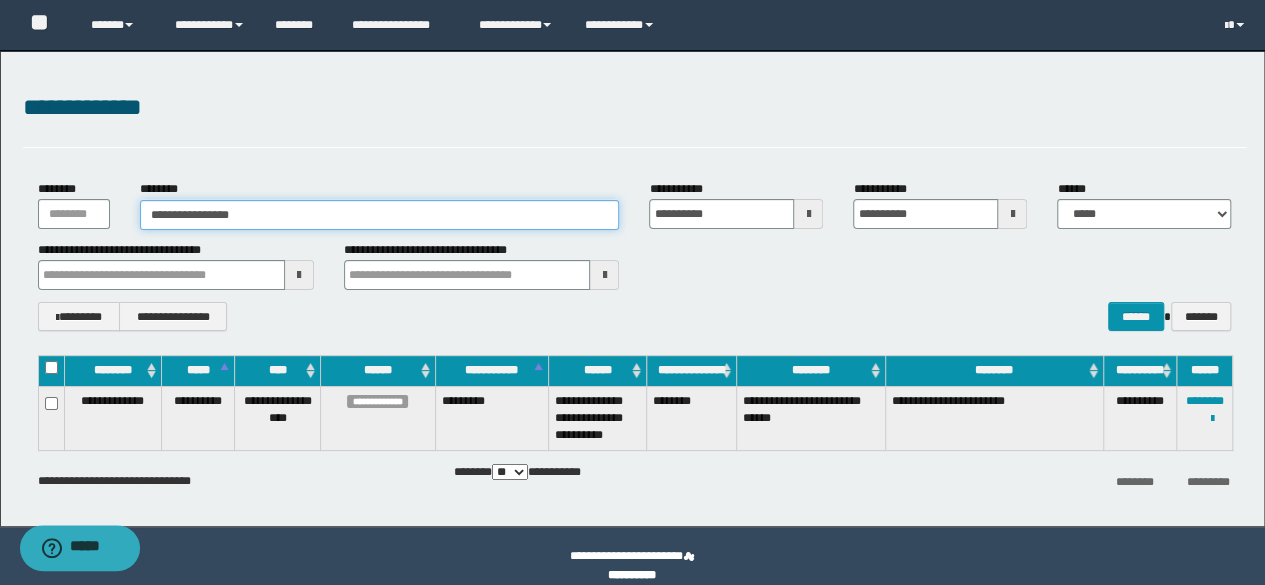 type on "**********" 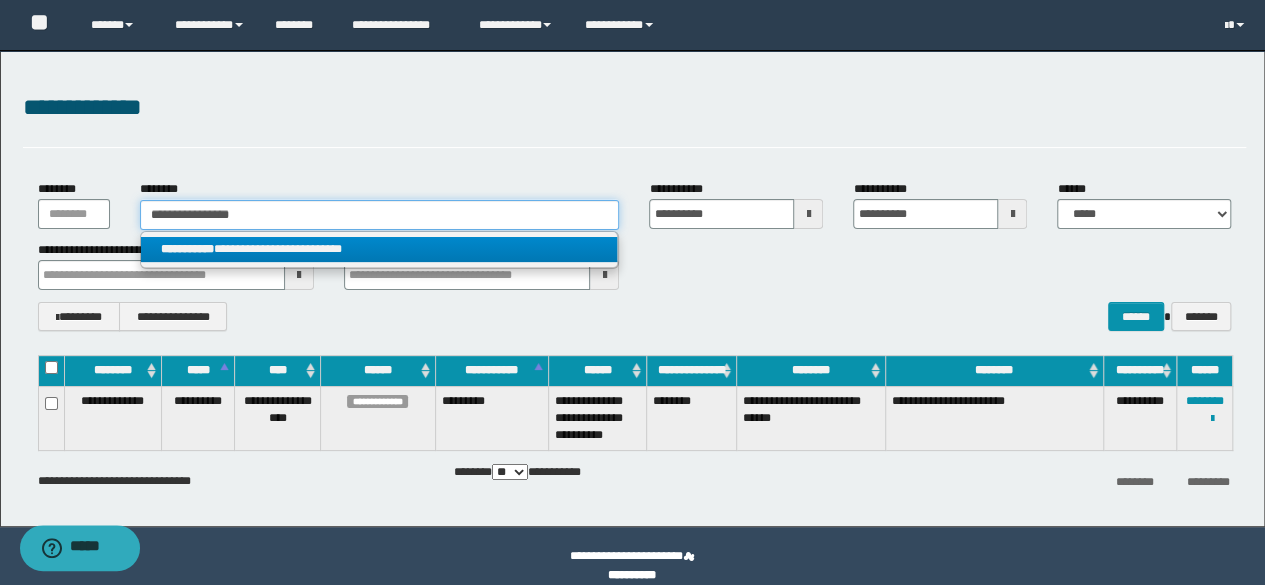 type on "**********" 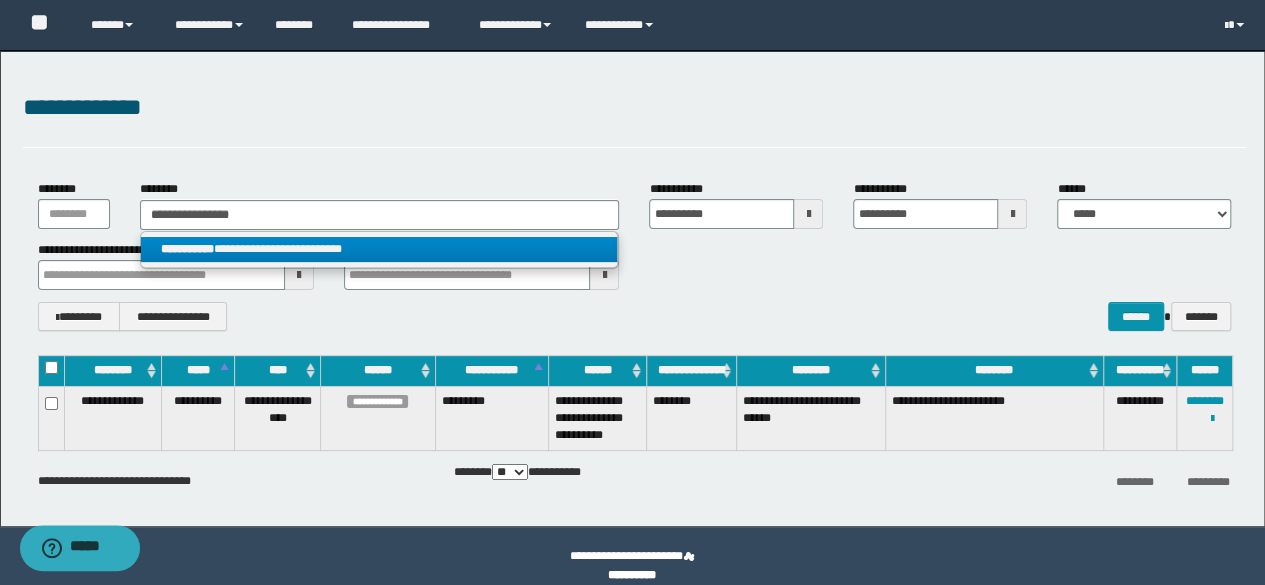 click on "**********" at bounding box center [379, 249] 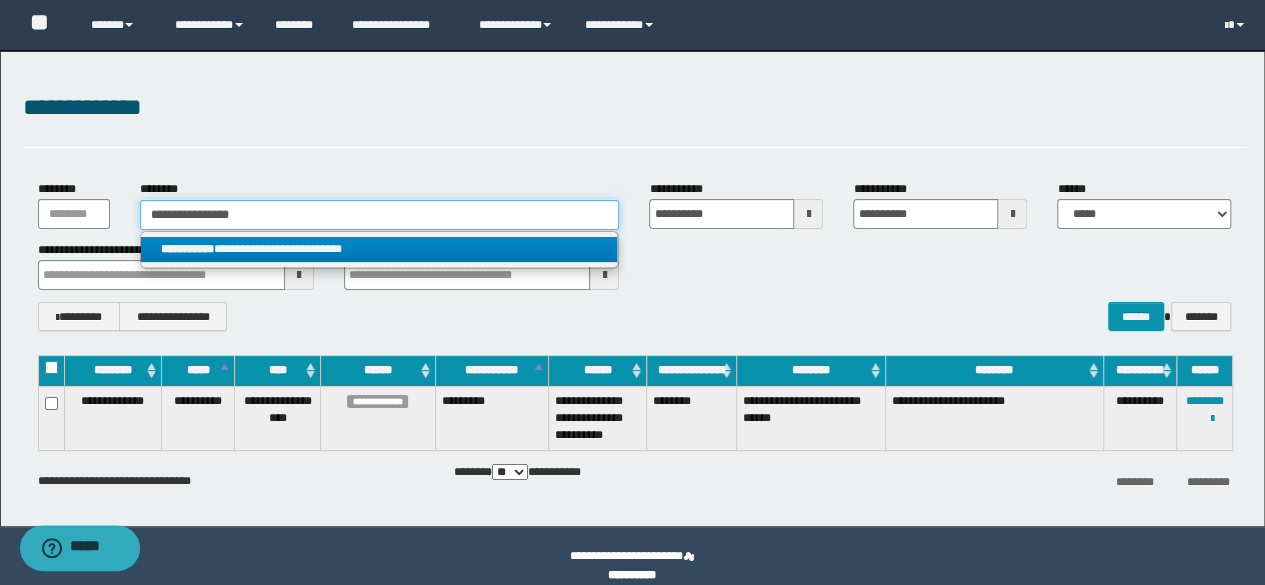 type 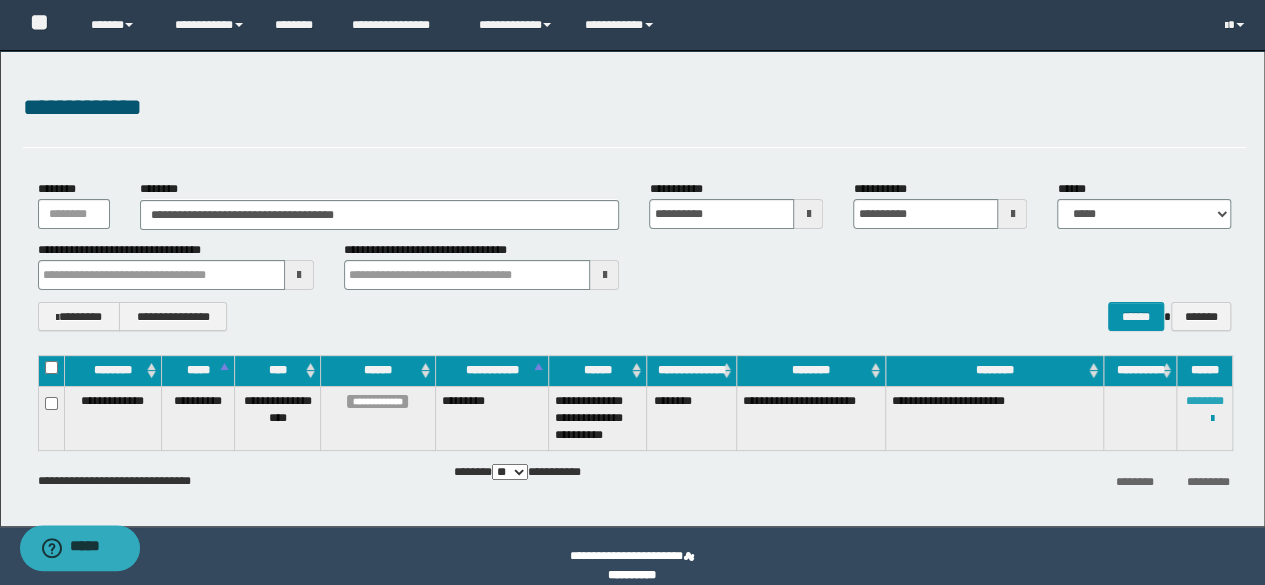 click on "********" at bounding box center (1205, 401) 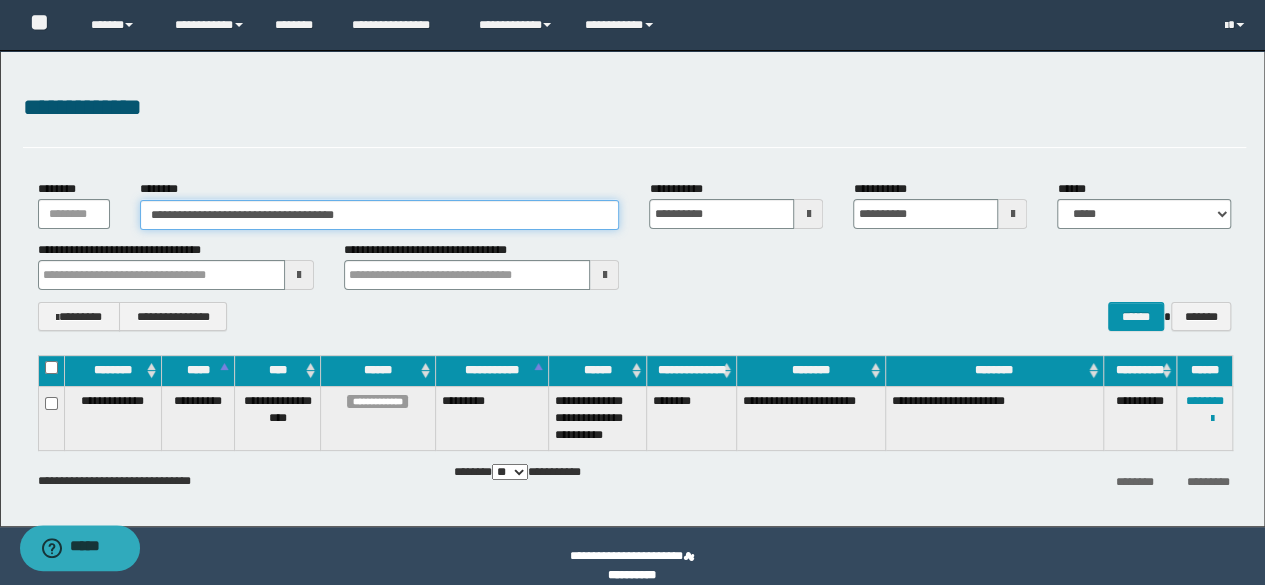 drag, startPoint x: 434, startPoint y: 209, endPoint x: 0, endPoint y: 201, distance: 434.07373 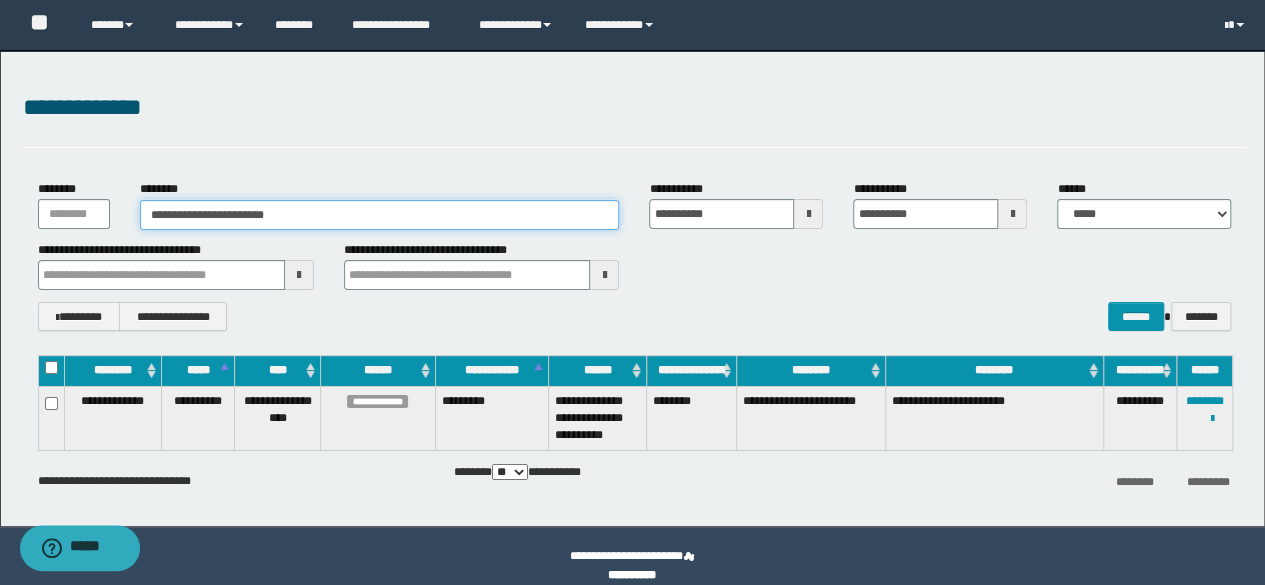 type on "**********" 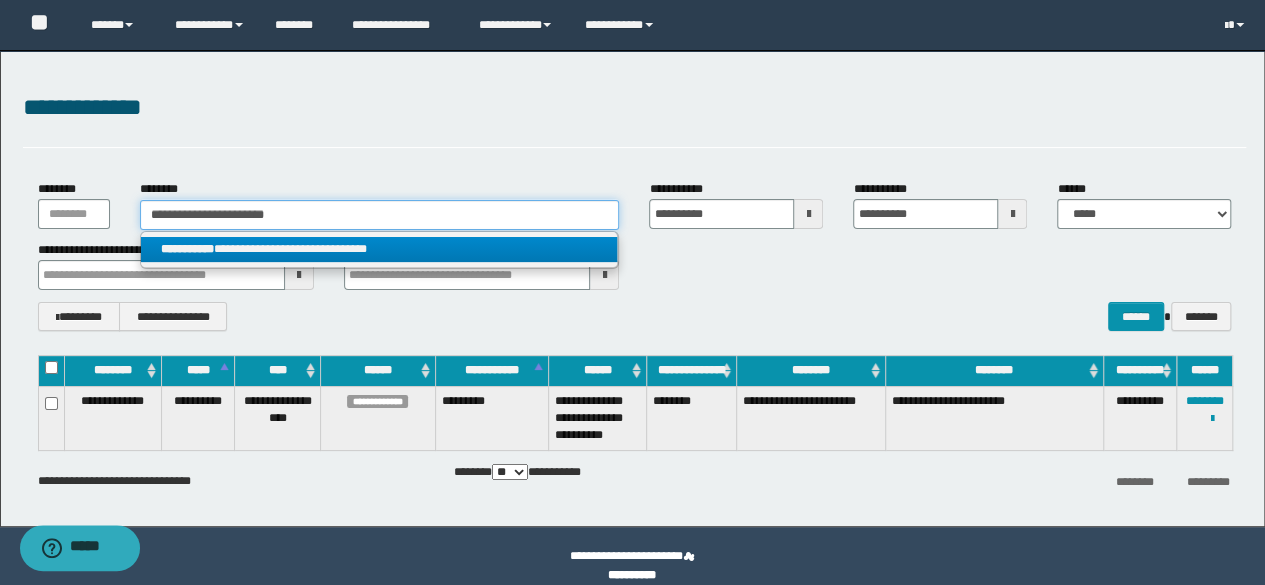 type on "**********" 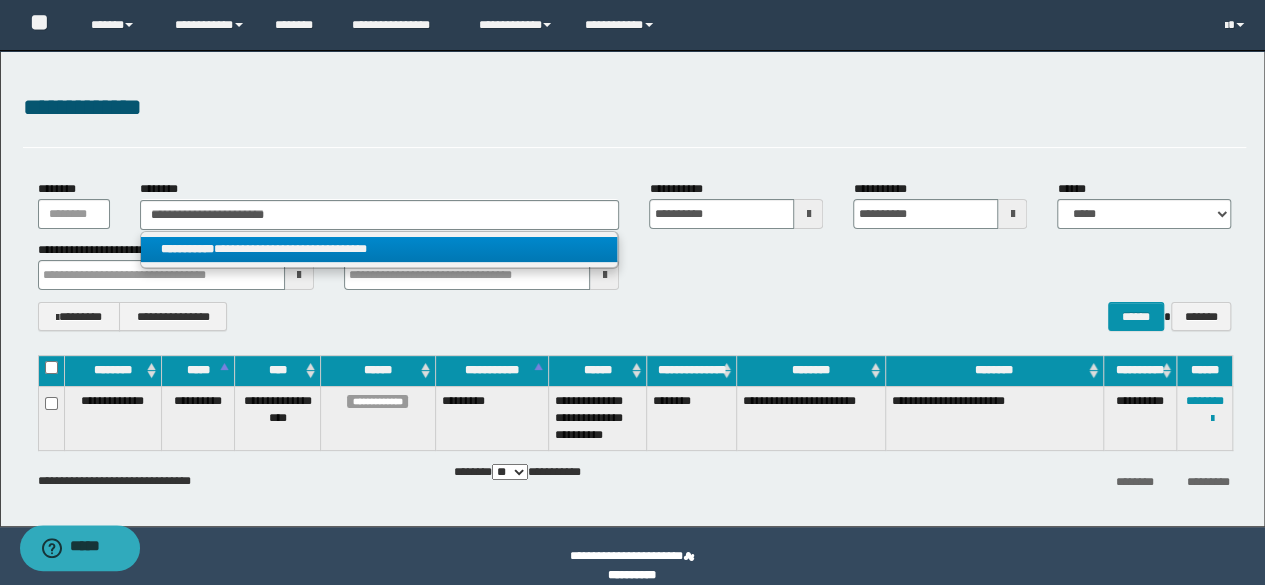 click on "**********" at bounding box center (379, 249) 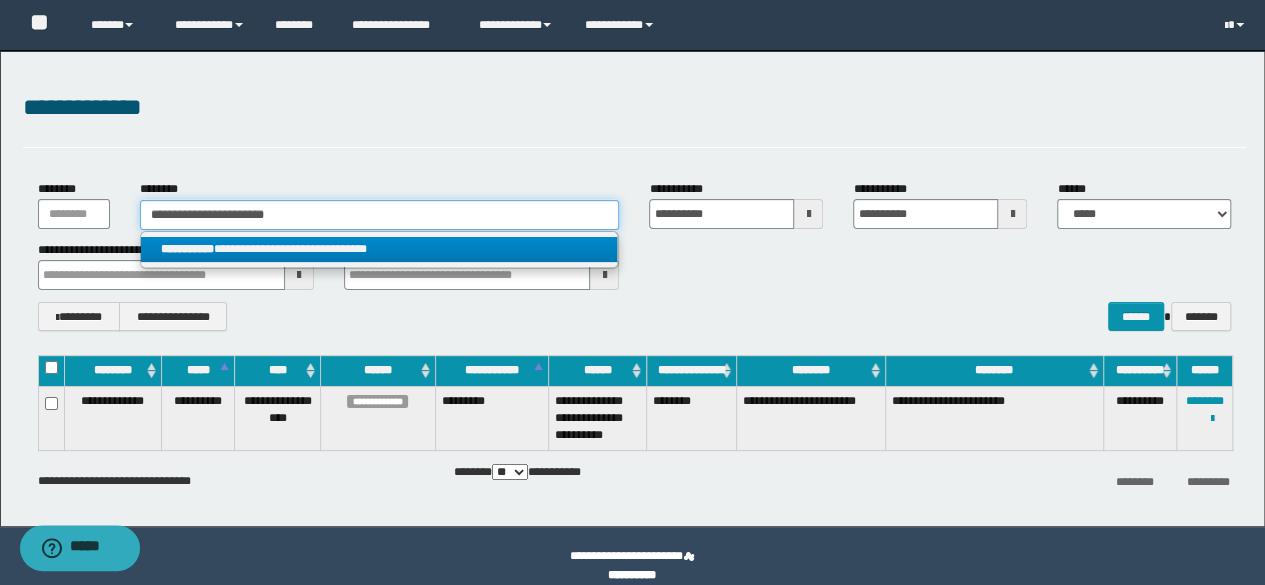type 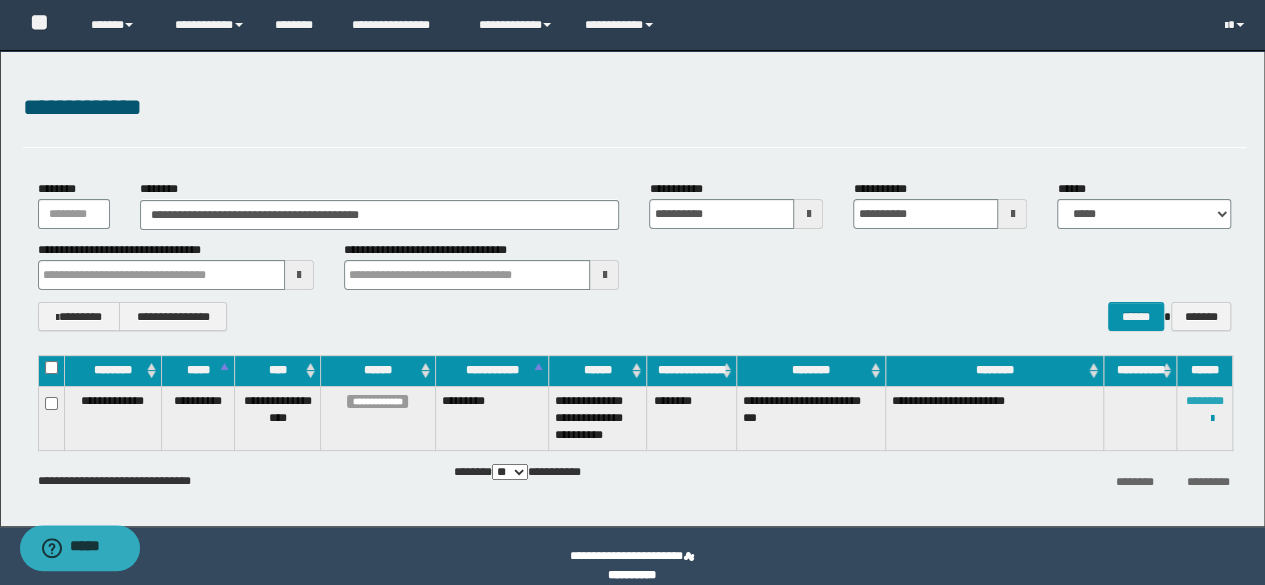 click on "********" at bounding box center (1205, 401) 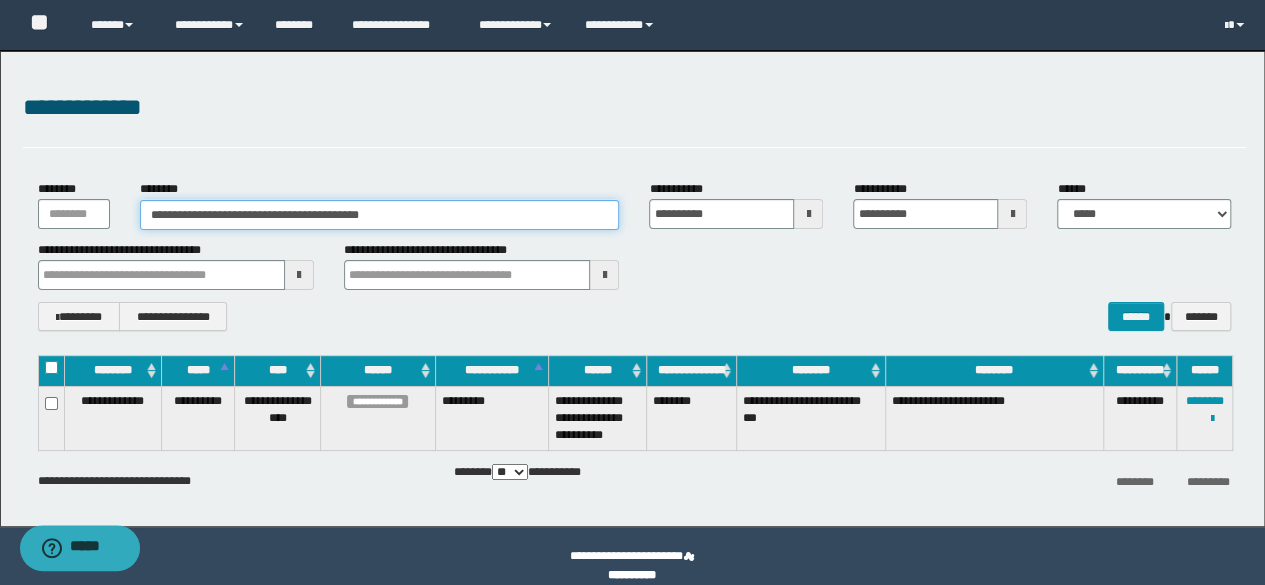 drag, startPoint x: 433, startPoint y: 213, endPoint x: 0, endPoint y: 203, distance: 433.11545 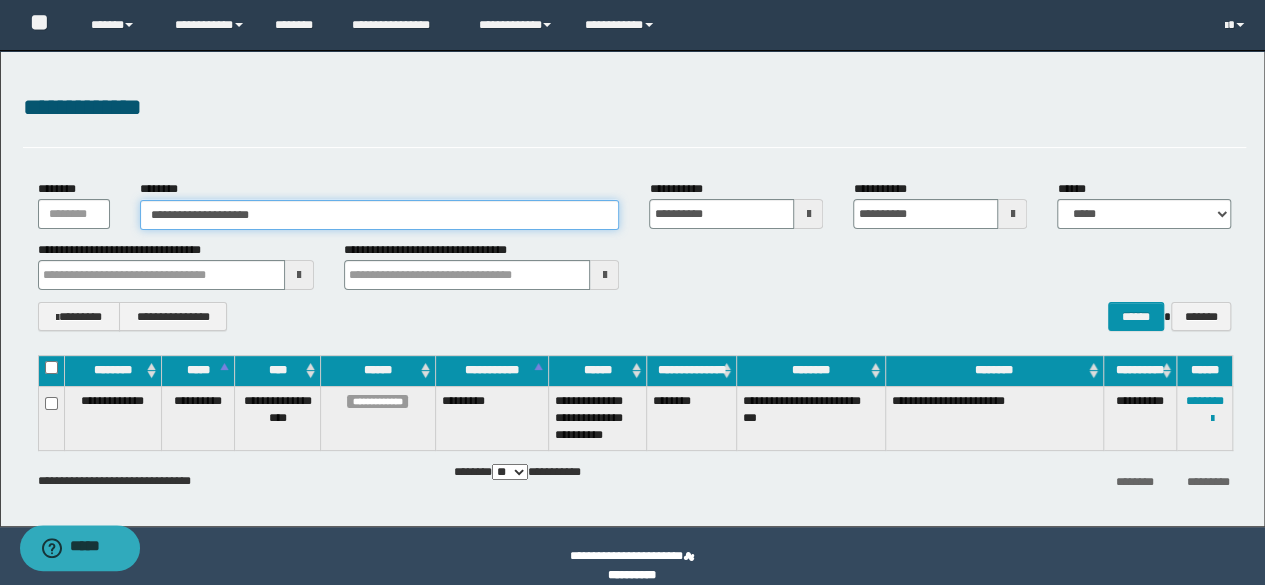 type on "**********" 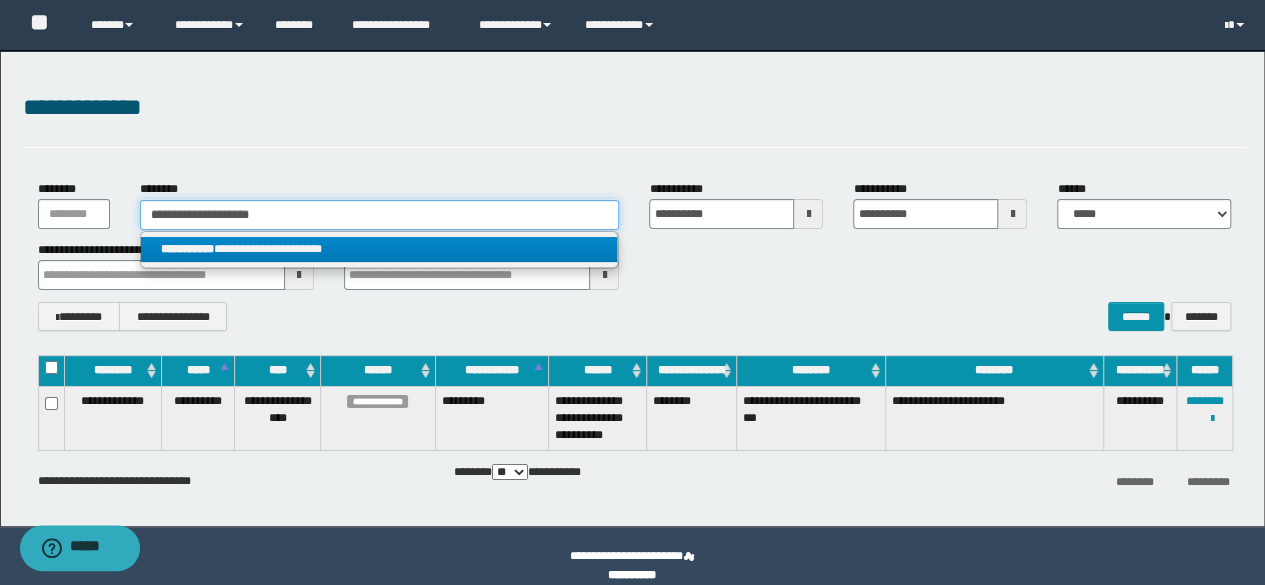 type on "**********" 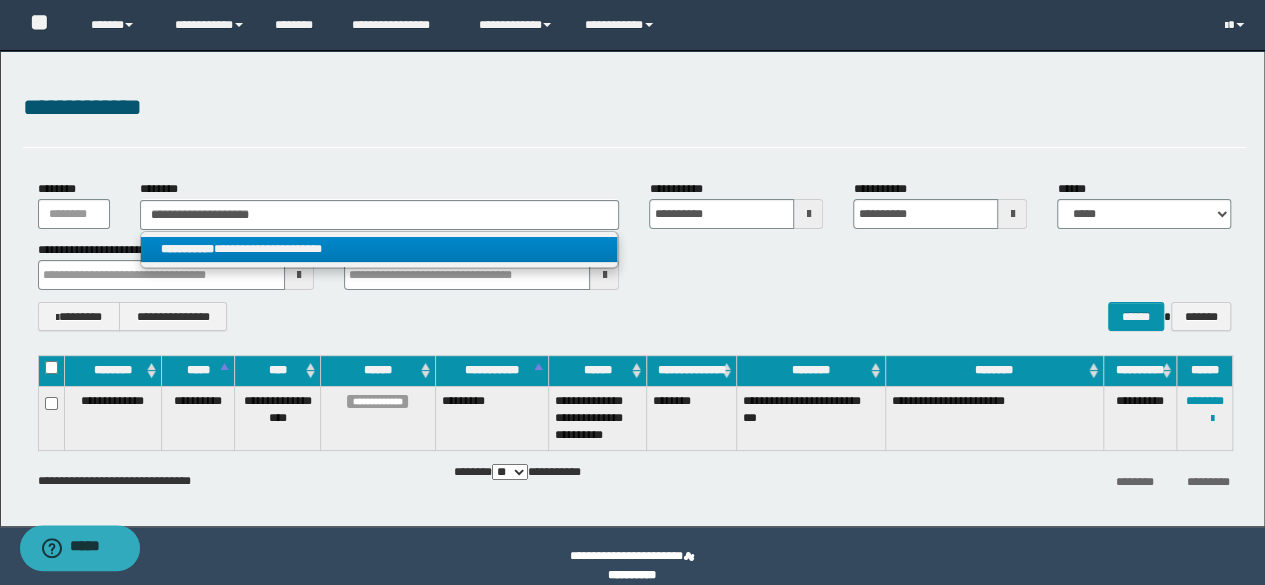 click on "**********" at bounding box center [379, 249] 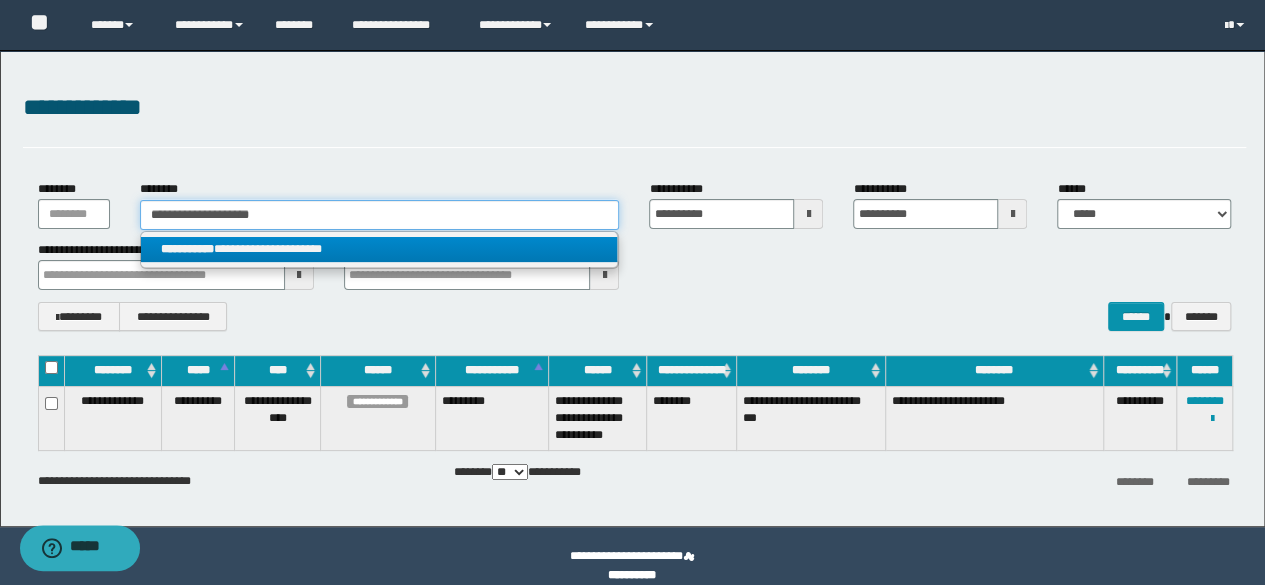 type 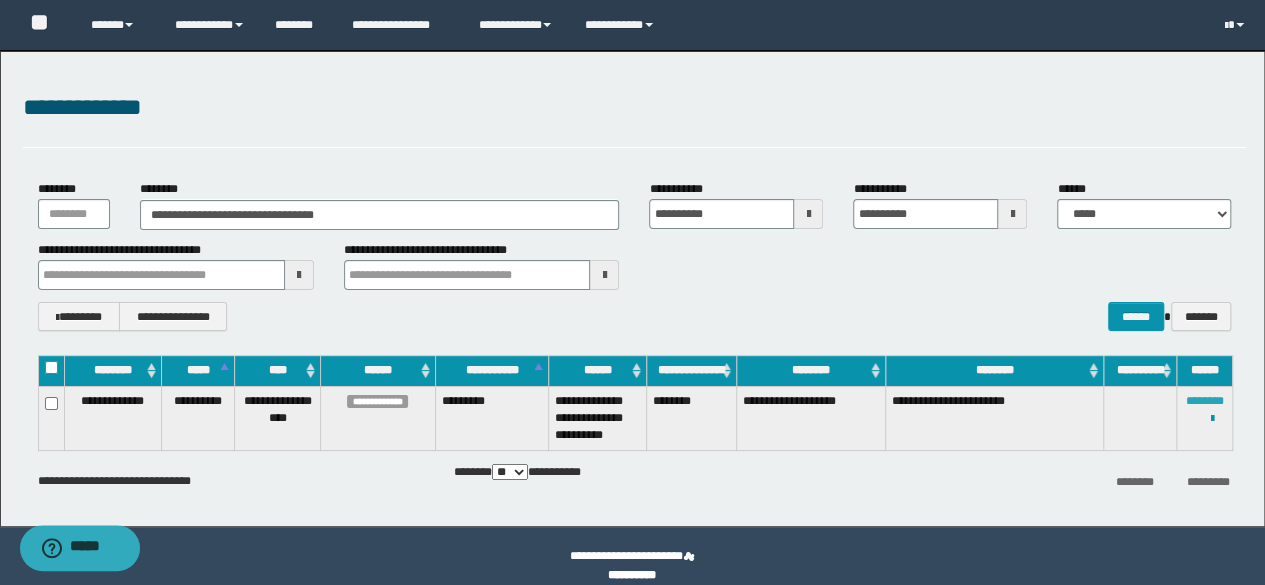 click on "********" at bounding box center (1205, 401) 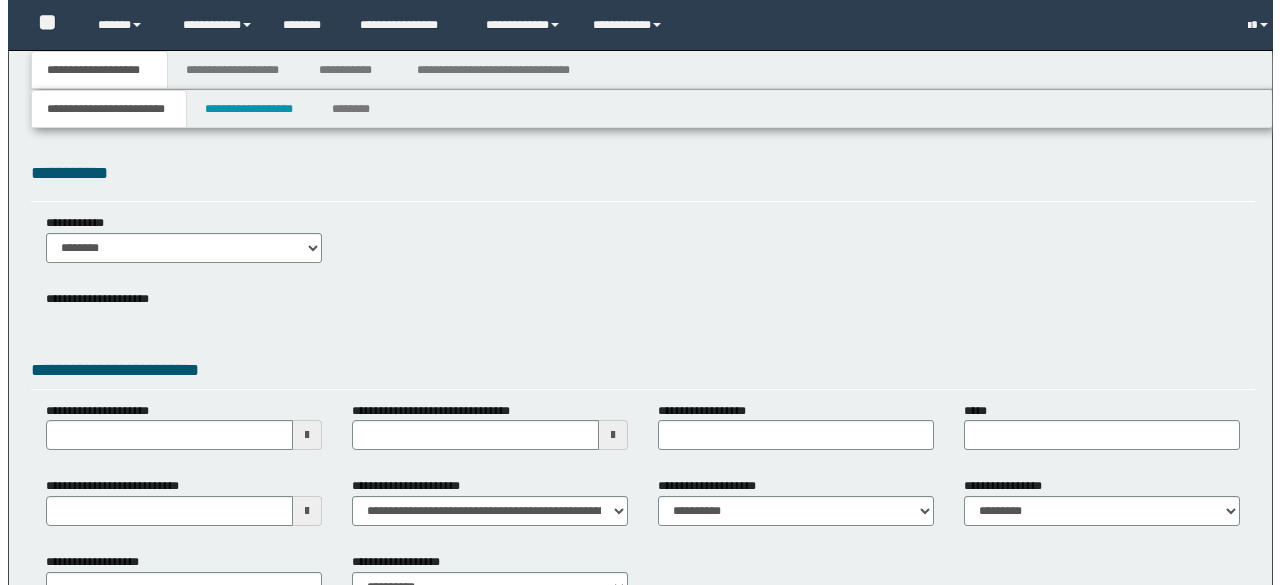 scroll, scrollTop: 0, scrollLeft: 0, axis: both 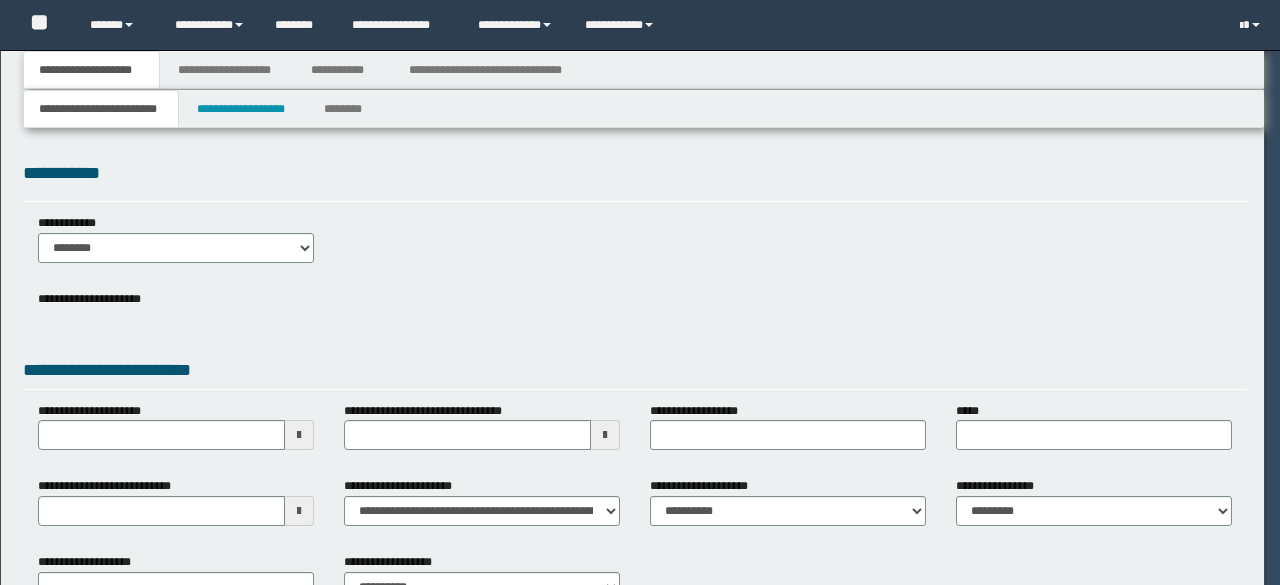 select on "*" 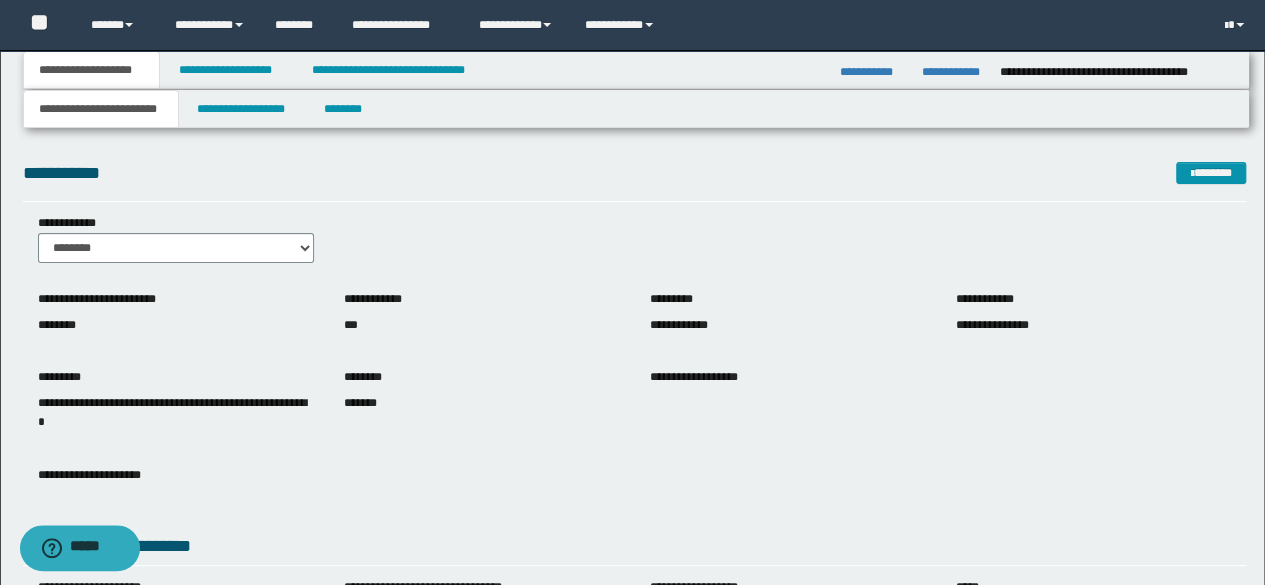 scroll, scrollTop: 316, scrollLeft: 0, axis: vertical 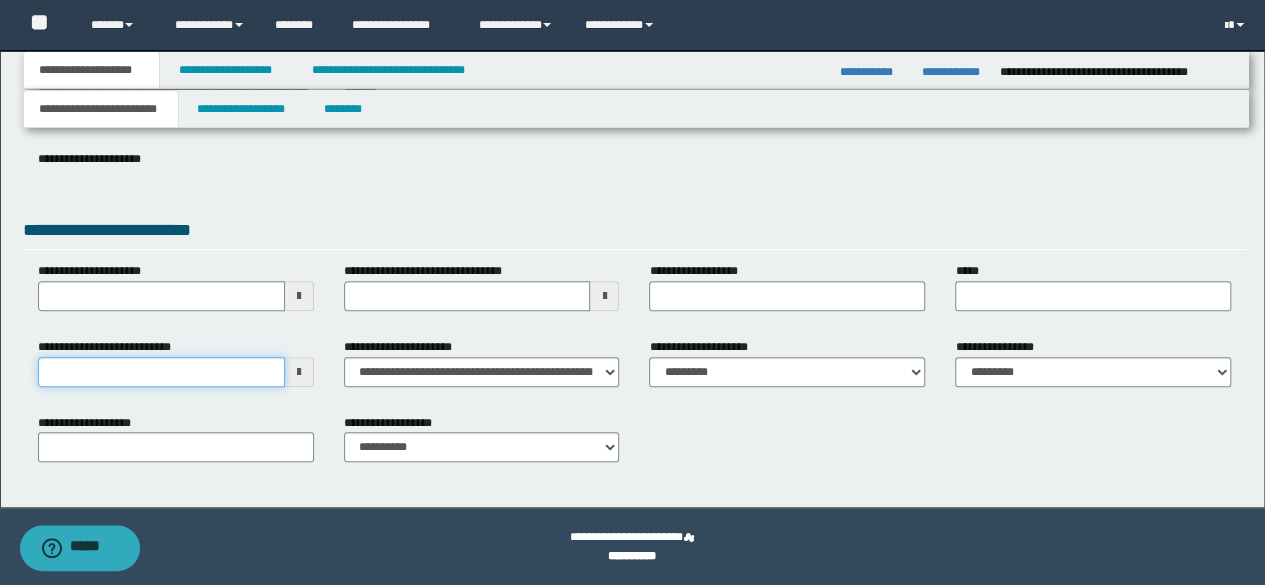click on "**********" at bounding box center [161, 372] 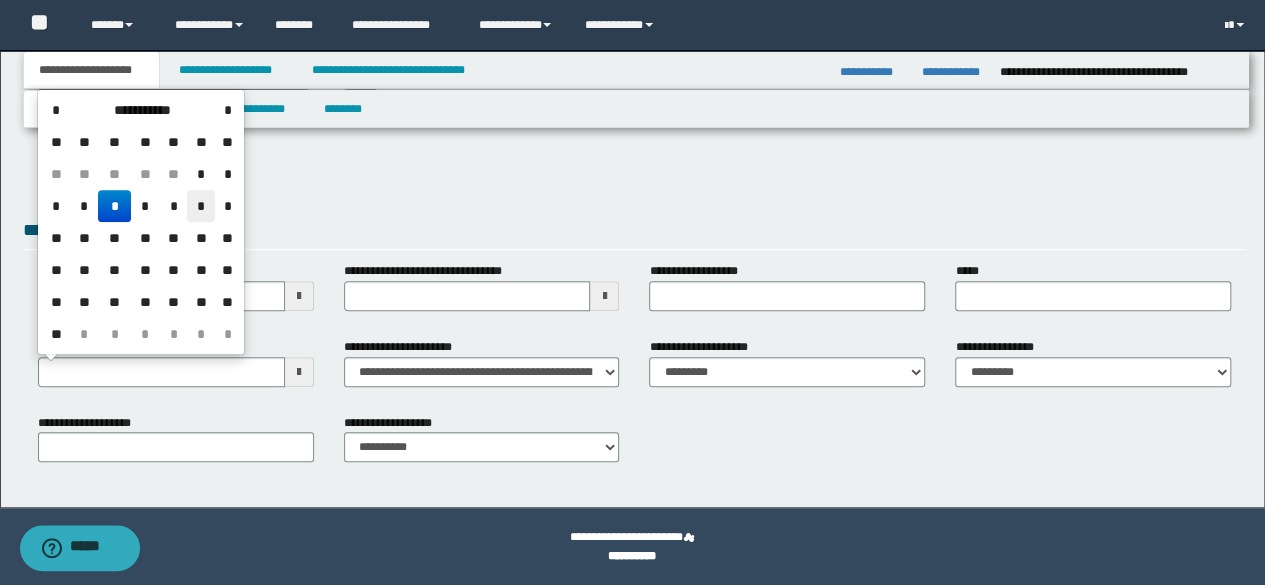 click on "*" at bounding box center (201, 206) 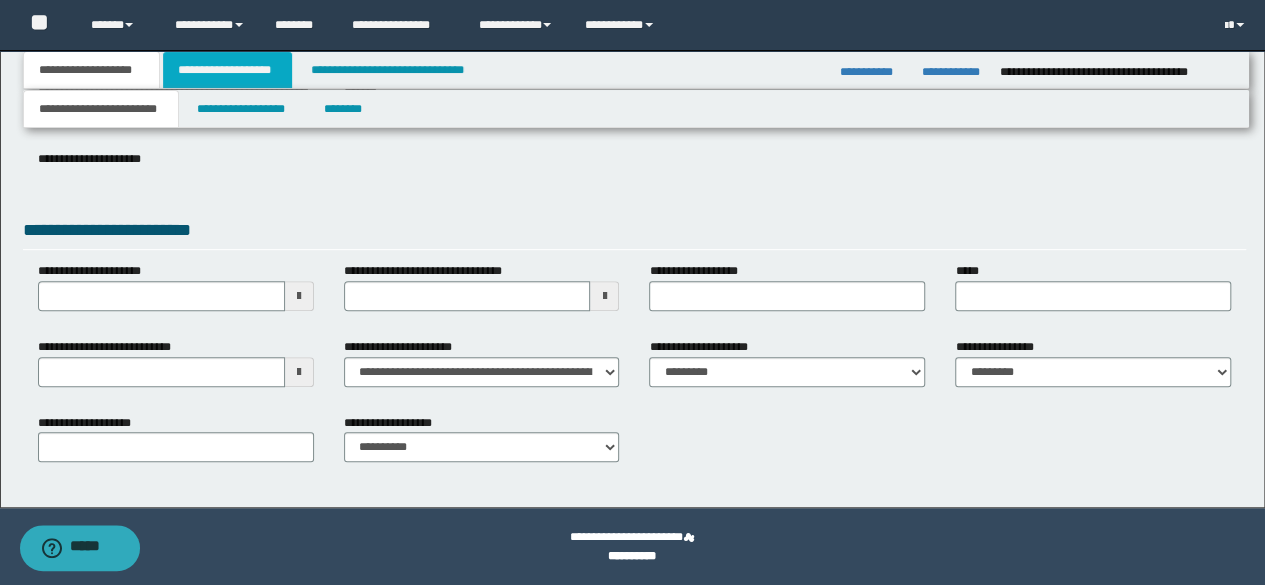 click on "**********" at bounding box center (227, 70) 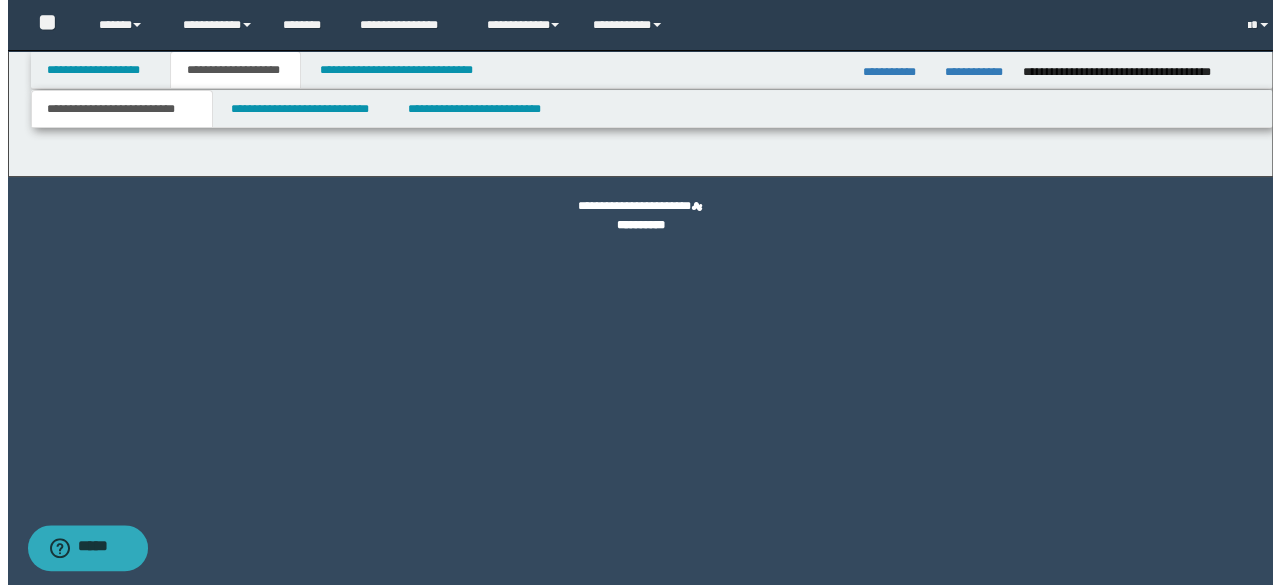 scroll, scrollTop: 0, scrollLeft: 0, axis: both 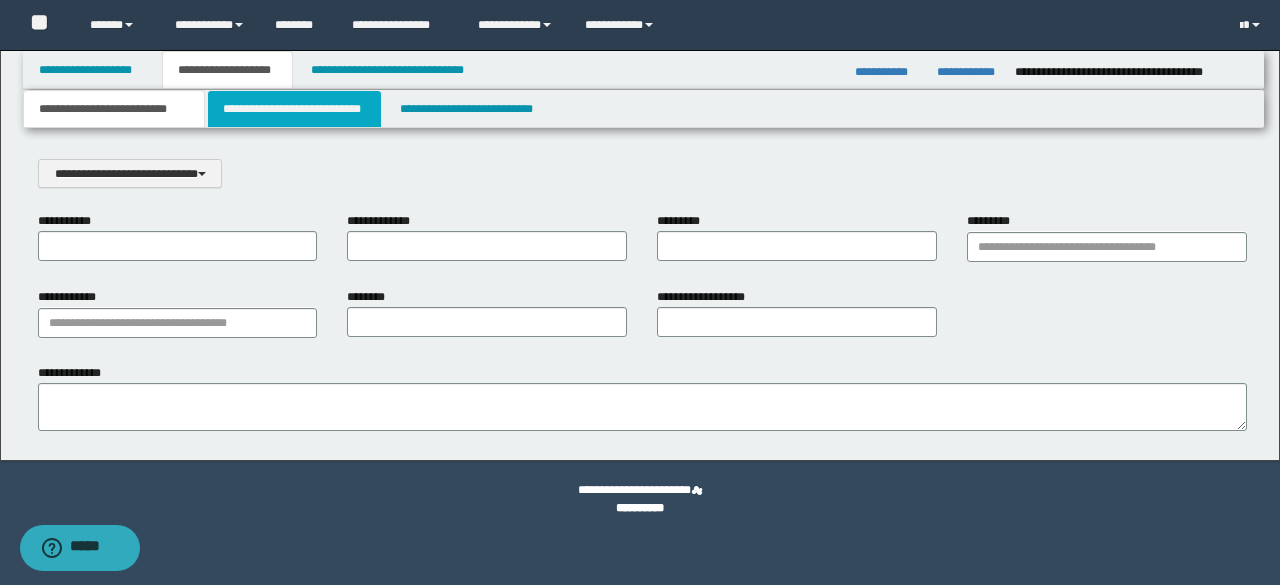 click on "**********" at bounding box center (294, 109) 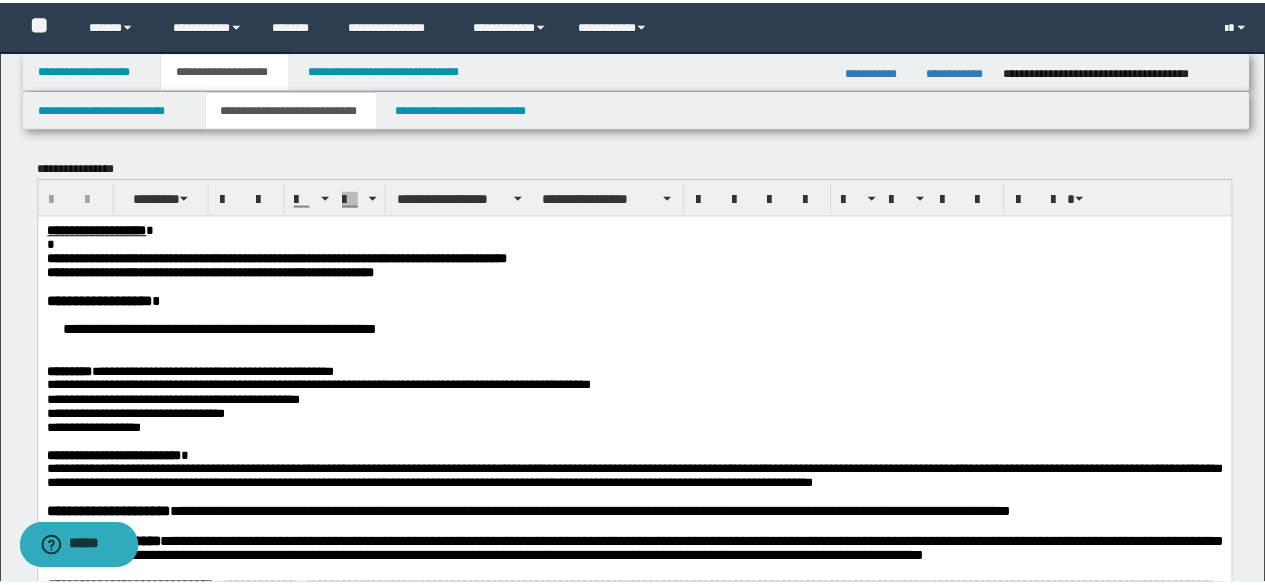 scroll, scrollTop: 0, scrollLeft: 0, axis: both 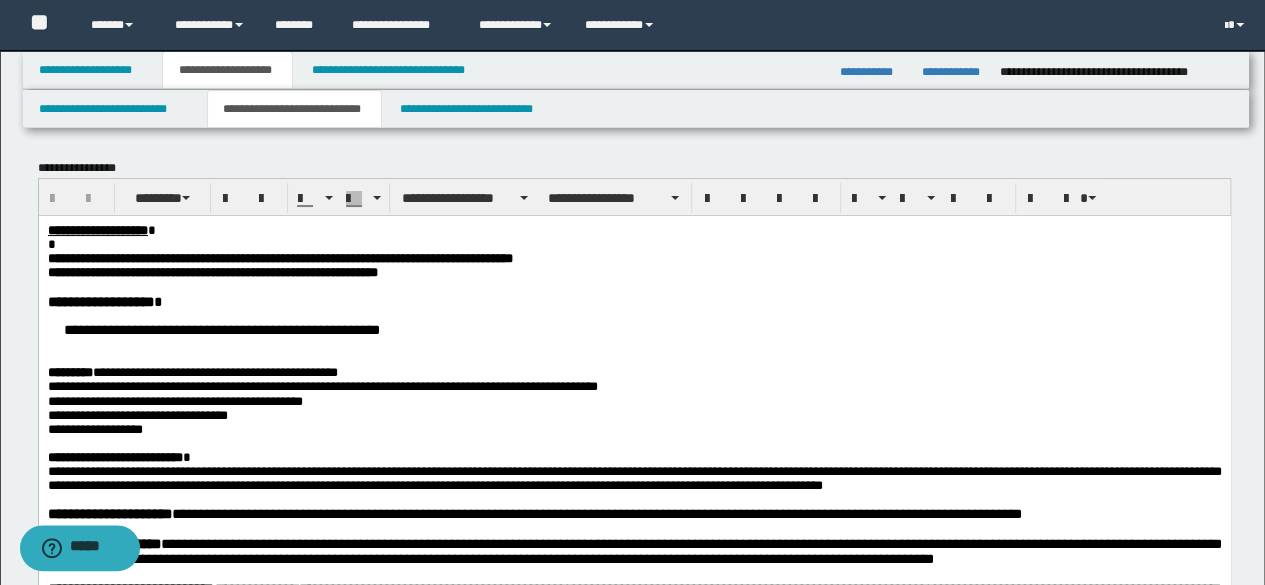 click at bounding box center [634, 358] 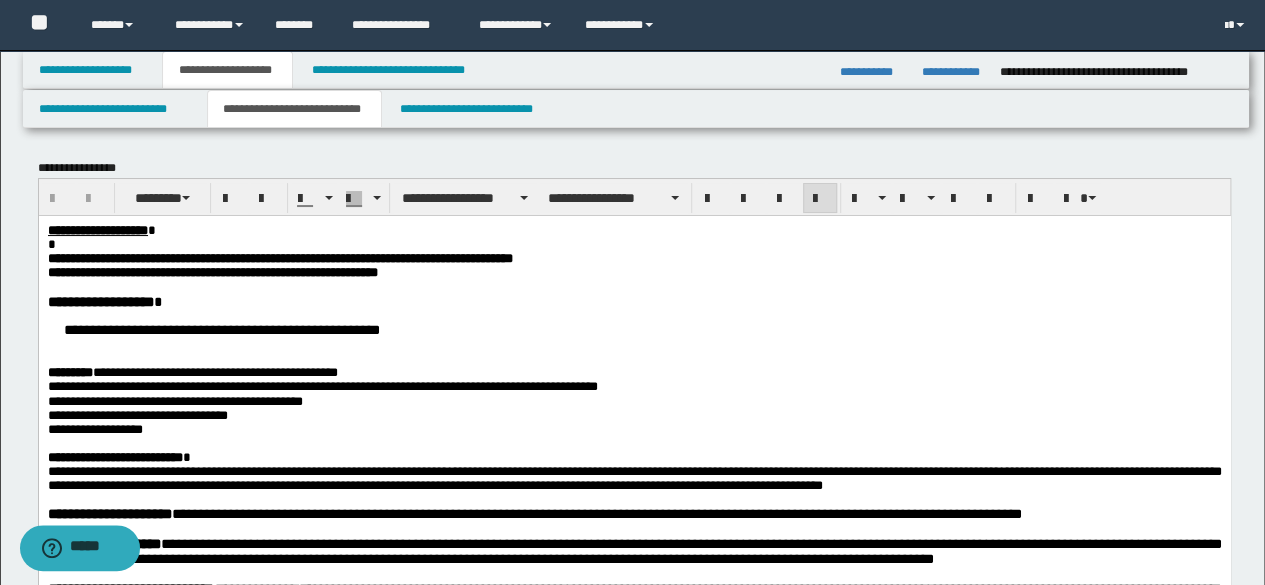 type 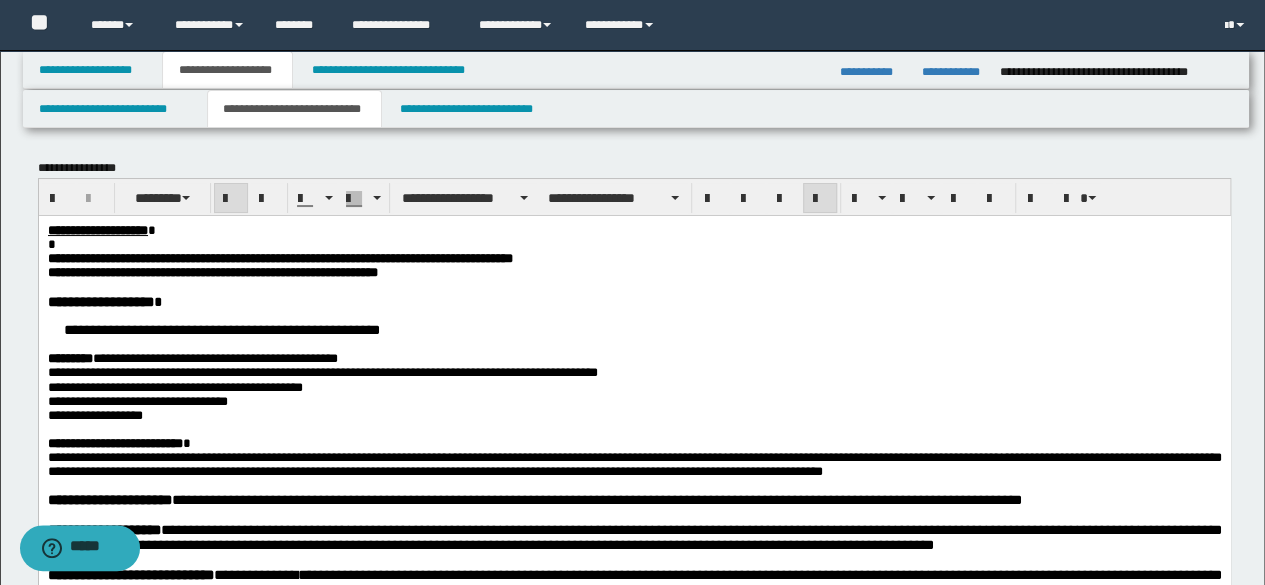 click on "**********" at bounding box center (634, 272) 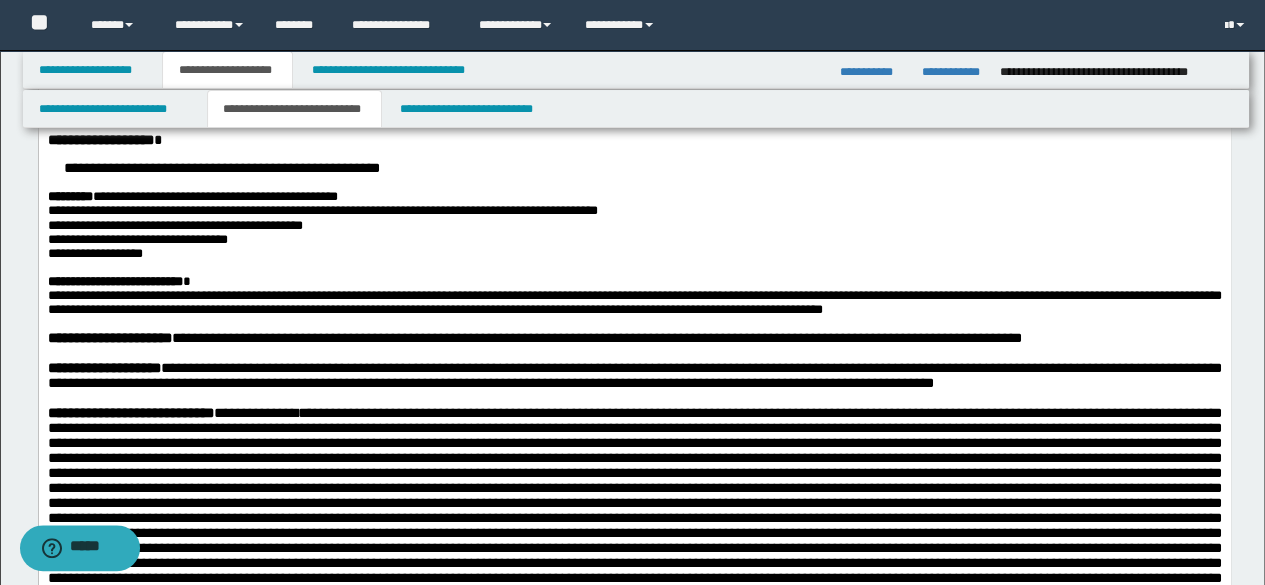 scroll, scrollTop: 300, scrollLeft: 0, axis: vertical 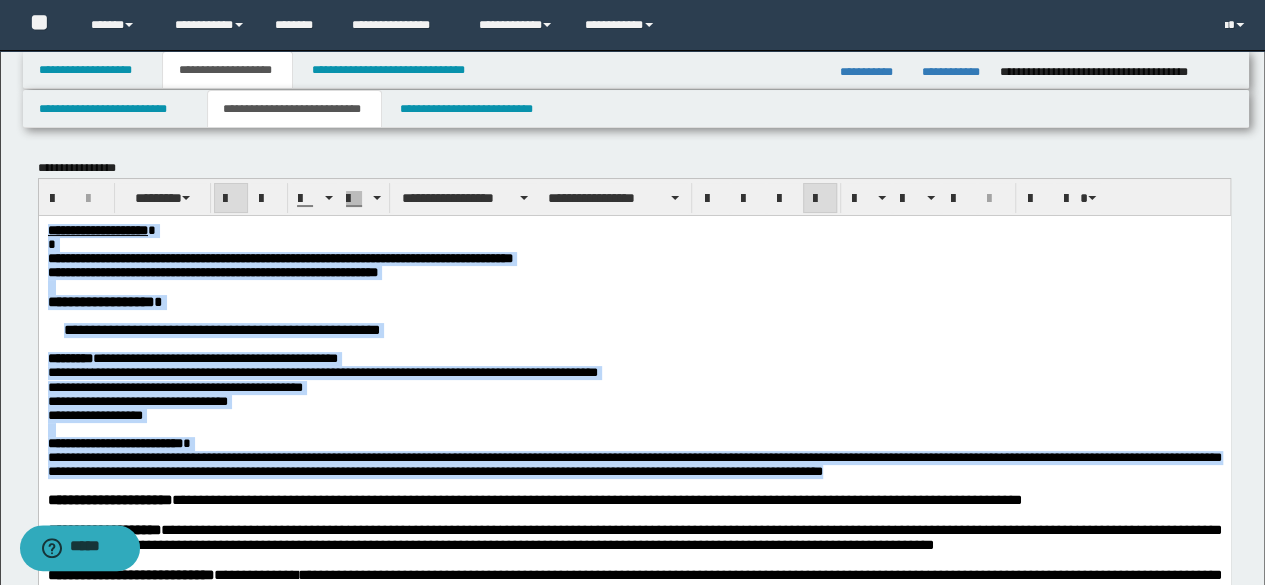 drag, startPoint x: 933, startPoint y: 486, endPoint x: 2, endPoint y: 152, distance: 989.09906 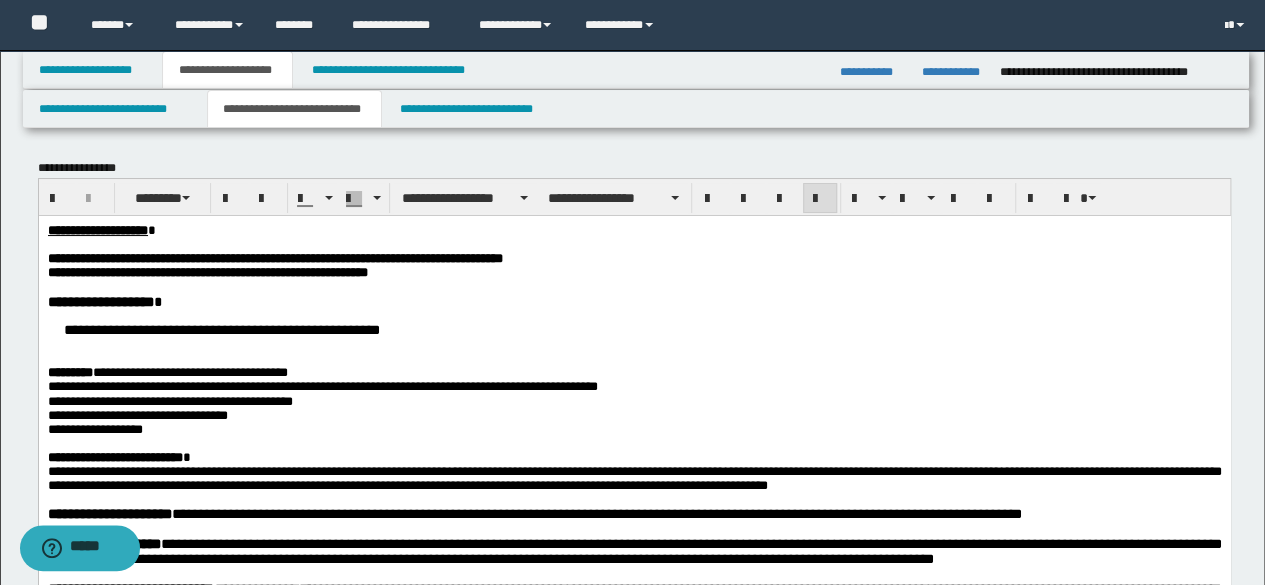 drag, startPoint x: 102, startPoint y: 361, endPoint x: 138, endPoint y: 355, distance: 36.496574 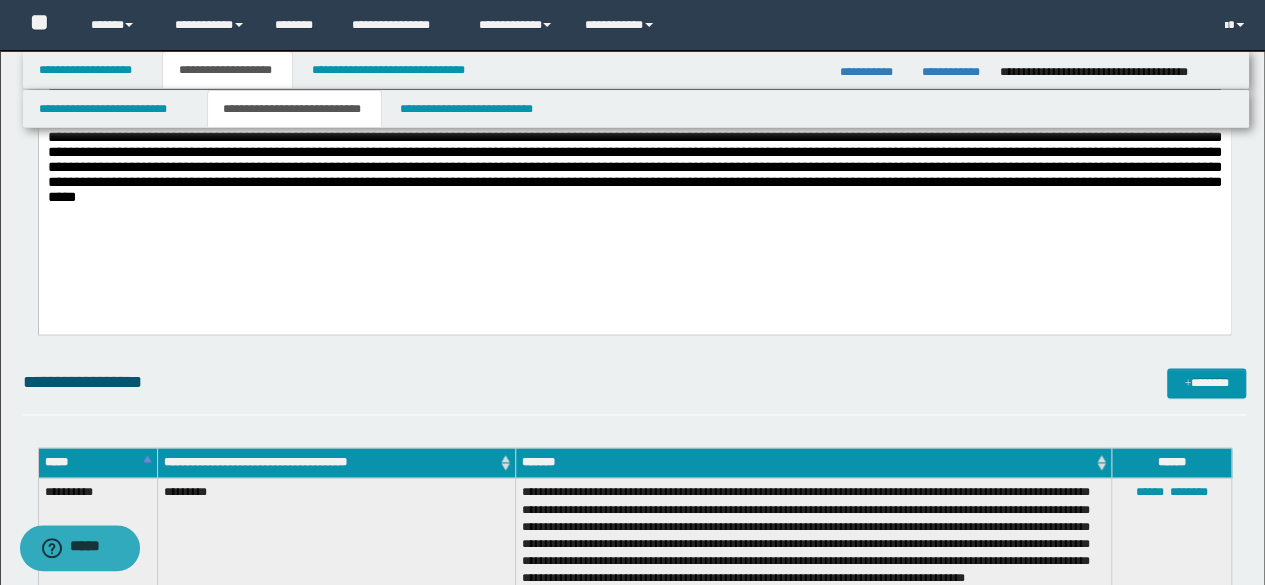 scroll, scrollTop: 1100, scrollLeft: 0, axis: vertical 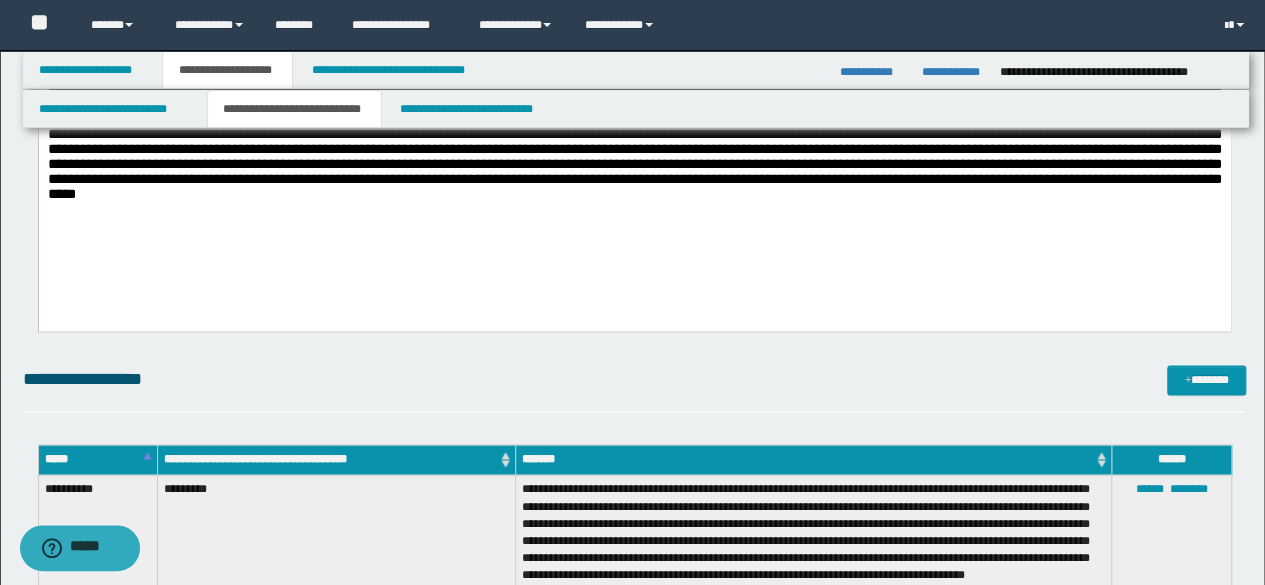 click at bounding box center [634, 159] 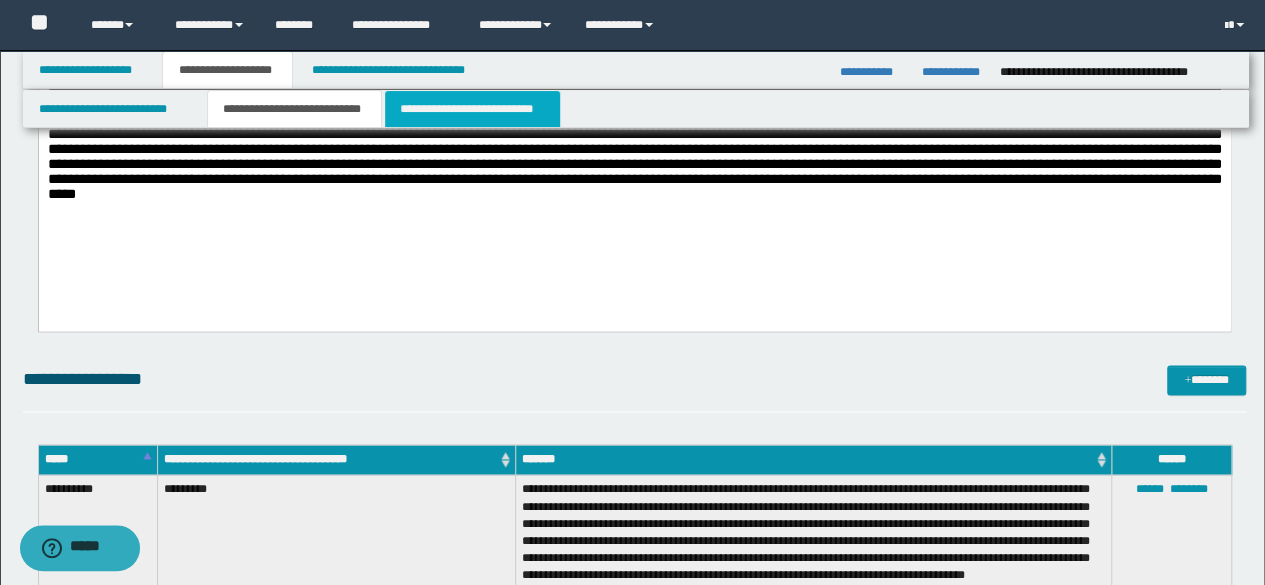click on "**********" at bounding box center [472, 109] 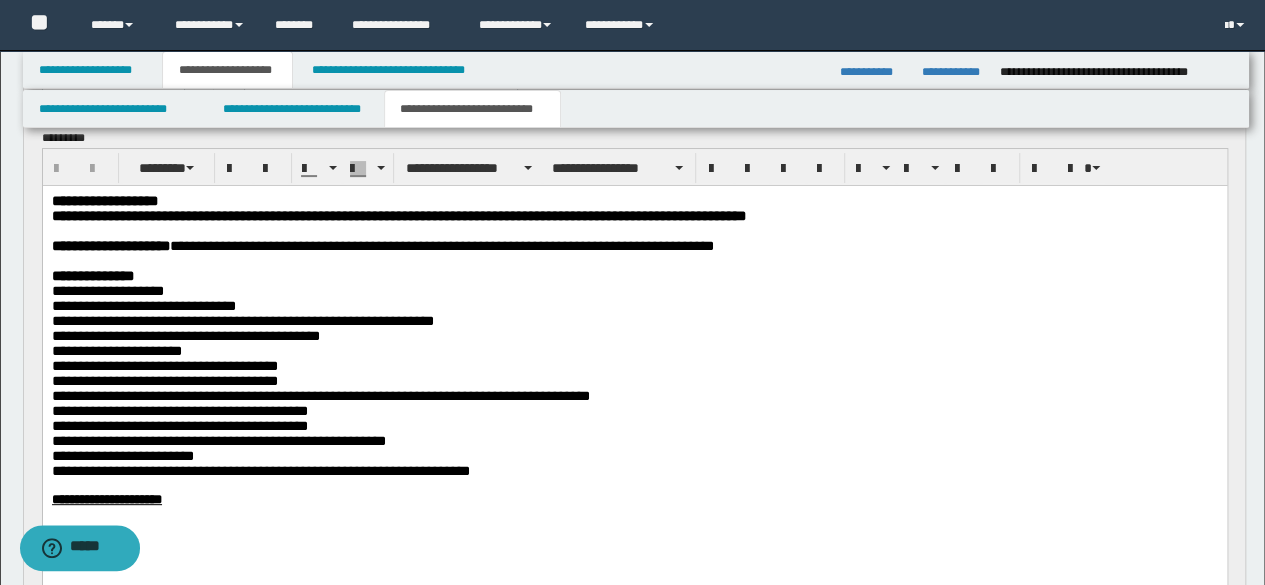 scroll, scrollTop: 200, scrollLeft: 0, axis: vertical 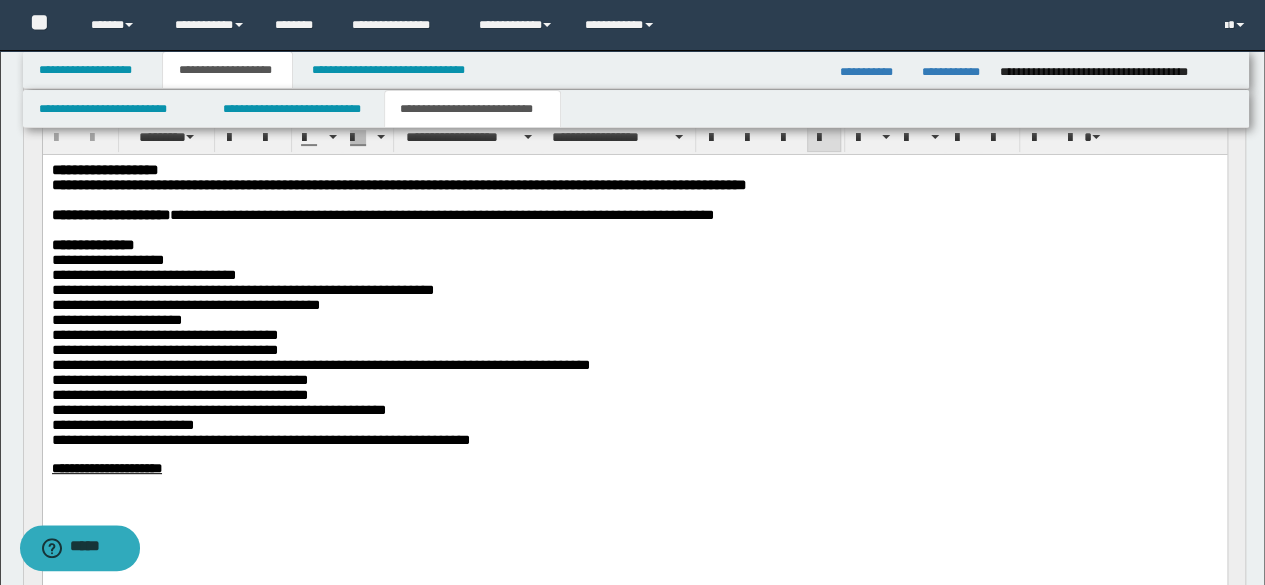 click on "**********" at bounding box center [242, 289] 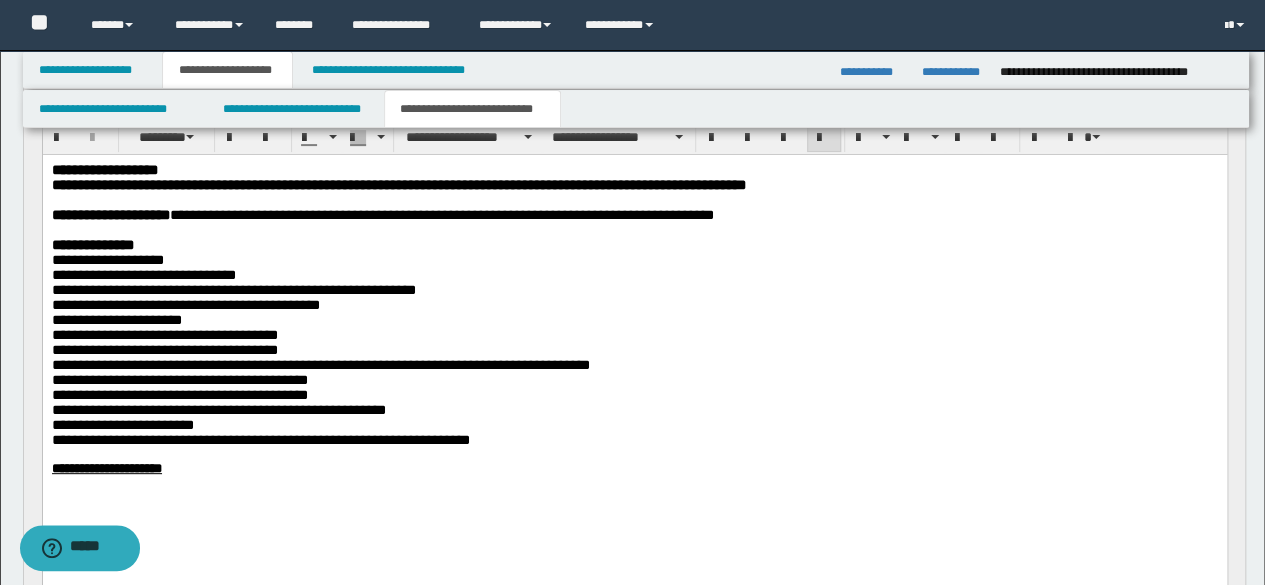 click on "**********" at bounding box center (233, 289) 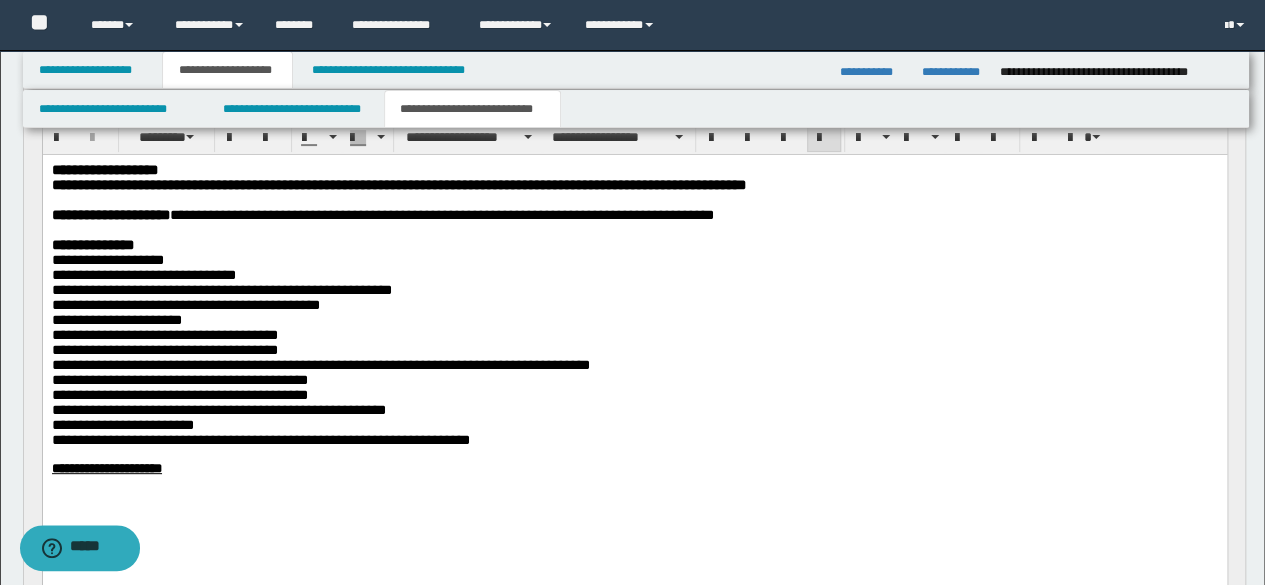 click on "**********" at bounding box center (634, 214) 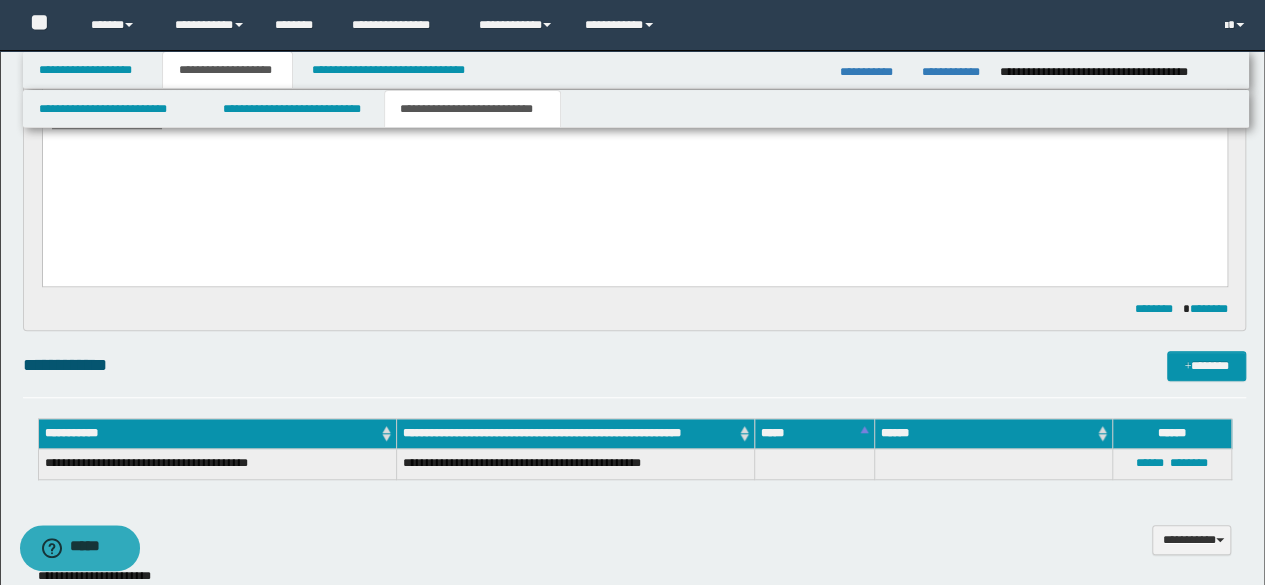scroll, scrollTop: 500, scrollLeft: 0, axis: vertical 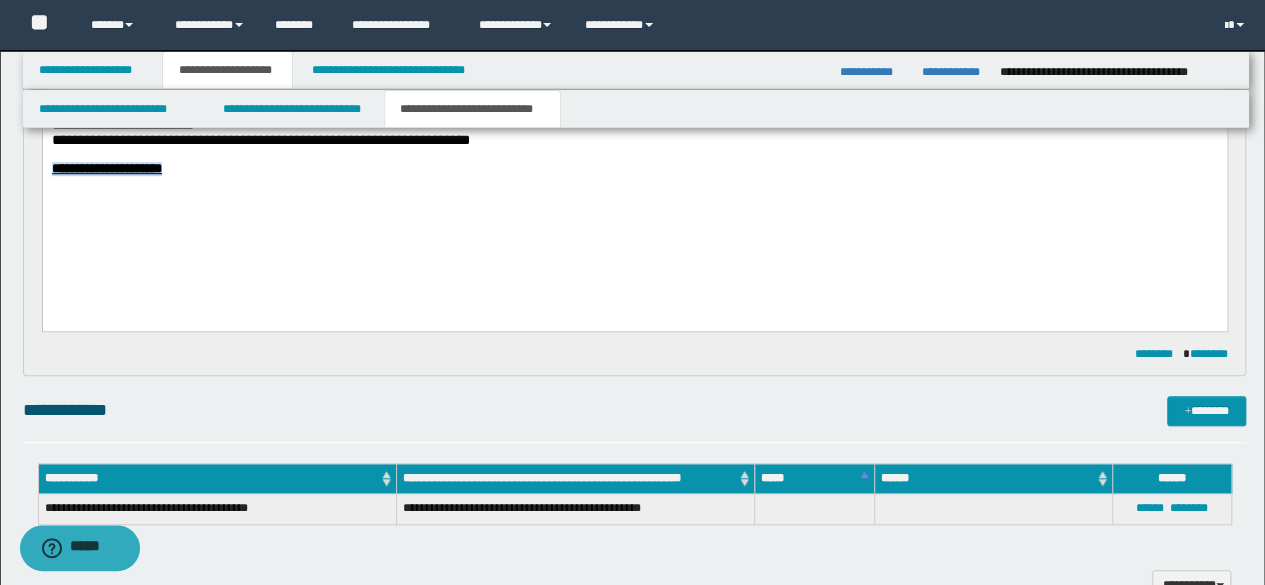 drag, startPoint x: 284, startPoint y: 249, endPoint x: 0, endPoint y: 207, distance: 287.08884 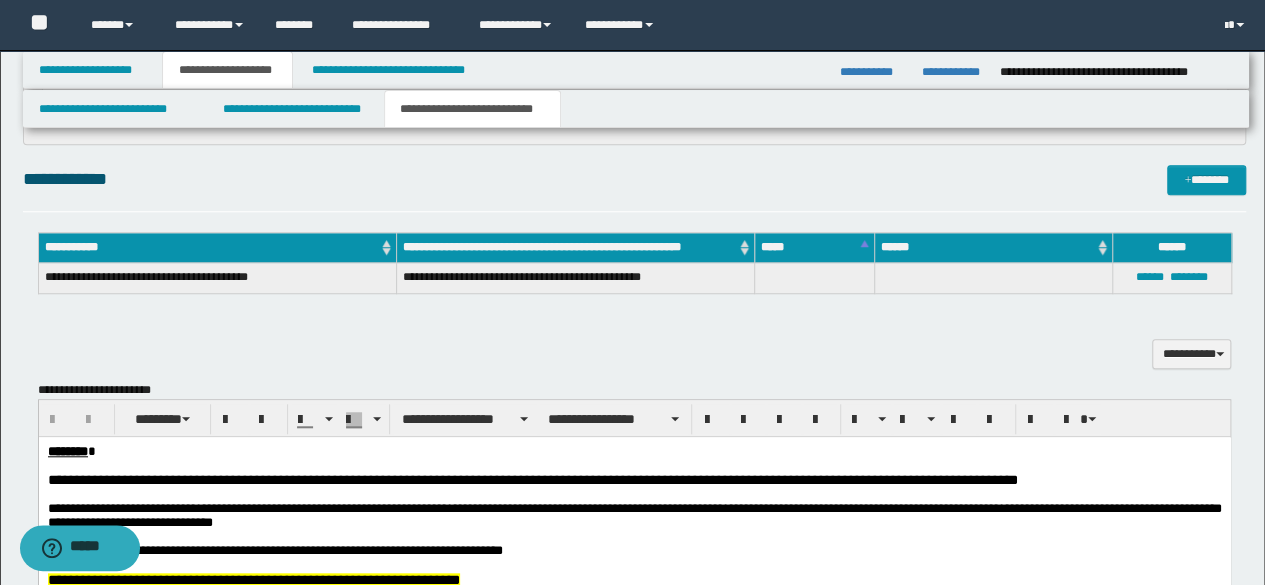 scroll, scrollTop: 1000, scrollLeft: 0, axis: vertical 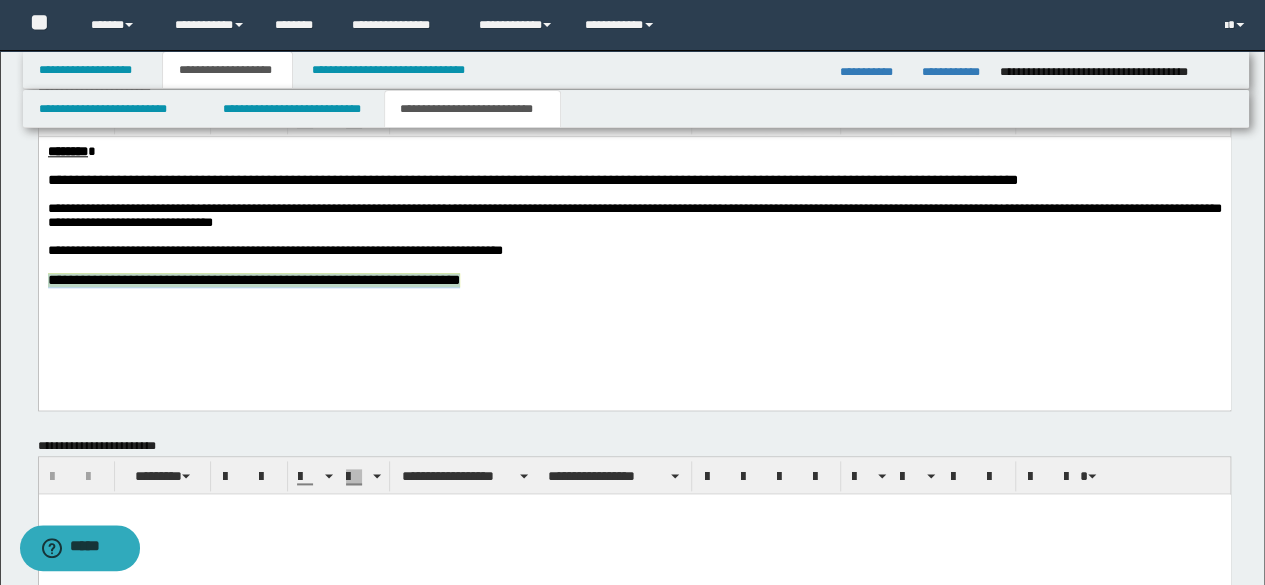 drag, startPoint x: 374, startPoint y: 295, endPoint x: 22, endPoint y: 289, distance: 352.05115 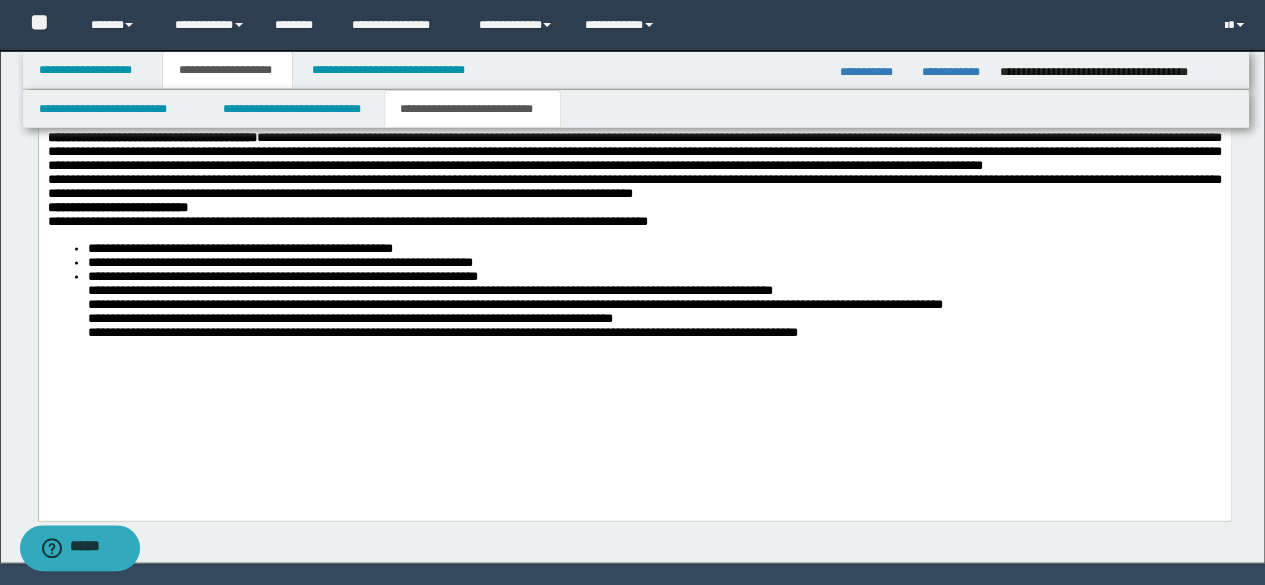 scroll, scrollTop: 1832, scrollLeft: 0, axis: vertical 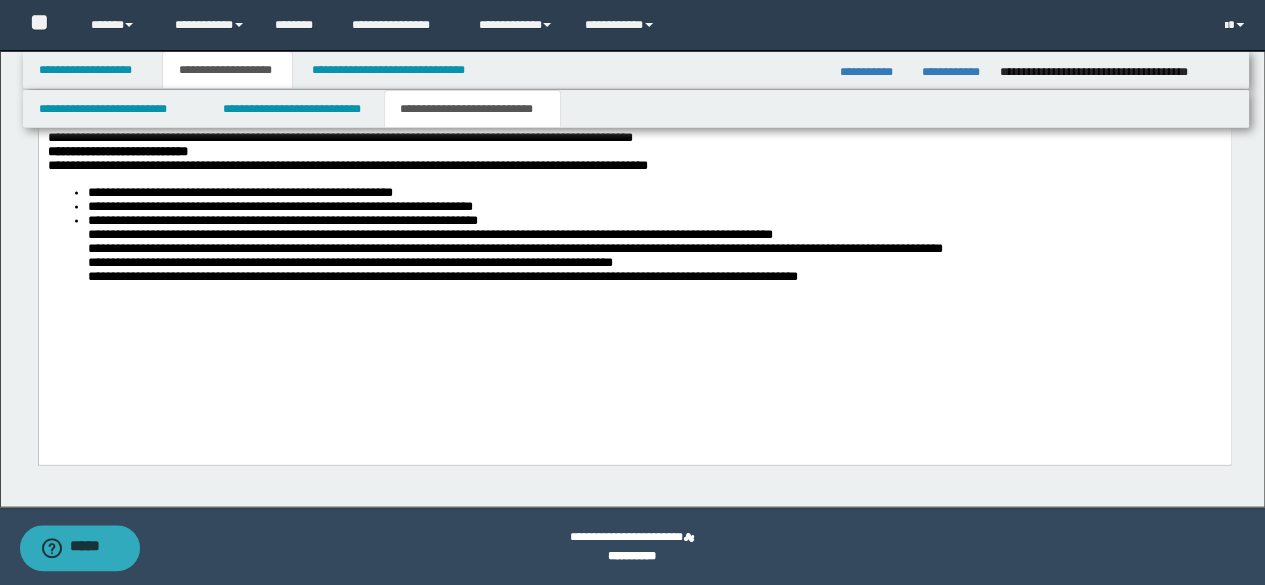 click on "**********" at bounding box center [677, 276] 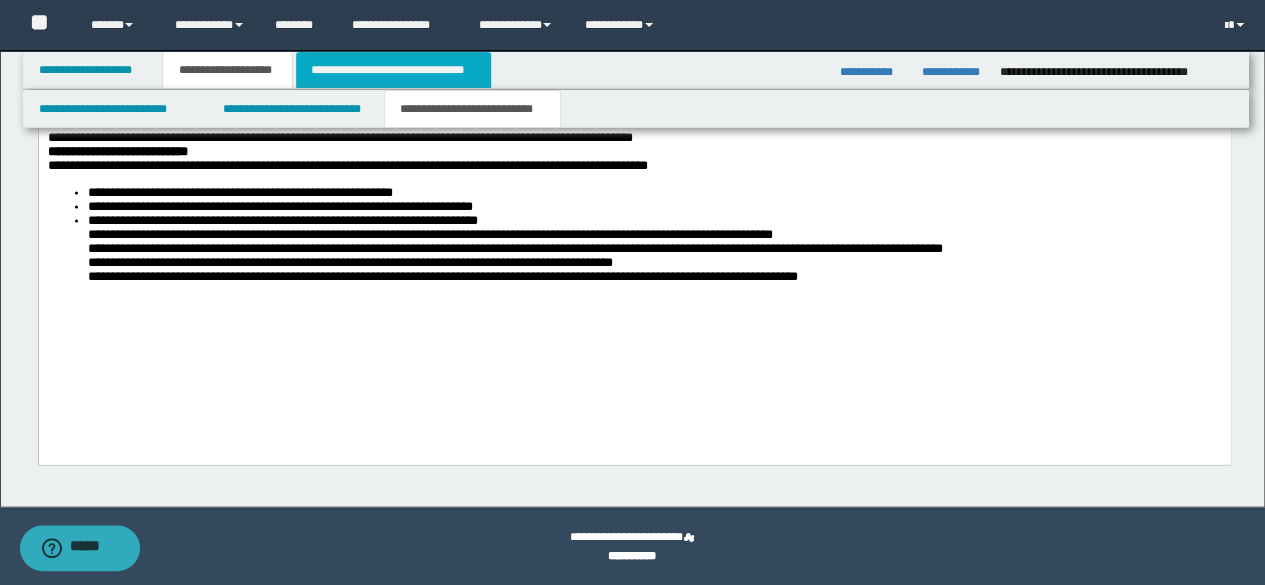 click on "**********" at bounding box center [393, 70] 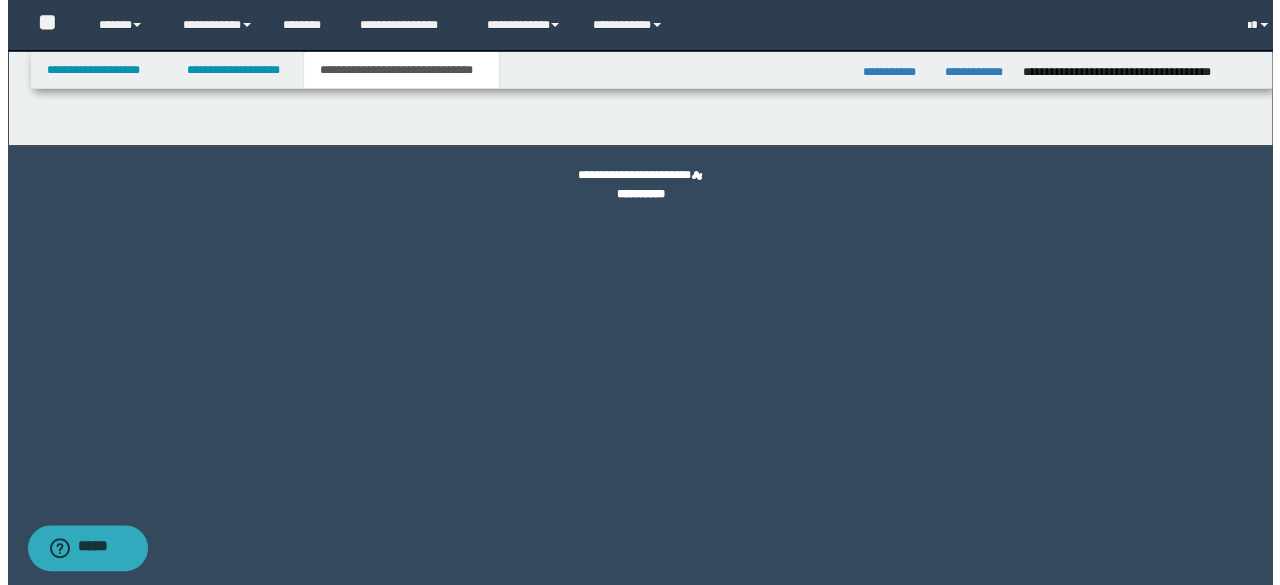 scroll, scrollTop: 0, scrollLeft: 0, axis: both 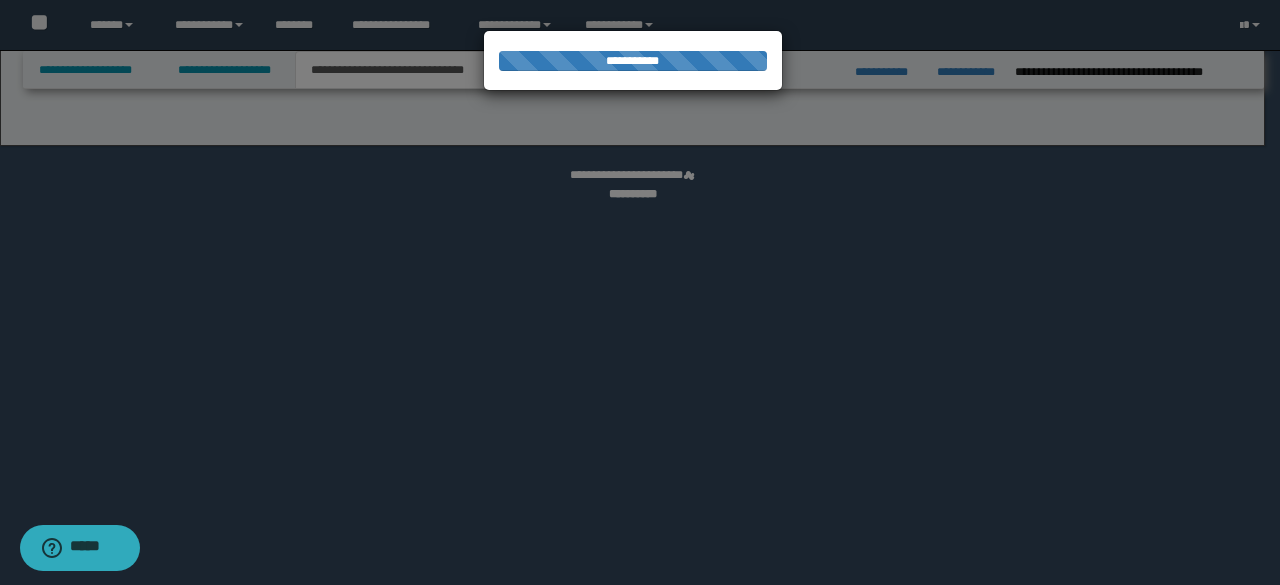 select on "*" 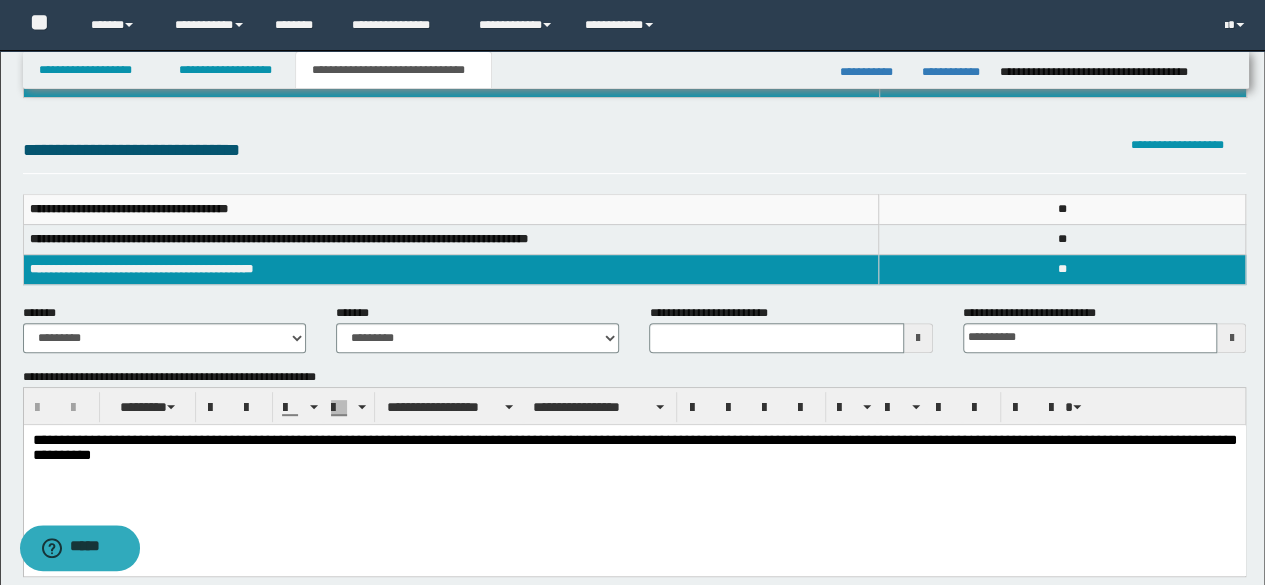scroll, scrollTop: 300, scrollLeft: 0, axis: vertical 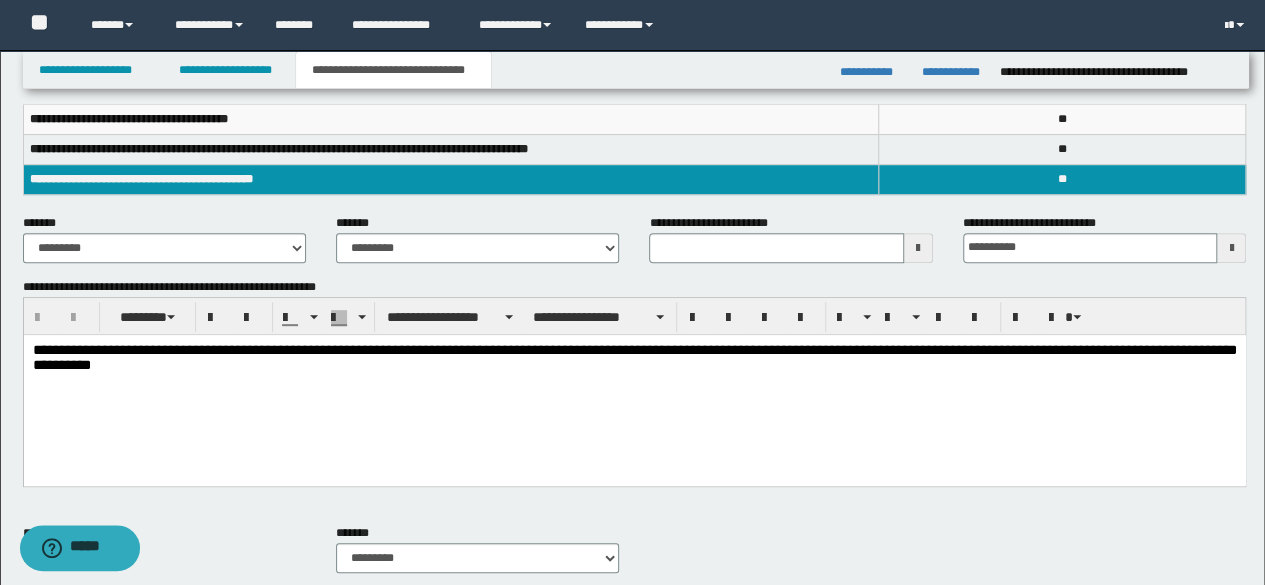 type 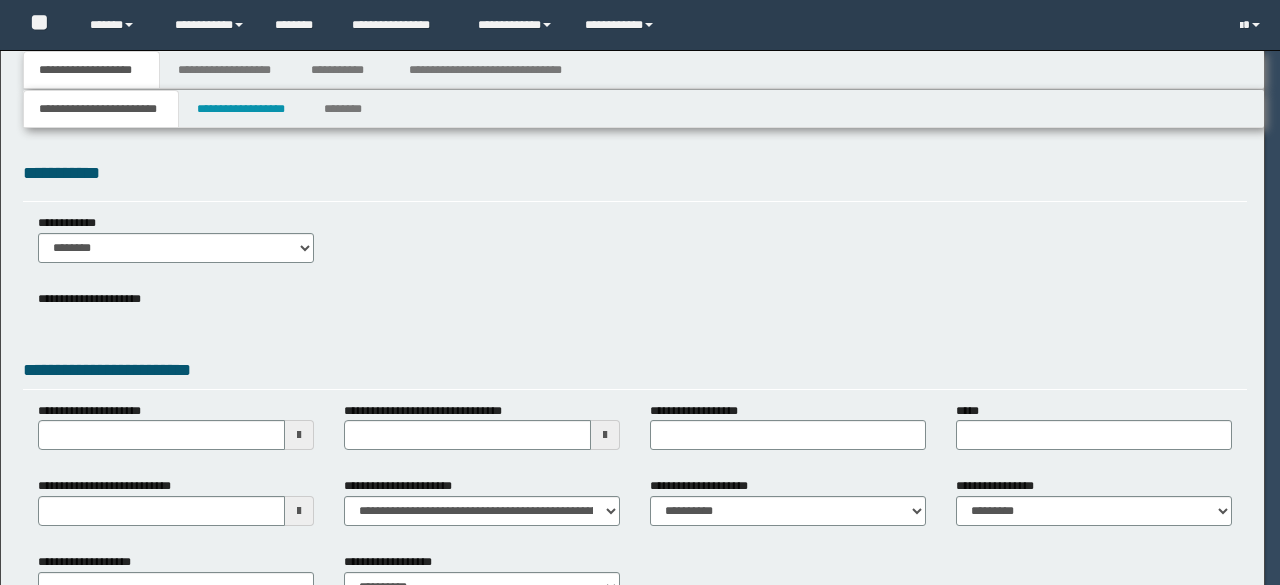 scroll, scrollTop: 0, scrollLeft: 0, axis: both 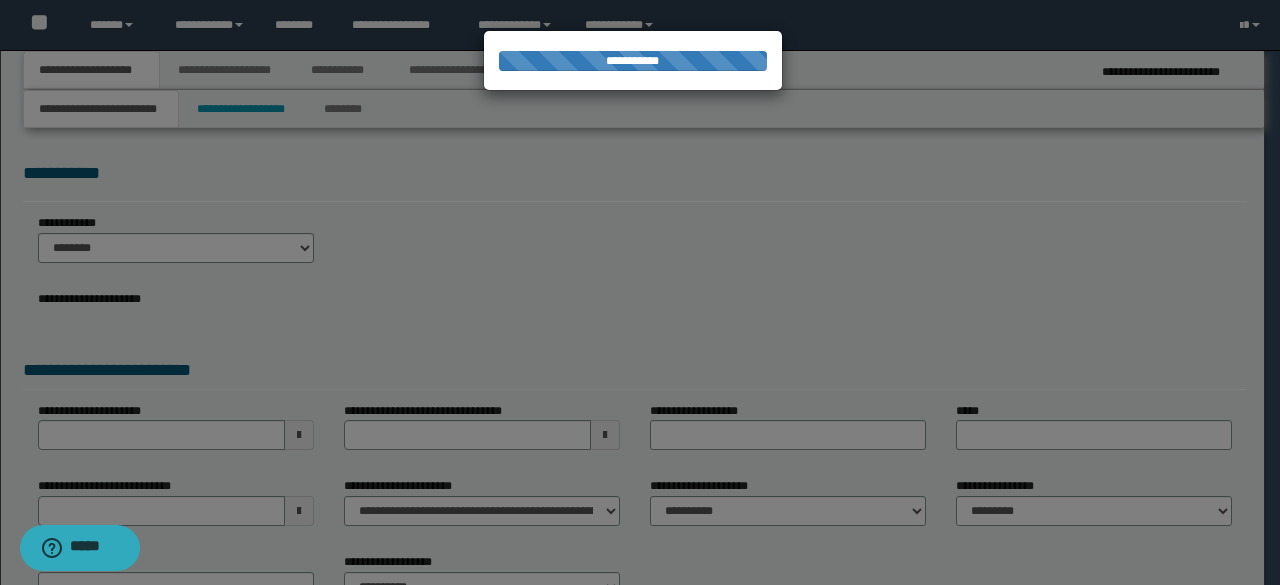 select on "*" 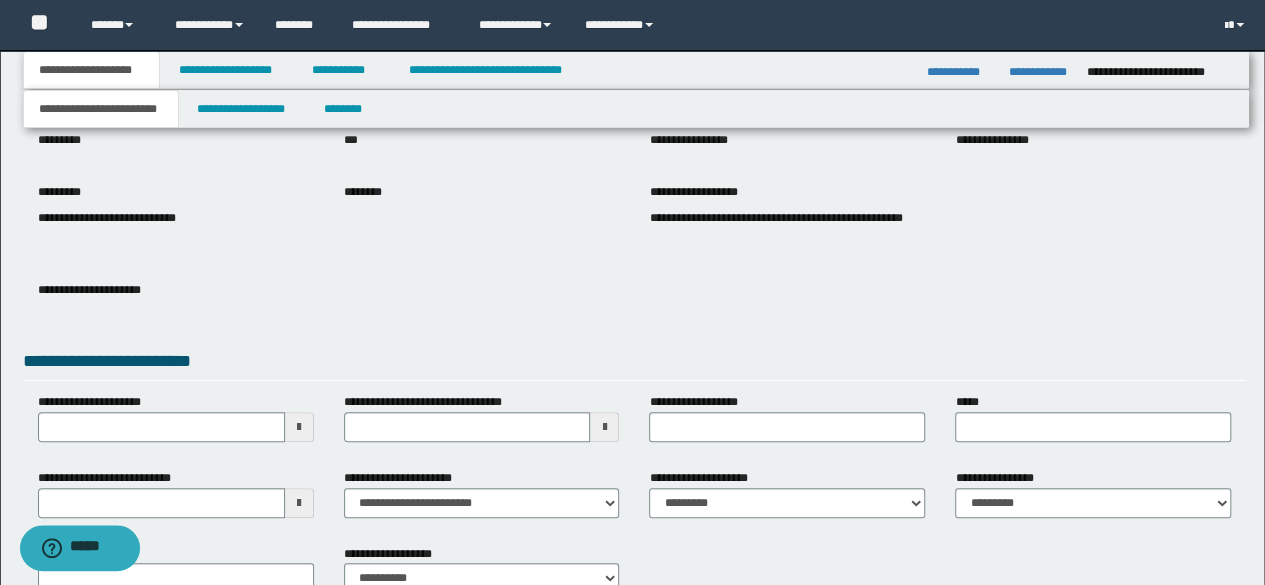 scroll, scrollTop: 316, scrollLeft: 0, axis: vertical 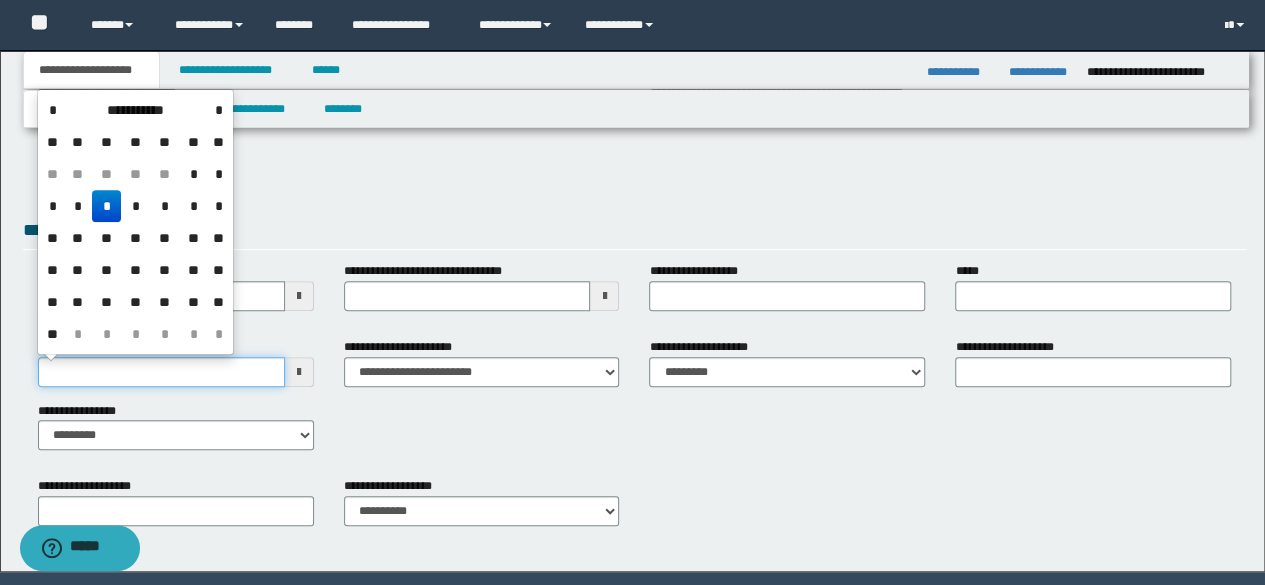click on "**********" at bounding box center (161, 372) 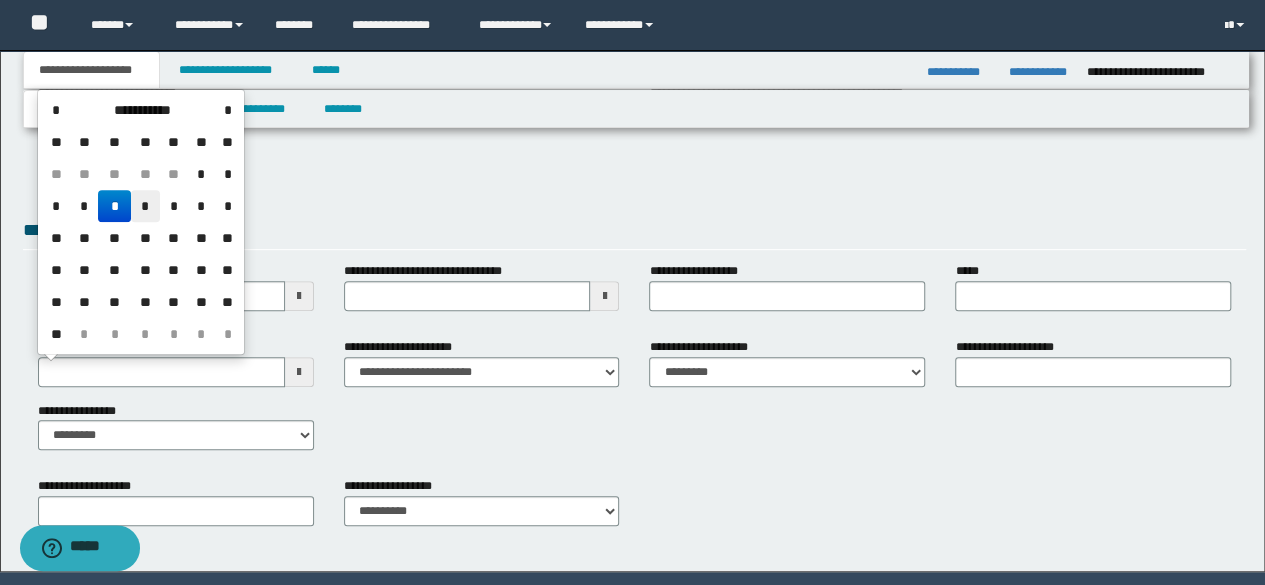 click on "*" at bounding box center (145, 206) 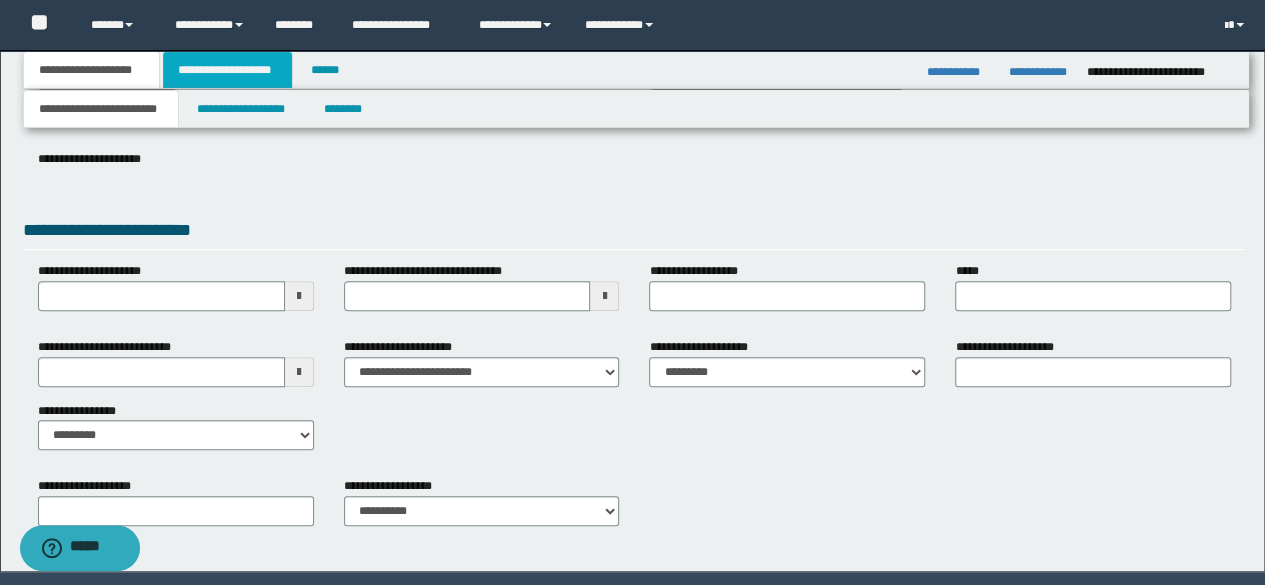 click on "**********" at bounding box center [227, 70] 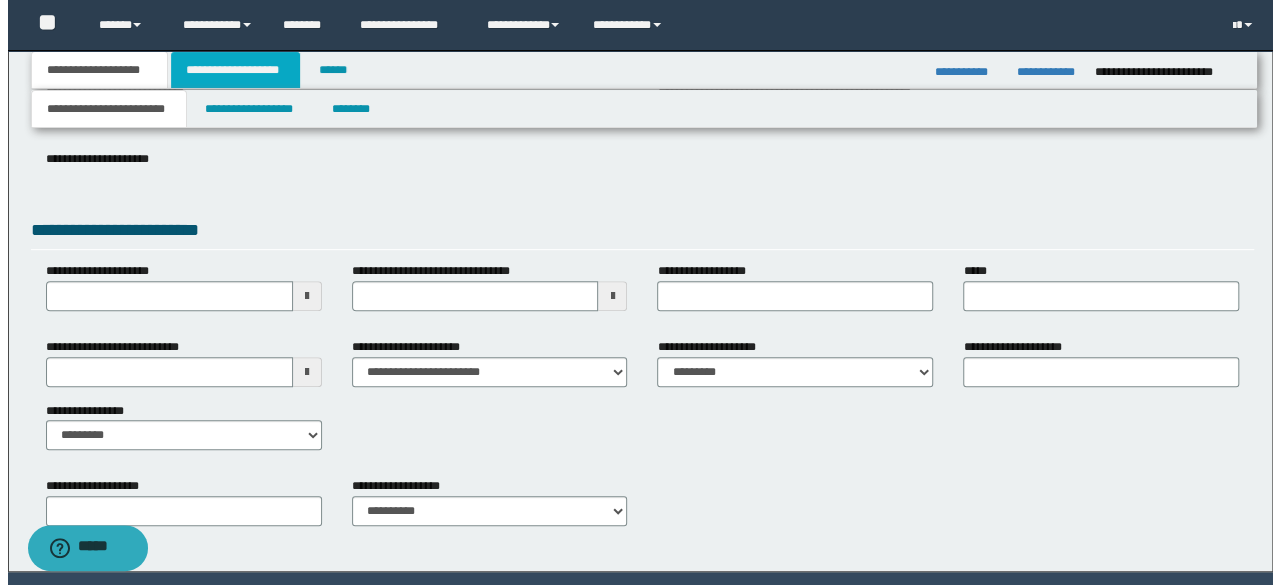 scroll, scrollTop: 0, scrollLeft: 0, axis: both 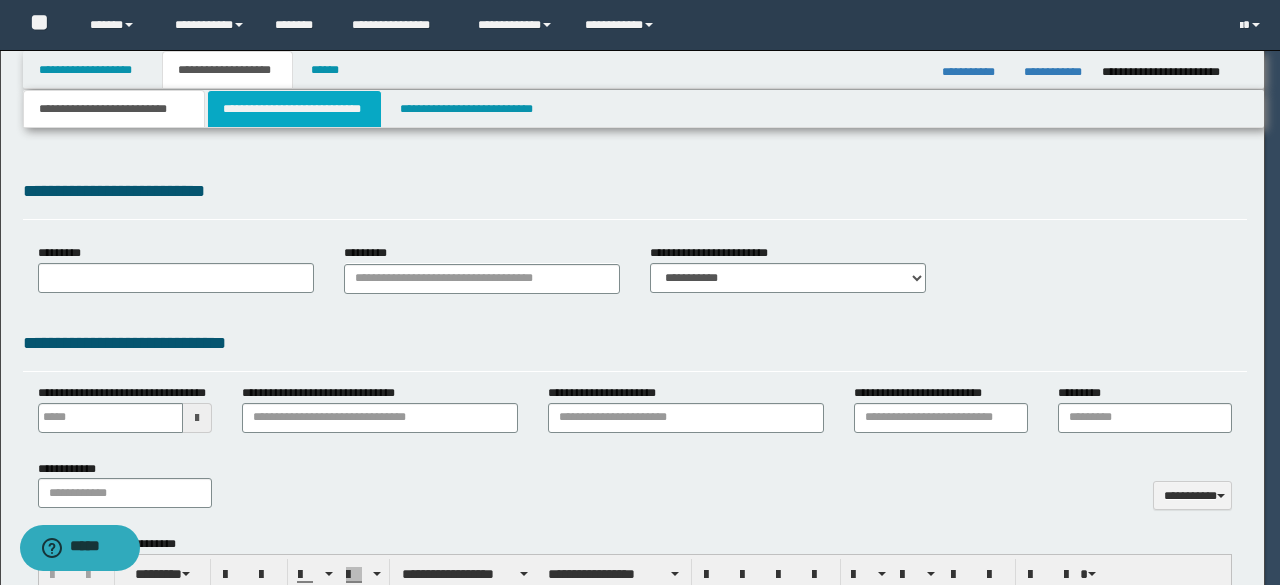 click on "**********" at bounding box center [294, 109] 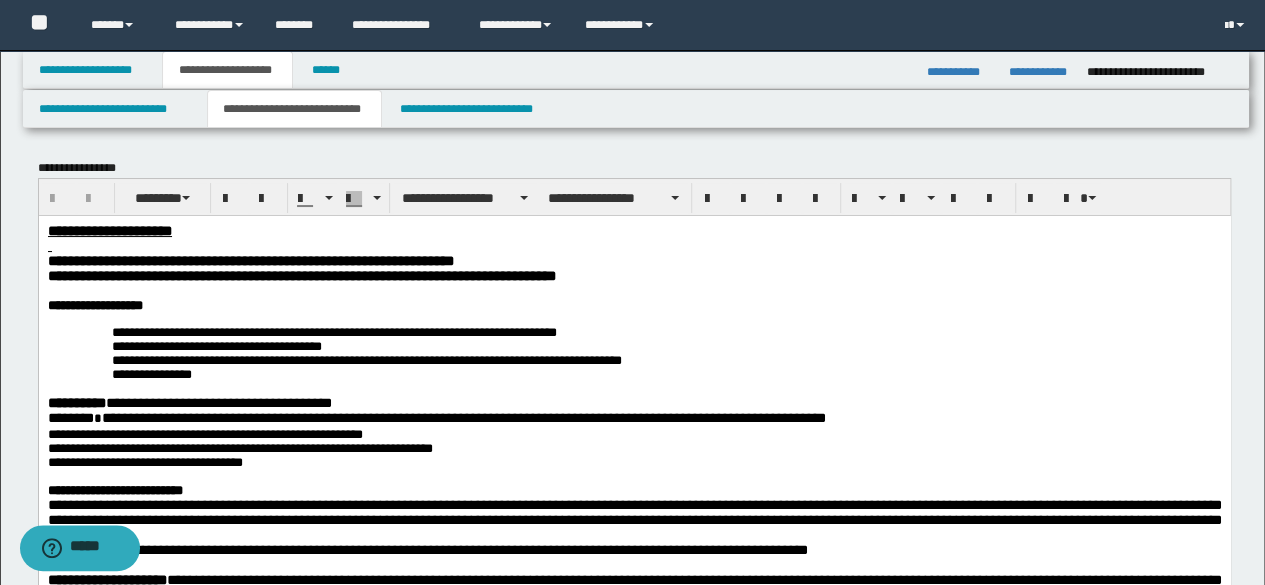 scroll, scrollTop: 0, scrollLeft: 0, axis: both 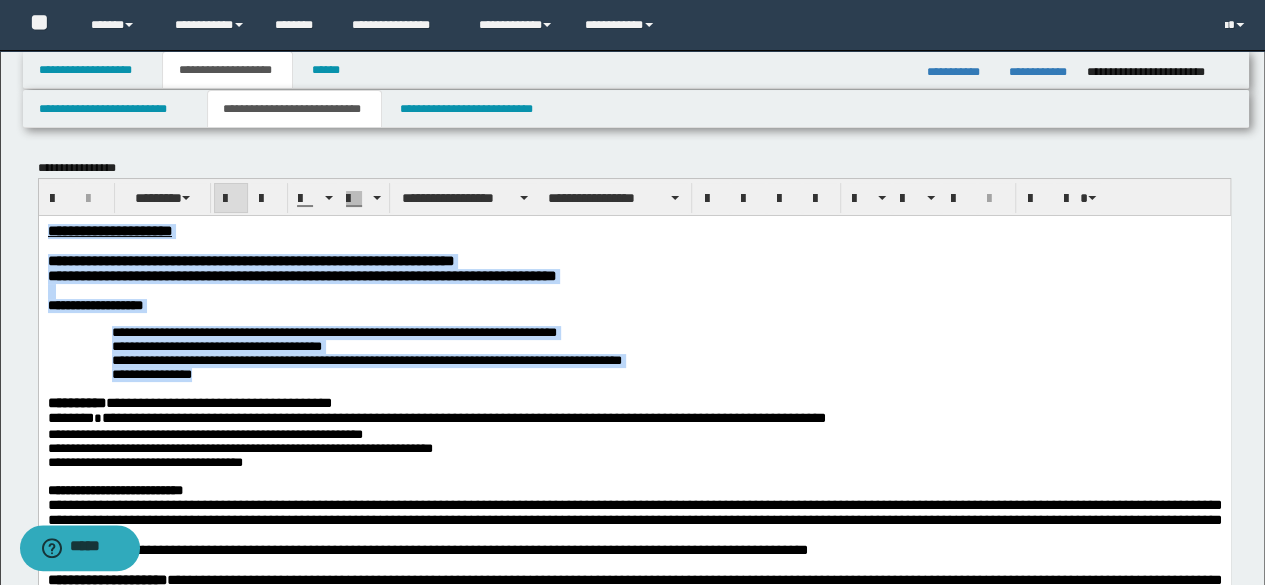 paste 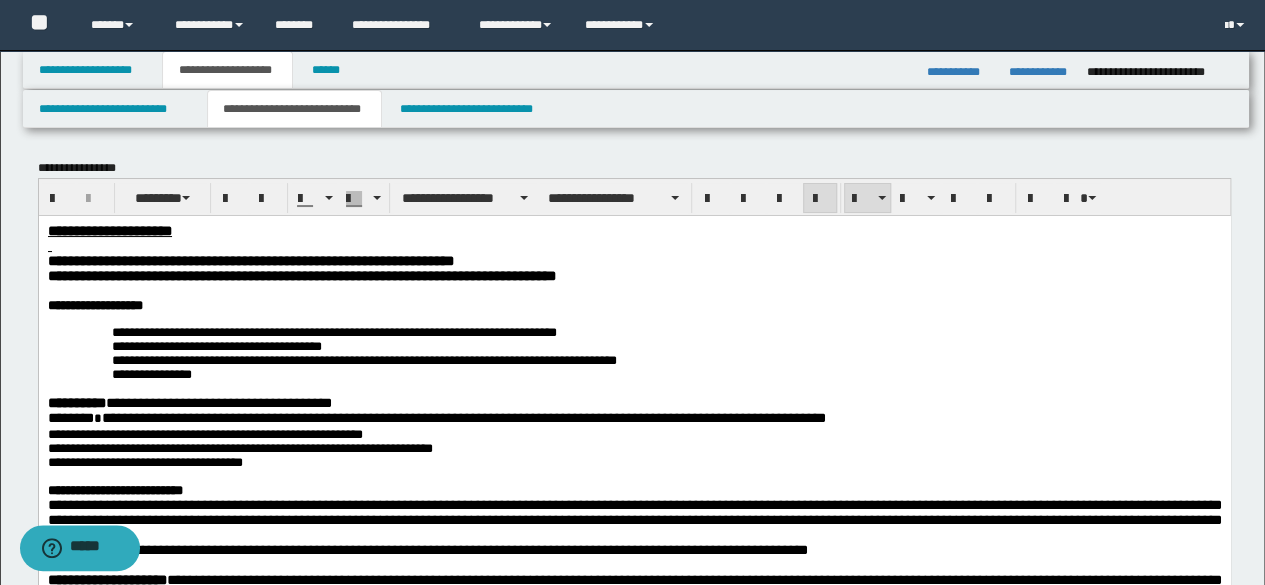 click at bounding box center (634, 245) 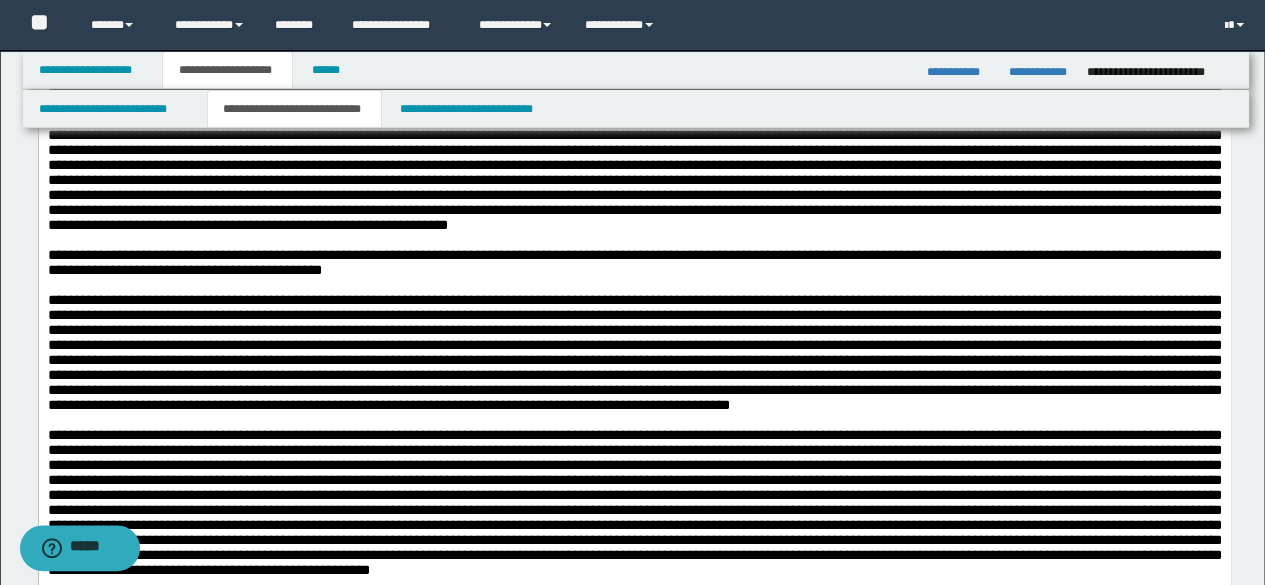 scroll, scrollTop: 2500, scrollLeft: 0, axis: vertical 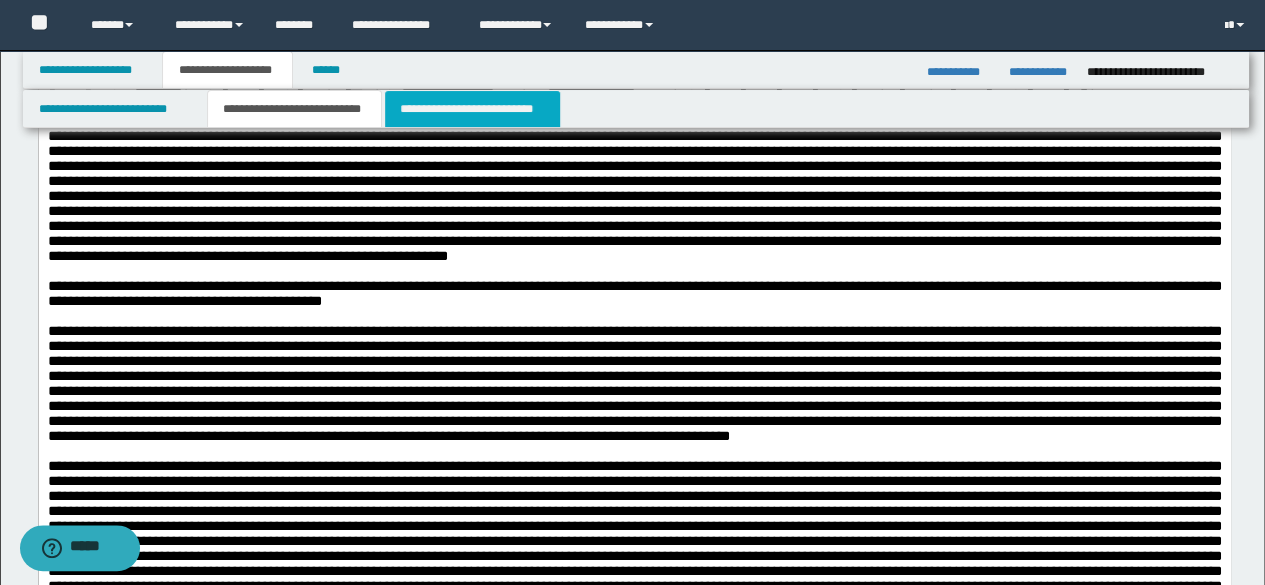 click on "**********" at bounding box center [472, 109] 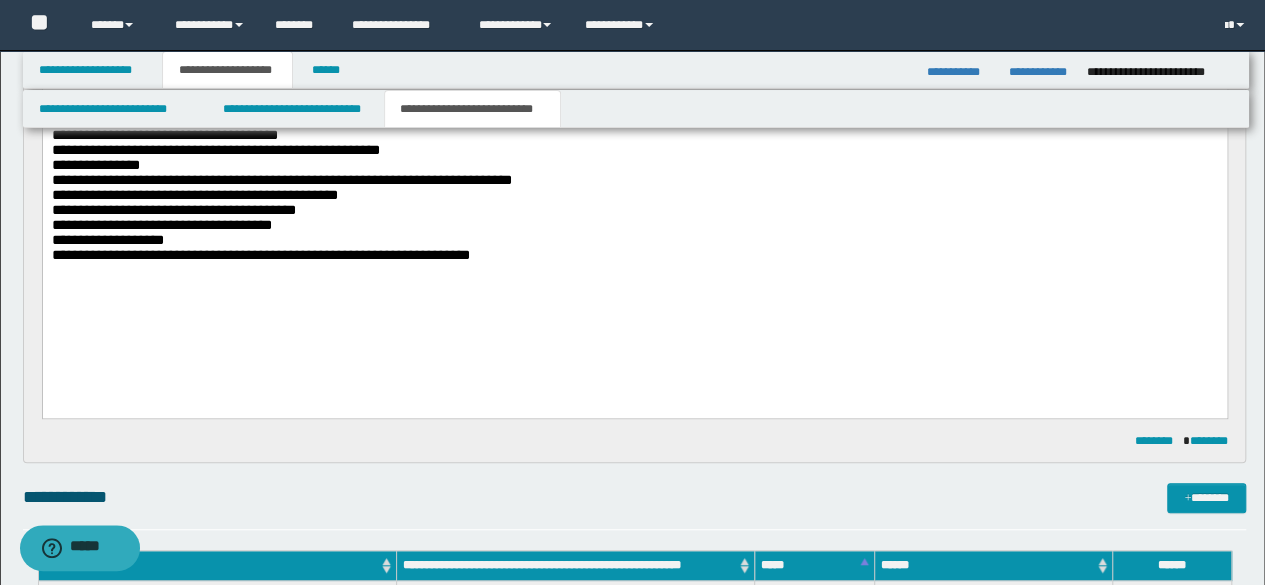 scroll, scrollTop: 700, scrollLeft: 0, axis: vertical 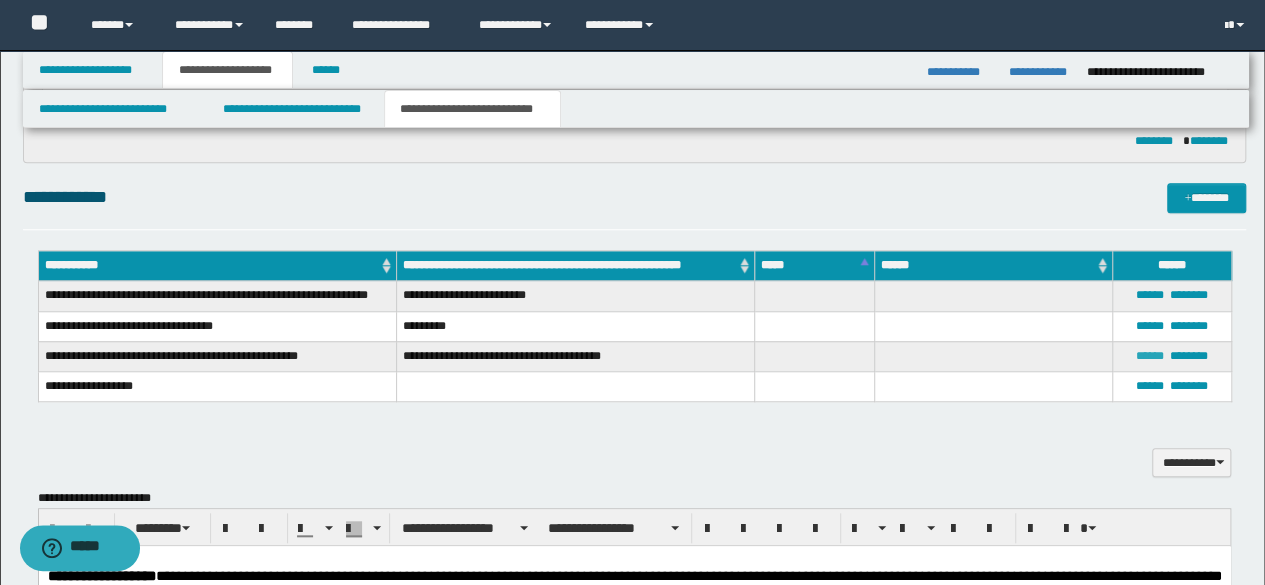click on "******" at bounding box center (1150, 356) 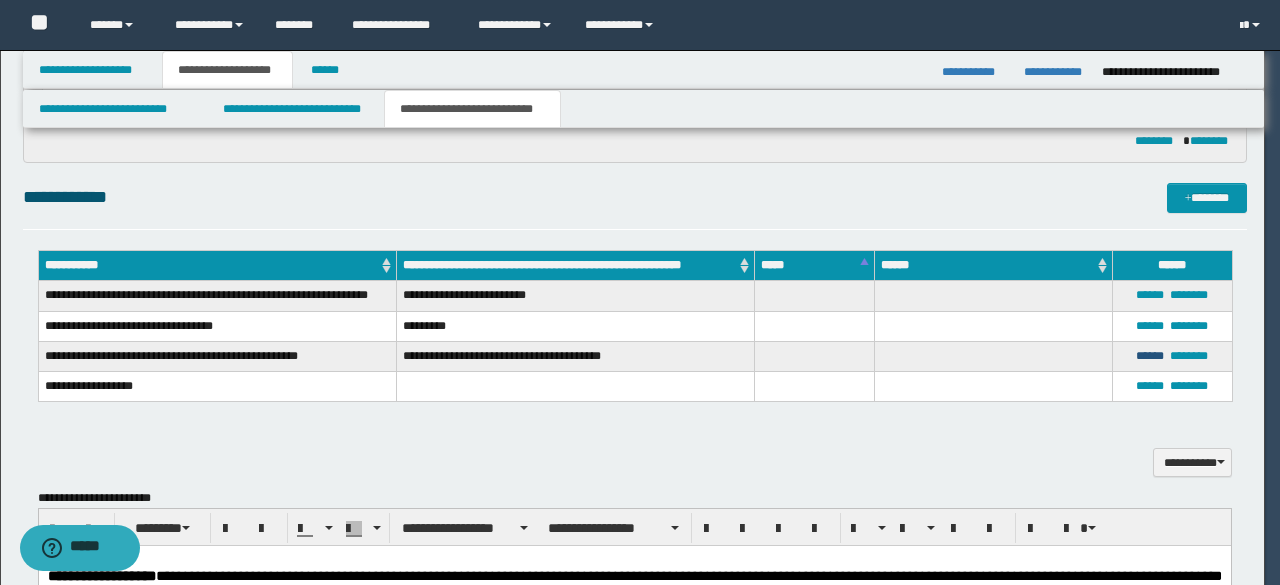 type 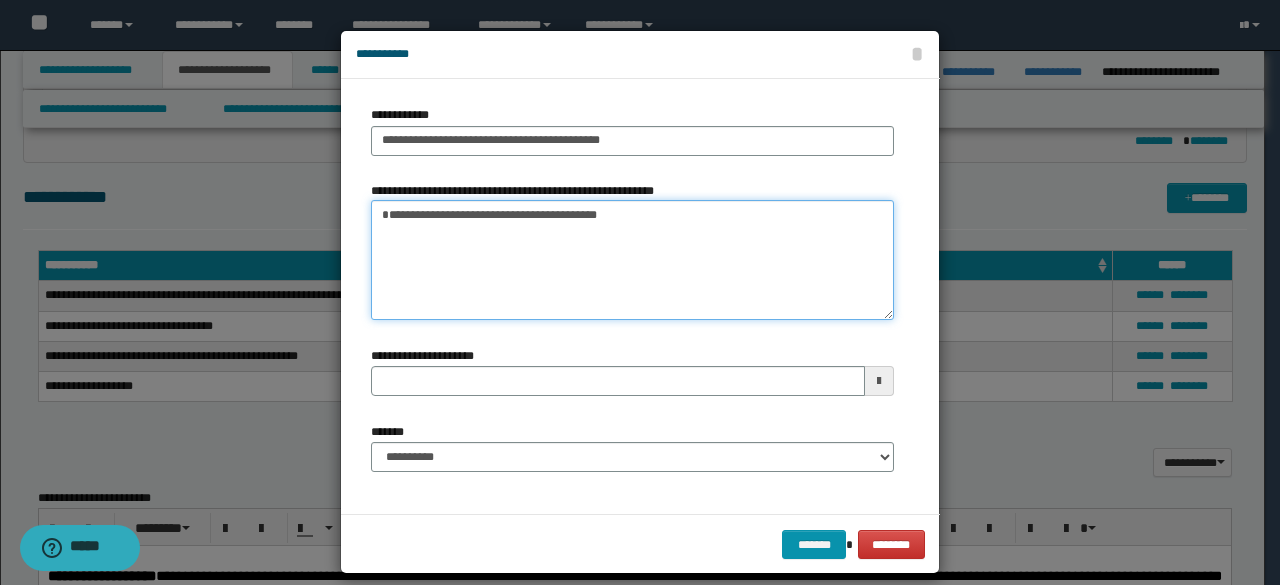 click on "**********" at bounding box center [632, 260] 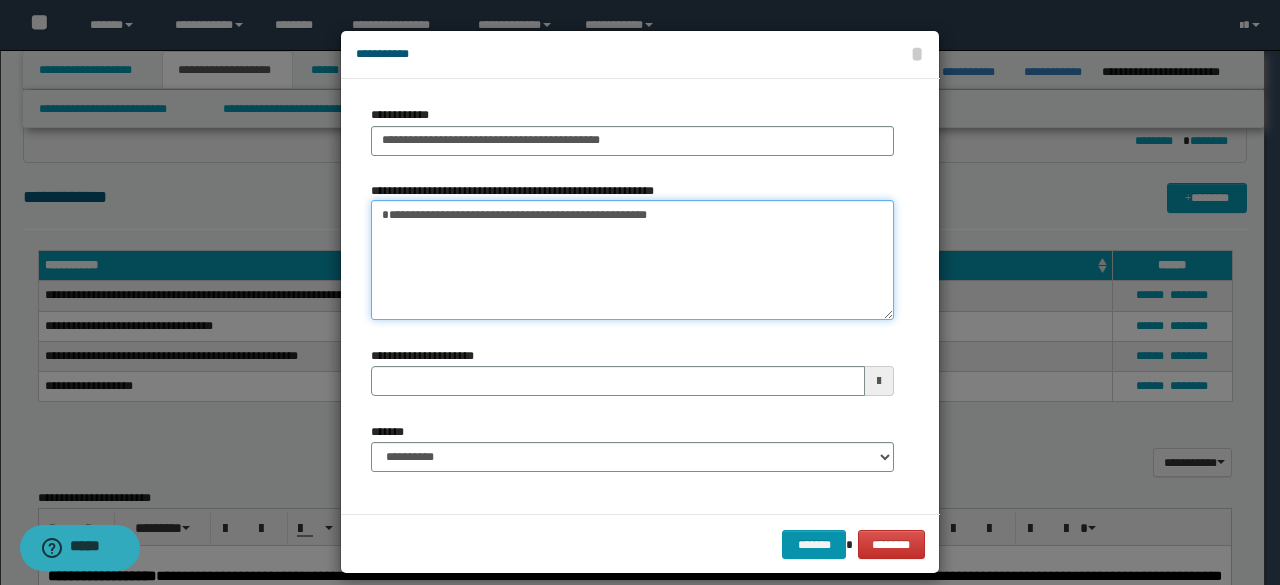 type on "**********" 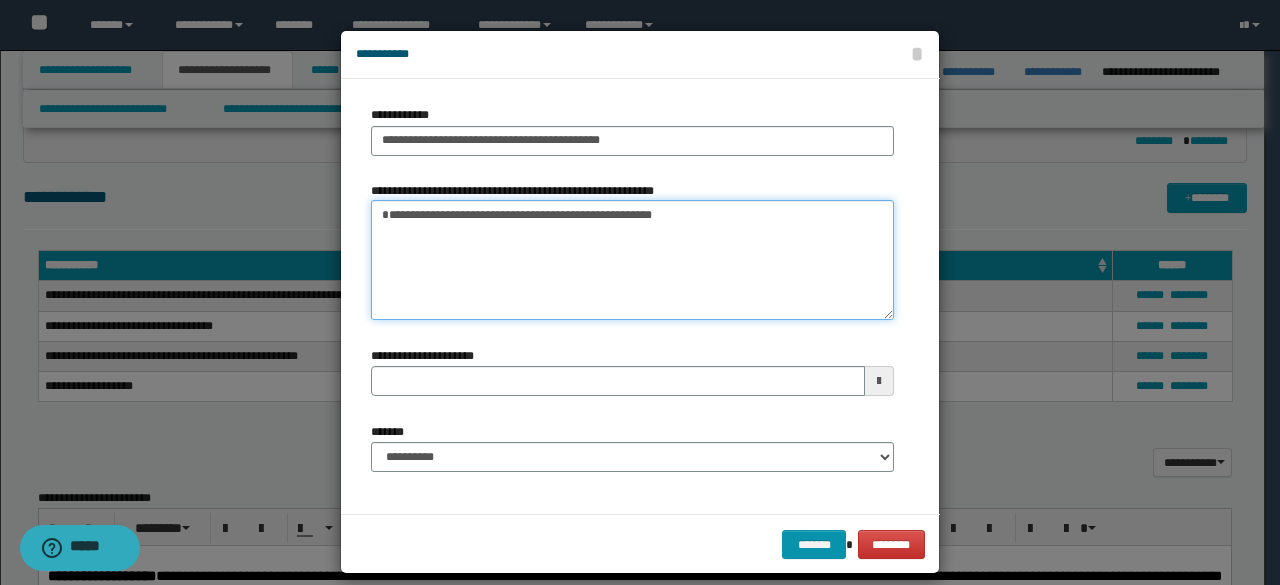 type 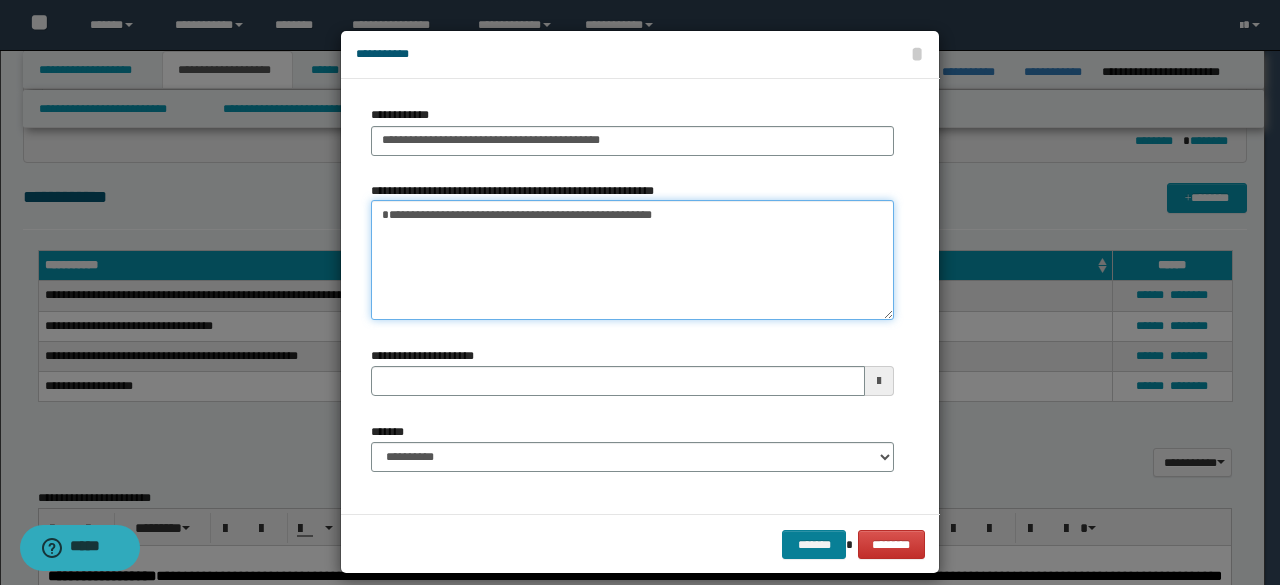 type on "**********" 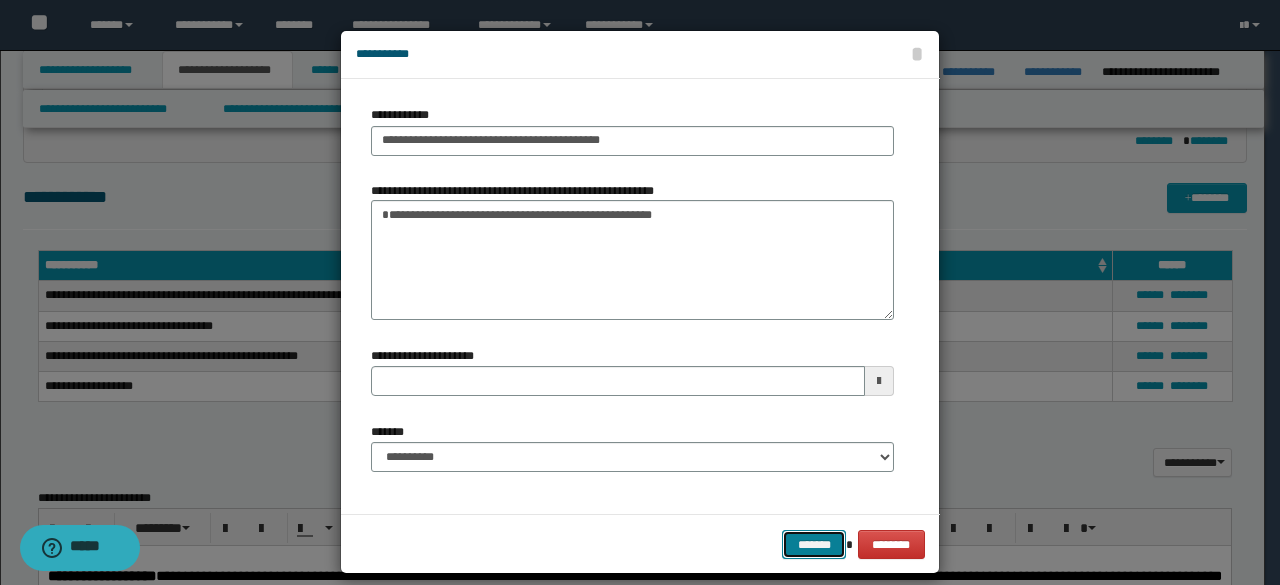 click on "*******" at bounding box center (814, 544) 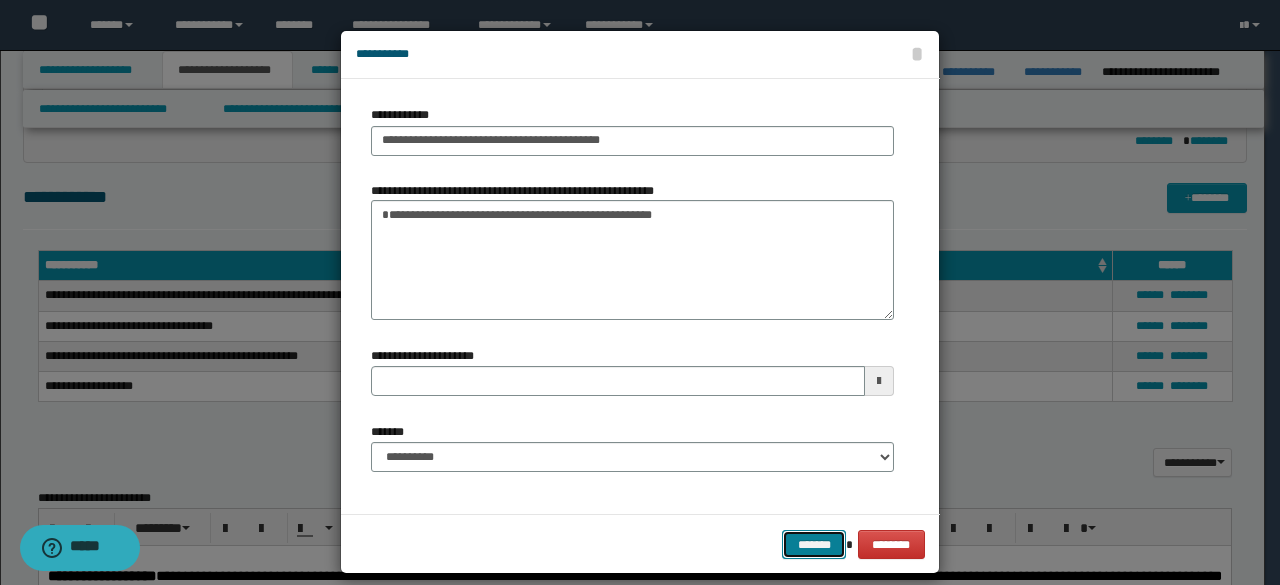 type 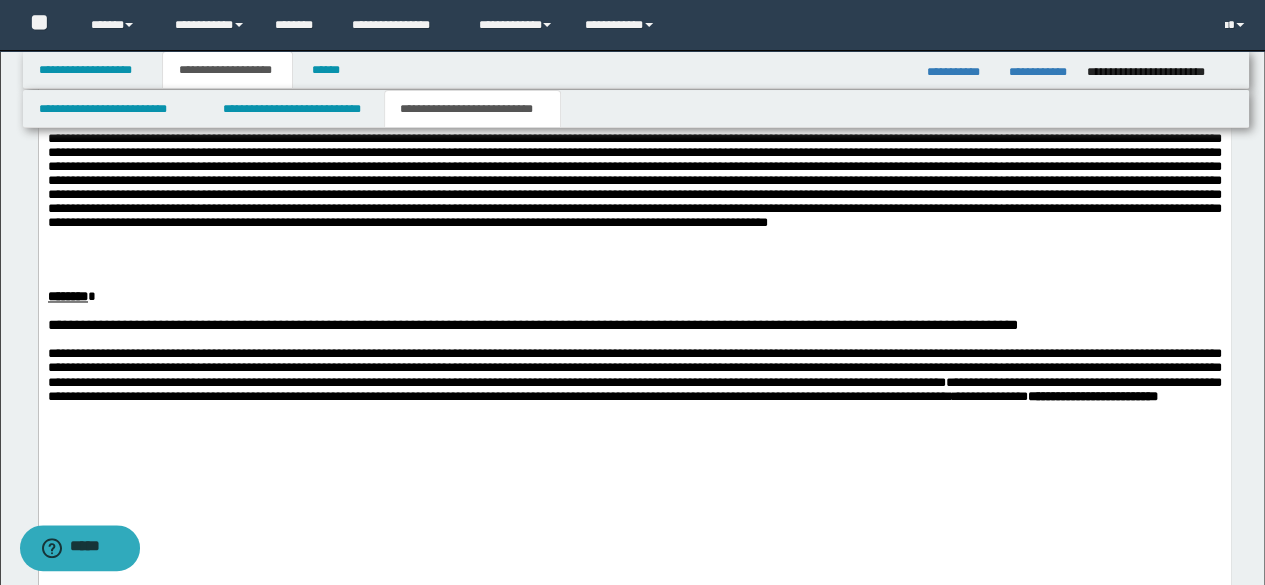 scroll, scrollTop: 1700, scrollLeft: 0, axis: vertical 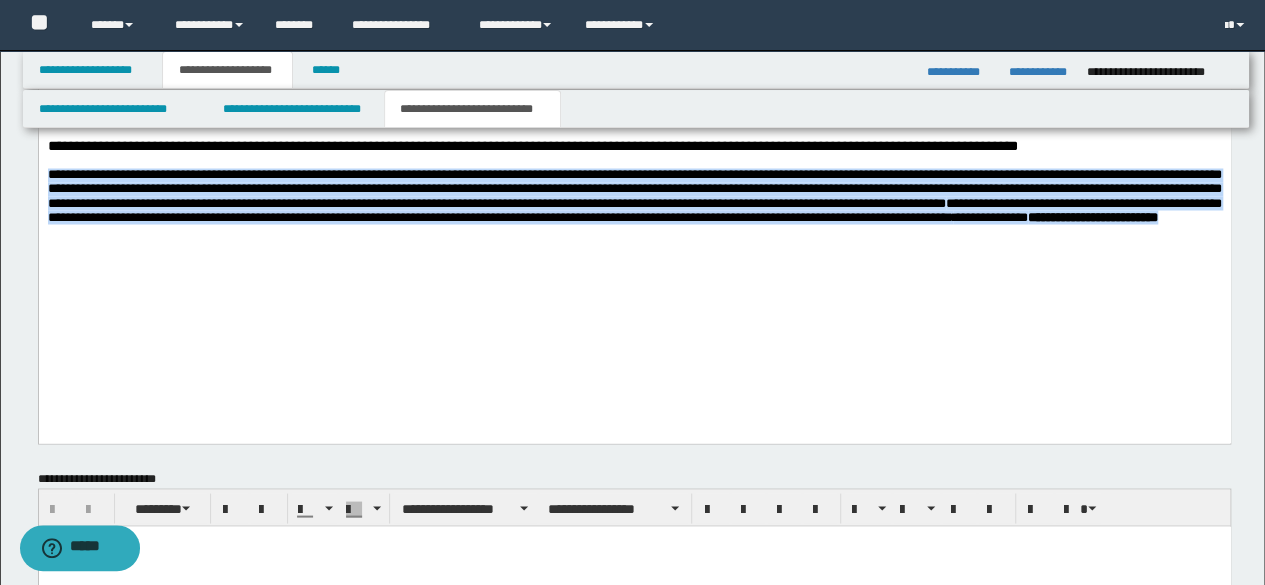 drag, startPoint x: 986, startPoint y: 326, endPoint x: 0, endPoint y: 261, distance: 988.1402 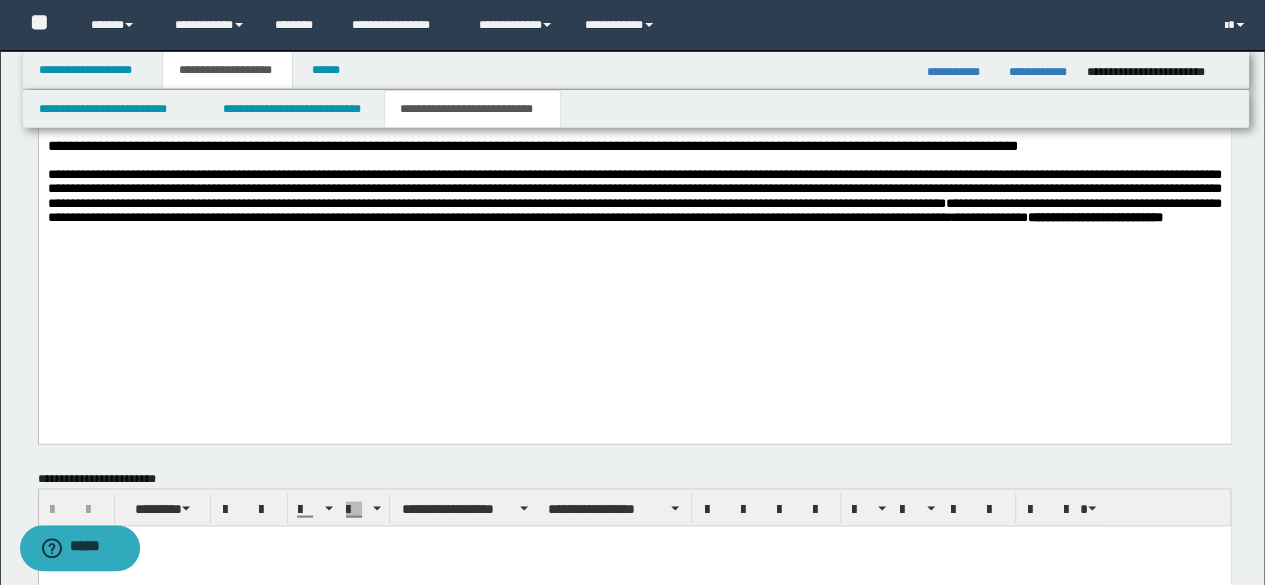 click on "**********" at bounding box center [634, 188] 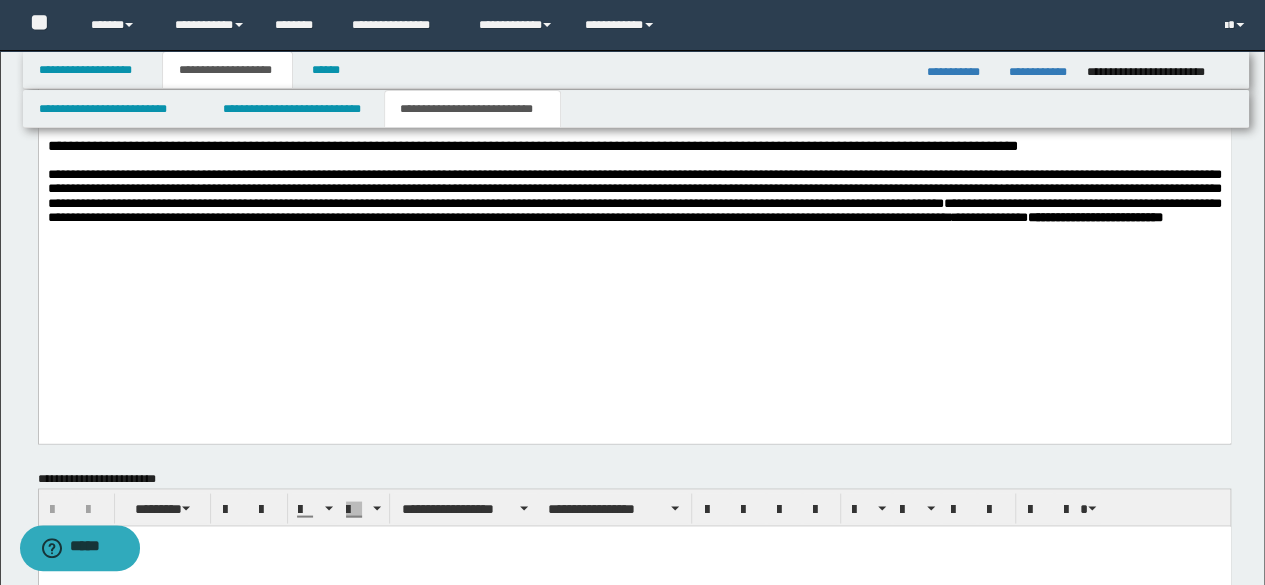 click on "**********" at bounding box center [634, -86] 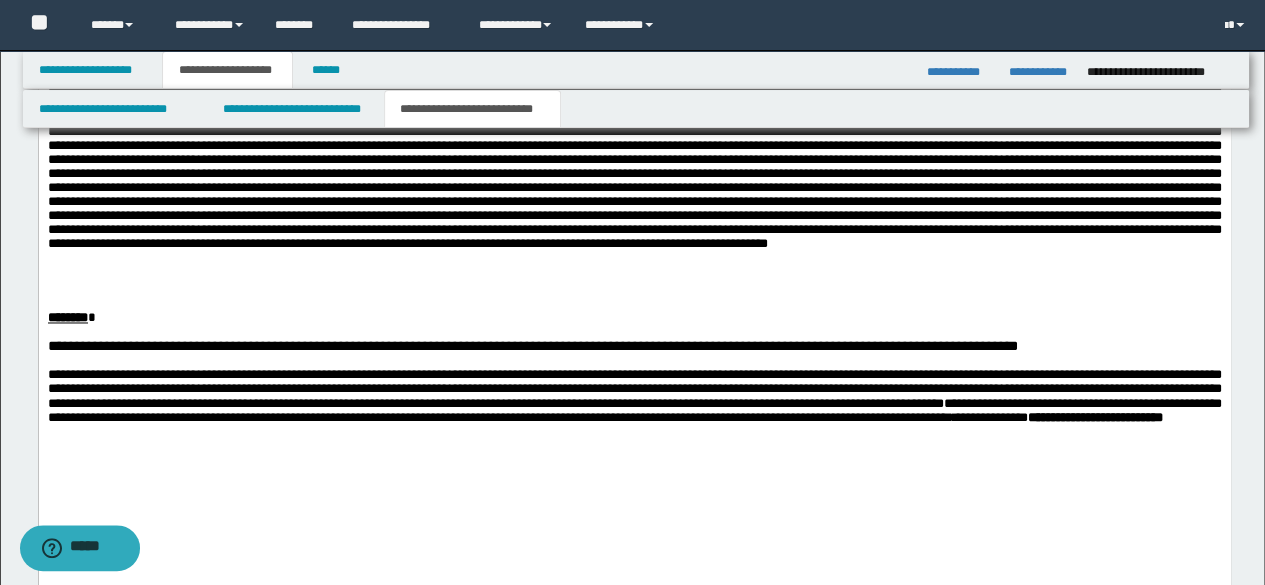 click at bounding box center (634, 303) 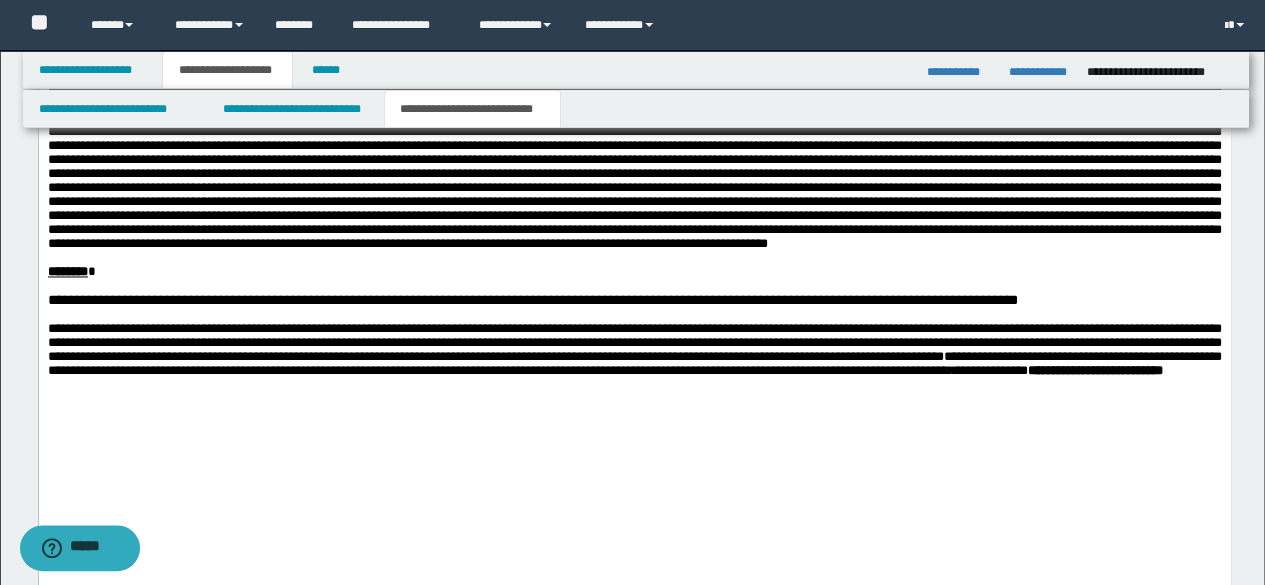 click at bounding box center [634, 54] 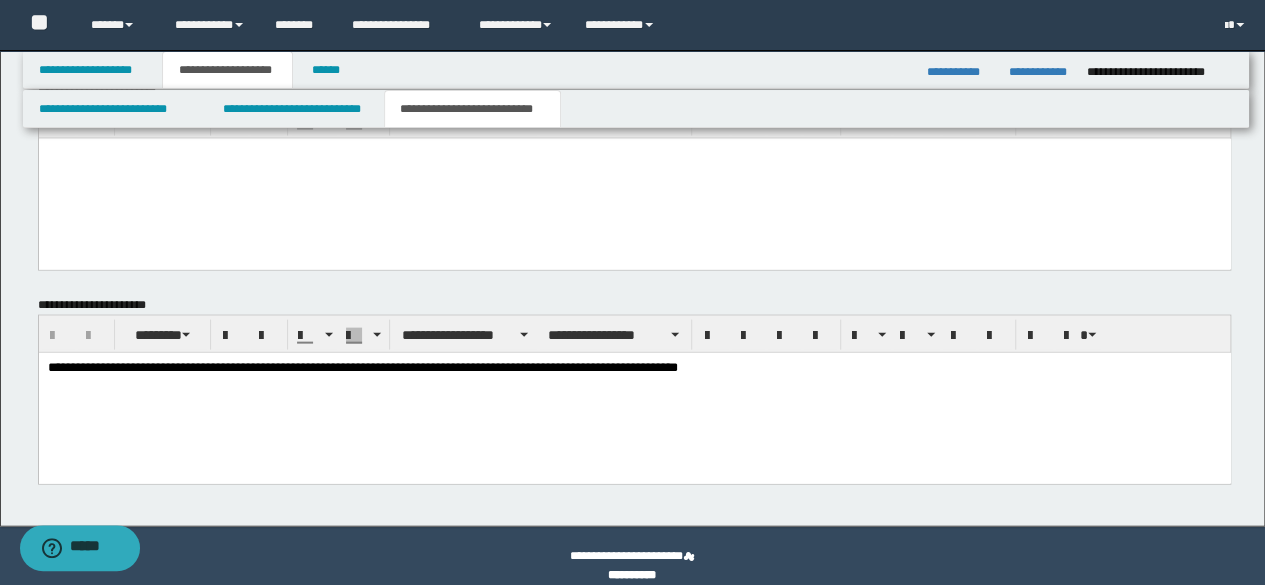 scroll, scrollTop: 2060, scrollLeft: 0, axis: vertical 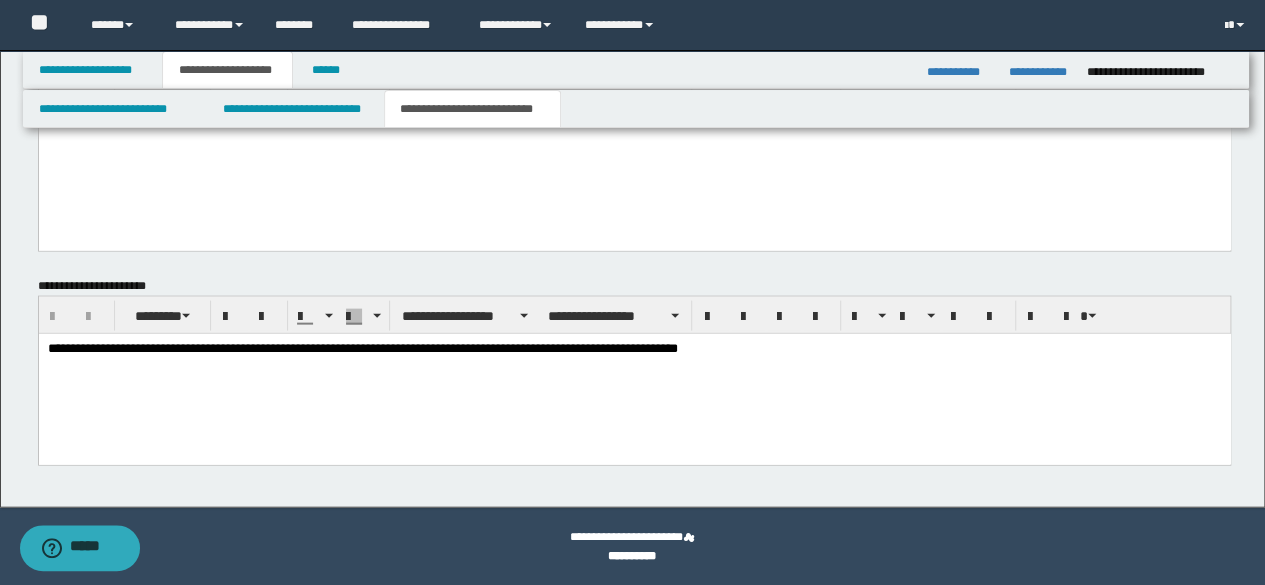 click on "**********" at bounding box center (634, 374) 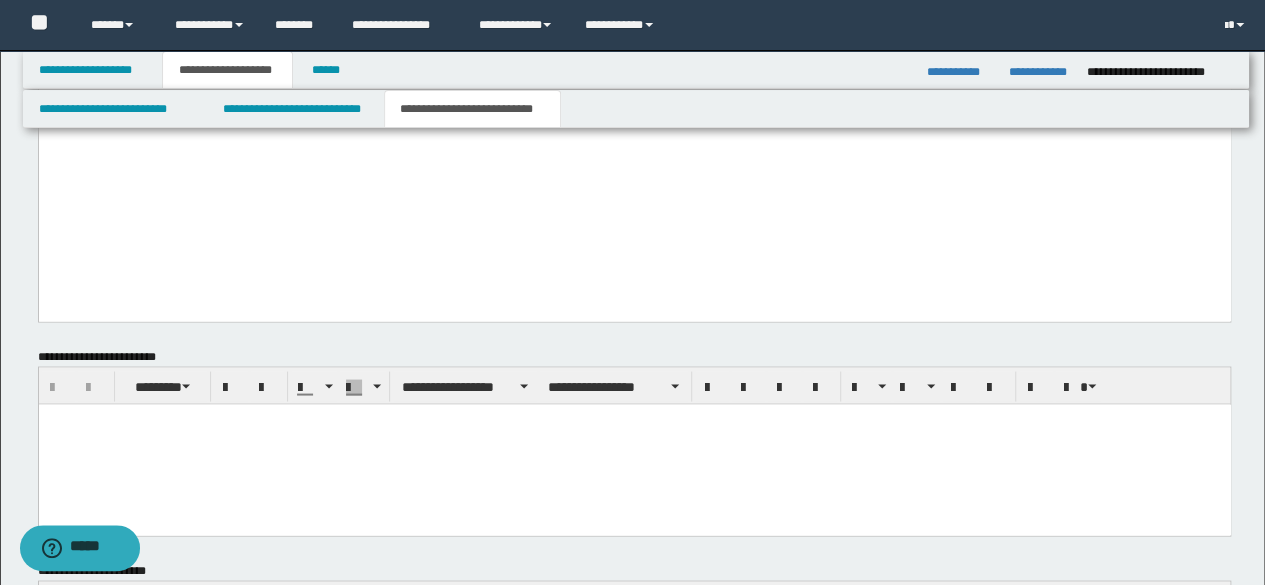 scroll, scrollTop: 1760, scrollLeft: 0, axis: vertical 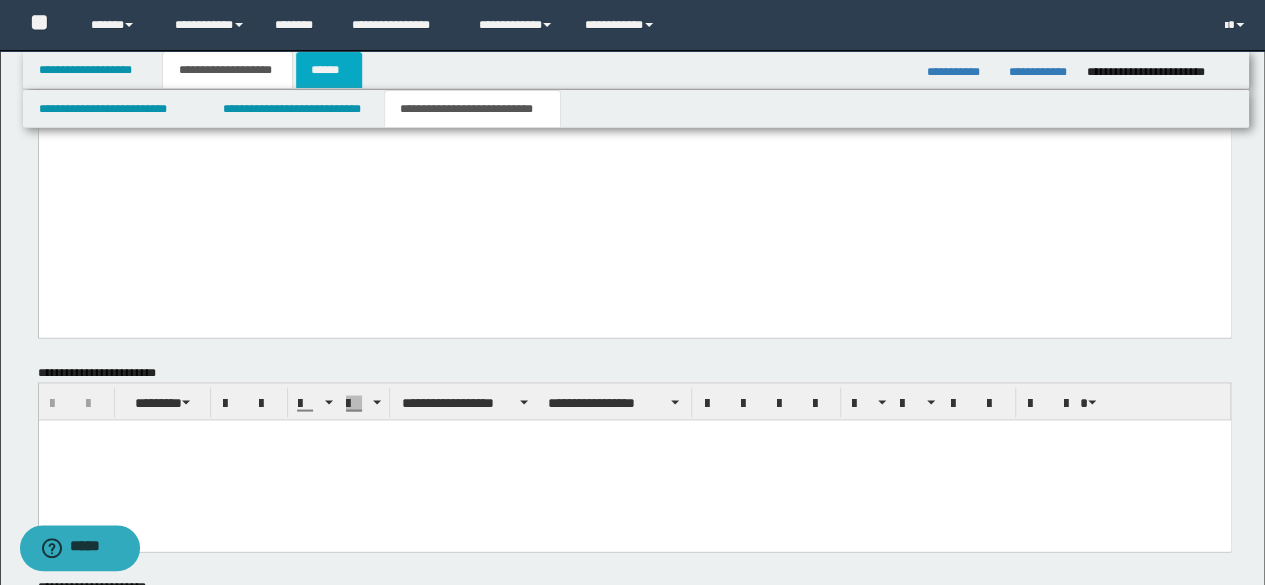 click on "******" at bounding box center (329, 70) 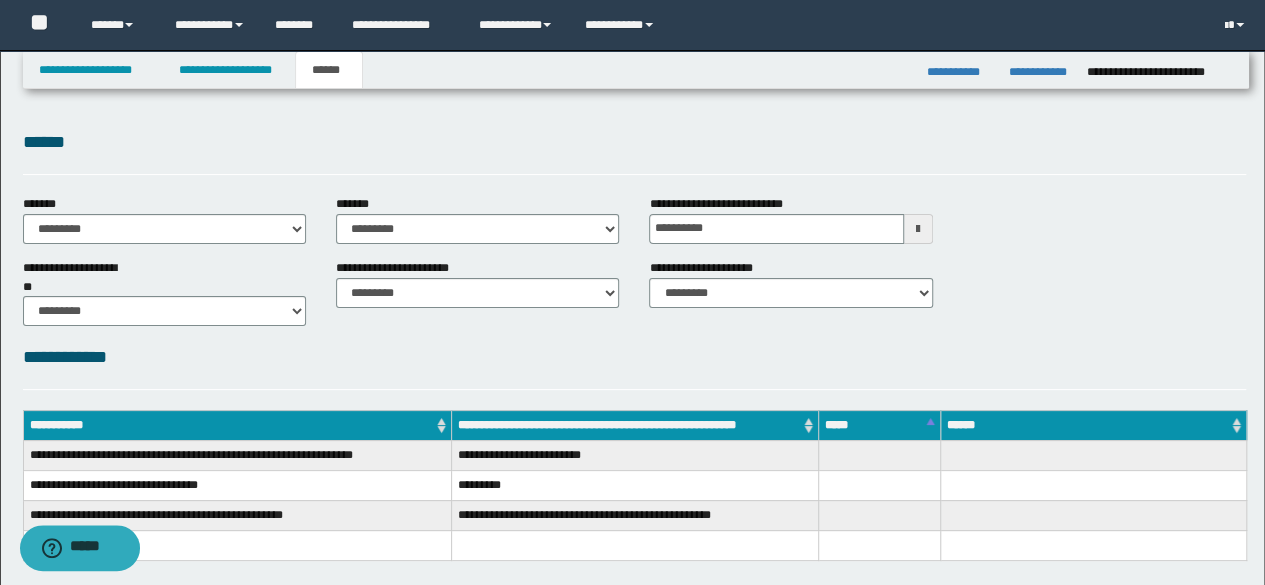scroll, scrollTop: 100, scrollLeft: 0, axis: vertical 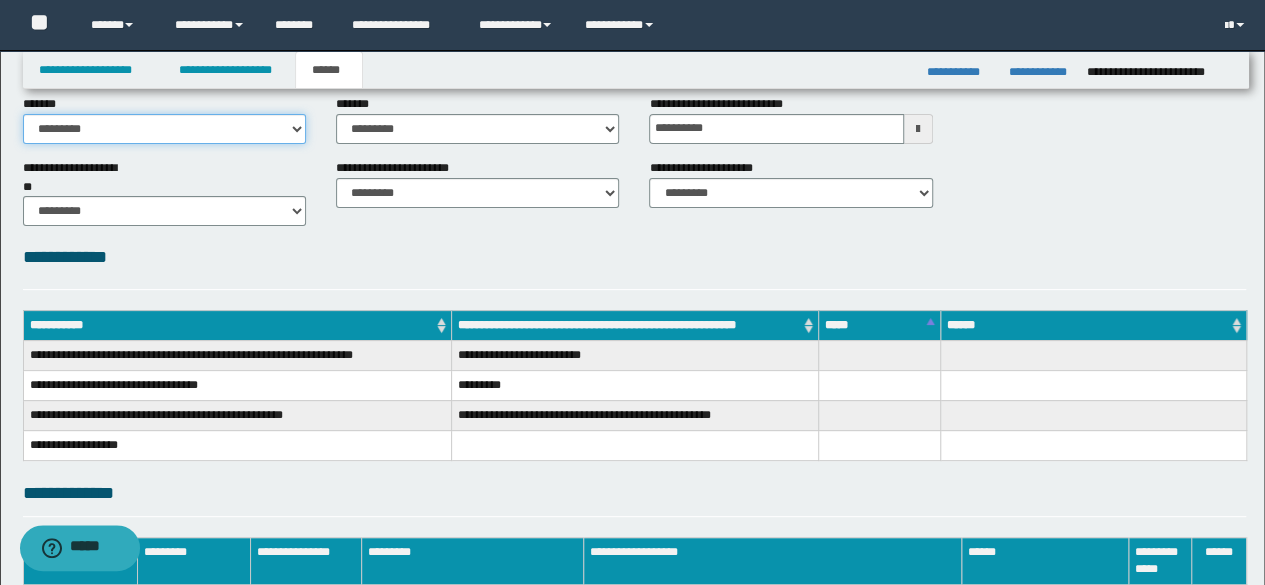 click on "**********" at bounding box center [164, 129] 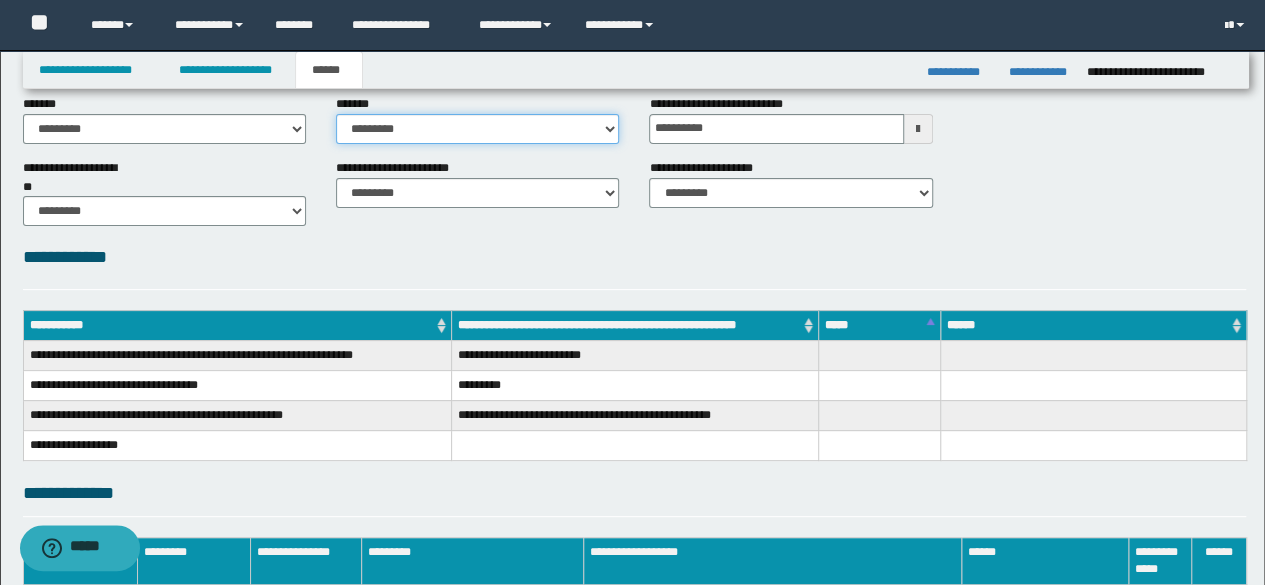 drag, startPoint x: 428, startPoint y: 132, endPoint x: 422, endPoint y: 141, distance: 10.816654 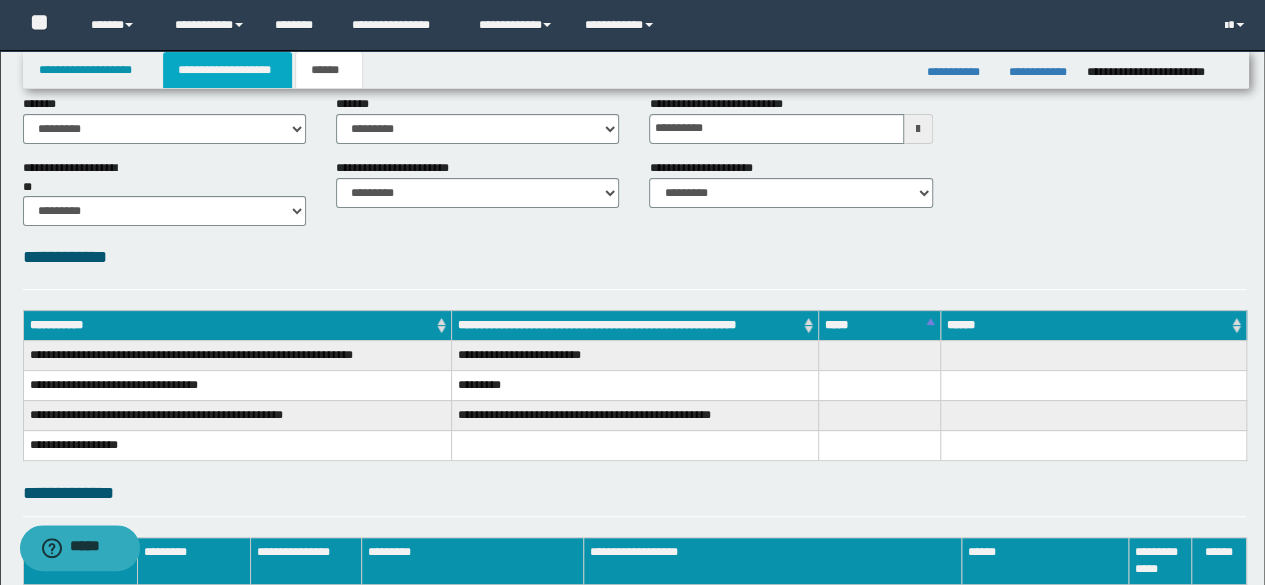 click on "**********" at bounding box center [227, 70] 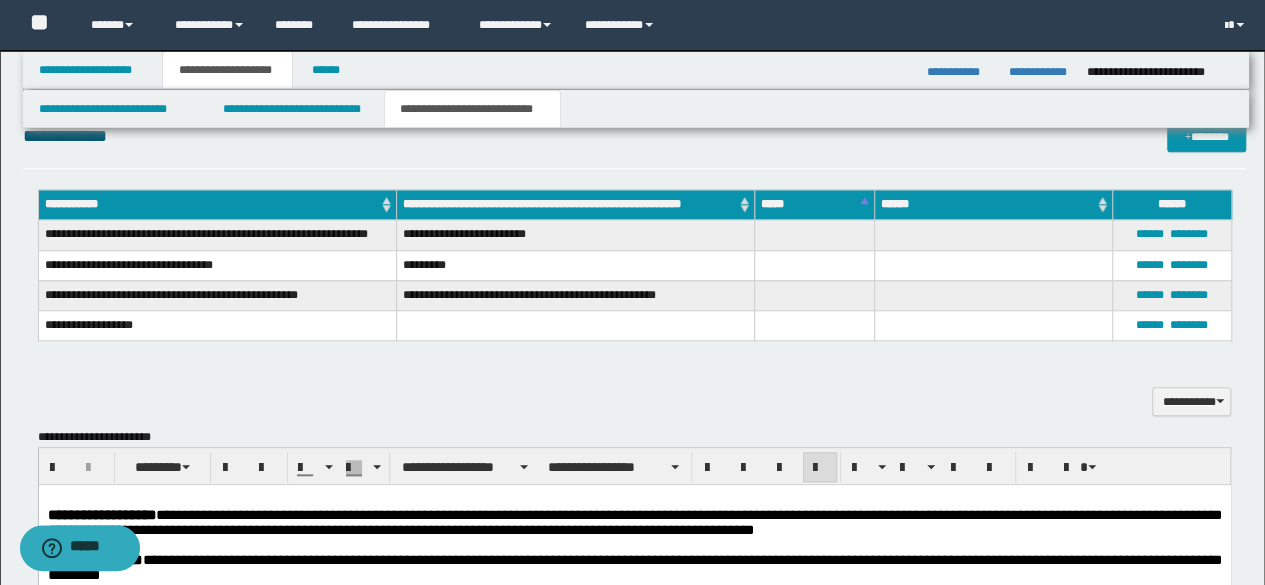 scroll, scrollTop: 730, scrollLeft: 0, axis: vertical 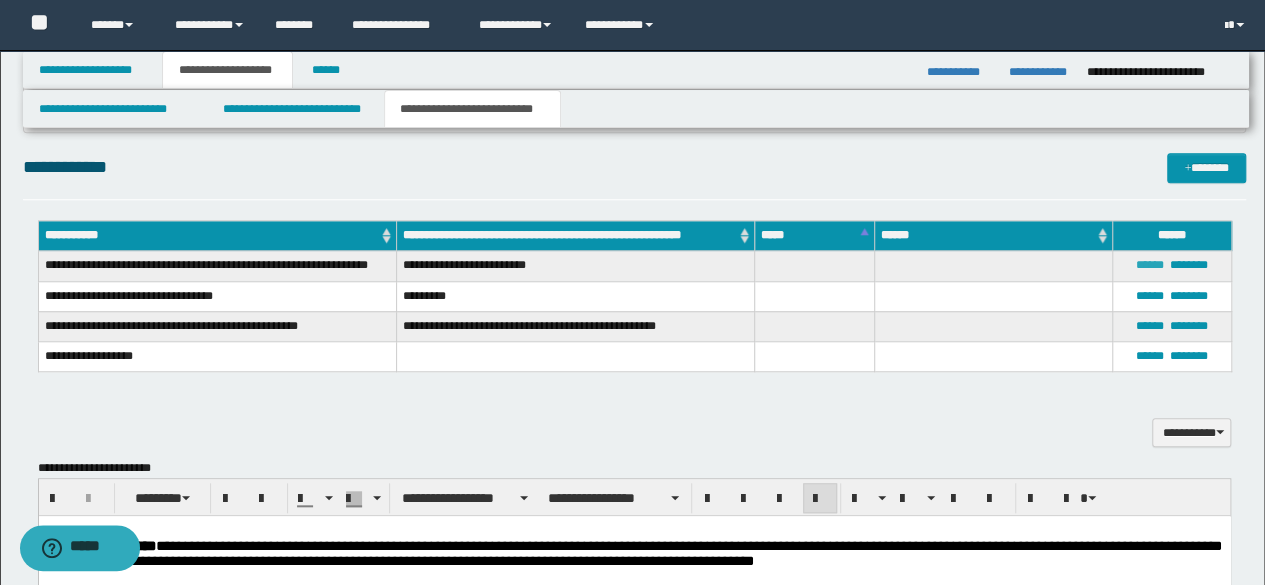click on "******" at bounding box center [1150, 265] 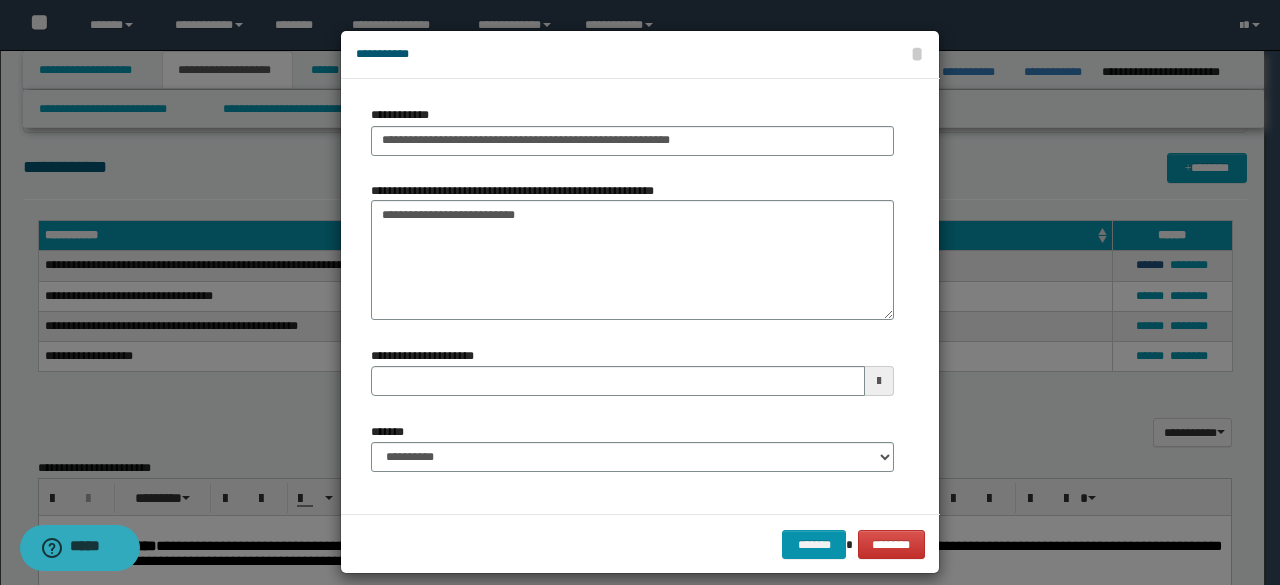 type 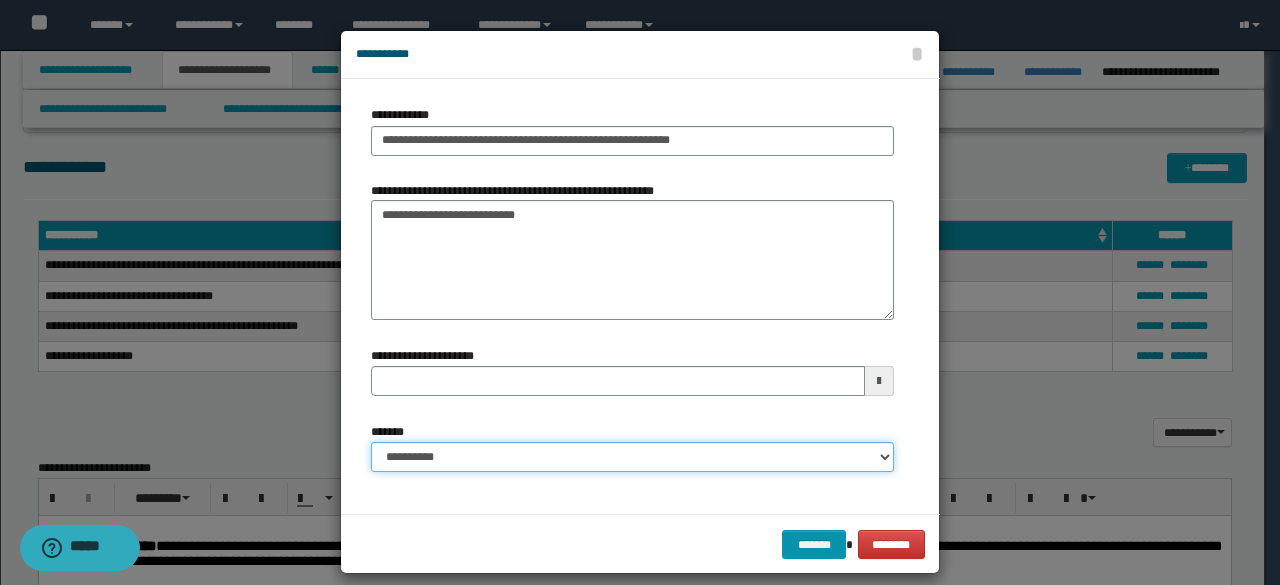 drag, startPoint x: 642, startPoint y: 459, endPoint x: 634, endPoint y: 443, distance: 17.888544 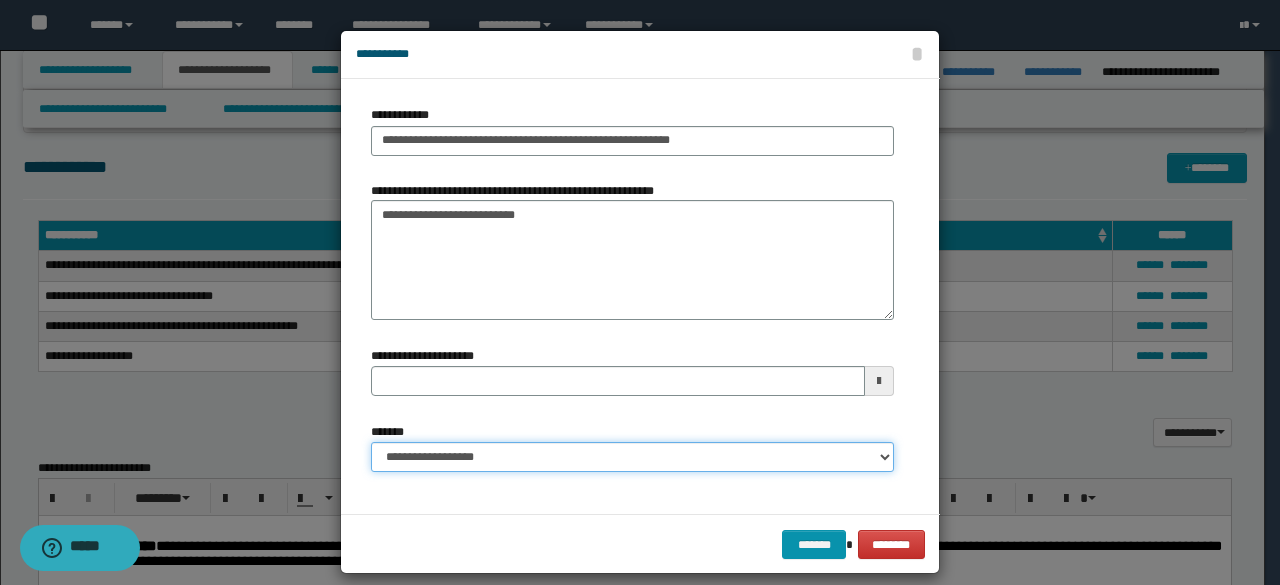 click on "**********" at bounding box center (632, 457) 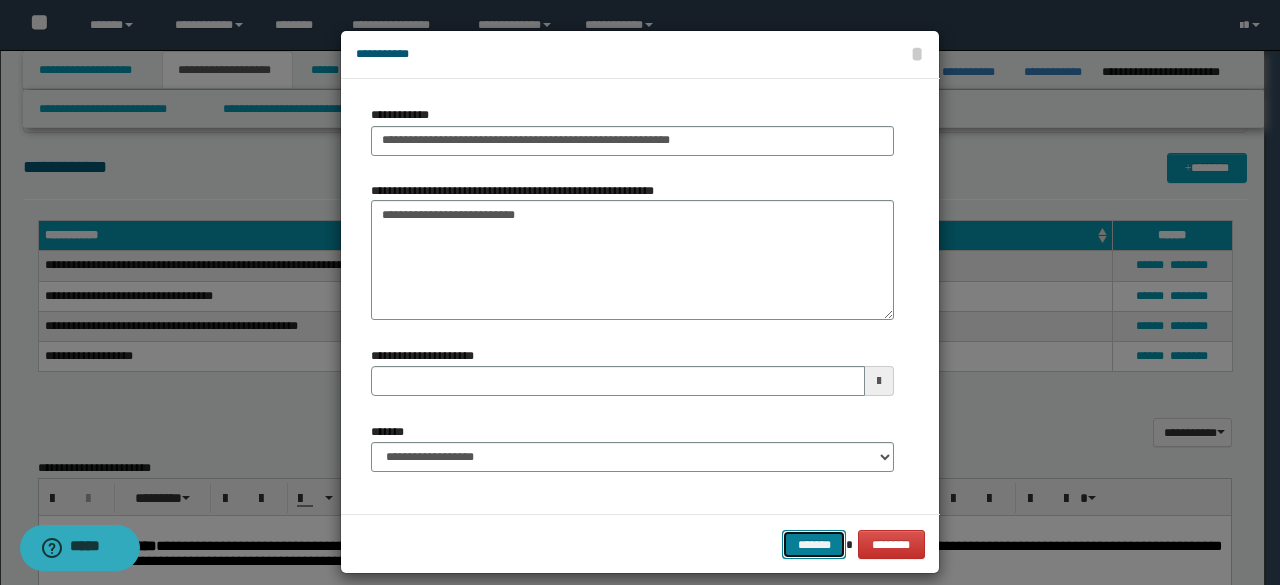 click on "*******" at bounding box center (814, 544) 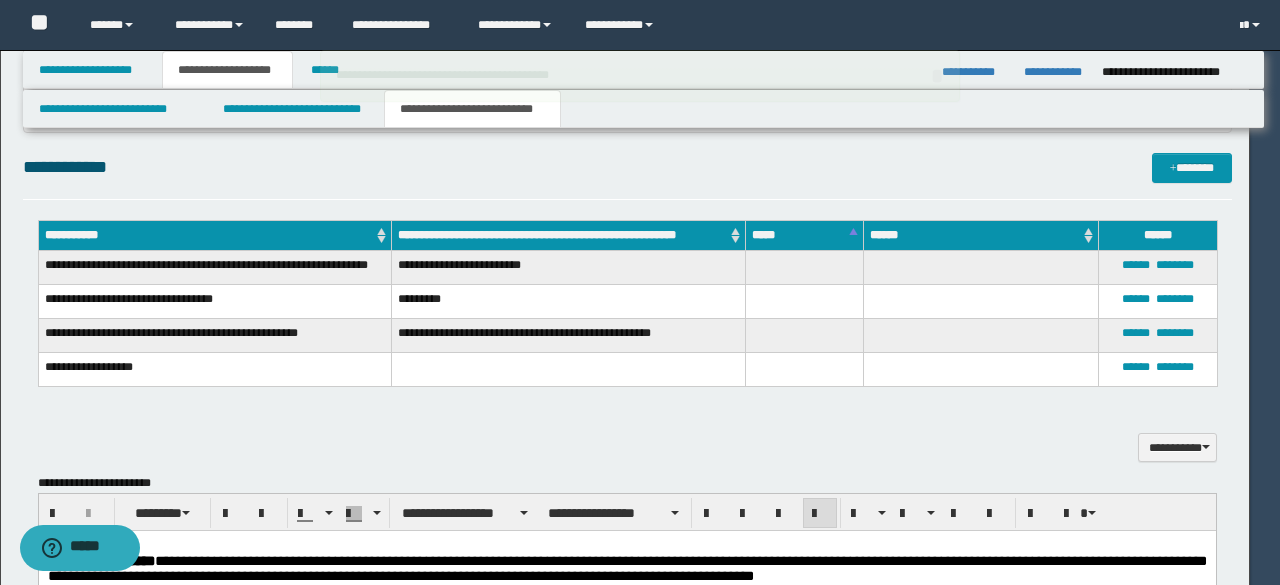type 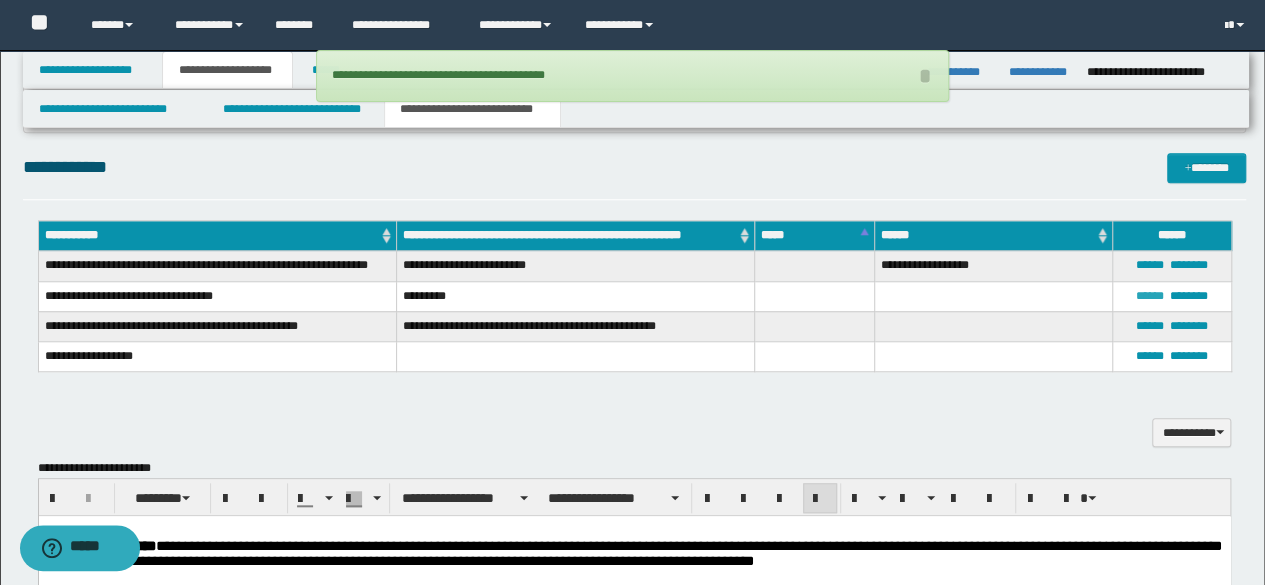 click on "******" at bounding box center (1150, 296) 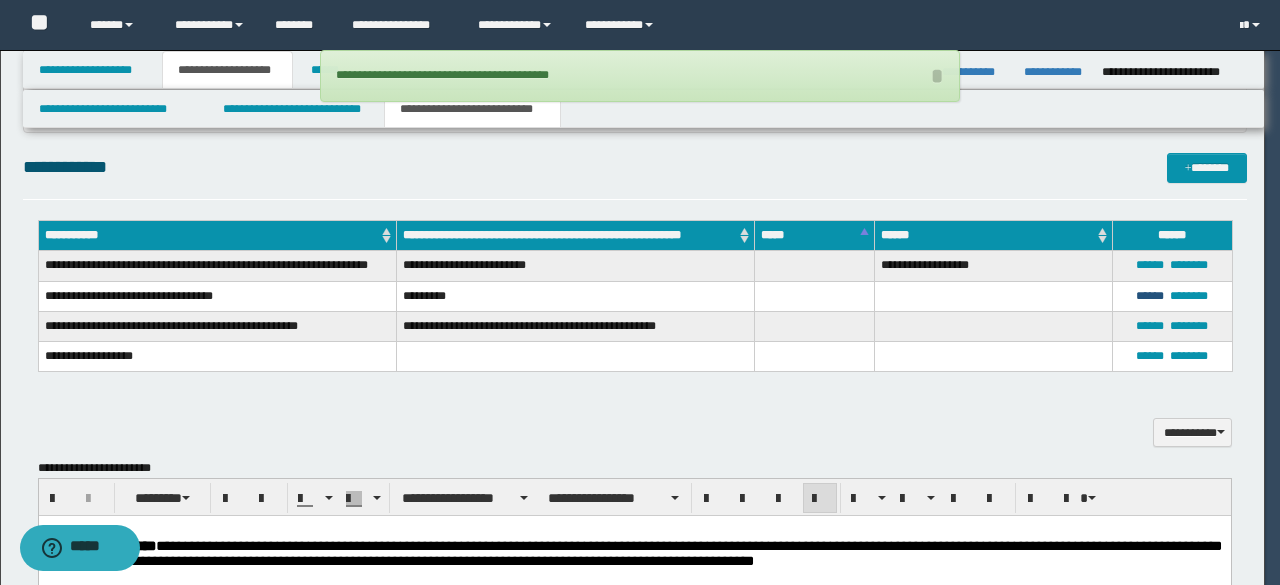 type 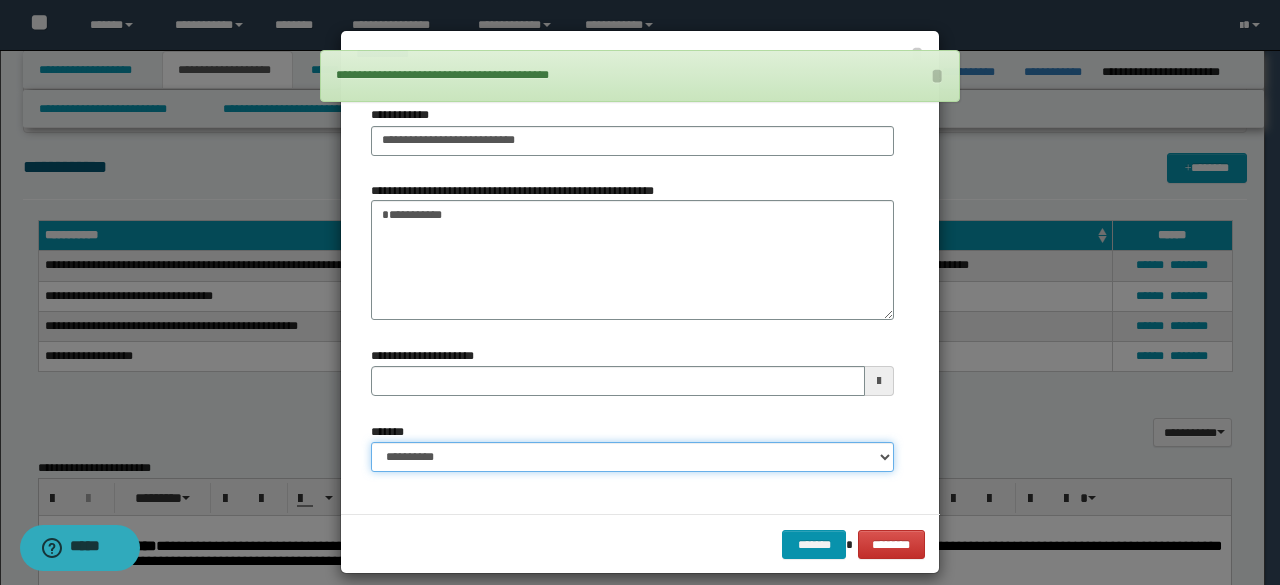 drag, startPoint x: 504, startPoint y: 463, endPoint x: 506, endPoint y: 443, distance: 20.09975 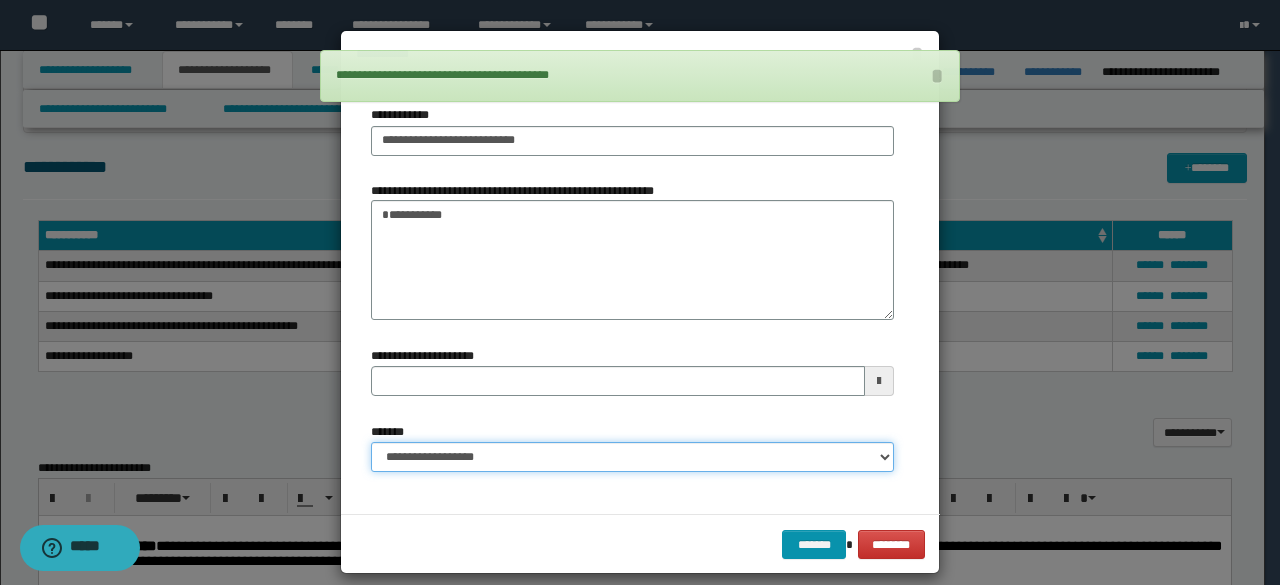 type 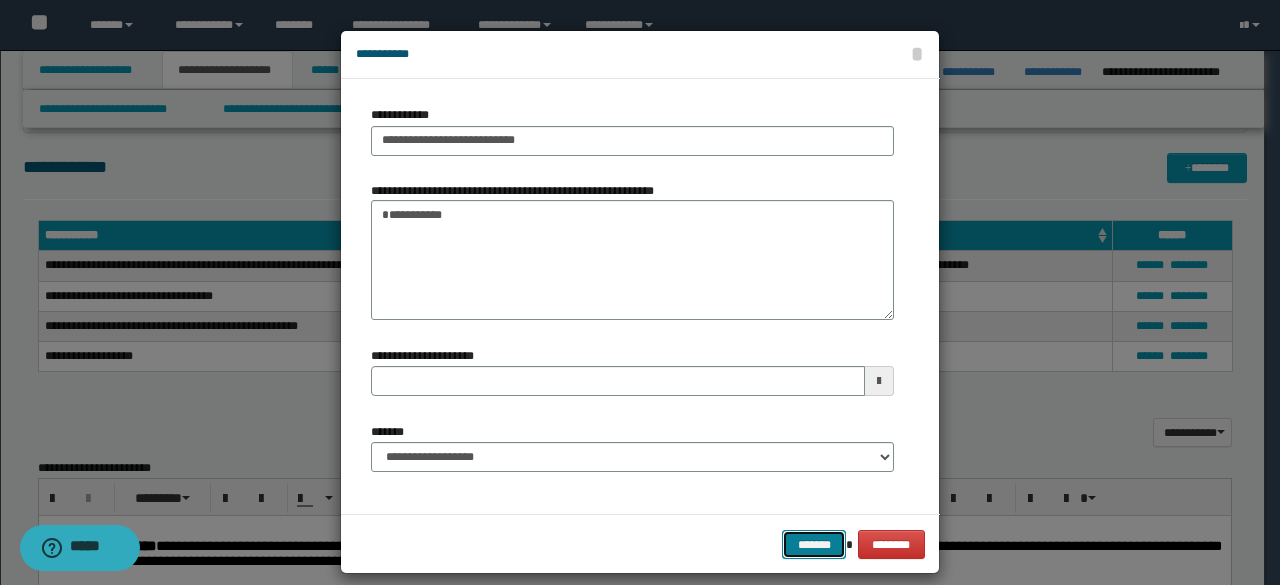 click on "*******" at bounding box center [814, 544] 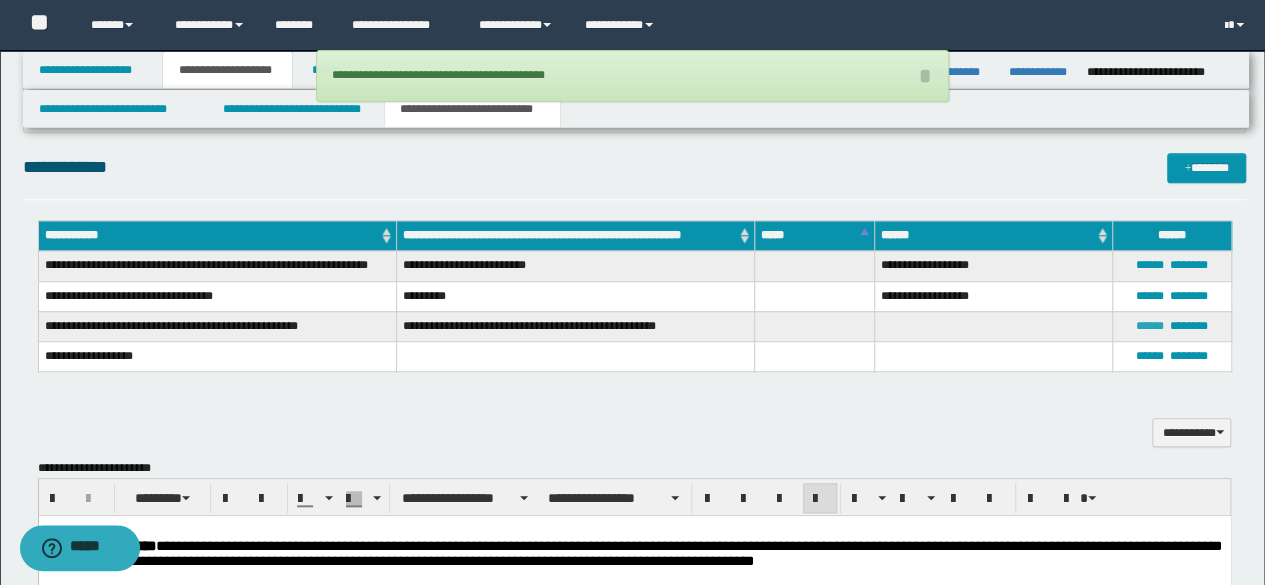 click on "******" at bounding box center [1150, 326] 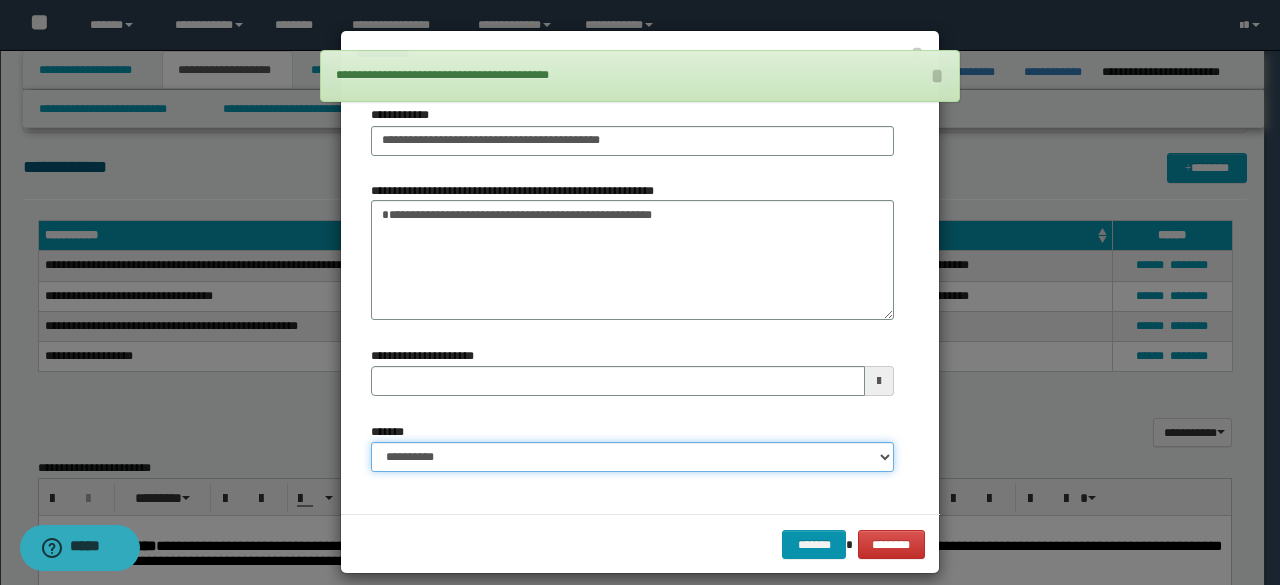 click on "**********" at bounding box center [632, 457] 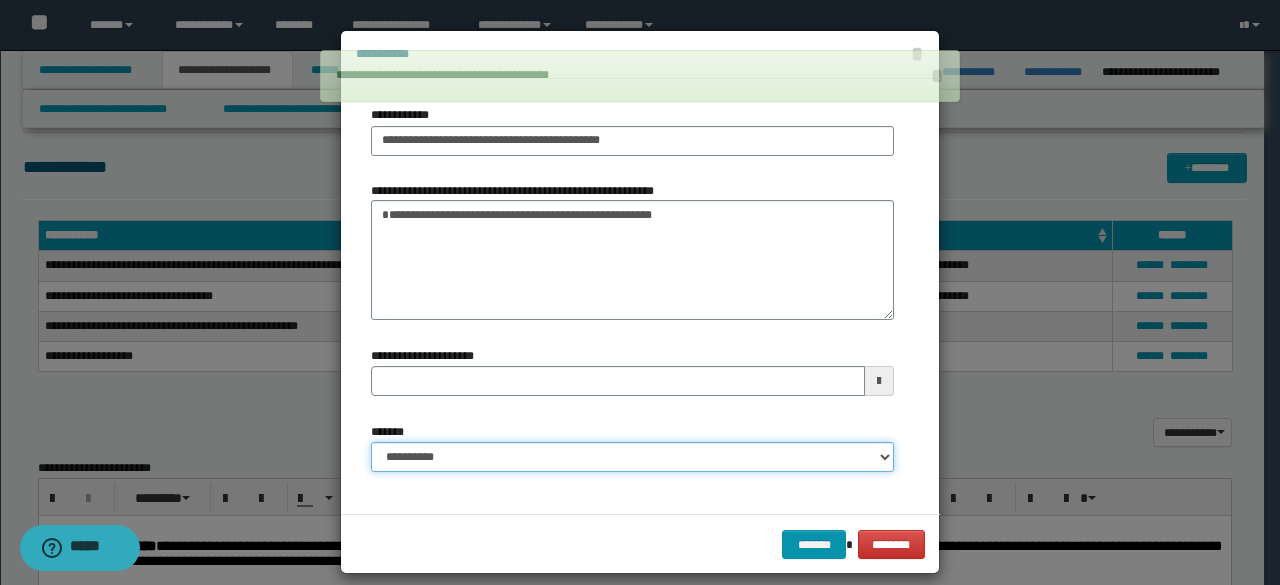 click on "**********" at bounding box center (632, 457) 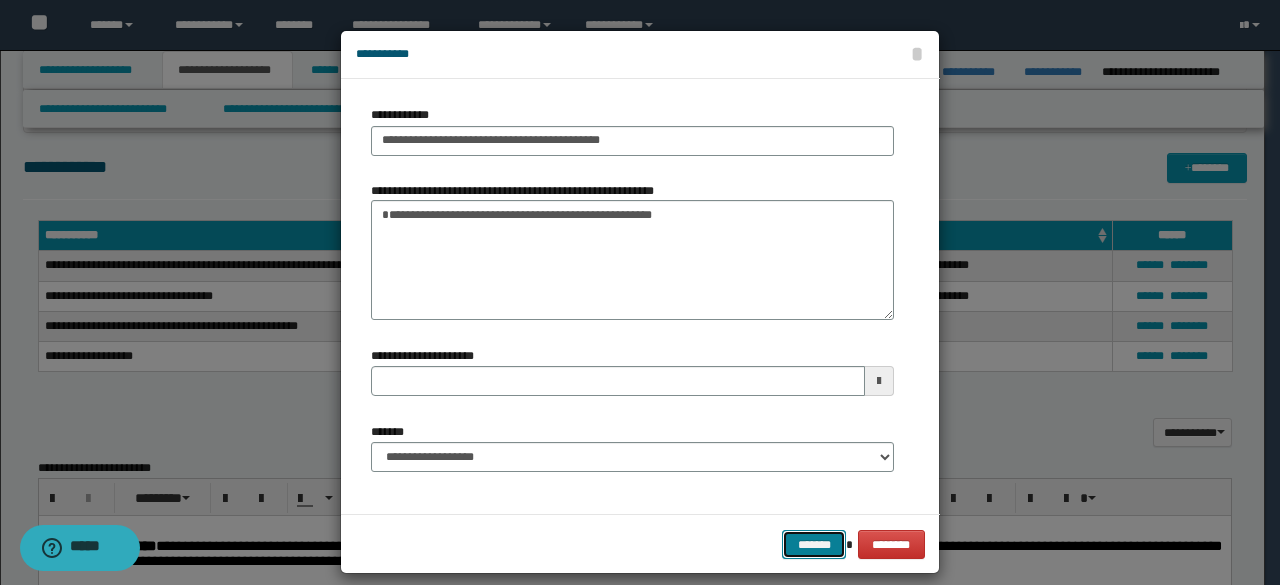 click on "*******" at bounding box center (814, 544) 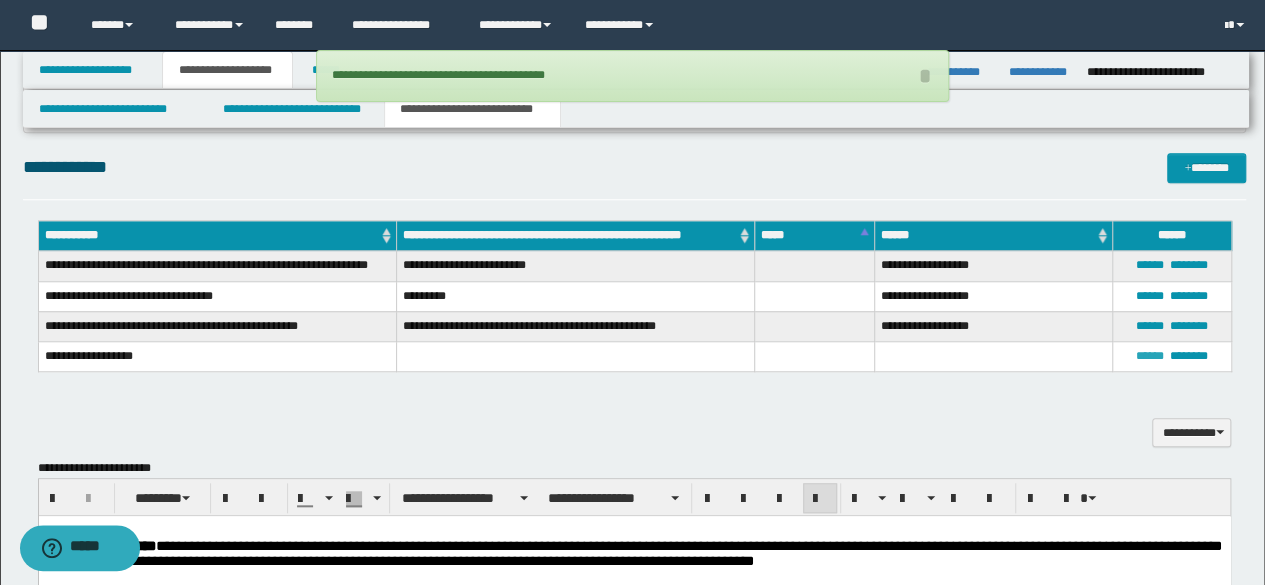 click on "******" at bounding box center (1150, 356) 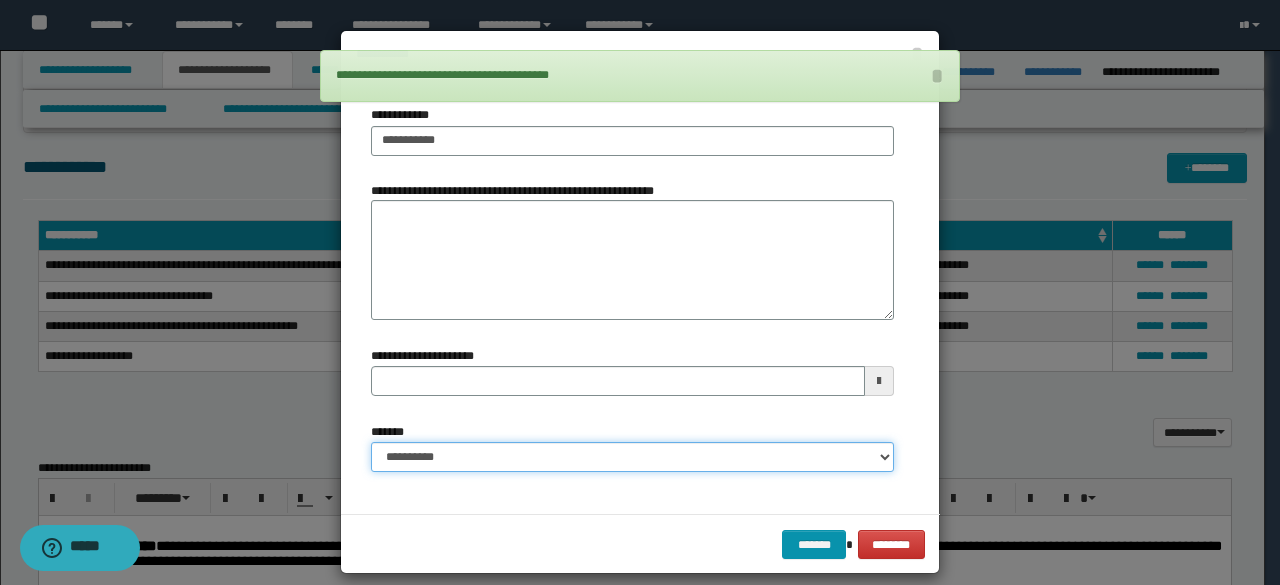 click on "**********" at bounding box center [632, 457] 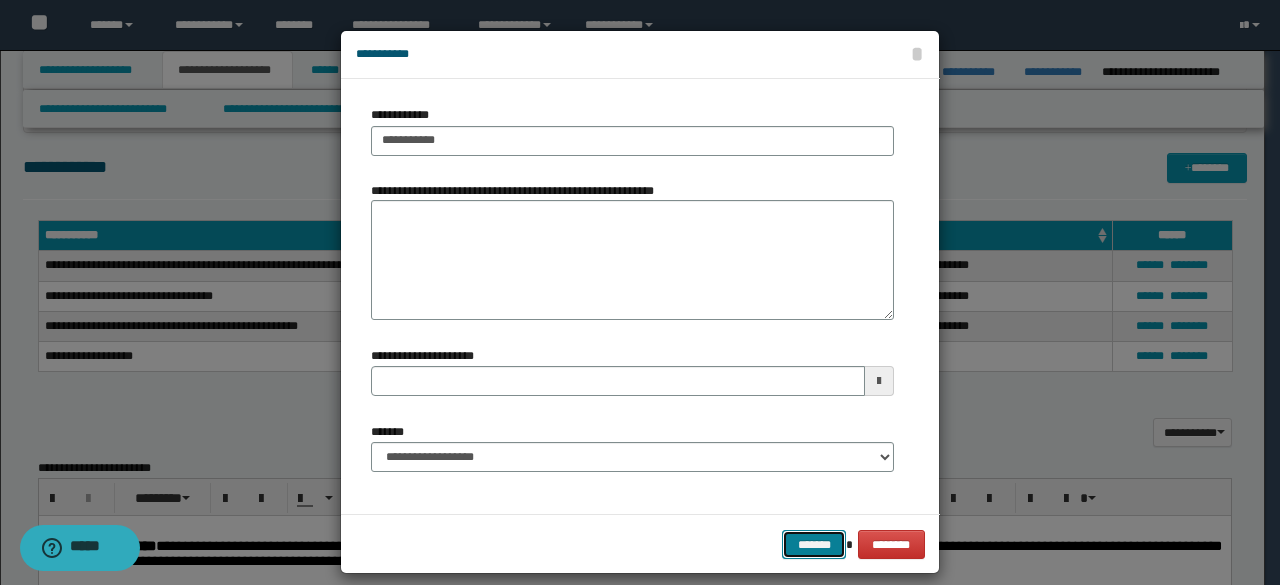 click on "*******" at bounding box center [814, 544] 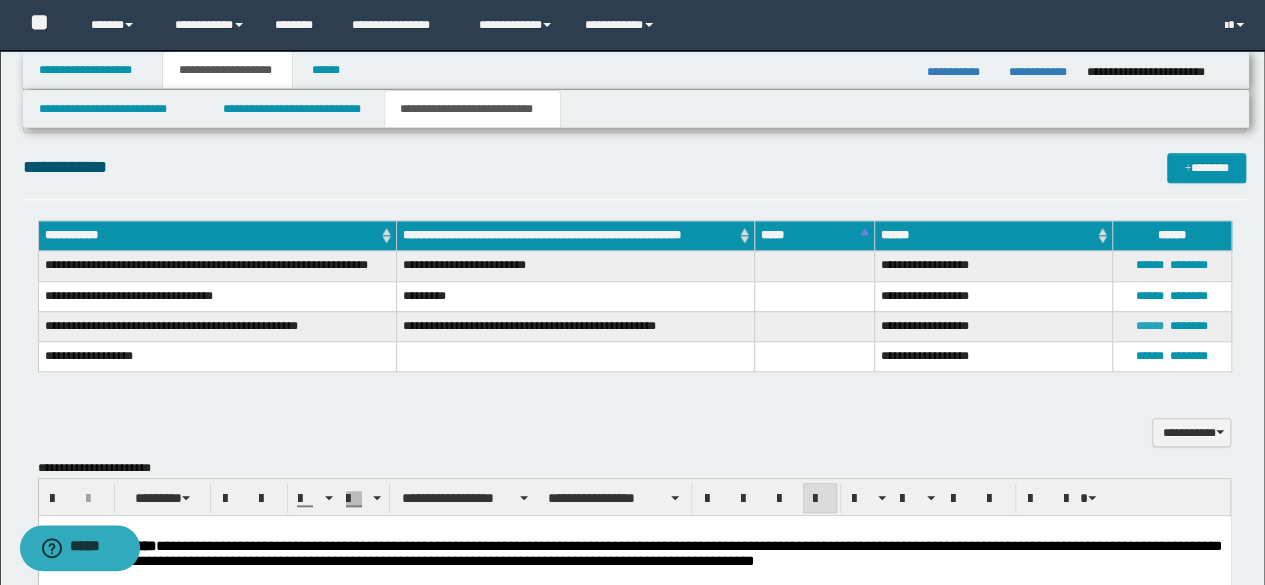 click on "******" at bounding box center [1150, 326] 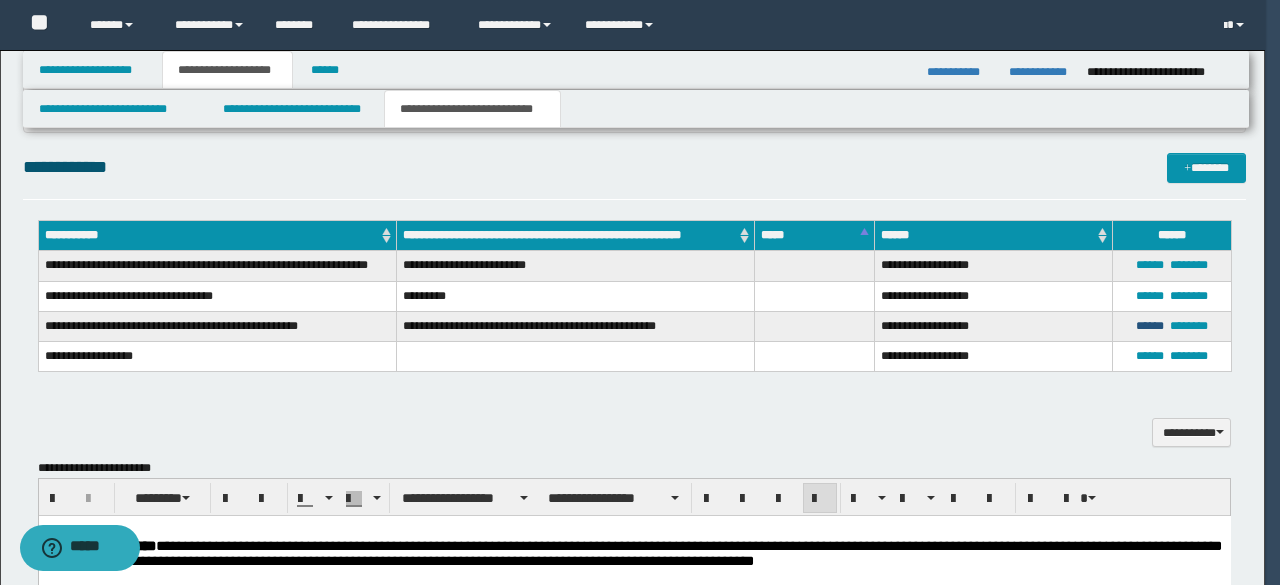 type 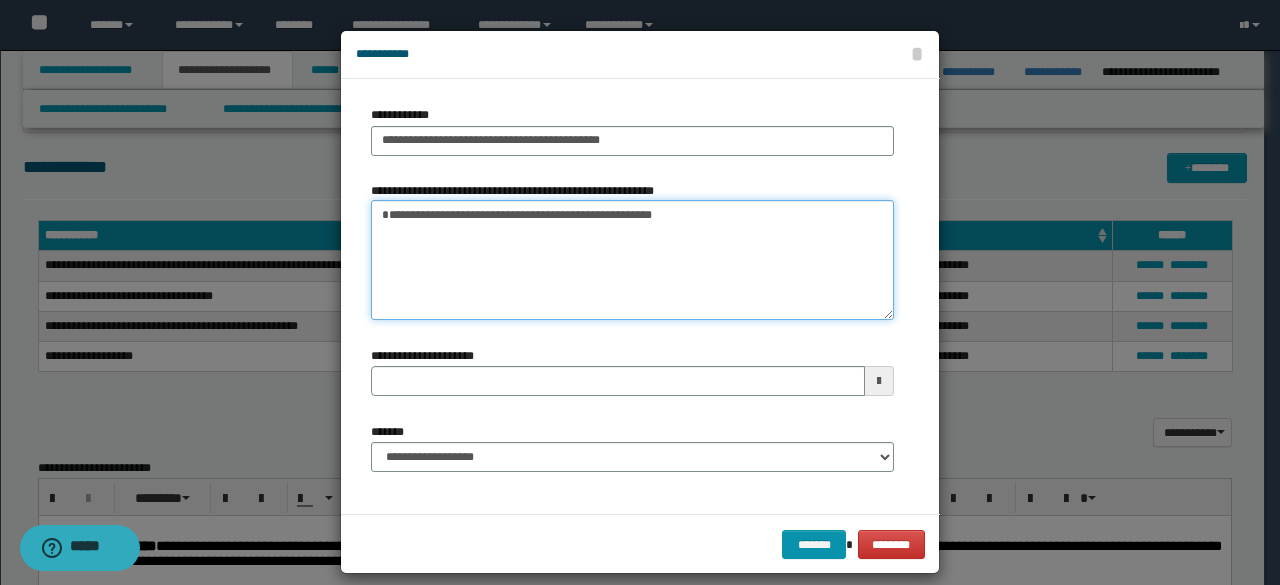 click on "**********" at bounding box center [632, 260] 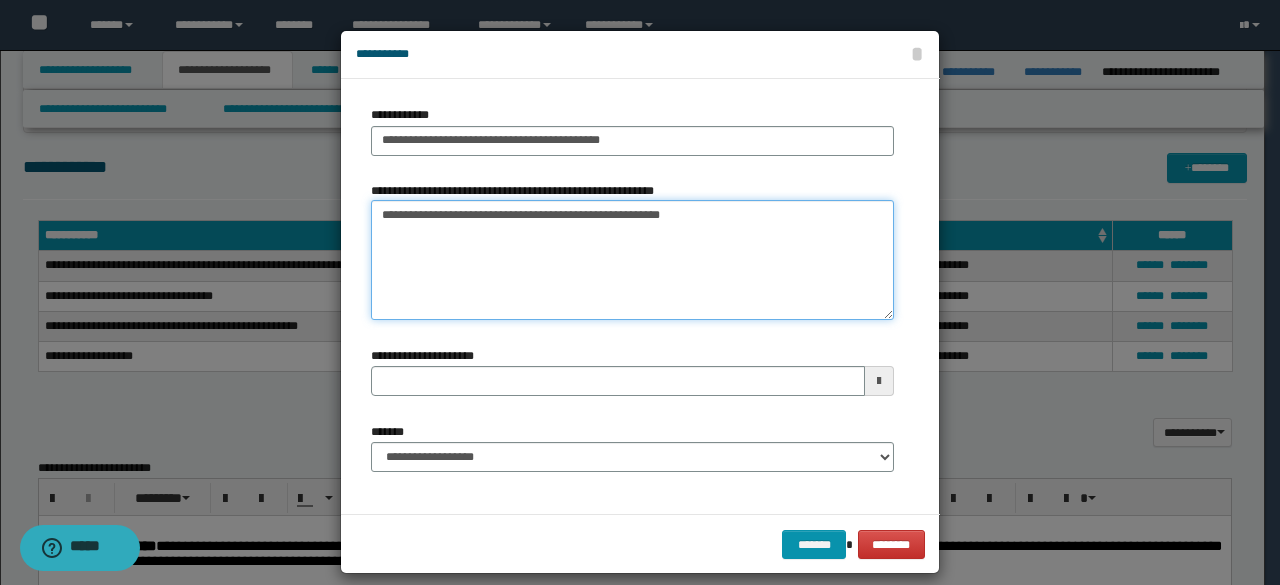 type on "**********" 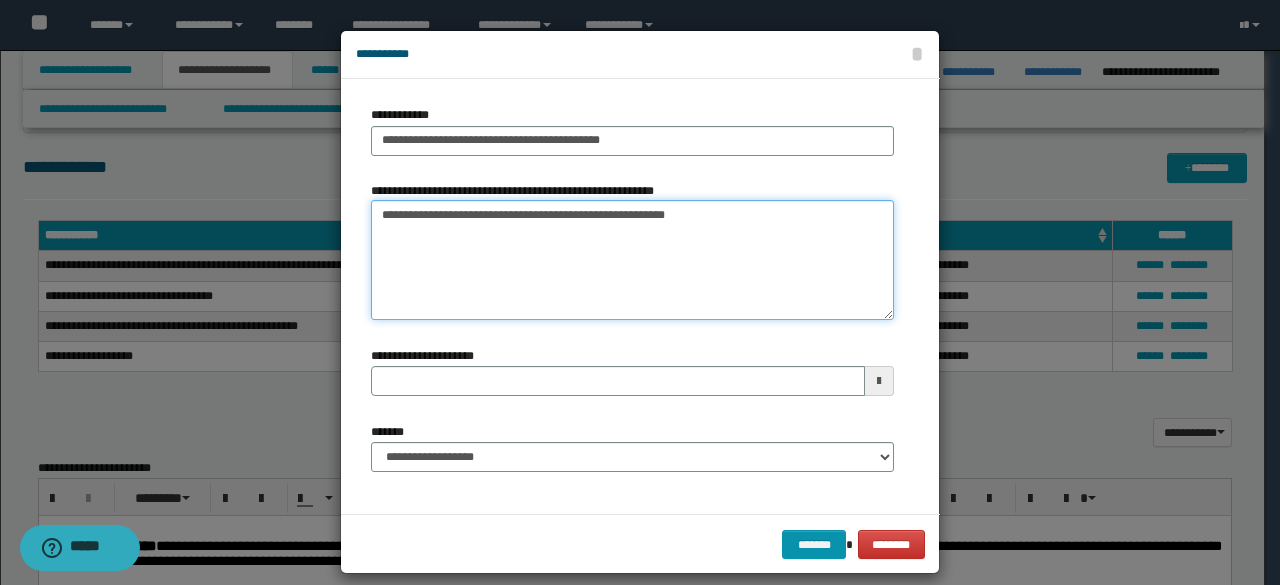 type 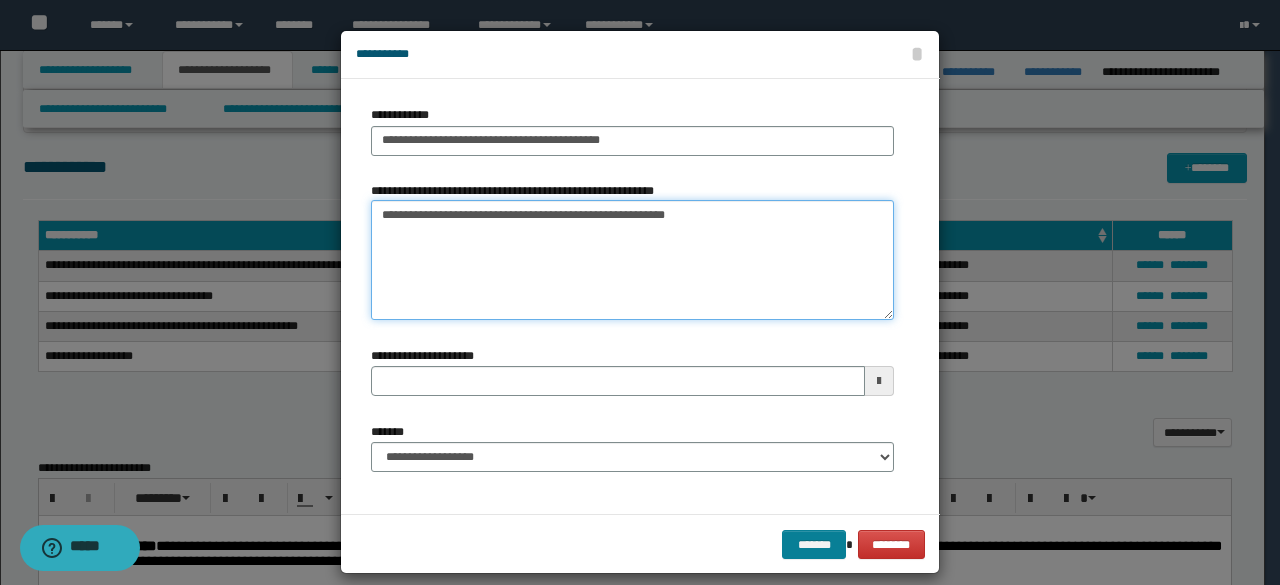 type on "**********" 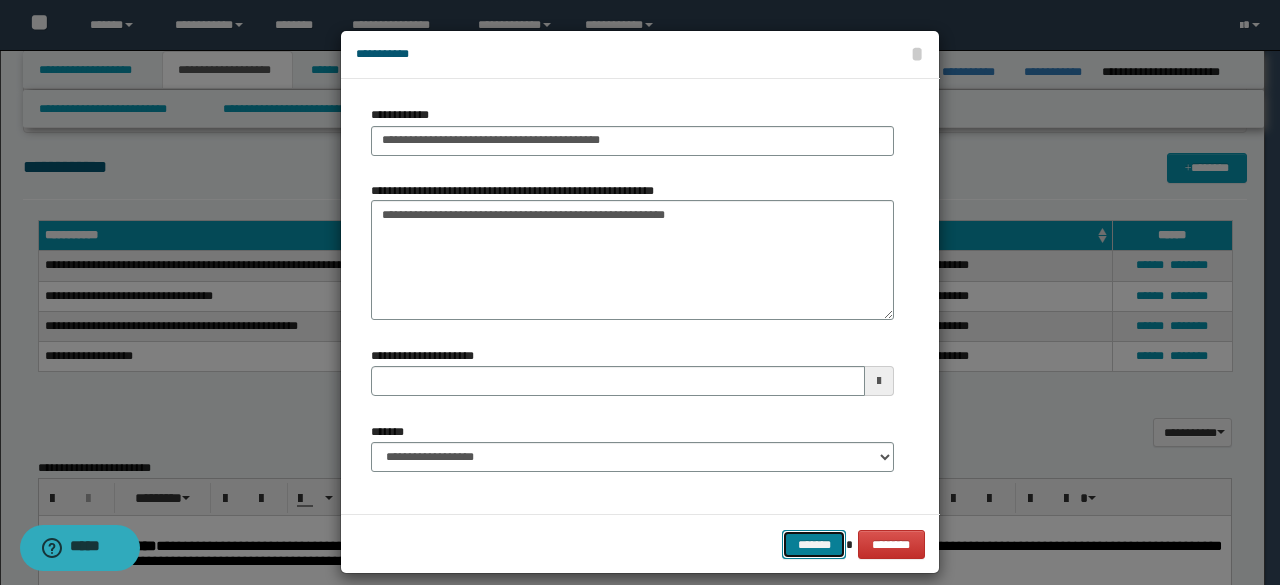 click on "*******" at bounding box center [814, 544] 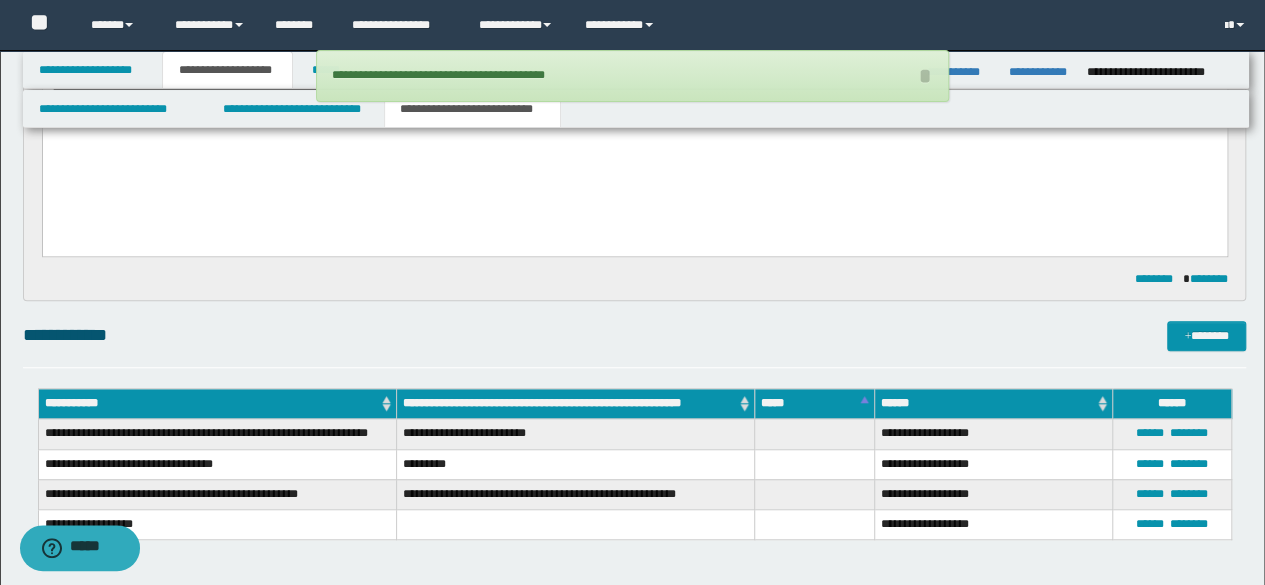 scroll, scrollTop: 430, scrollLeft: 0, axis: vertical 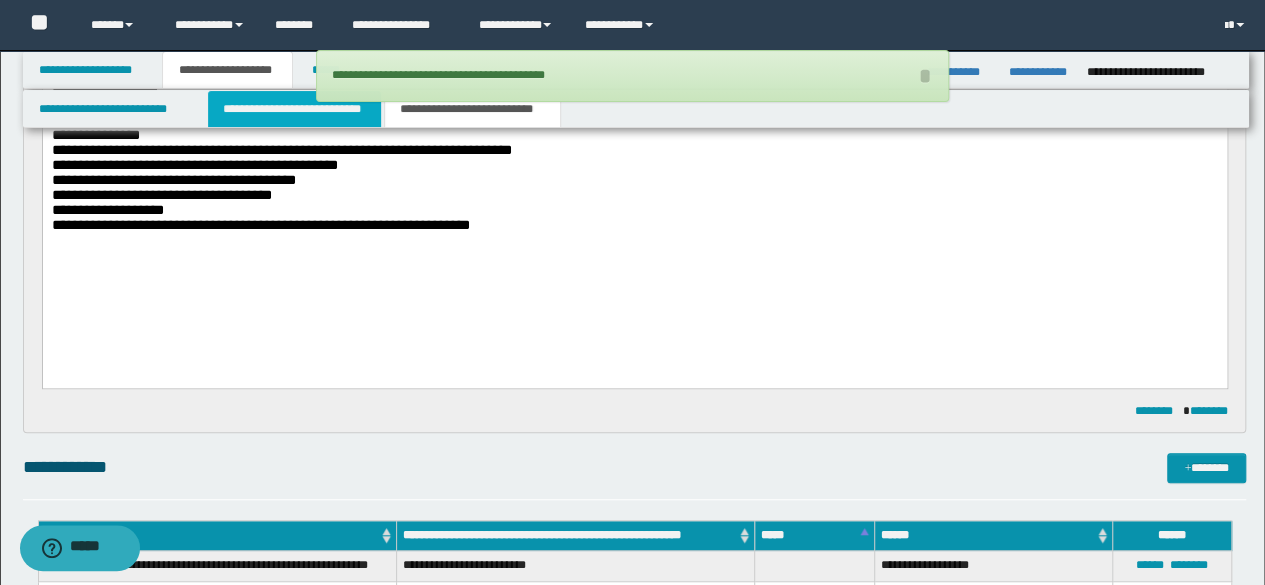 click on "**********" at bounding box center [294, 109] 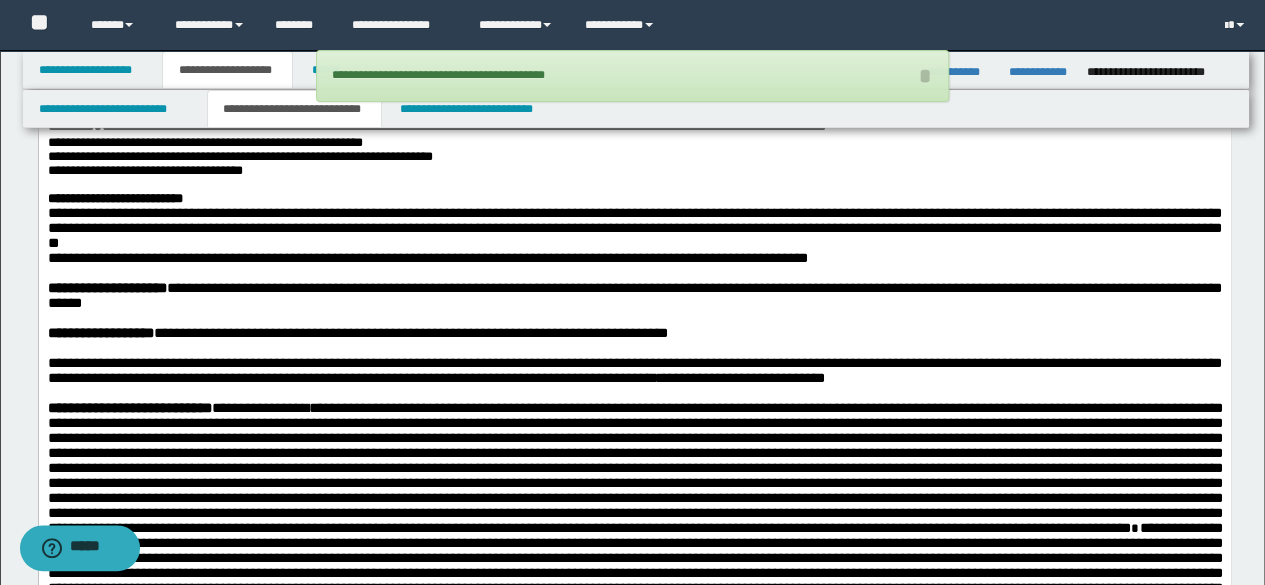 scroll, scrollTop: 130, scrollLeft: 0, axis: vertical 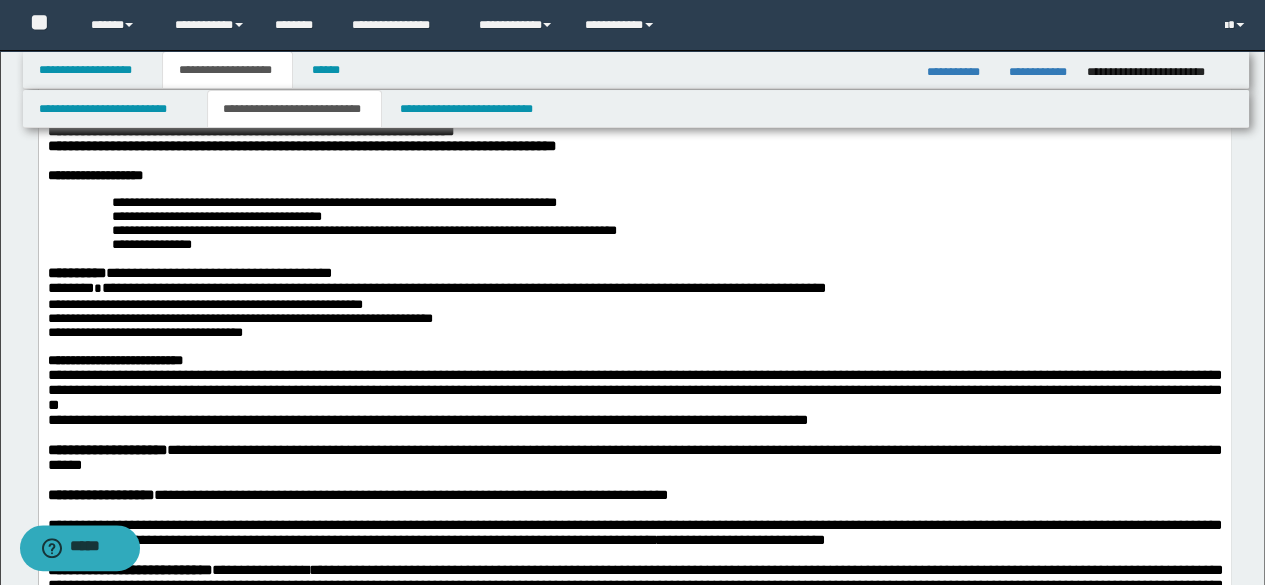 click on "**********" at bounding box center [363, 229] 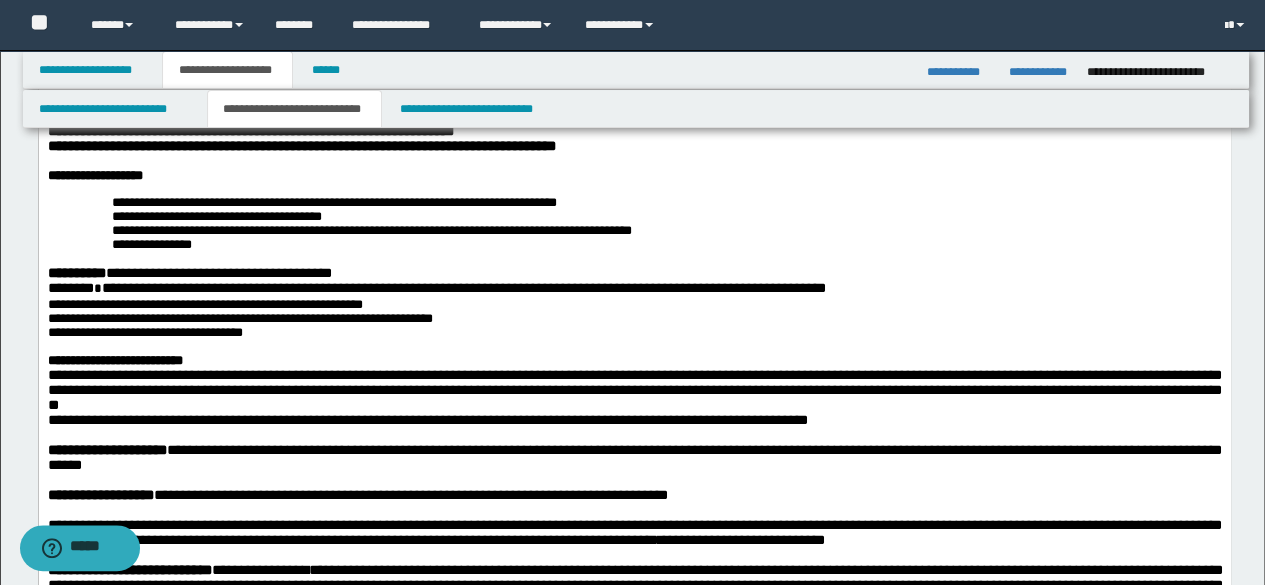 click on "**********" at bounding box center [634, 332] 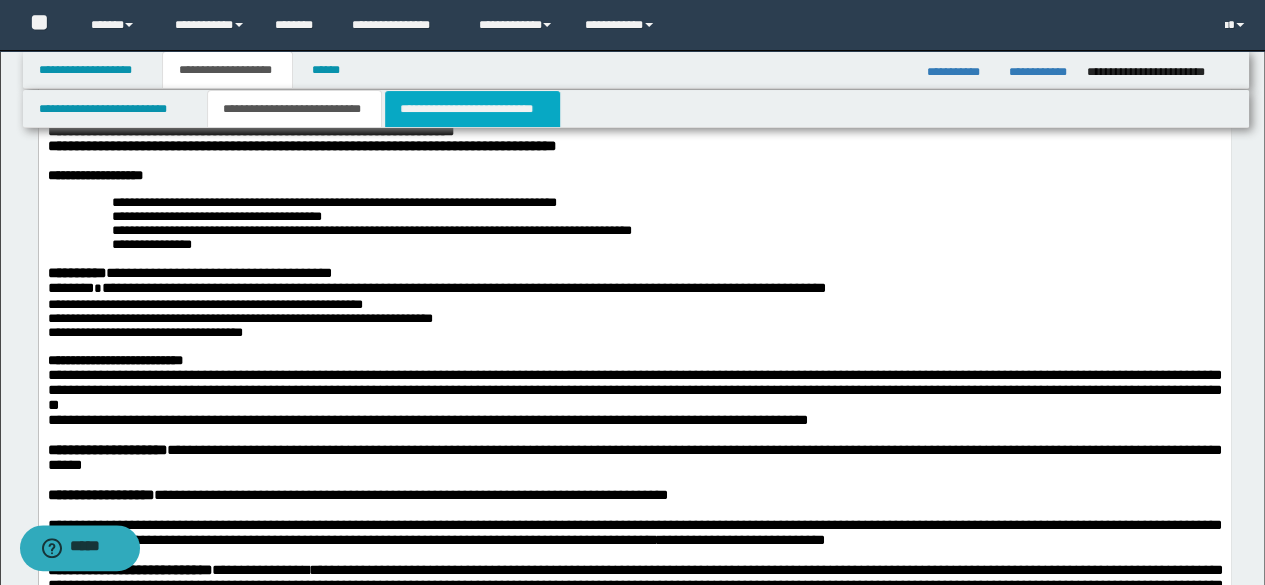click on "**********" at bounding box center [472, 109] 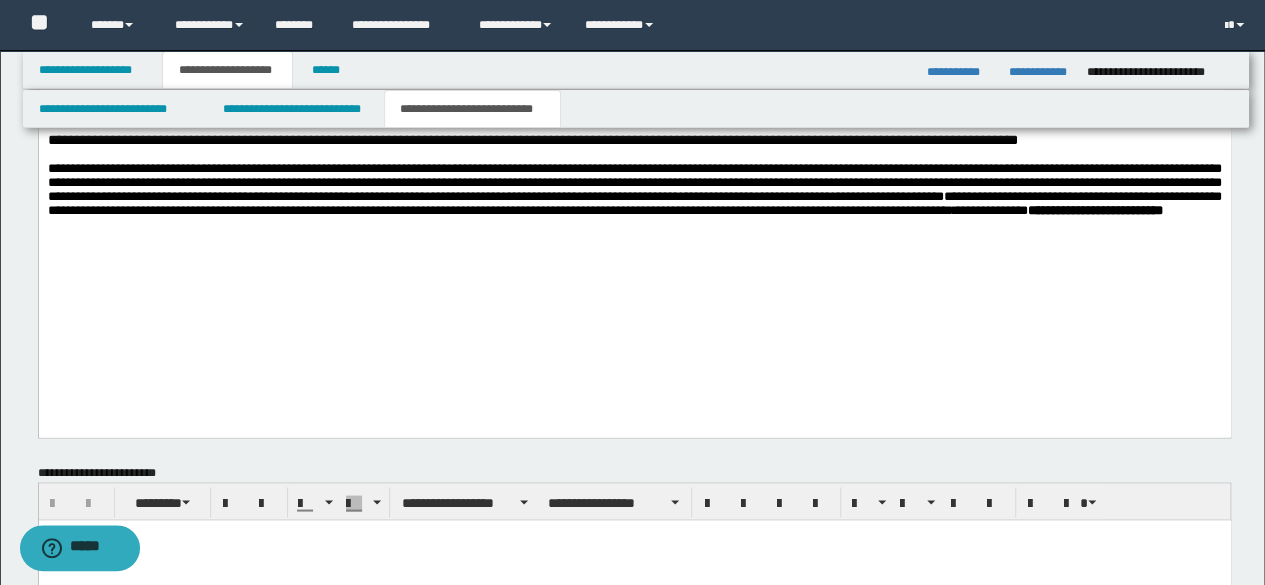 scroll, scrollTop: 1730, scrollLeft: 0, axis: vertical 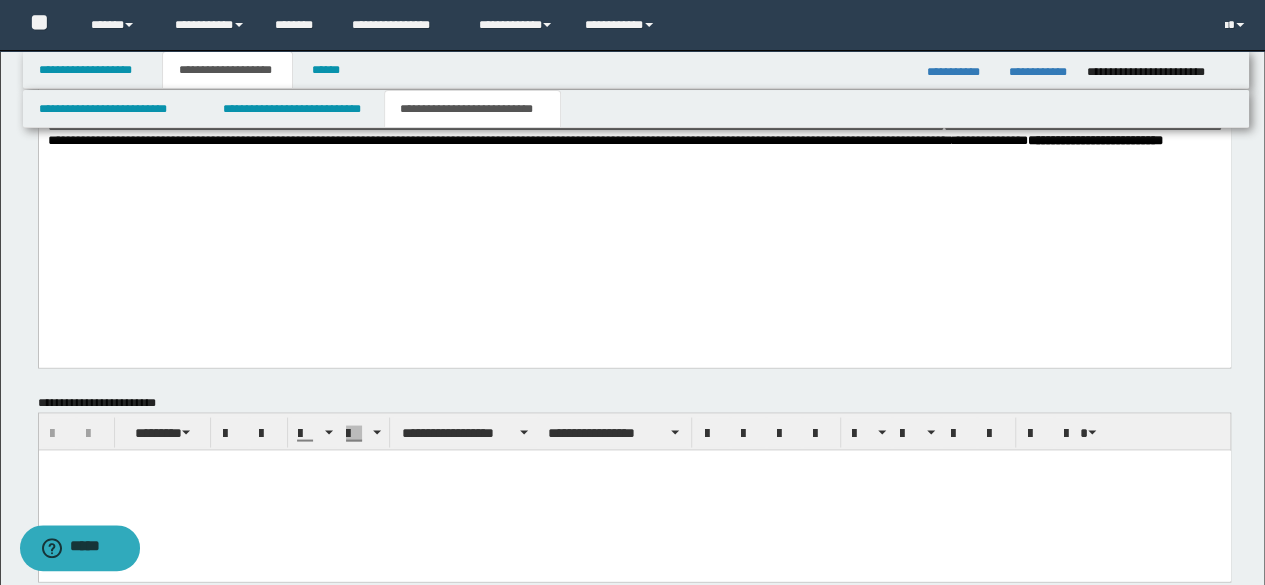click on "**********" at bounding box center (634, 133) 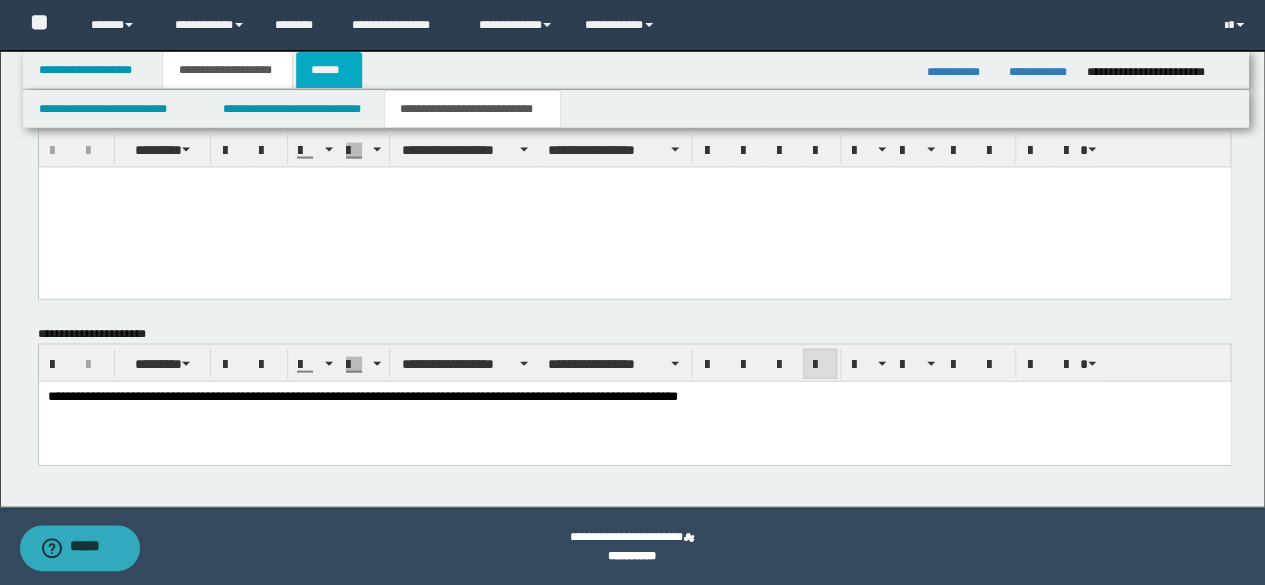 click on "******" at bounding box center (329, 70) 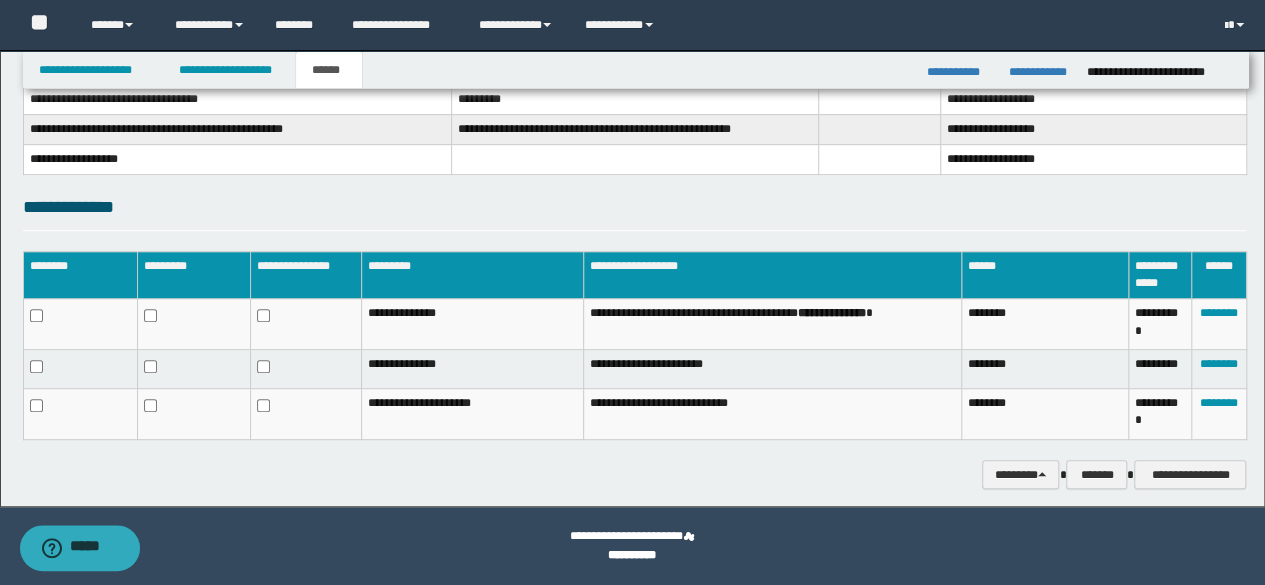 scroll, scrollTop: 86, scrollLeft: 0, axis: vertical 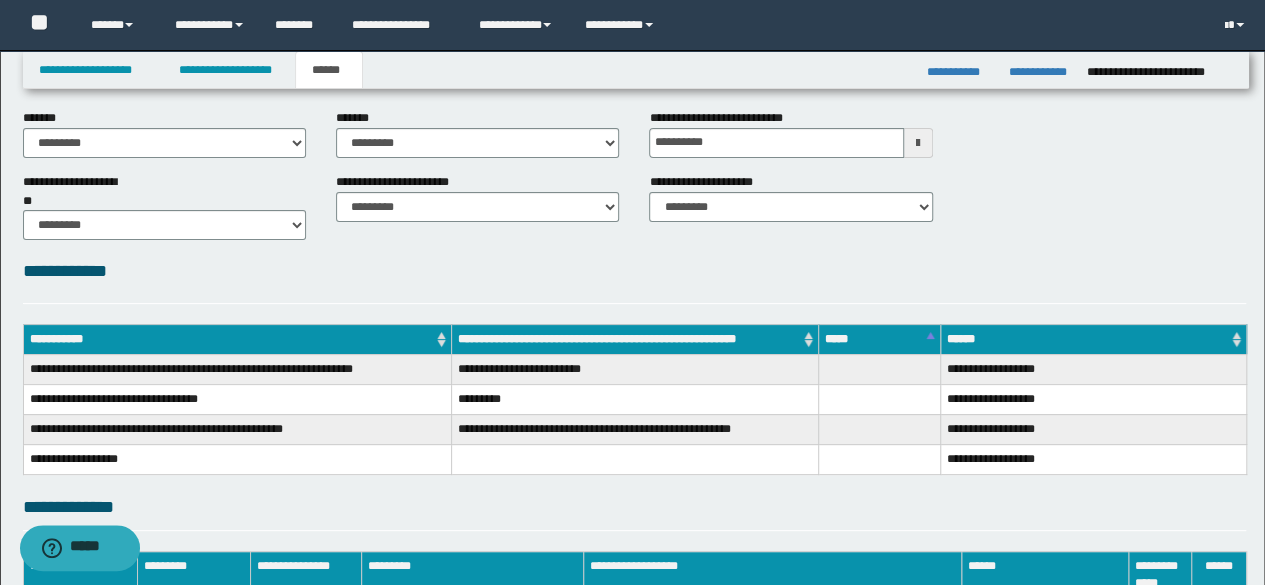 click on "**********" at bounding box center [635, 415] 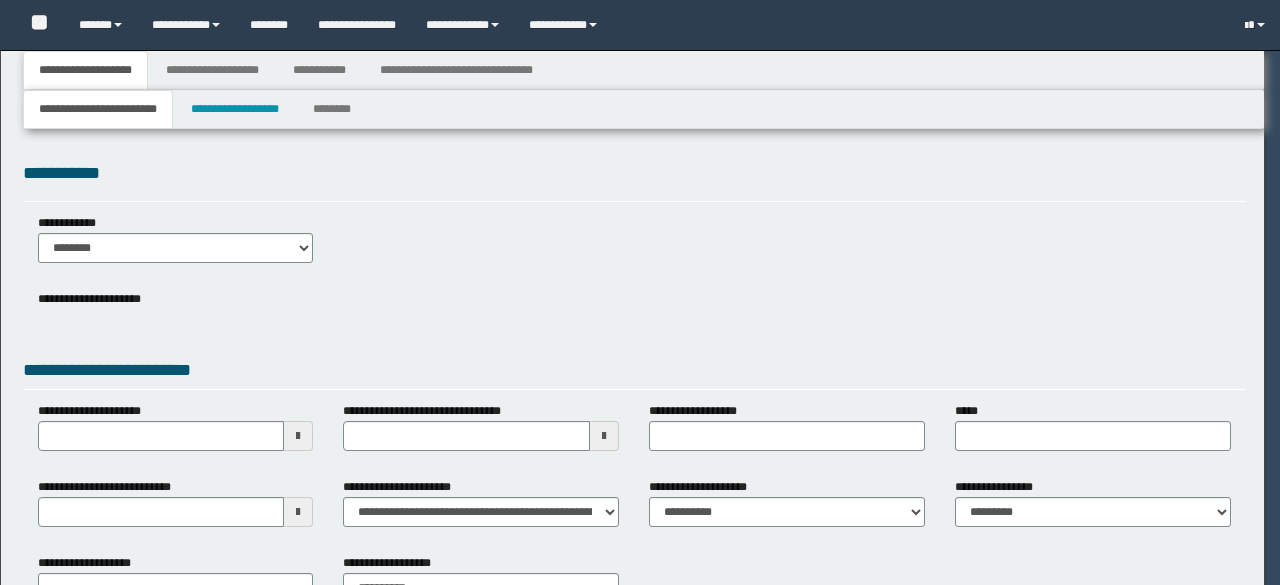 scroll, scrollTop: 0, scrollLeft: 0, axis: both 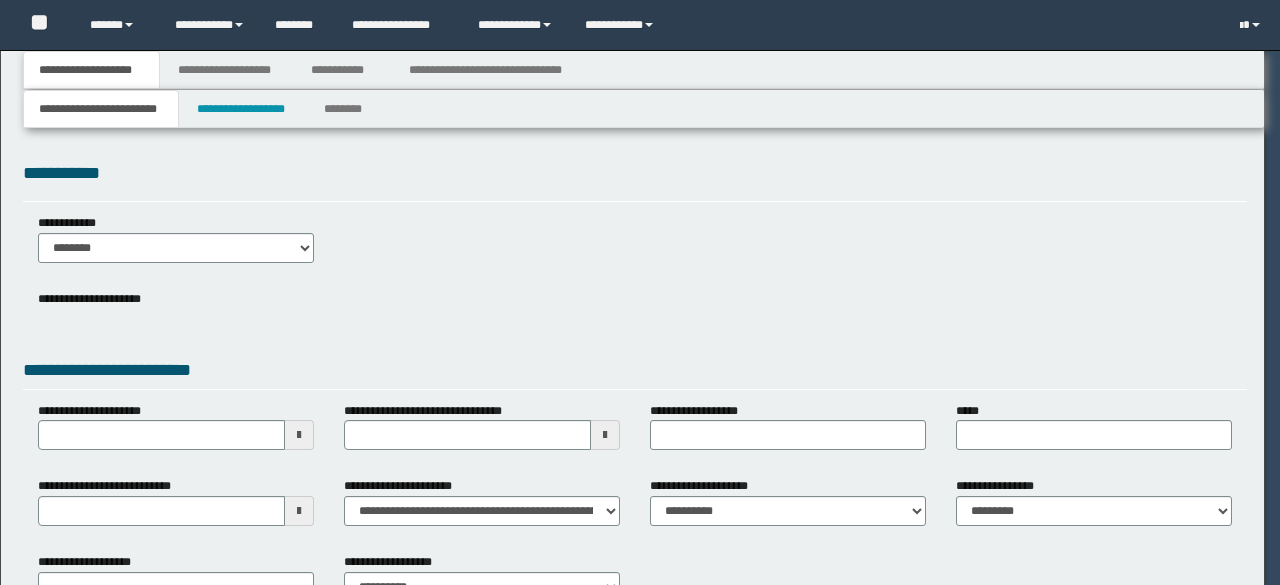select on "*" 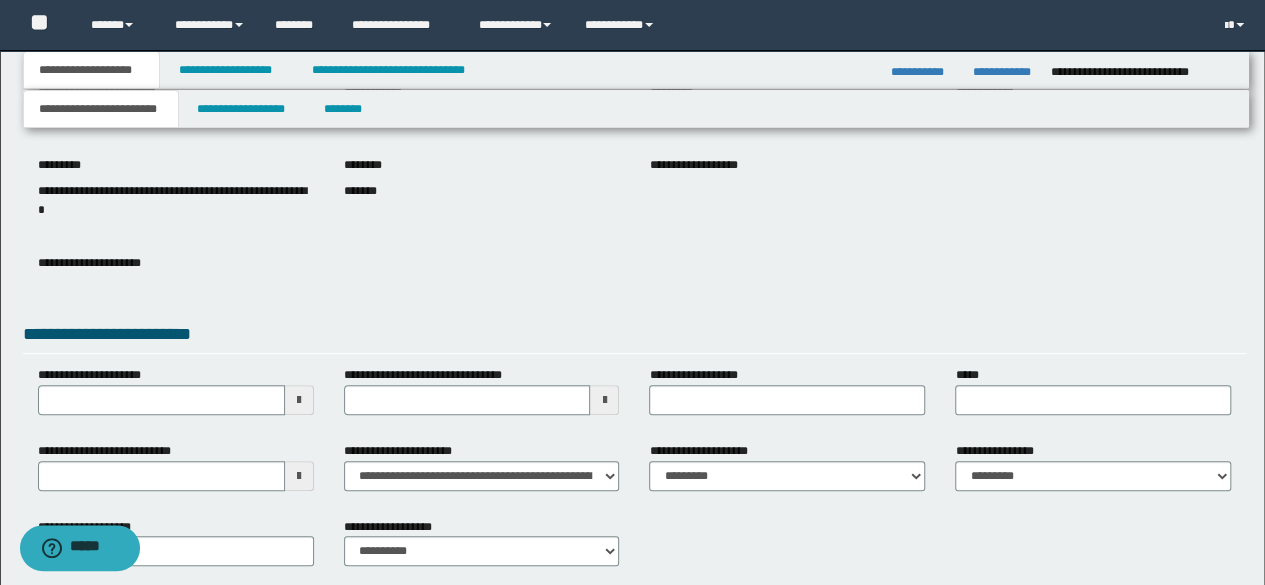 scroll, scrollTop: 300, scrollLeft: 0, axis: vertical 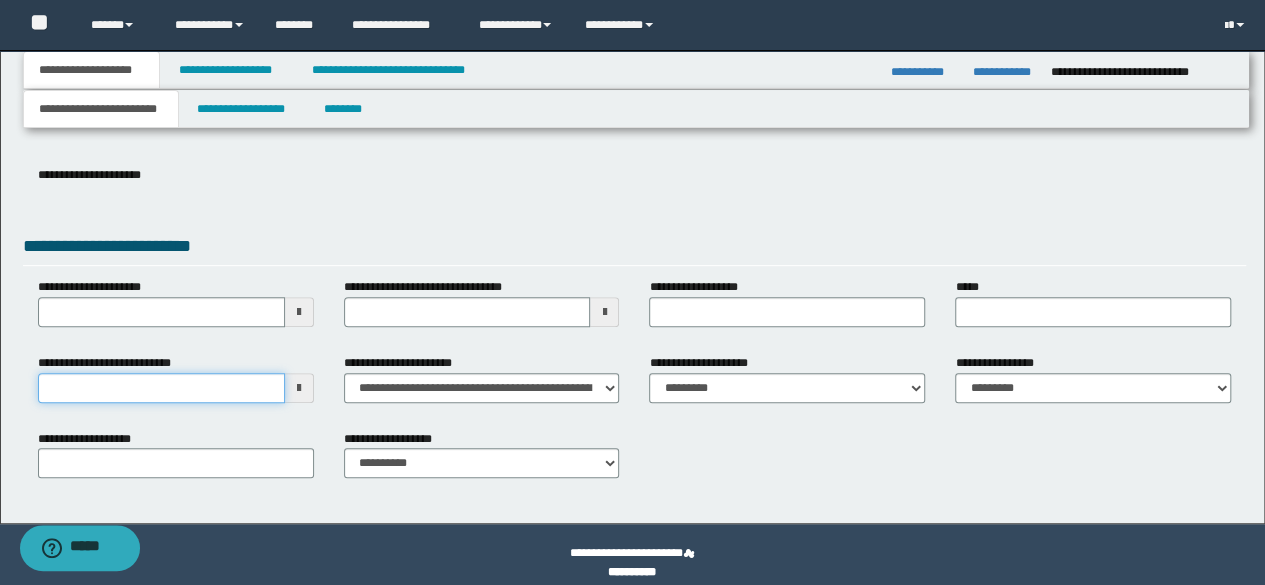 click on "**********" at bounding box center [161, 388] 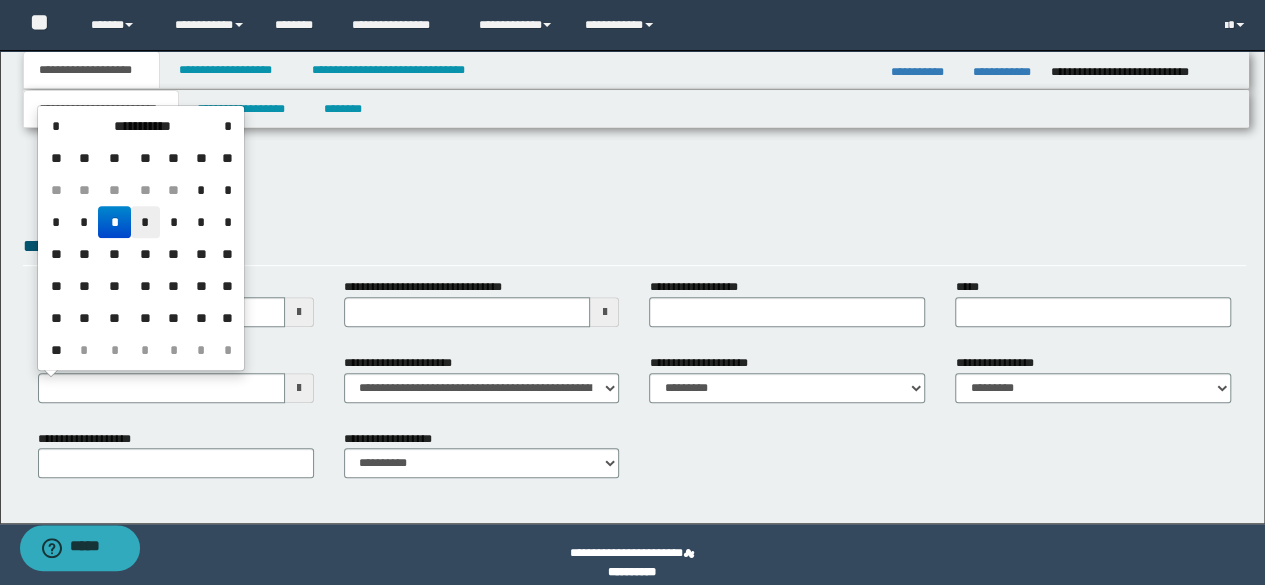 click on "*" at bounding box center (145, 222) 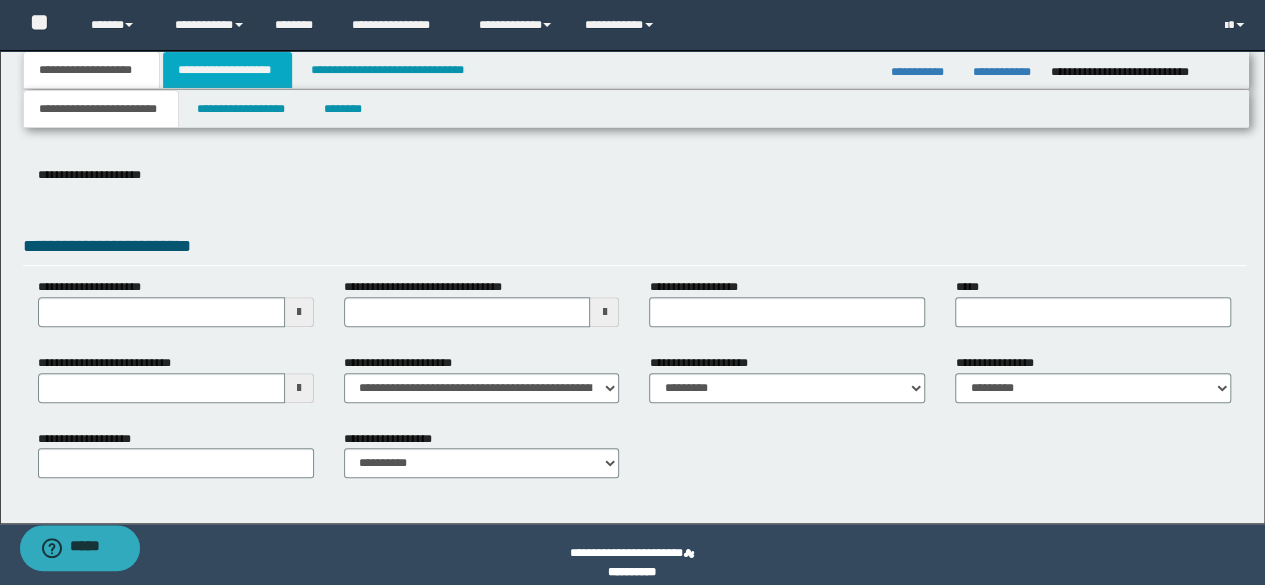 click on "**********" at bounding box center [227, 70] 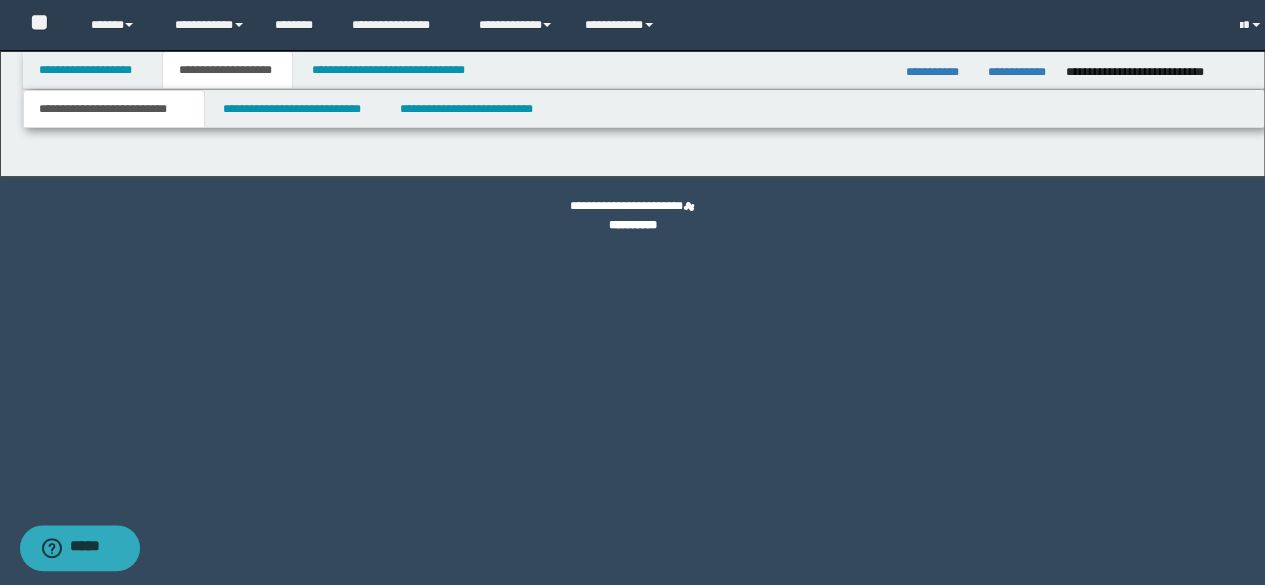 scroll, scrollTop: 0, scrollLeft: 0, axis: both 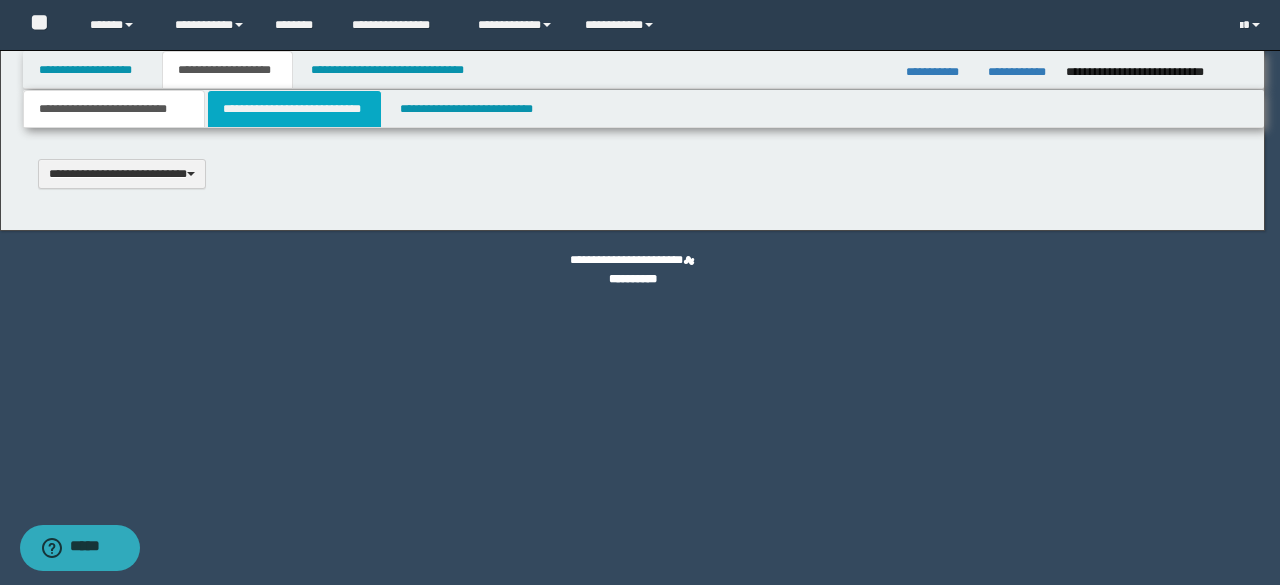type 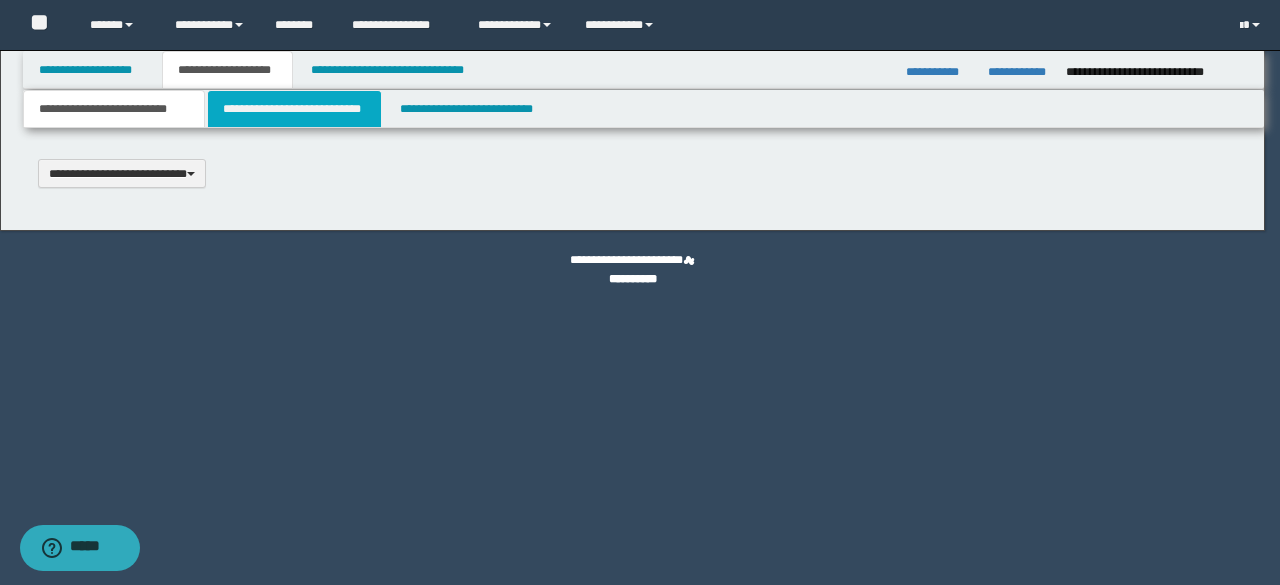 scroll, scrollTop: 0, scrollLeft: 0, axis: both 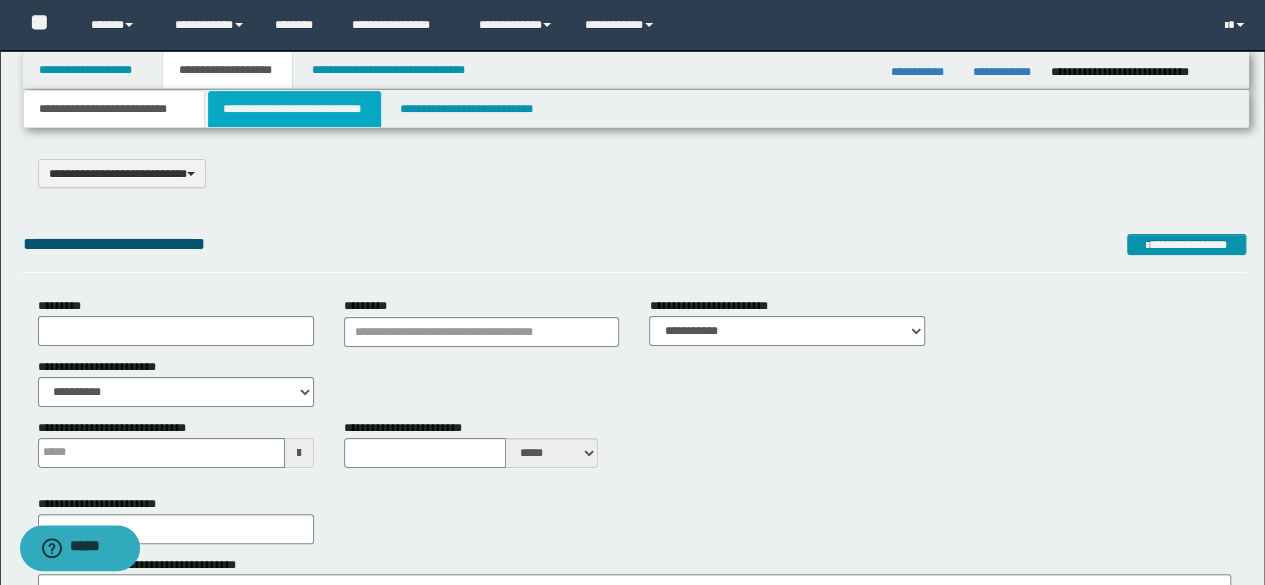 click on "**********" at bounding box center [294, 109] 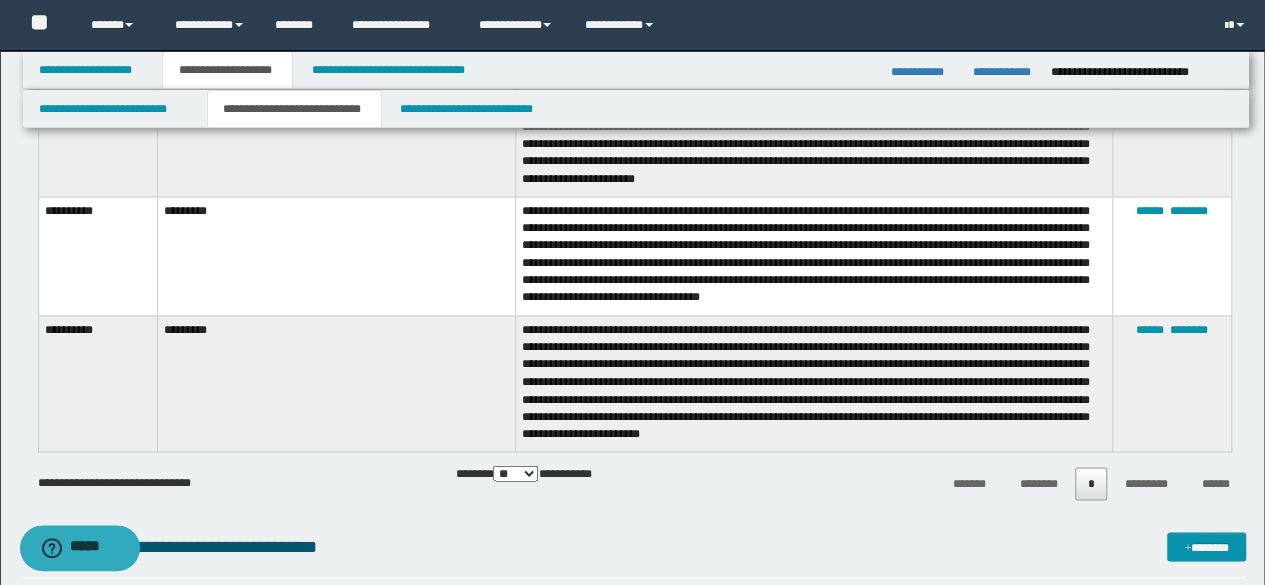 scroll, scrollTop: 1700, scrollLeft: 0, axis: vertical 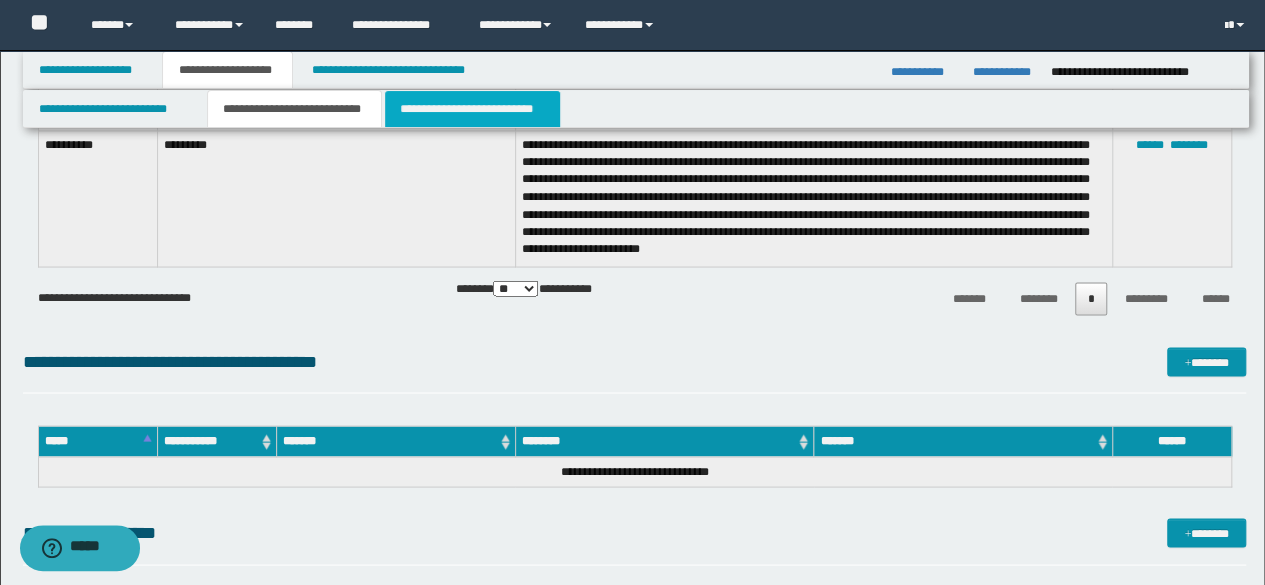 click on "**********" at bounding box center (472, 109) 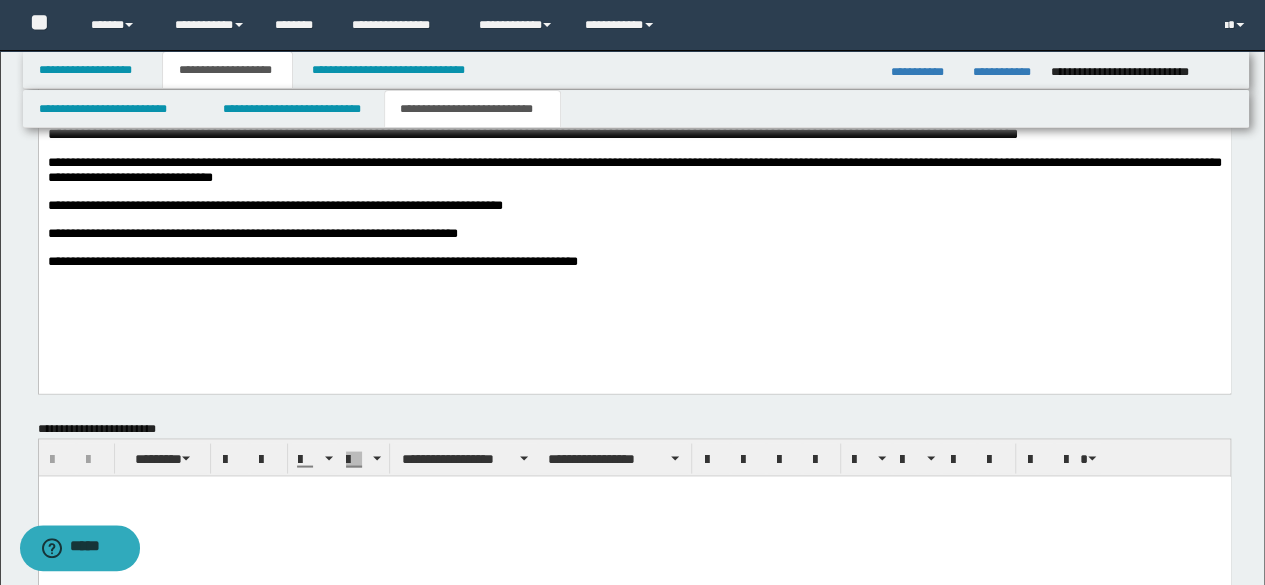 scroll, scrollTop: 1600, scrollLeft: 0, axis: vertical 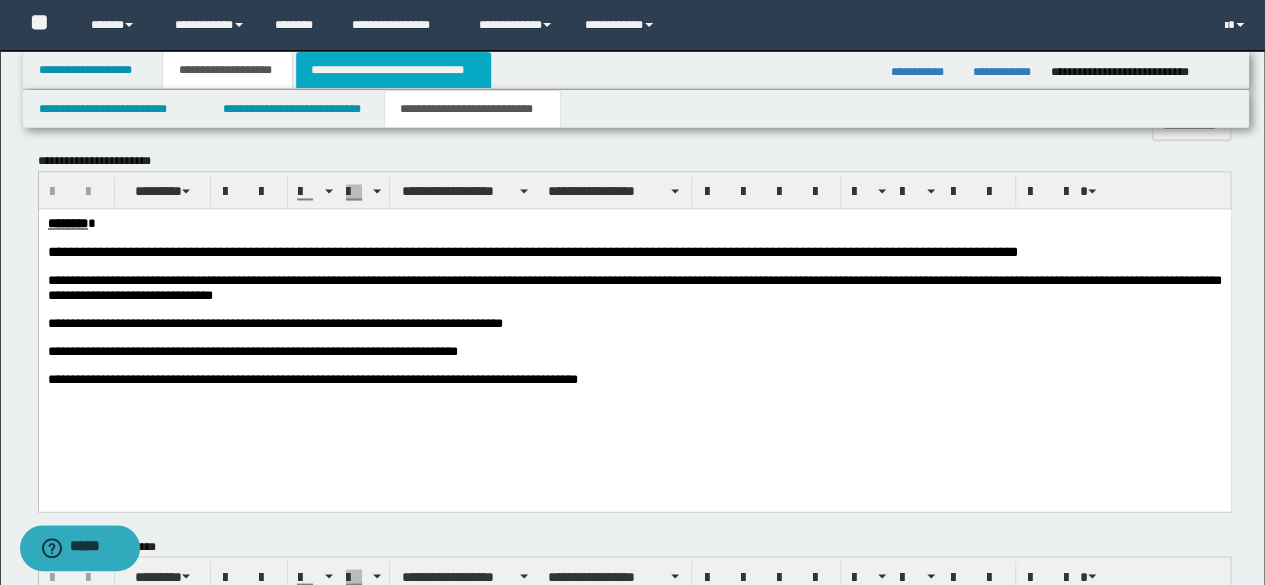 click on "**********" at bounding box center (393, 70) 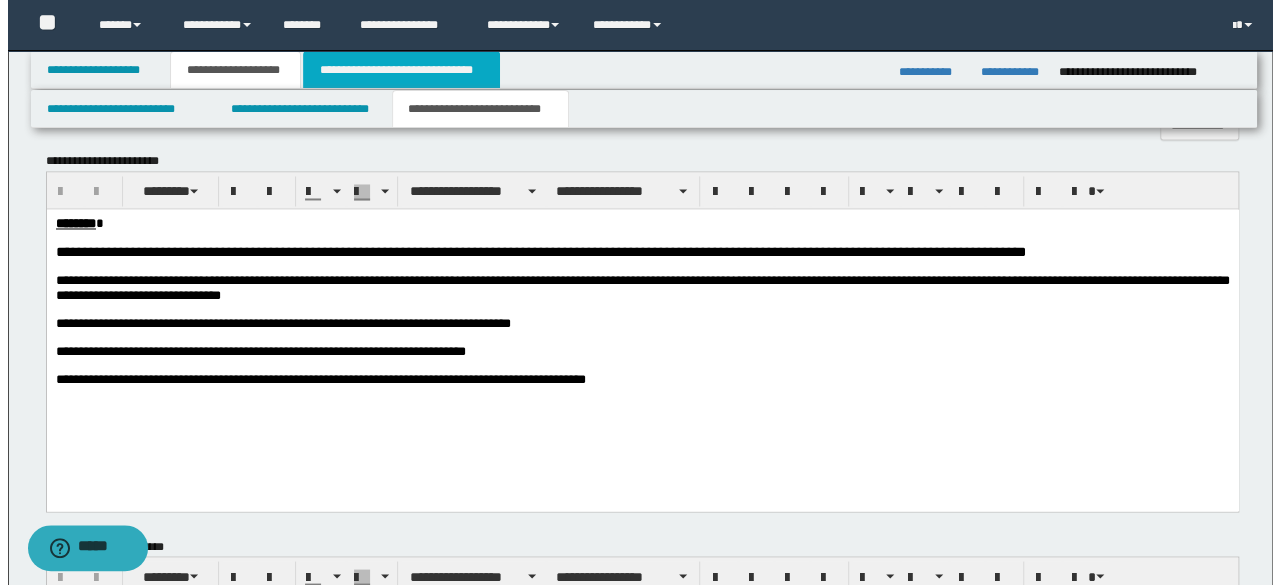scroll, scrollTop: 0, scrollLeft: 0, axis: both 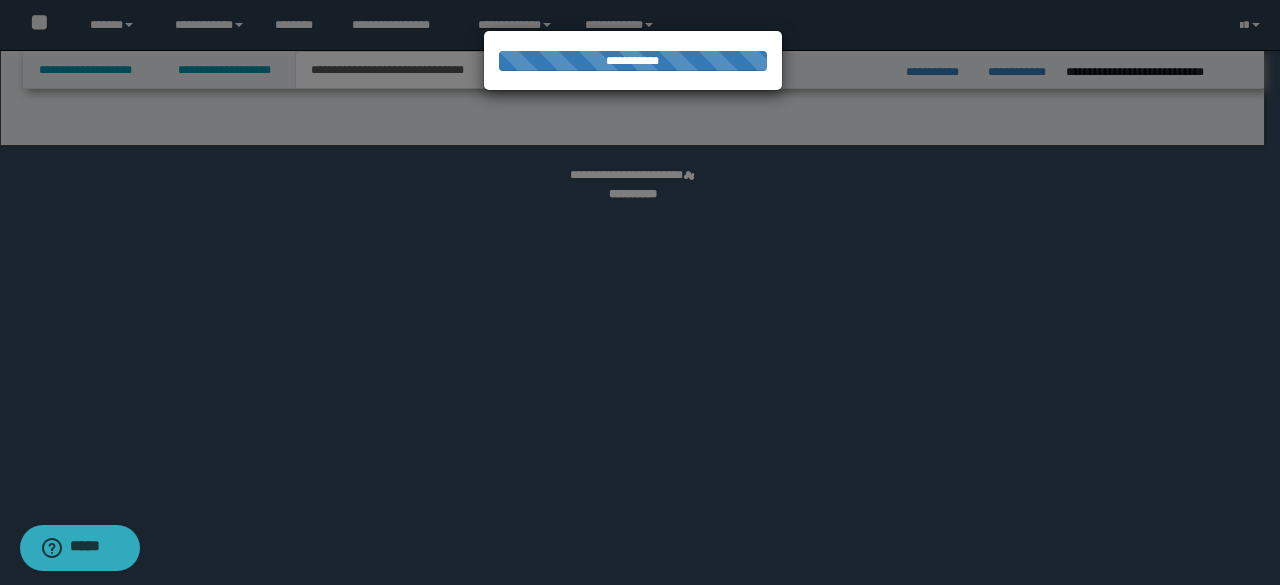 select on "*" 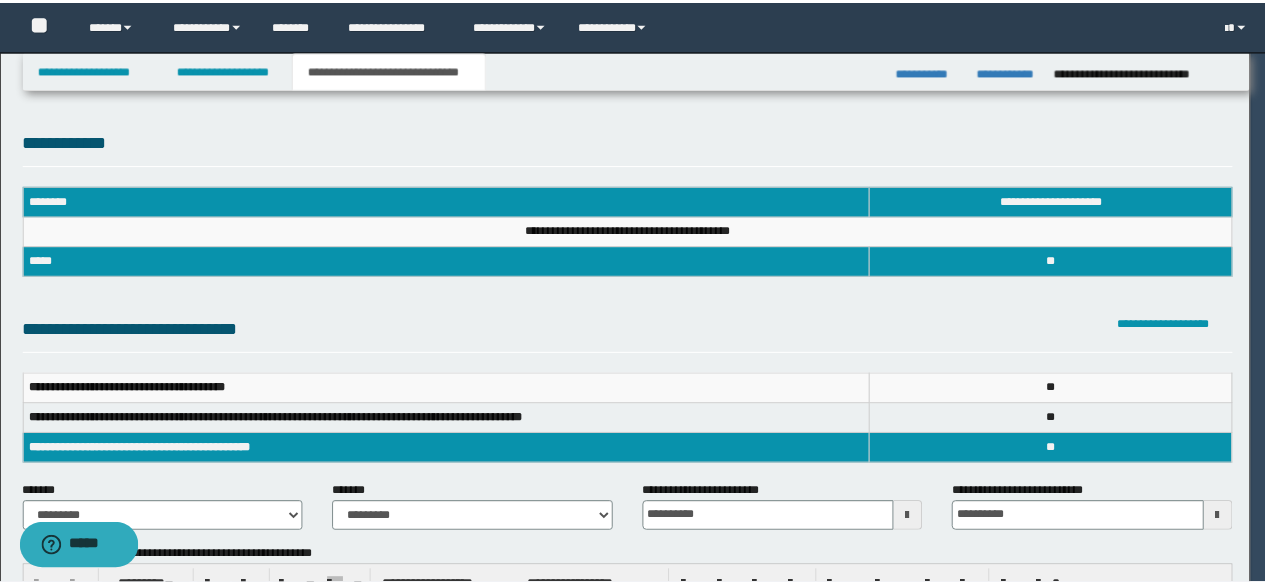 scroll, scrollTop: 0, scrollLeft: 0, axis: both 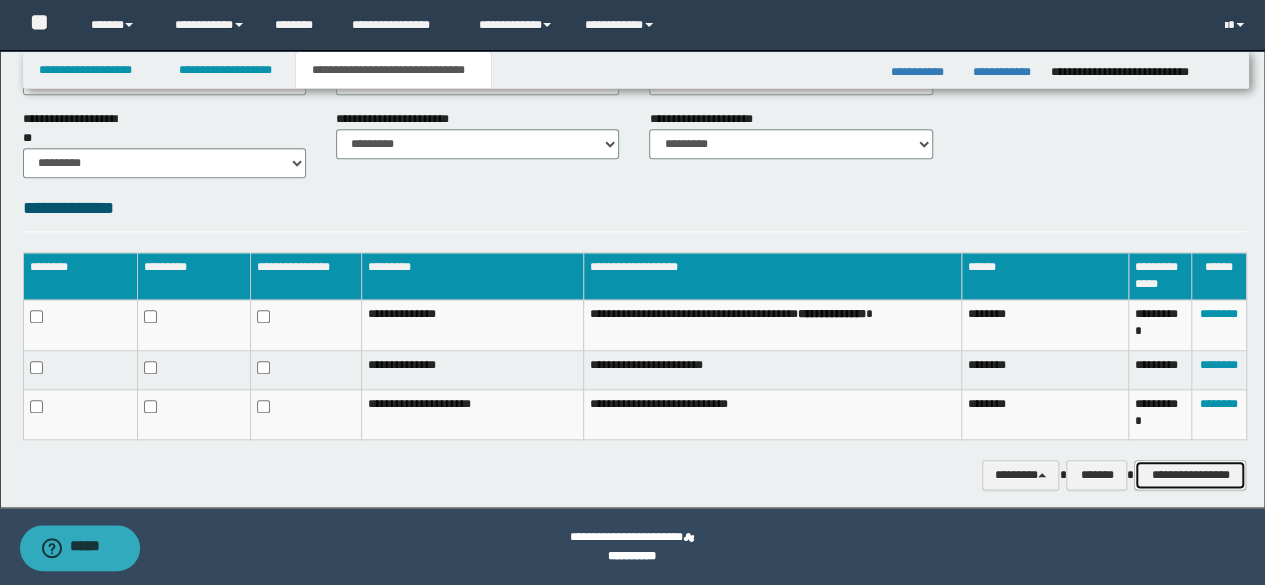 click on "**********" at bounding box center (1190, 474) 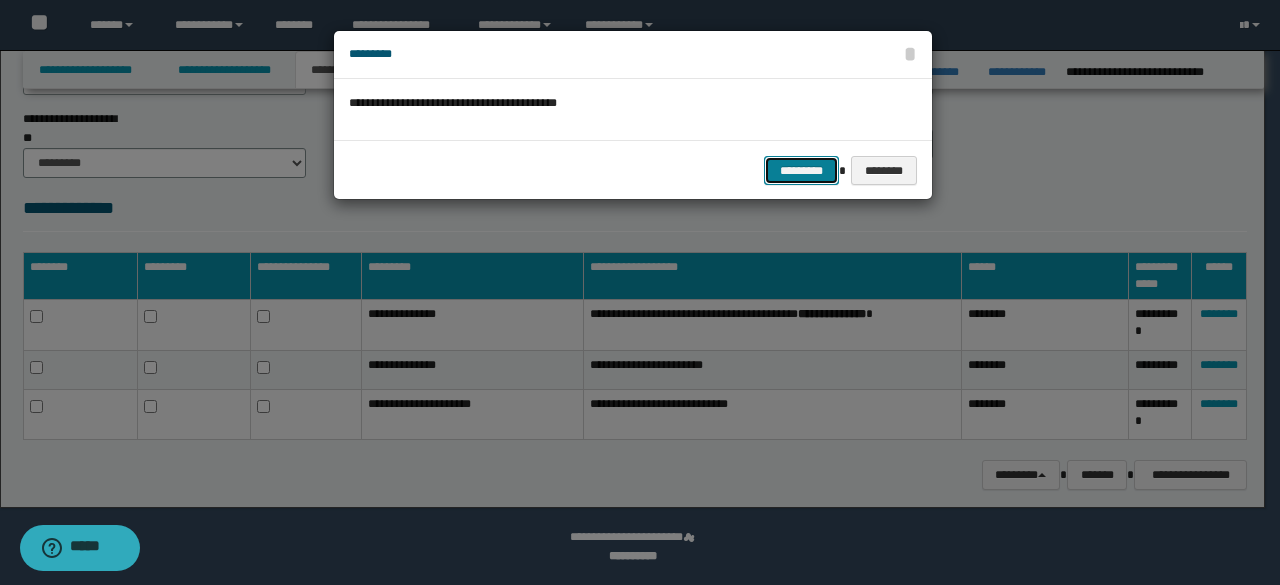 click on "*********" at bounding box center [801, 170] 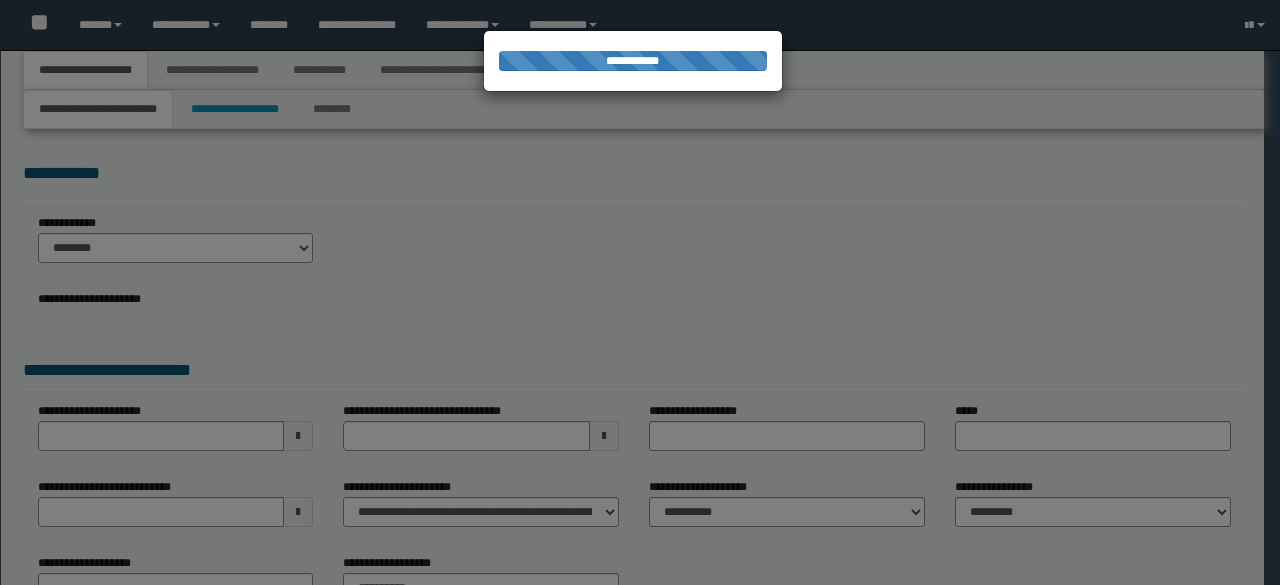 scroll, scrollTop: 0, scrollLeft: 0, axis: both 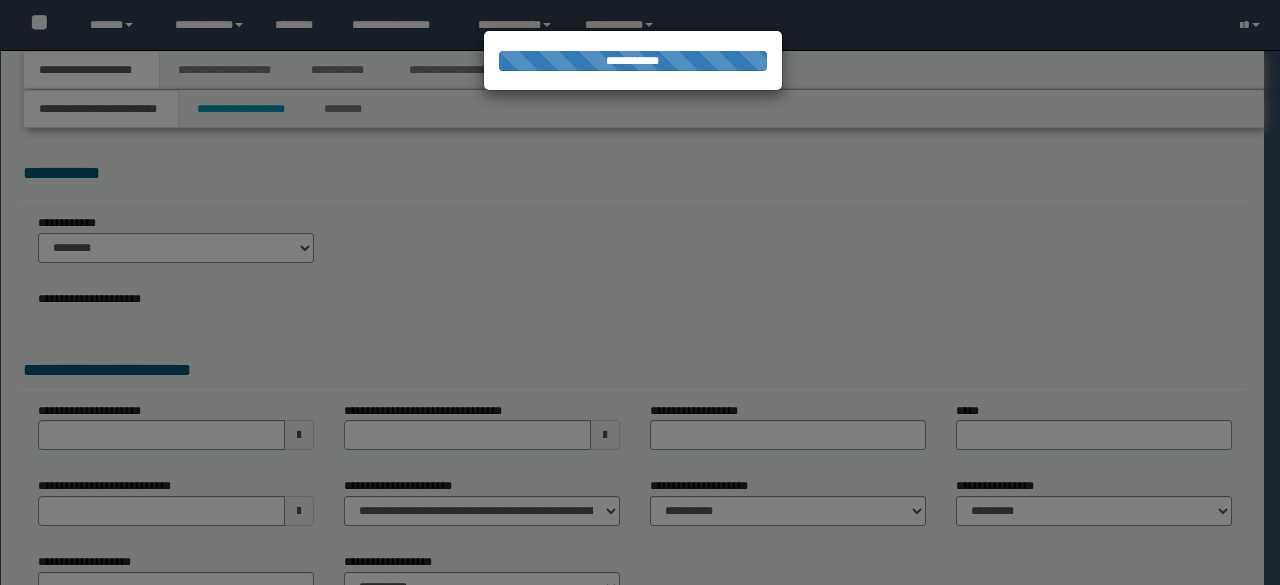 select on "*" 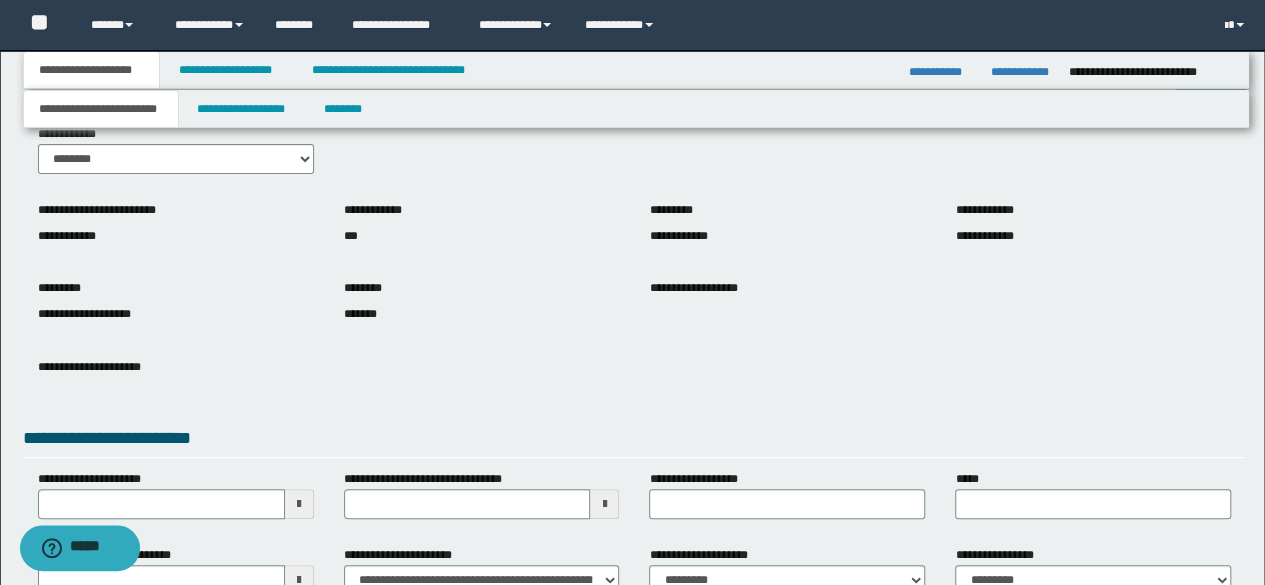 scroll, scrollTop: 297, scrollLeft: 0, axis: vertical 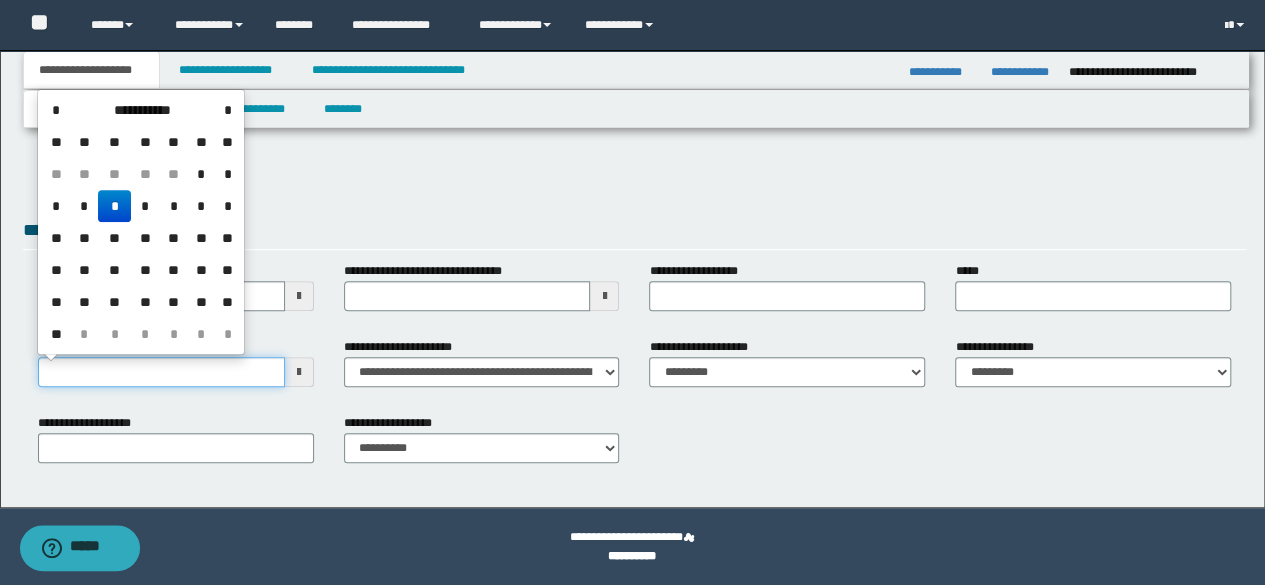 click on "**********" at bounding box center (161, 372) 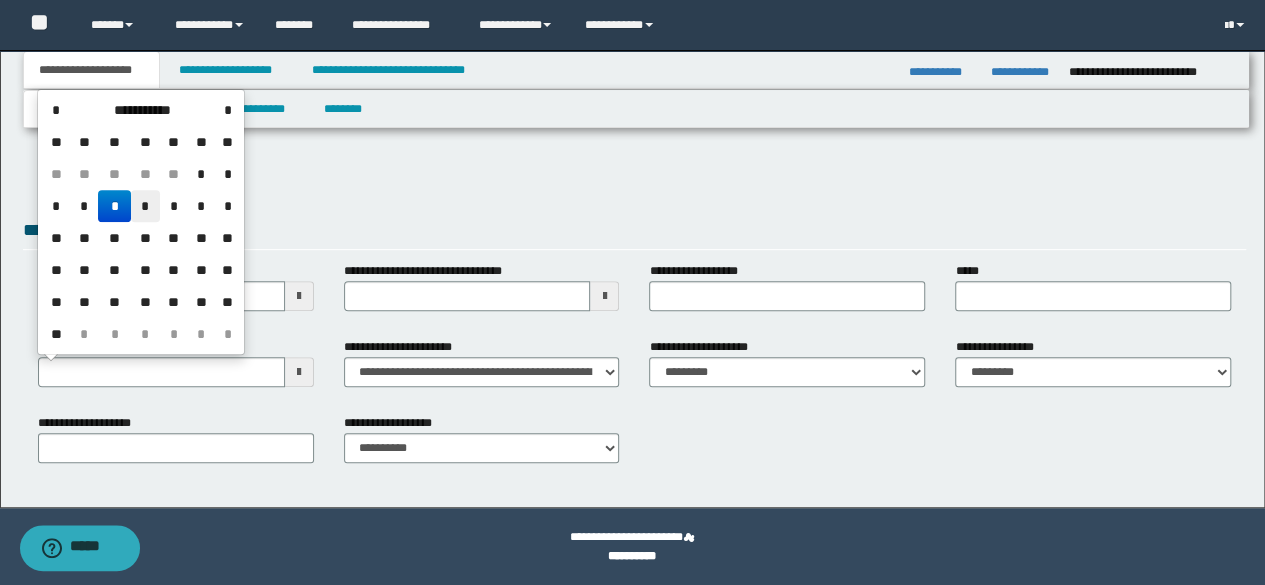 click on "*" at bounding box center (145, 206) 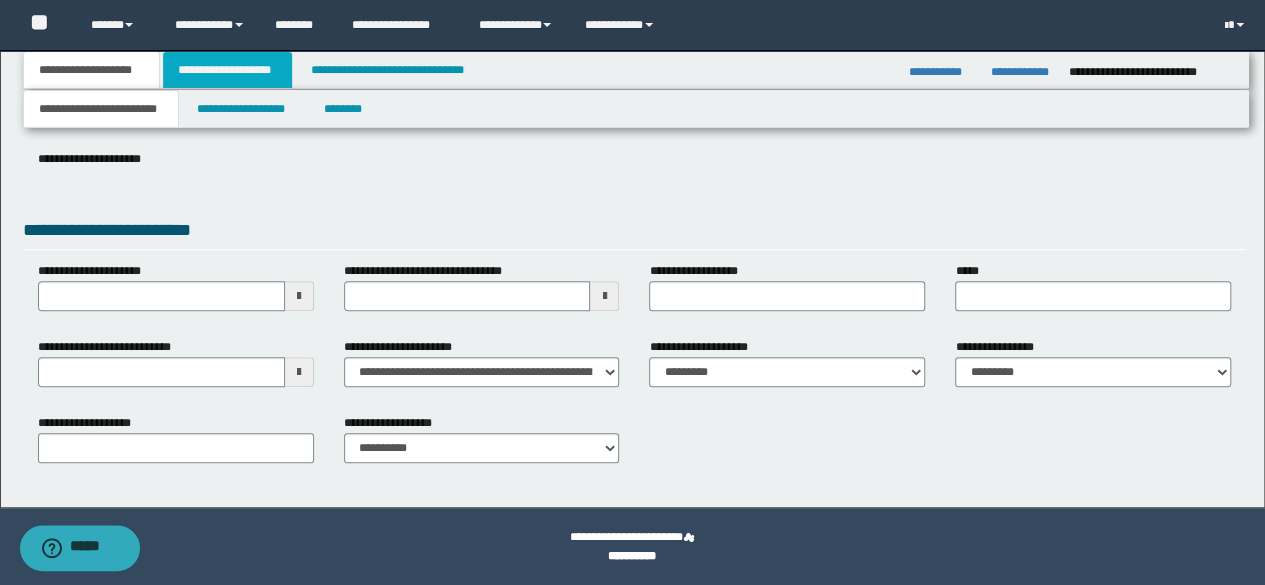 click on "**********" at bounding box center [227, 70] 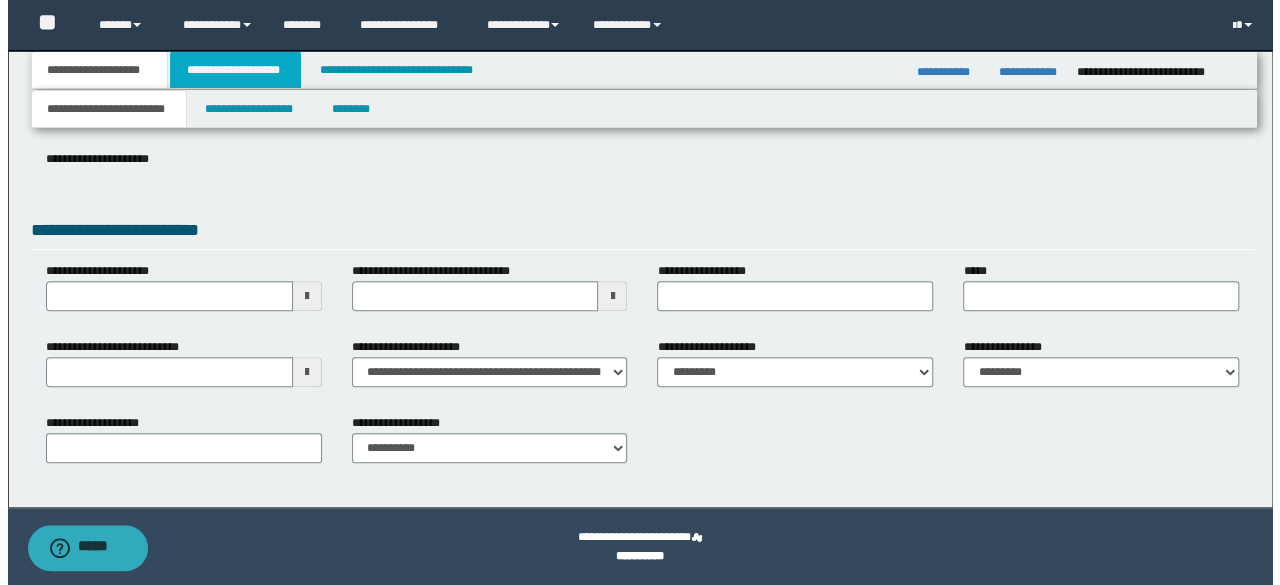scroll, scrollTop: 0, scrollLeft: 0, axis: both 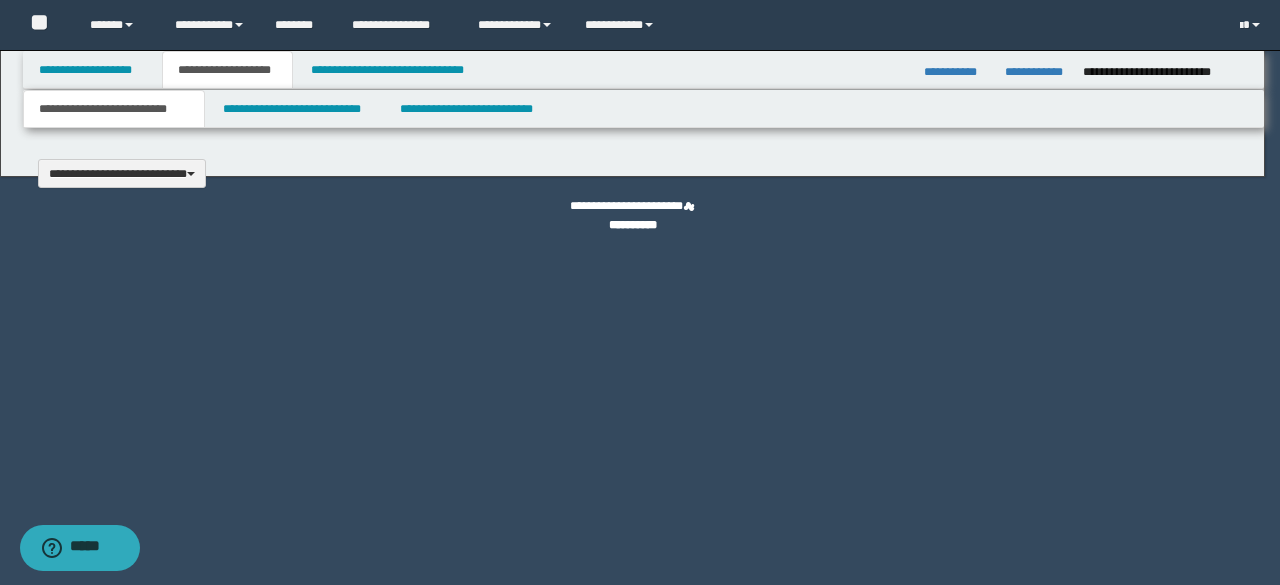 type 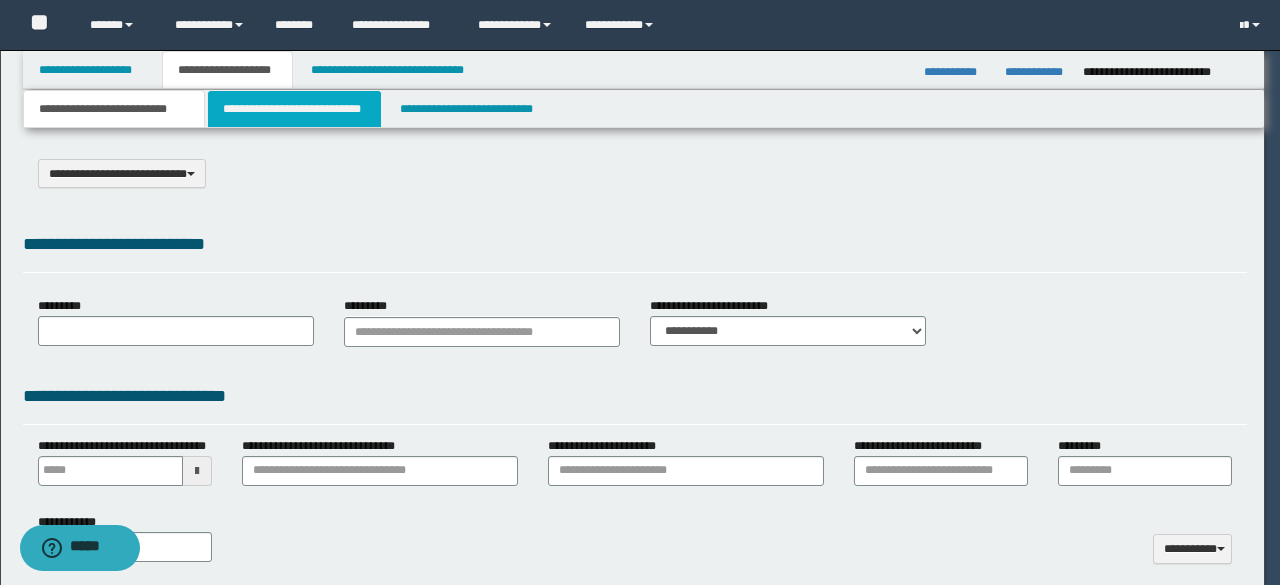 scroll, scrollTop: 0, scrollLeft: 0, axis: both 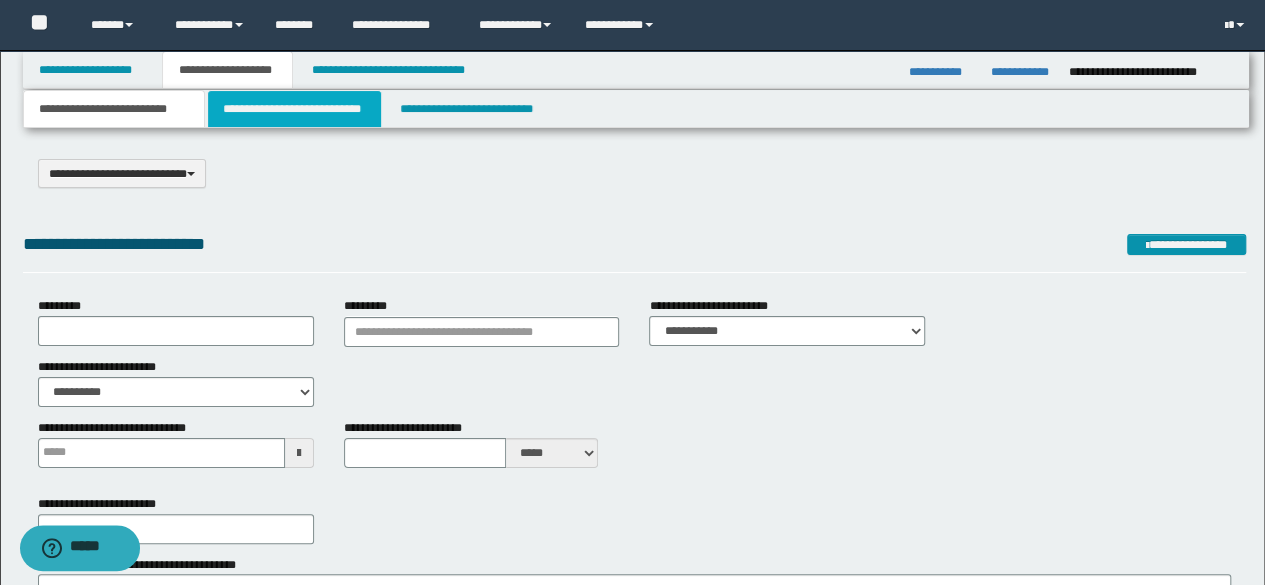click on "**********" at bounding box center [294, 109] 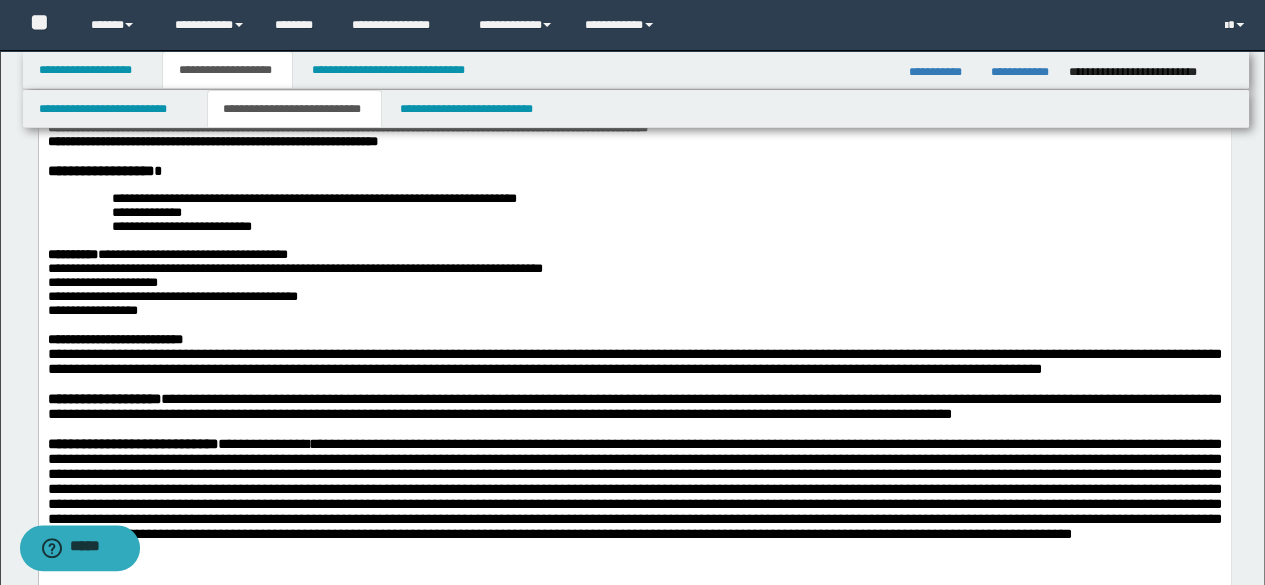 scroll, scrollTop: 100, scrollLeft: 0, axis: vertical 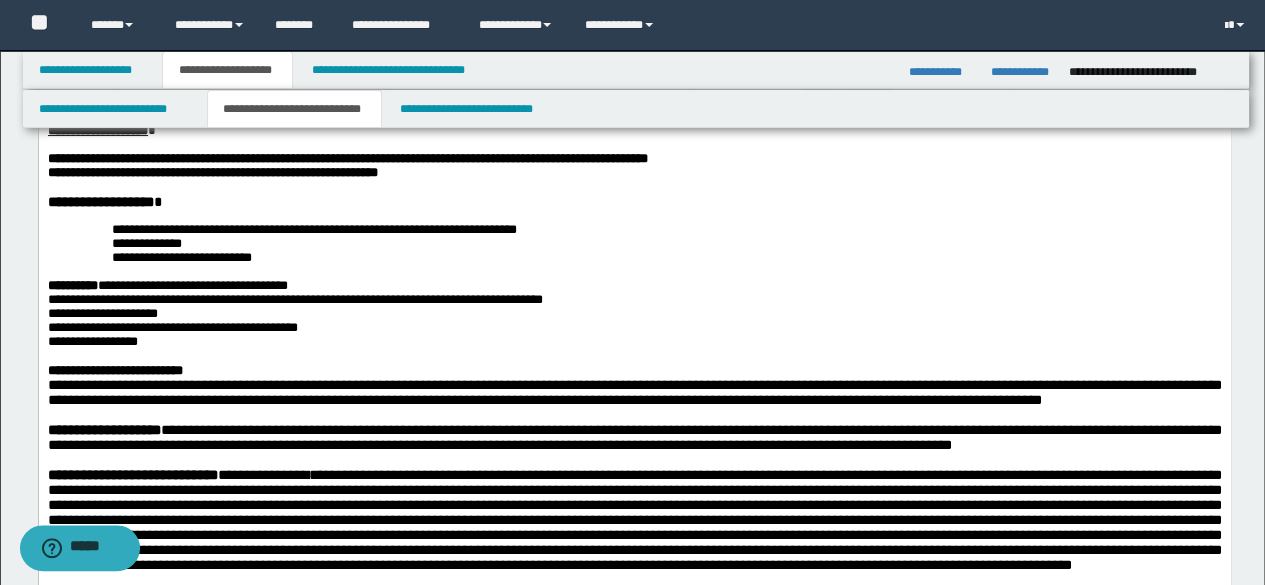 click on "**********" at bounding box center (313, 228) 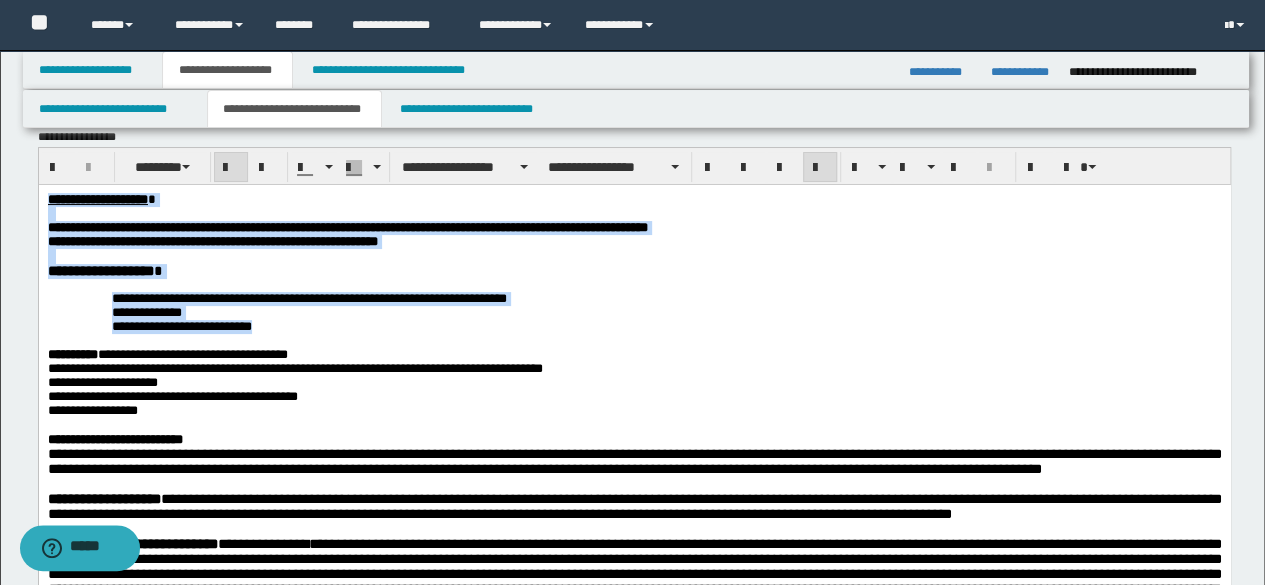 scroll, scrollTop: 0, scrollLeft: 0, axis: both 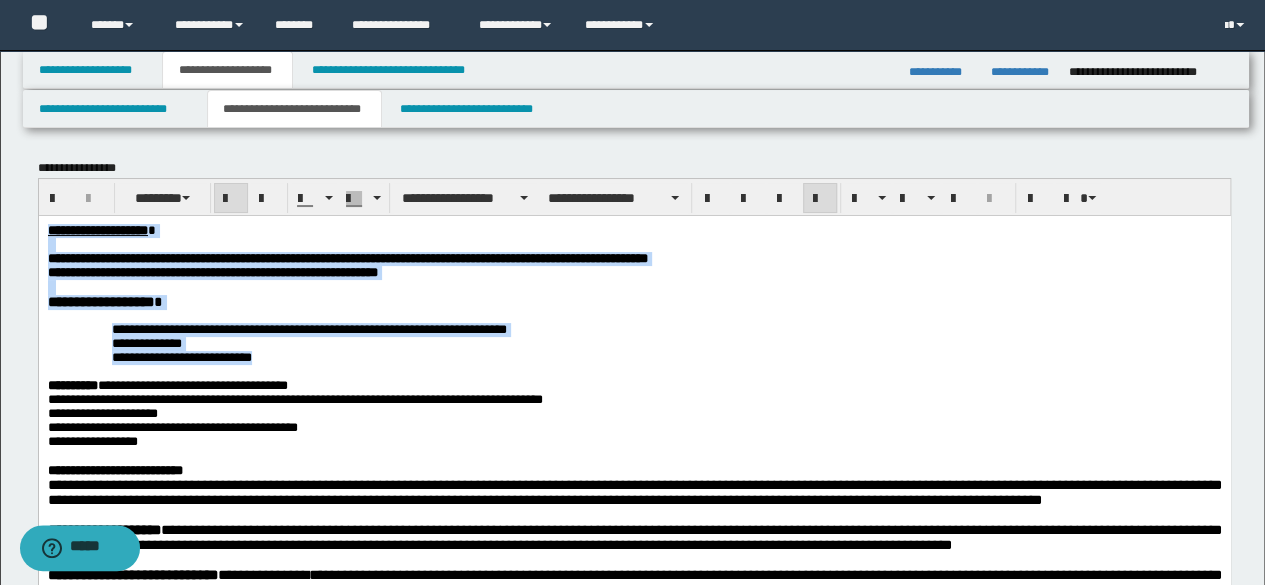 drag, startPoint x: 300, startPoint y: 357, endPoint x: 0, endPoint y: 192, distance: 342.38138 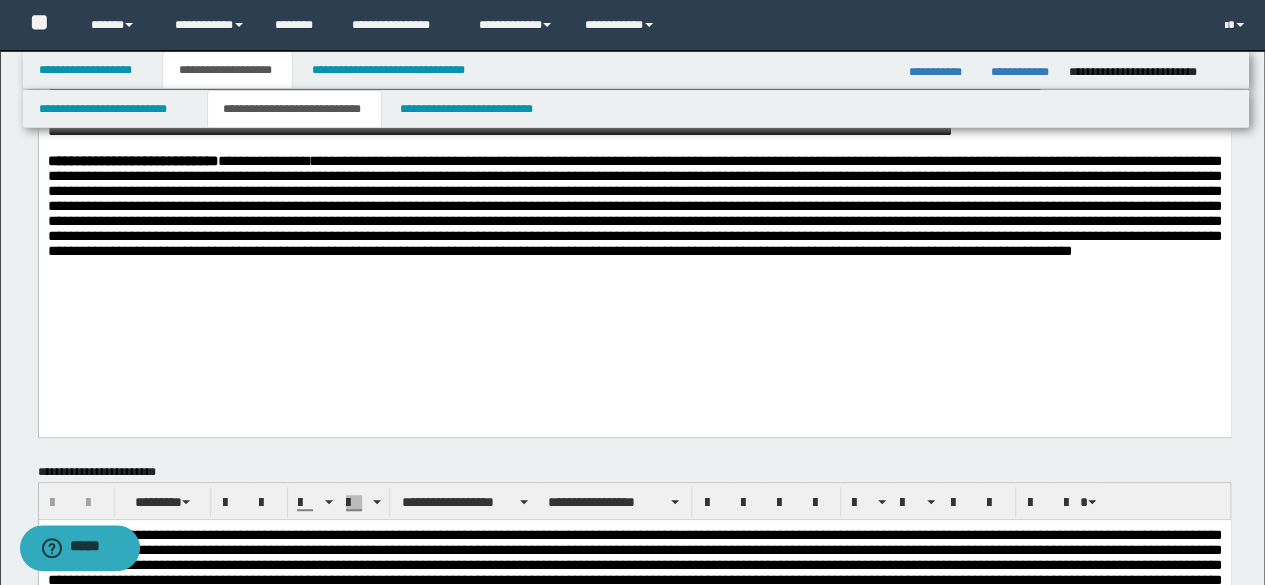 click on "**********" at bounding box center [634, 66] 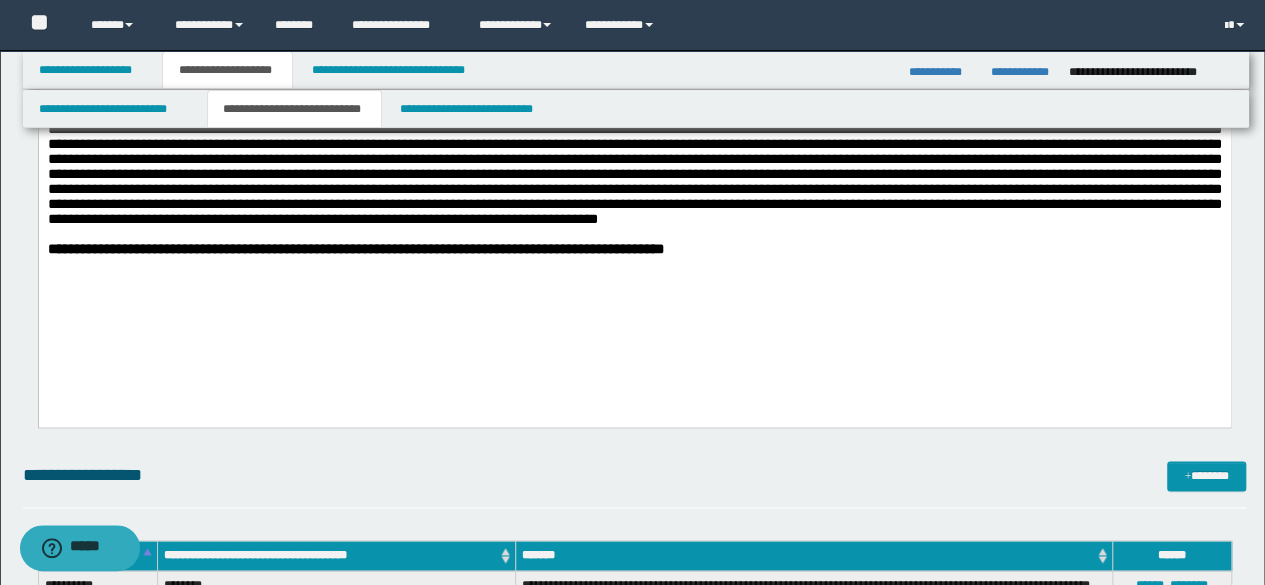 scroll, scrollTop: 900, scrollLeft: 0, axis: vertical 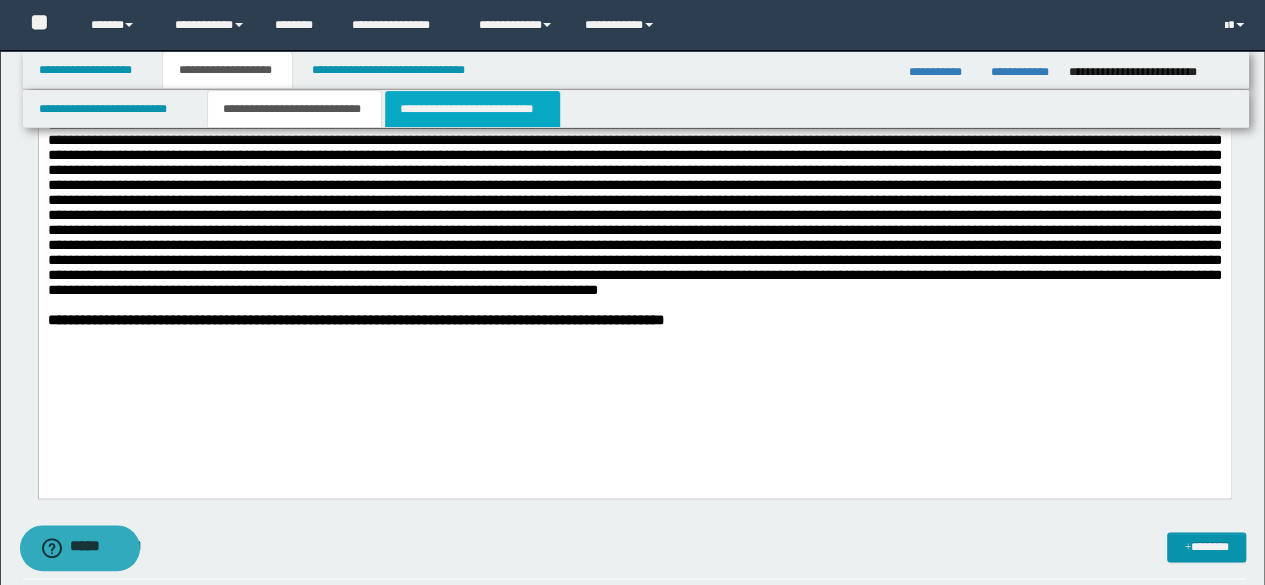 click on "**********" at bounding box center (472, 109) 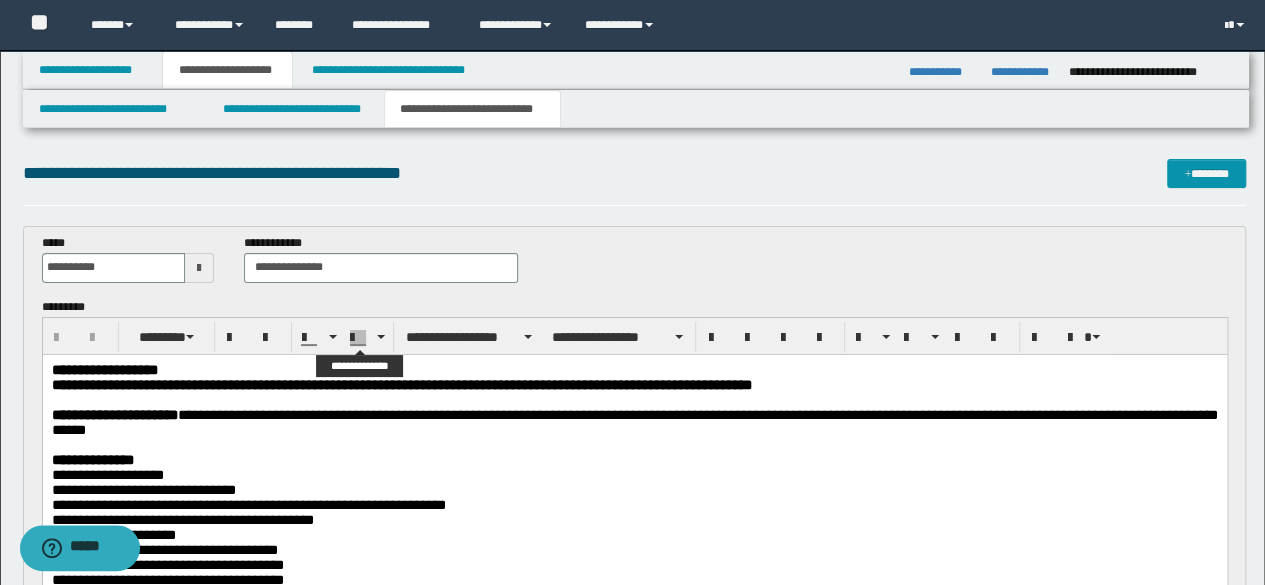 scroll, scrollTop: 0, scrollLeft: 0, axis: both 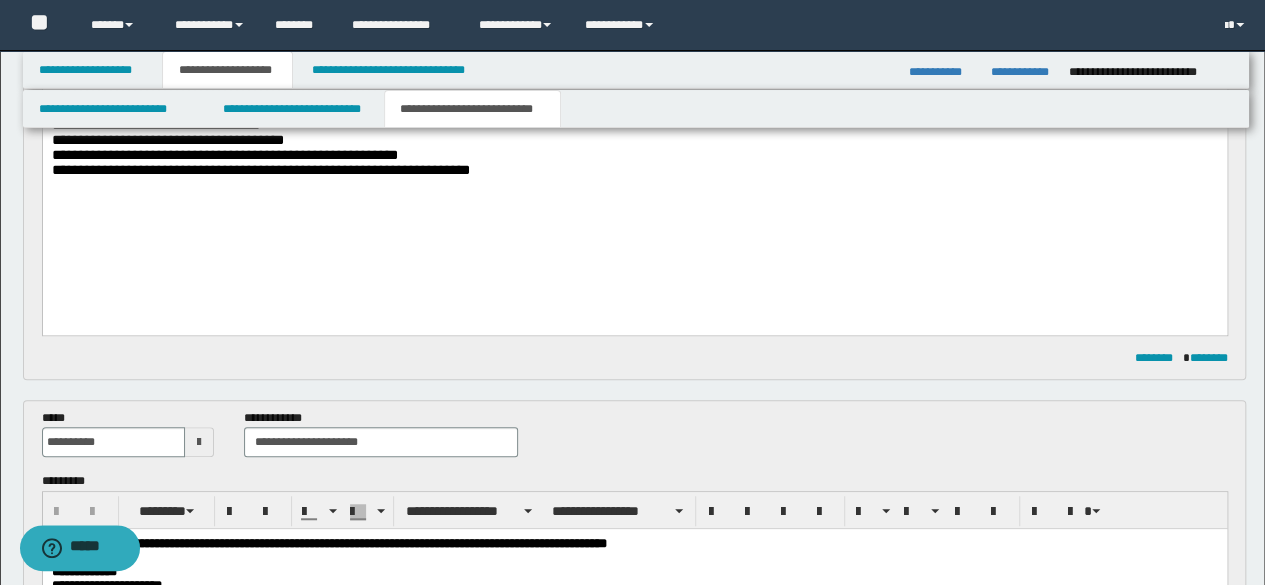 drag, startPoint x: 580, startPoint y: 293, endPoint x: 581, endPoint y: -131, distance: 424.0012 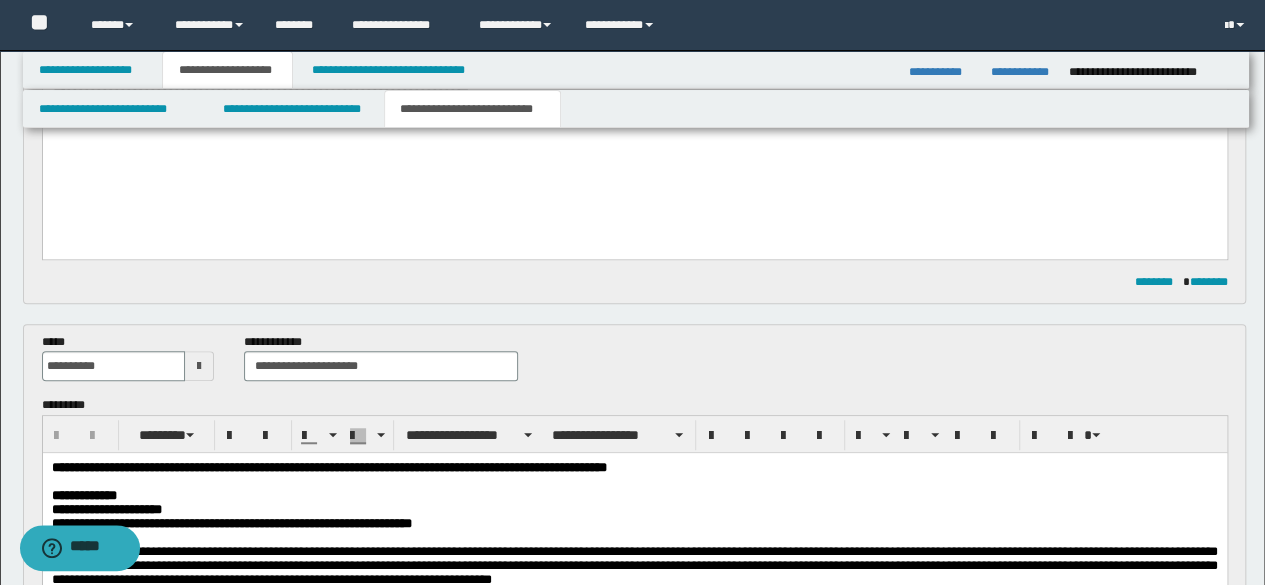 click on "**********" at bounding box center (634, -31) 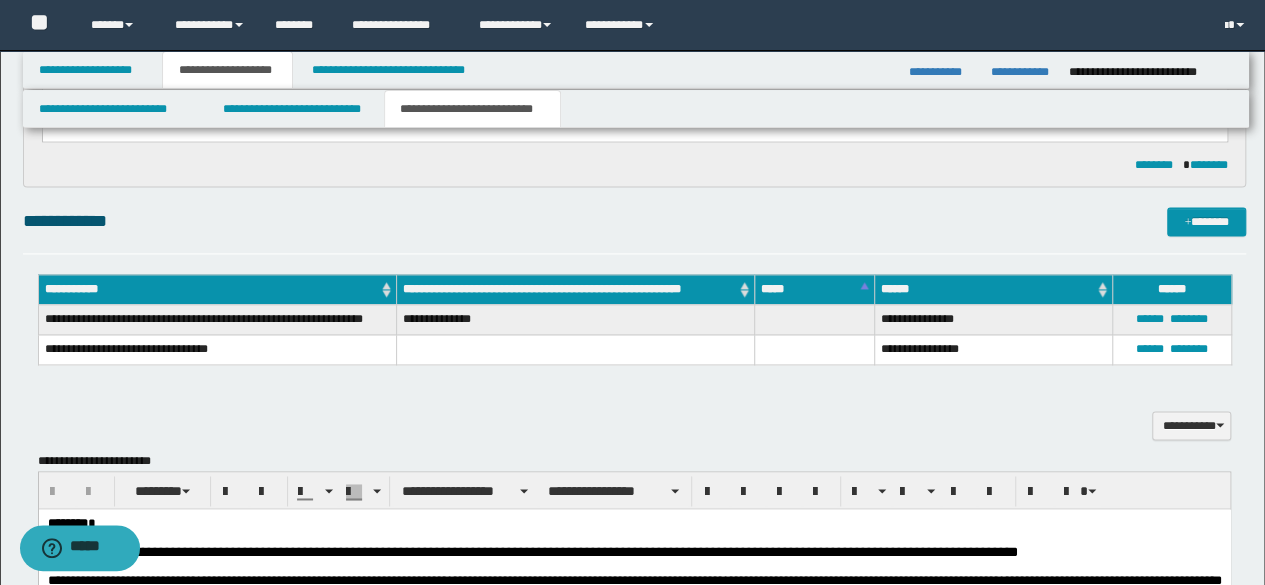 scroll, scrollTop: 1376, scrollLeft: 0, axis: vertical 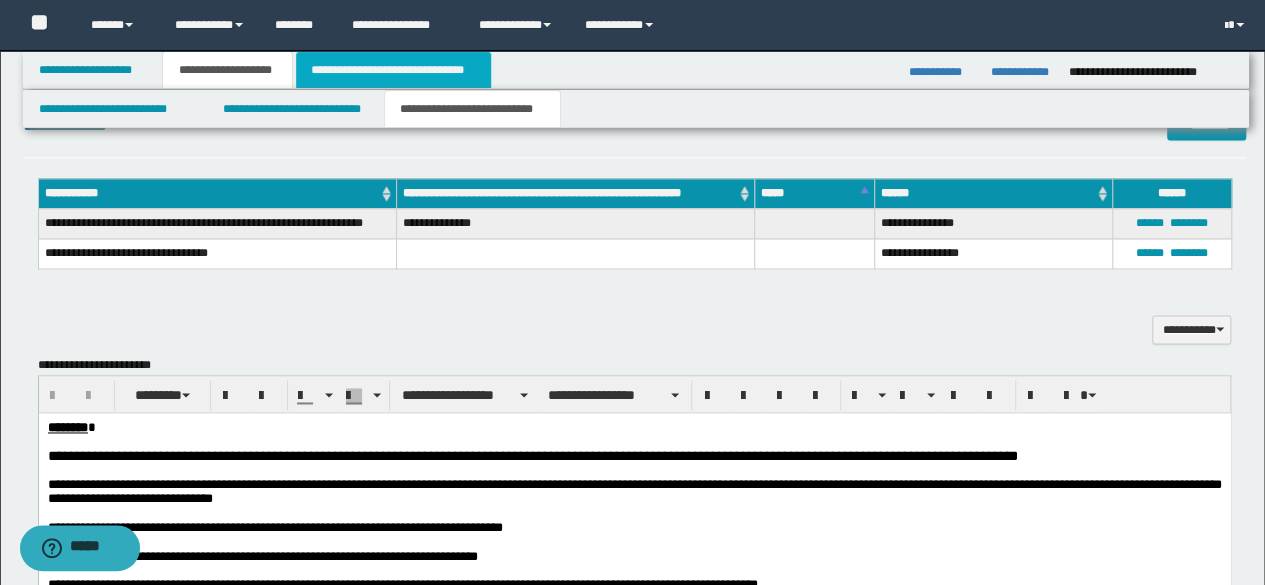 click on "**********" at bounding box center (393, 70) 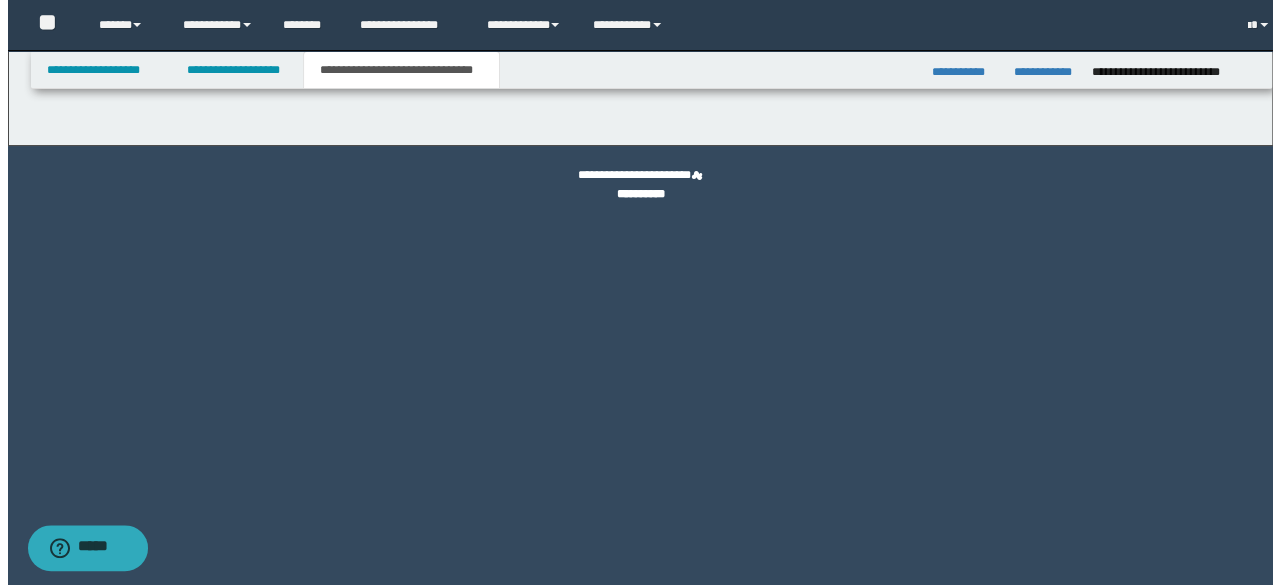 scroll, scrollTop: 0, scrollLeft: 0, axis: both 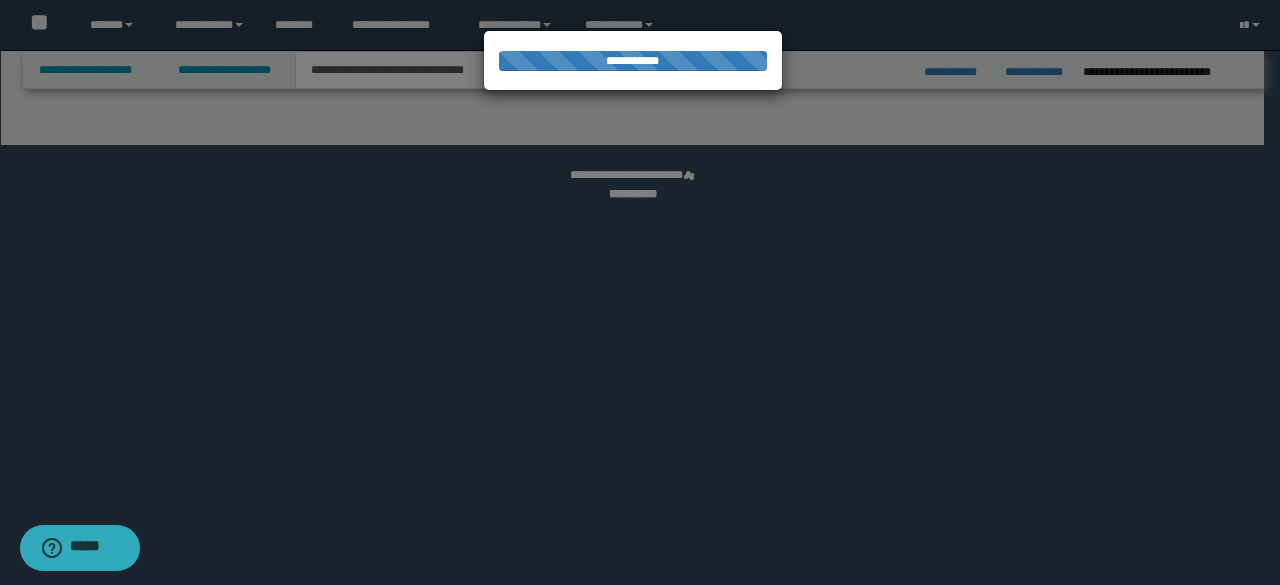 select on "*" 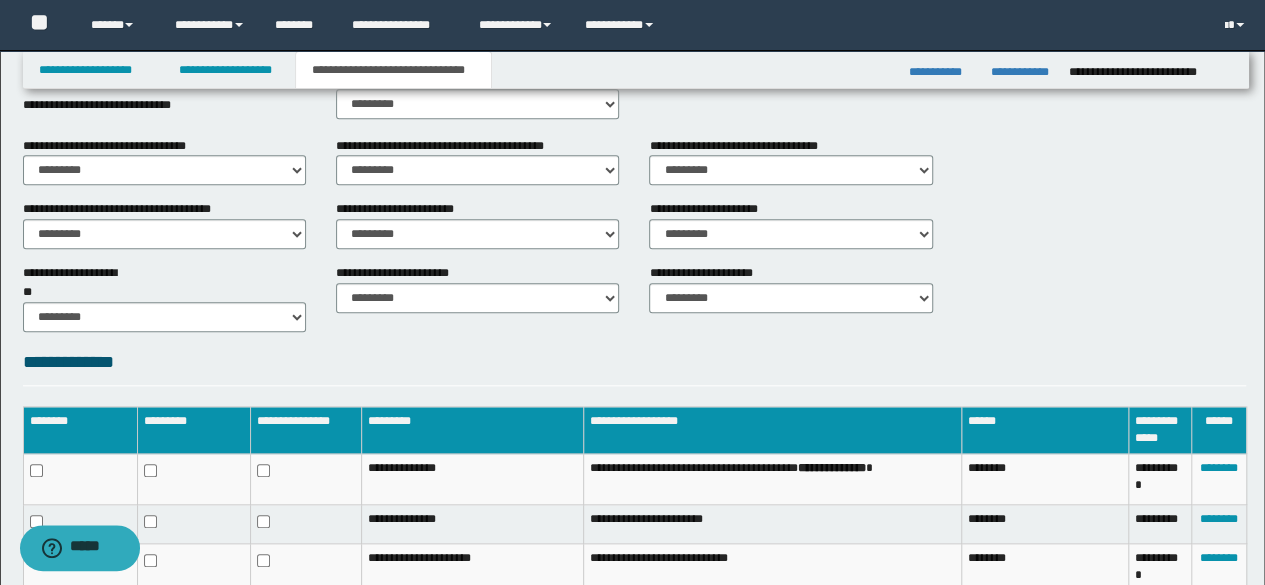 scroll, scrollTop: 900, scrollLeft: 0, axis: vertical 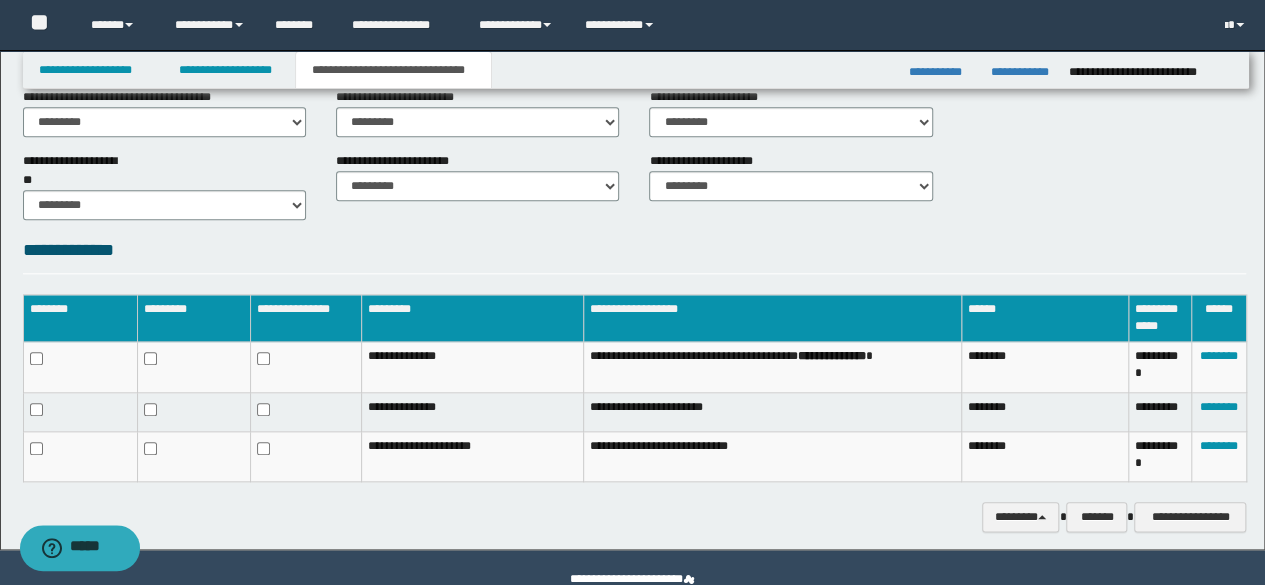 click on "**********" at bounding box center [635, 398] 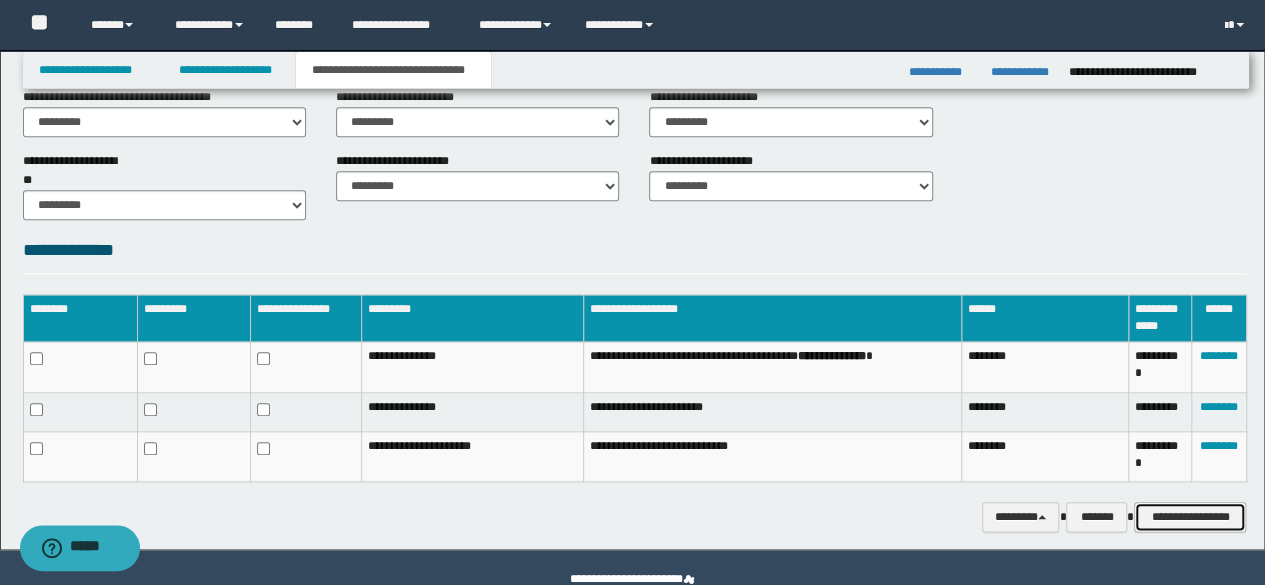 click on "**********" at bounding box center [1190, 516] 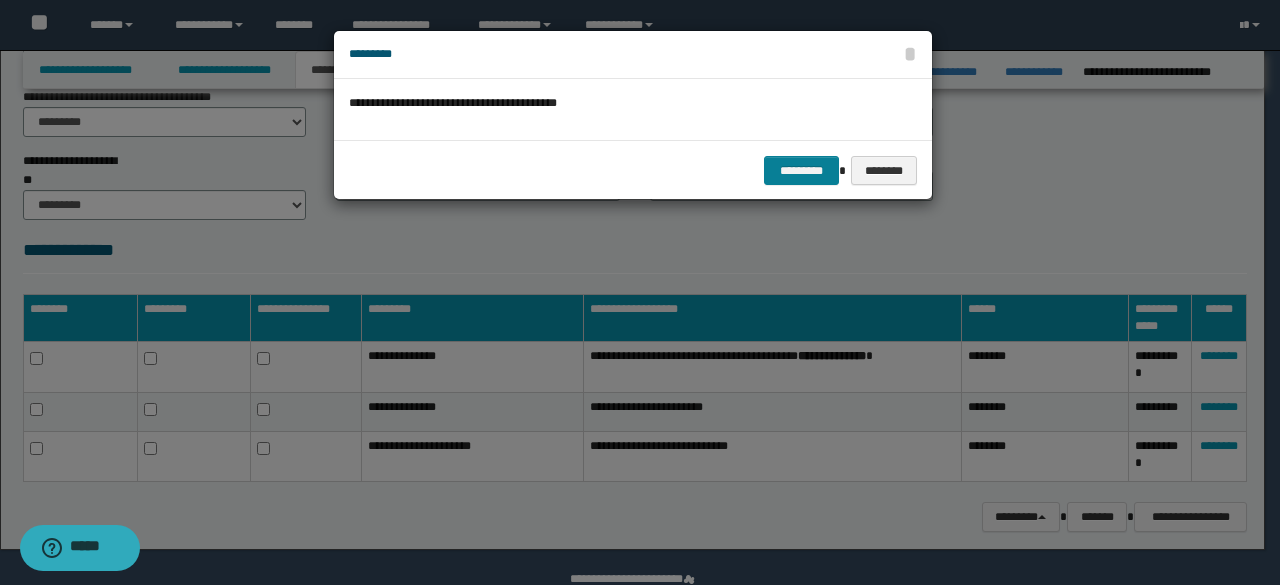 drag, startPoint x: 798, startPoint y: 153, endPoint x: 796, endPoint y: 165, distance: 12.165525 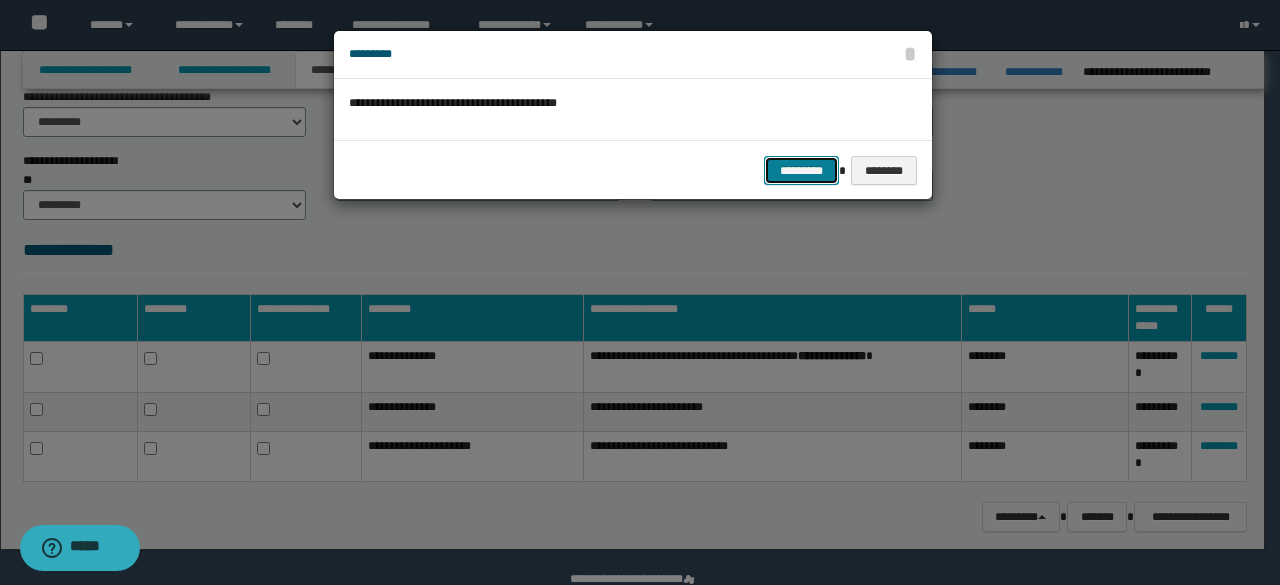 click on "*********" at bounding box center [801, 170] 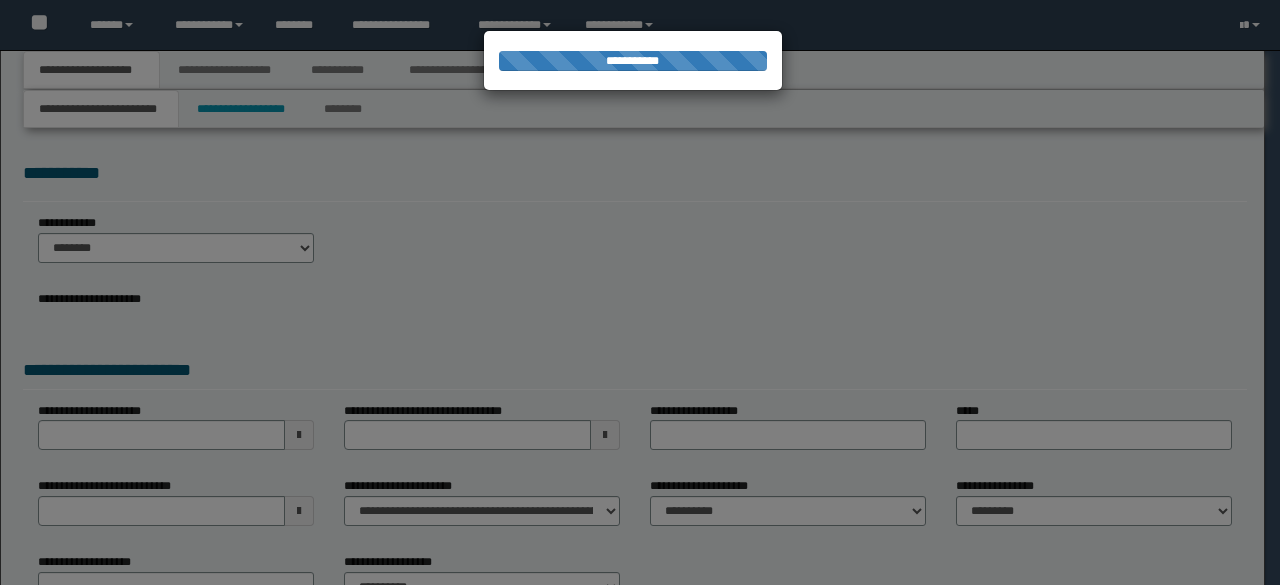 scroll, scrollTop: 0, scrollLeft: 0, axis: both 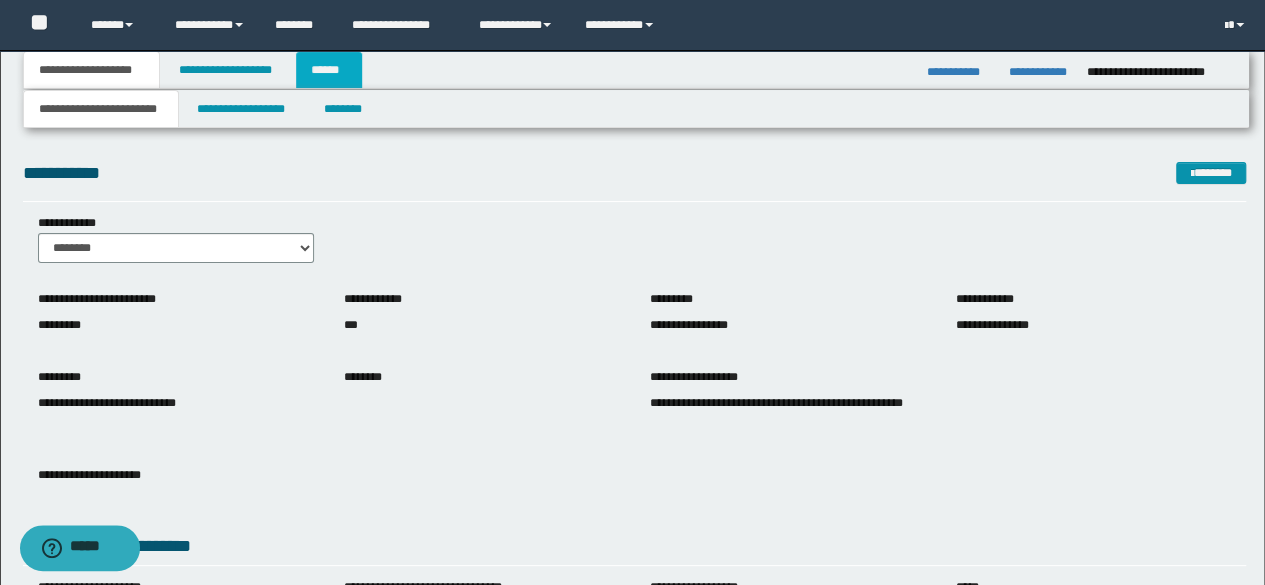 click on "******" at bounding box center [329, 70] 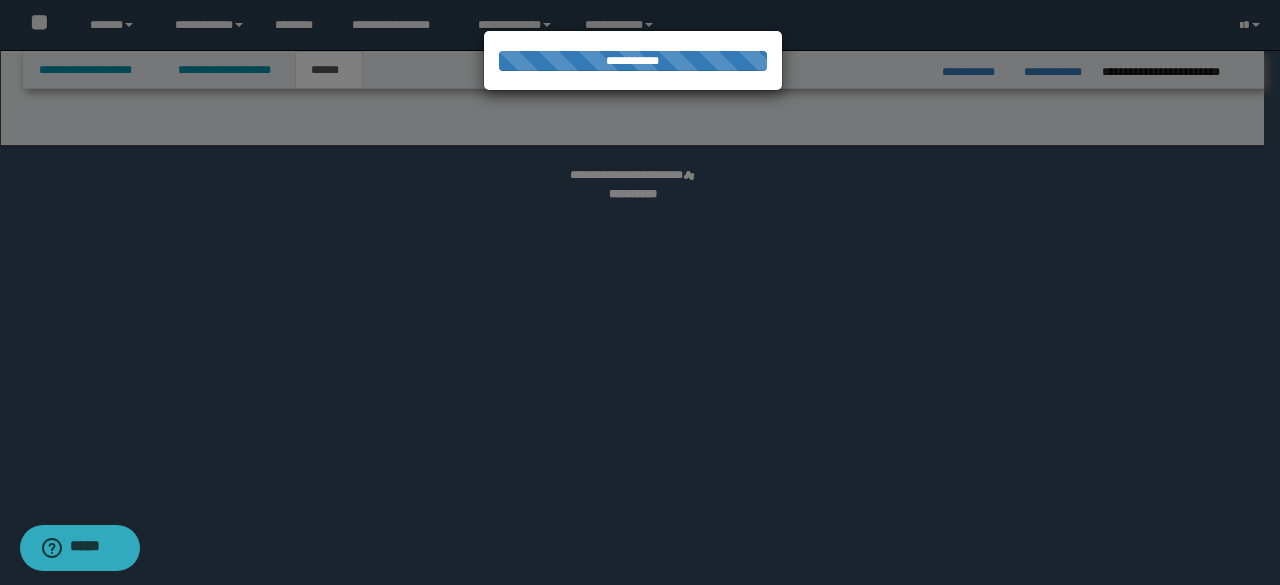 select on "*" 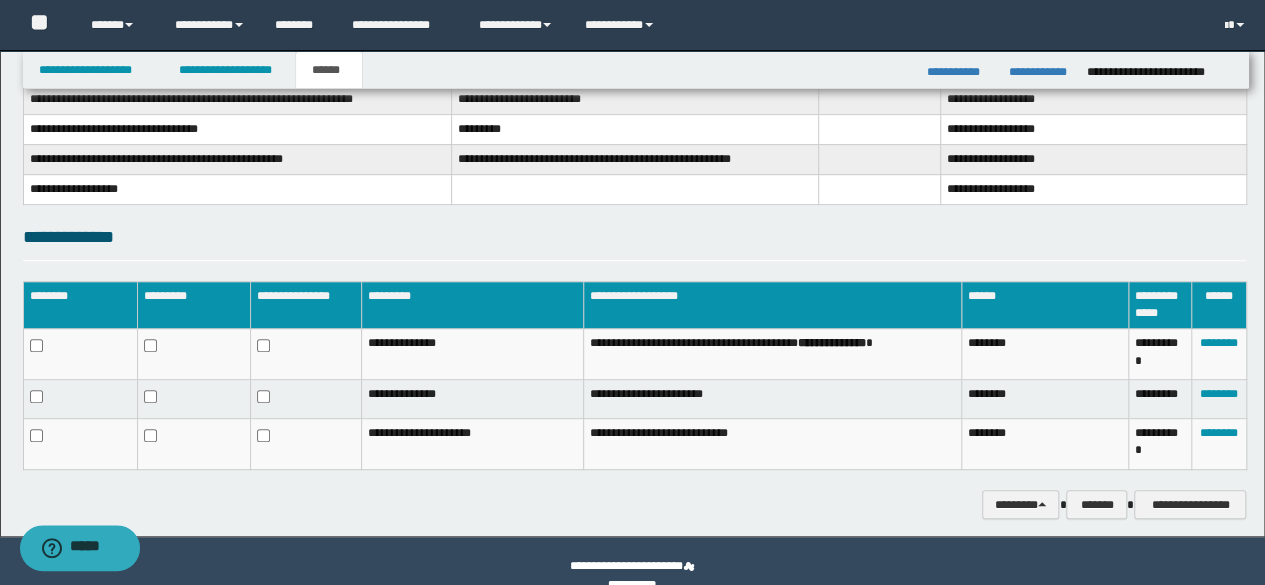 scroll, scrollTop: 386, scrollLeft: 0, axis: vertical 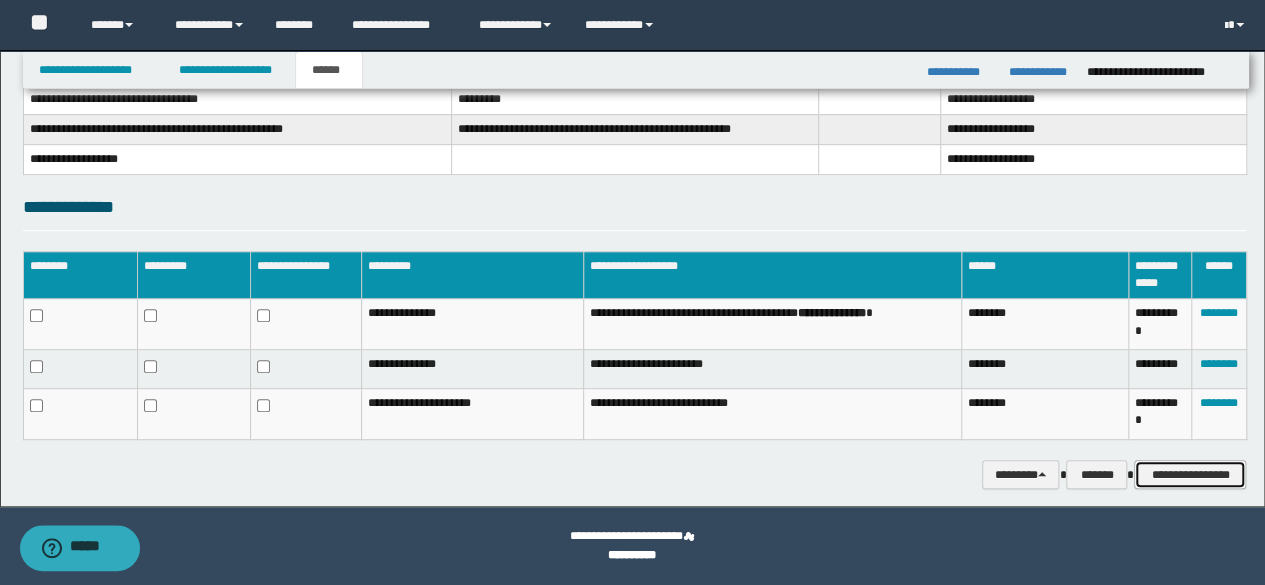 click on "**********" at bounding box center (1190, 474) 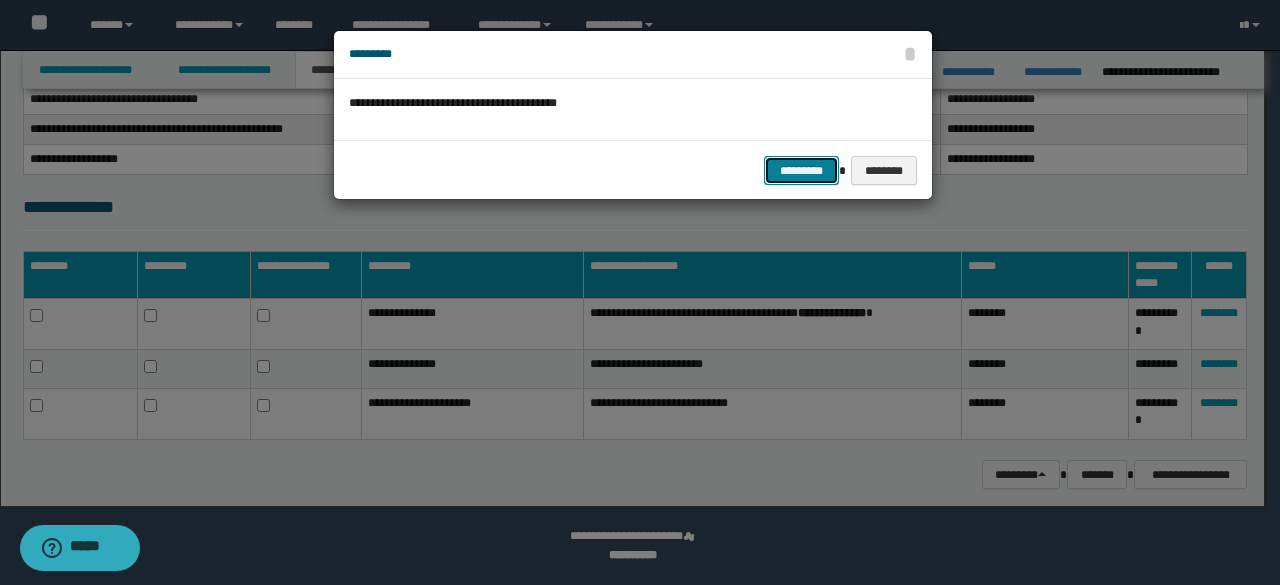 click on "*********" at bounding box center [801, 170] 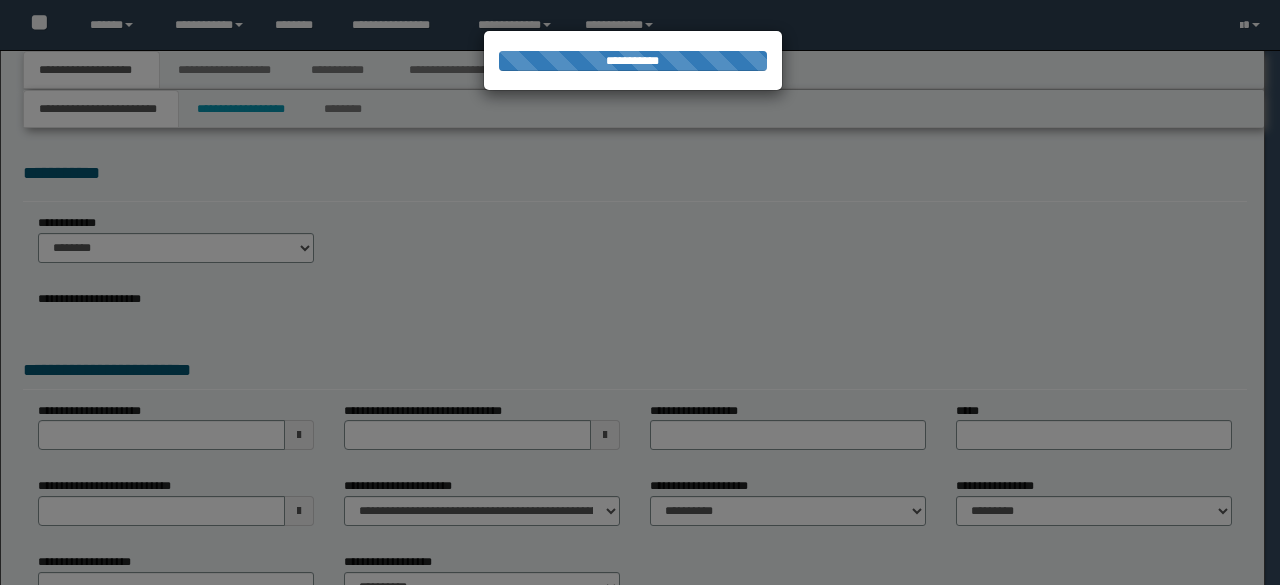 scroll, scrollTop: 0, scrollLeft: 0, axis: both 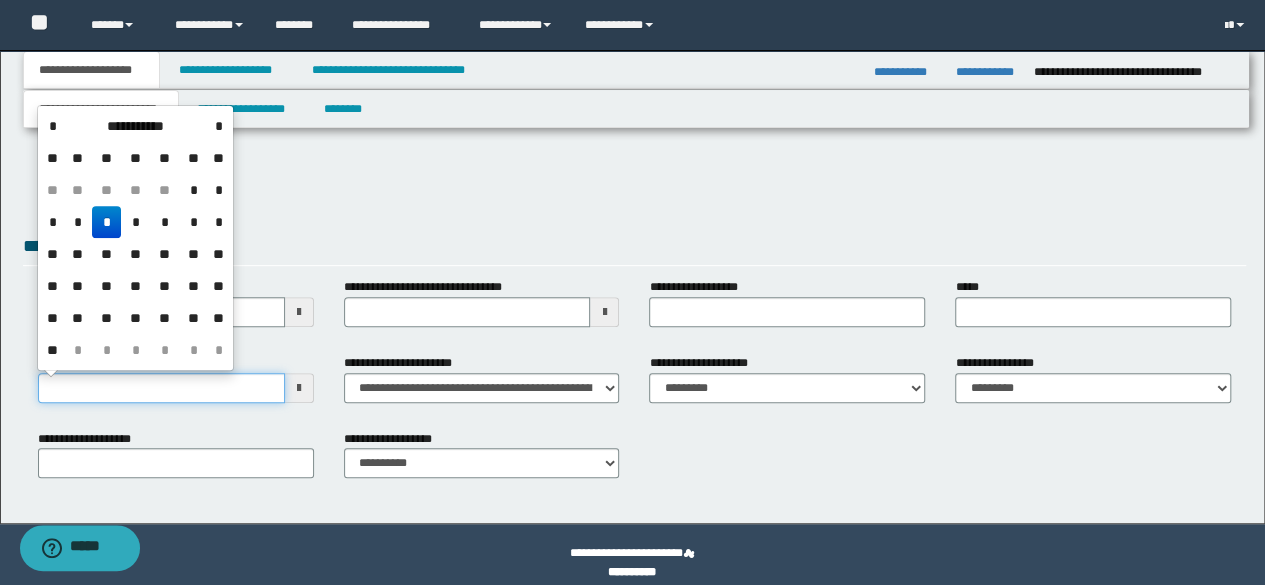 click on "**********" at bounding box center (161, 388) 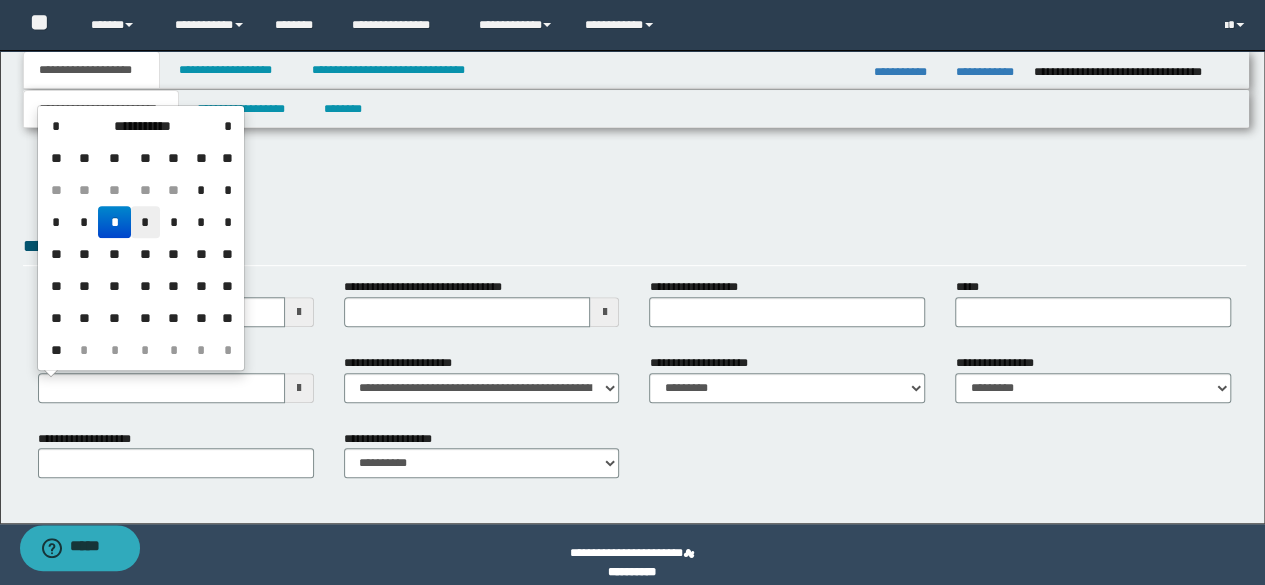 click on "*" at bounding box center (145, 222) 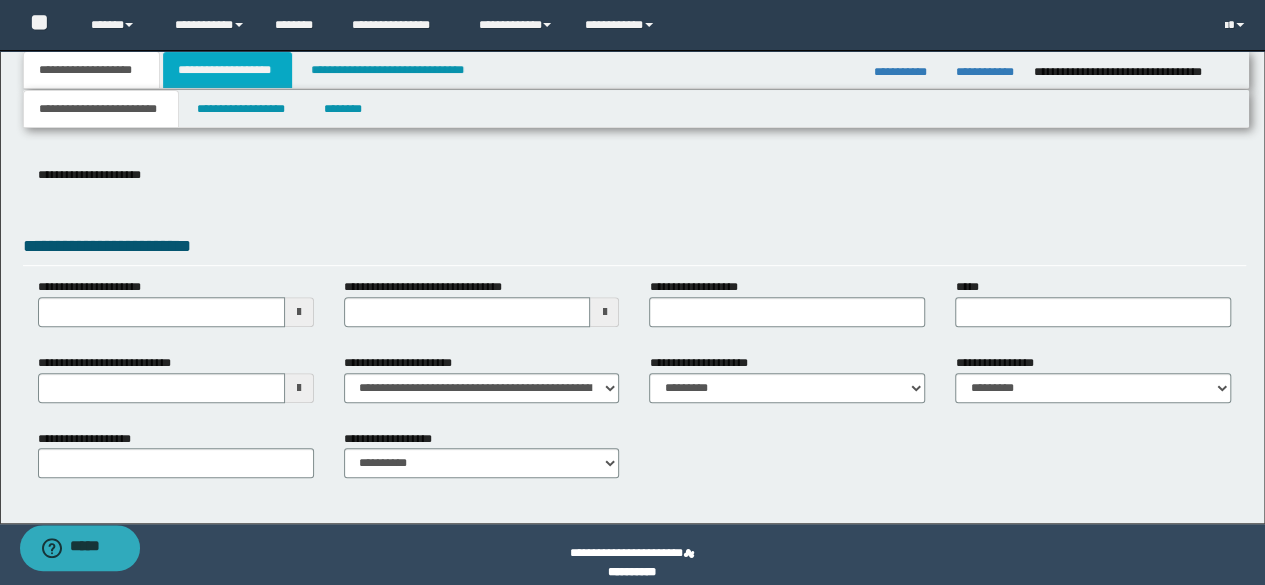 click on "**********" at bounding box center (227, 70) 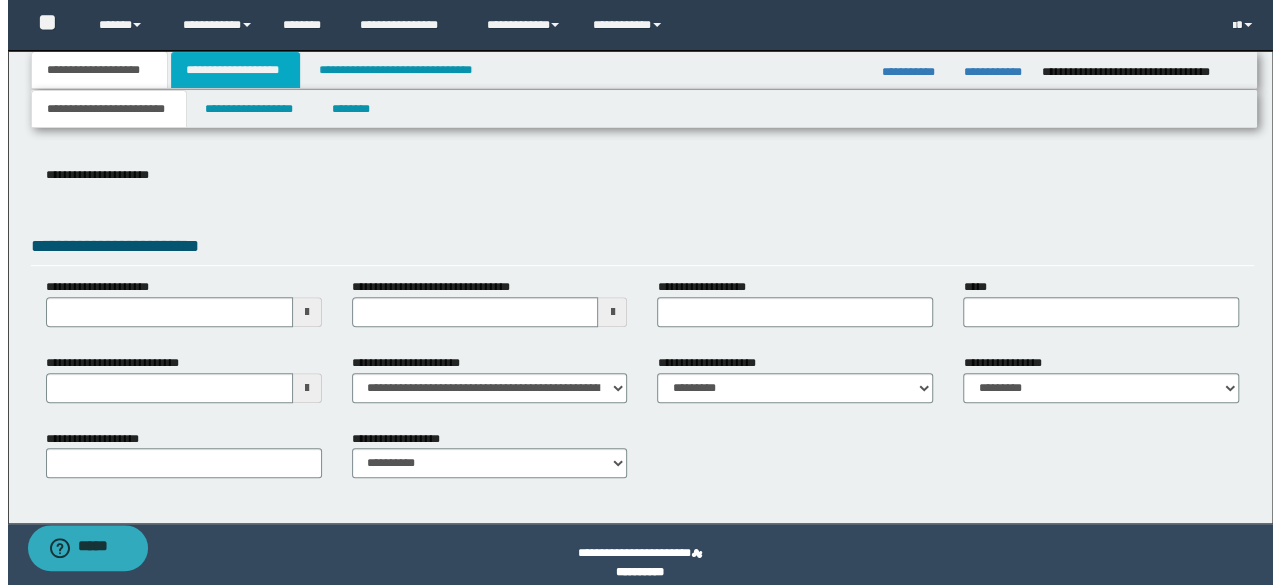 scroll, scrollTop: 0, scrollLeft: 0, axis: both 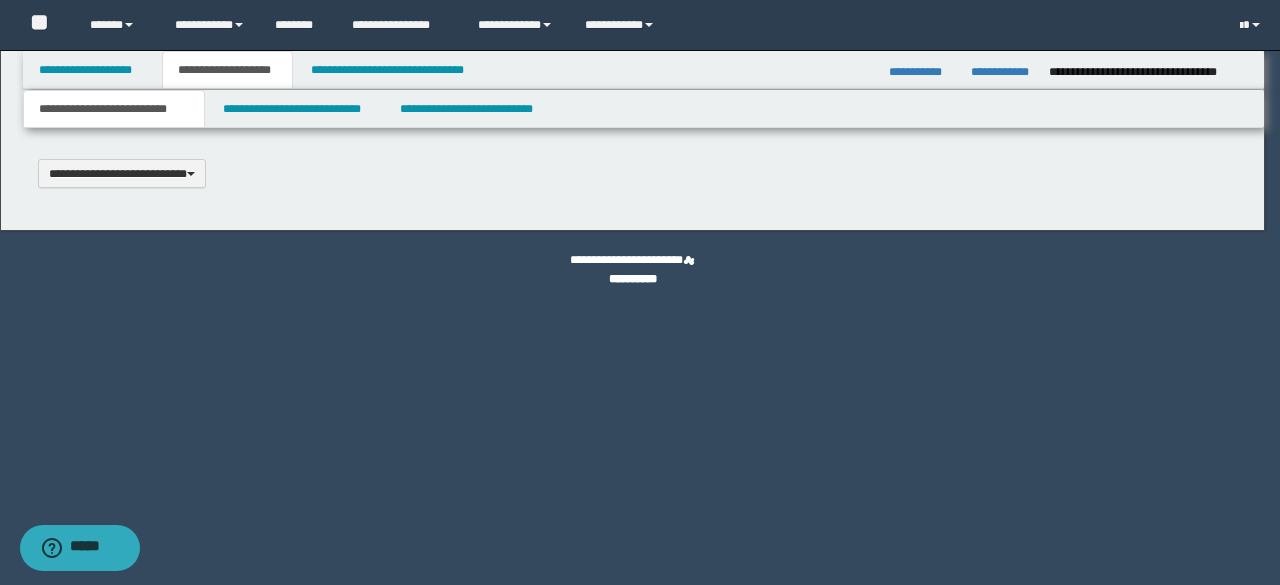 type 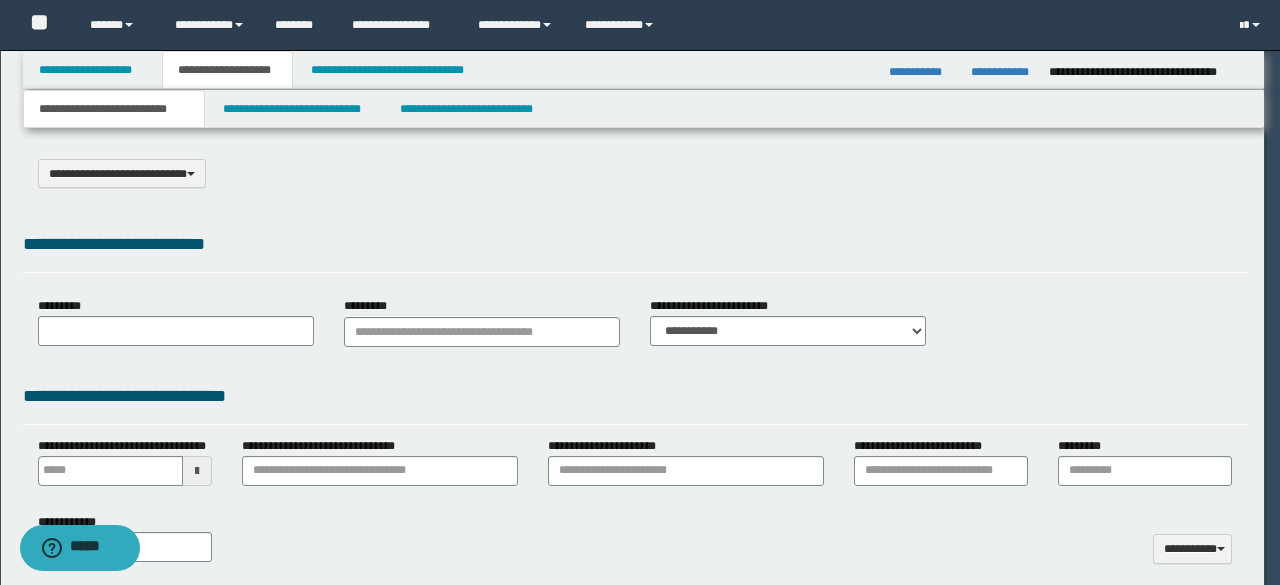 select on "*" 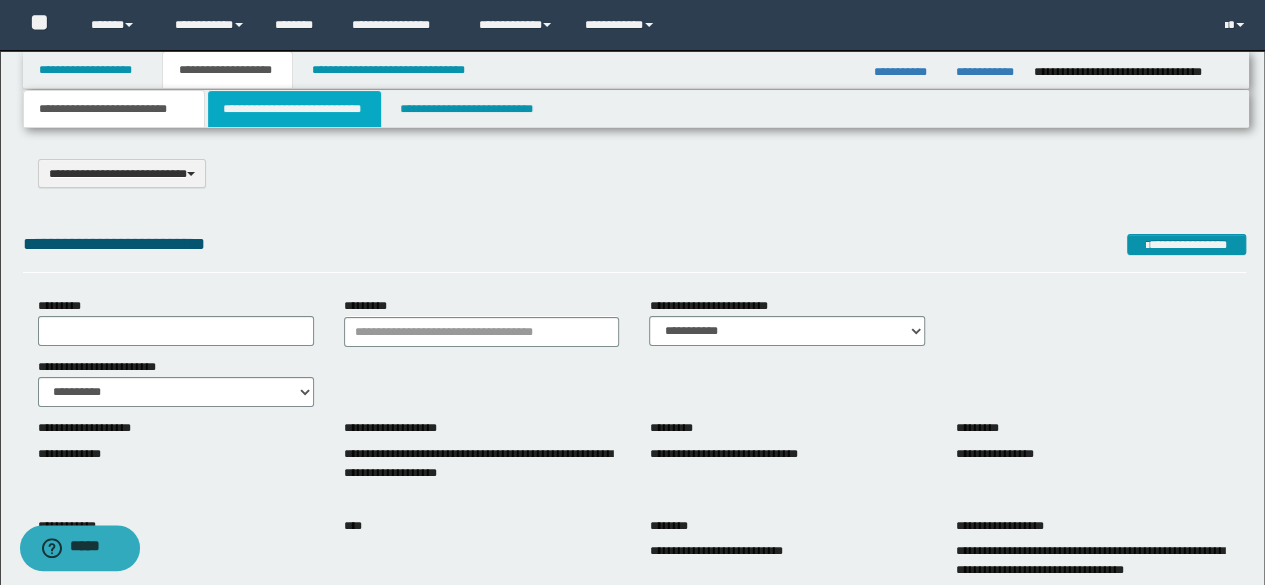 click on "**********" at bounding box center [294, 109] 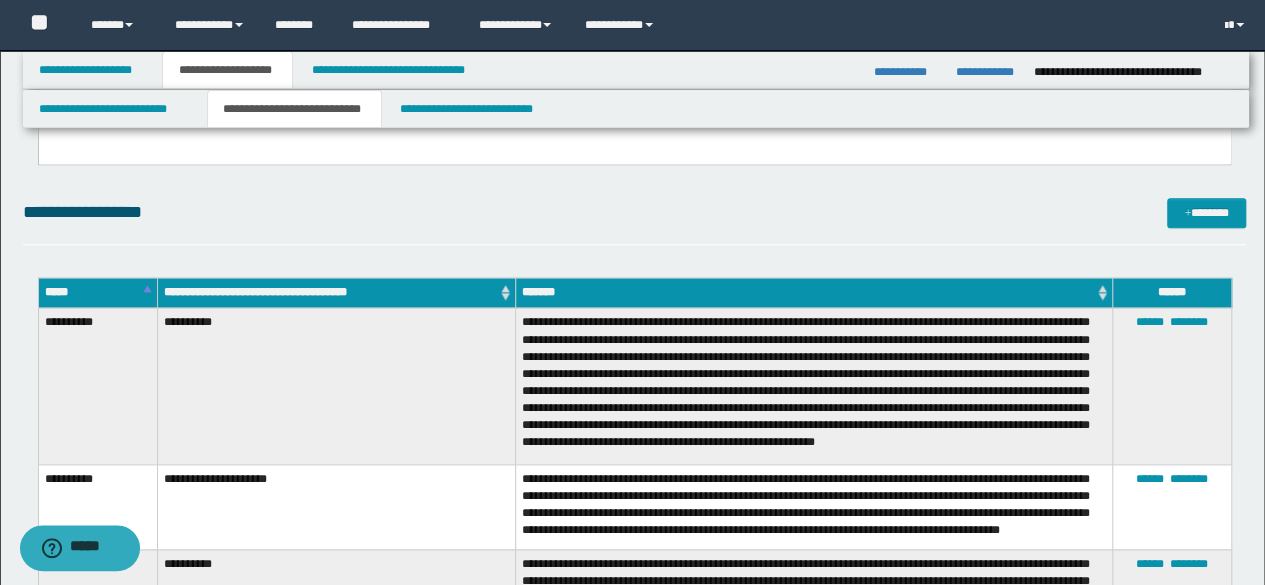 scroll, scrollTop: 600, scrollLeft: 0, axis: vertical 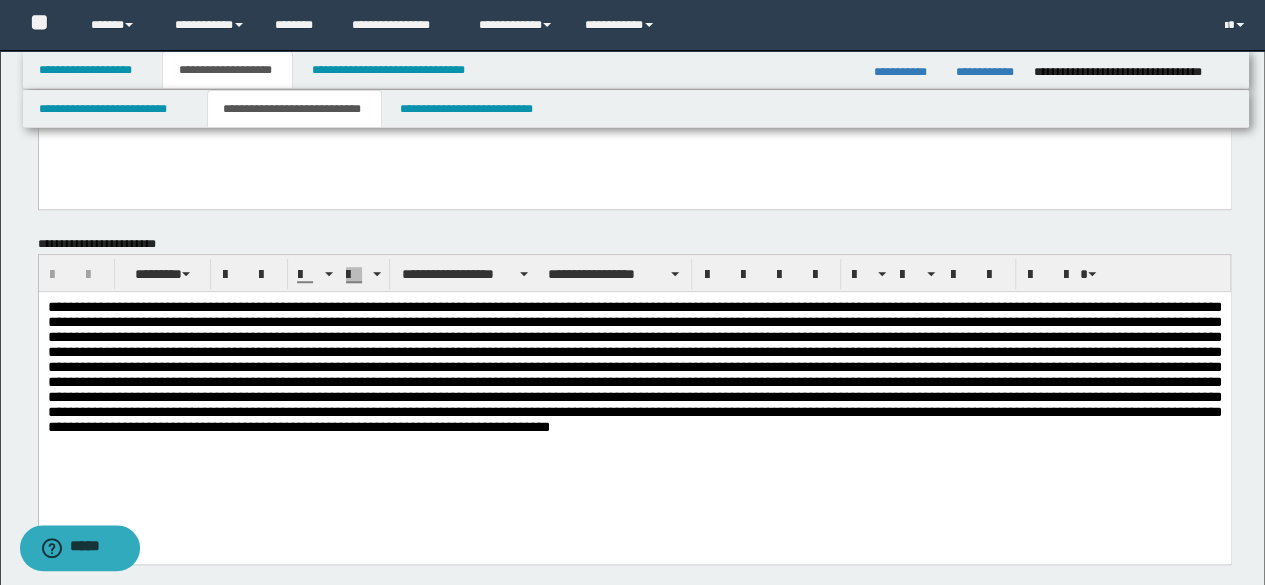 click at bounding box center (634, 392) 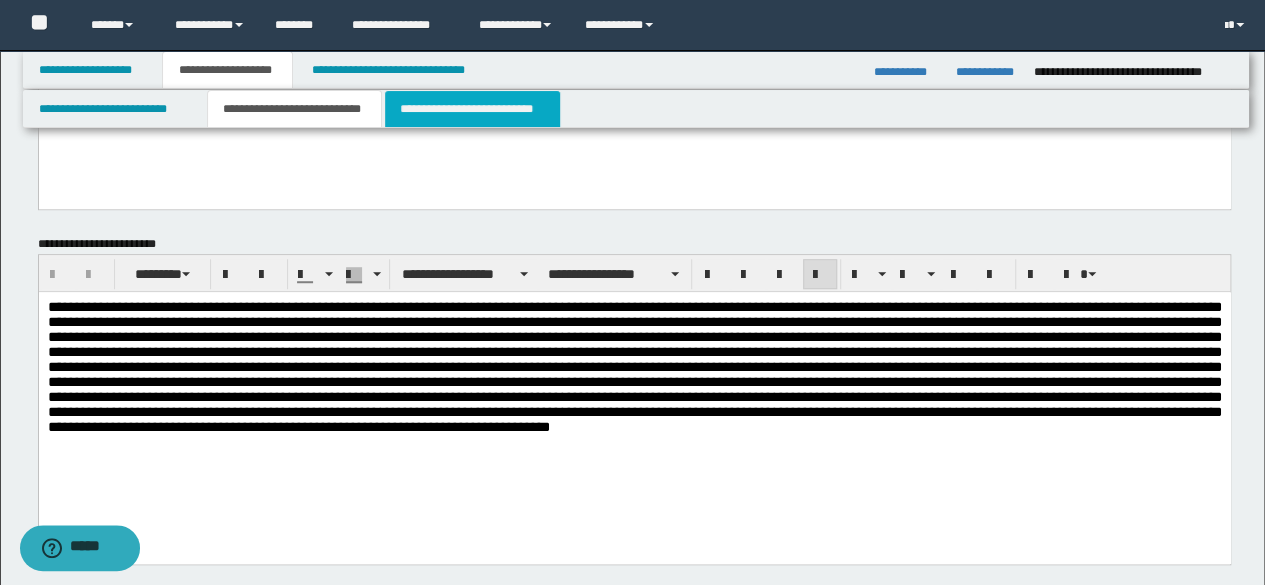 click on "**********" at bounding box center (472, 109) 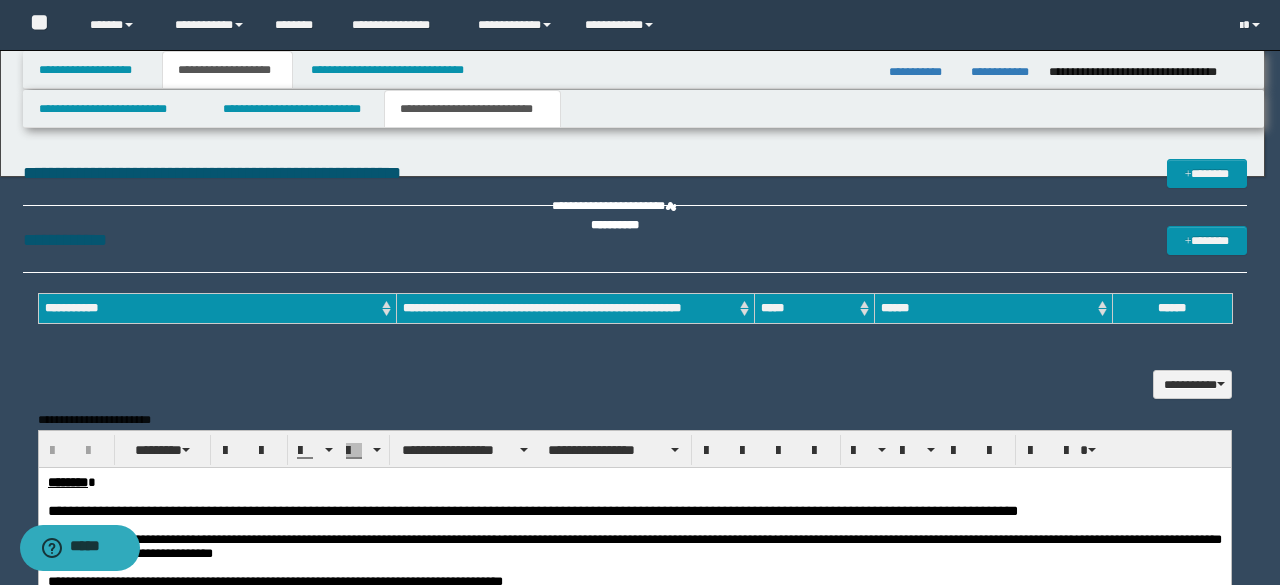 scroll, scrollTop: 0, scrollLeft: 0, axis: both 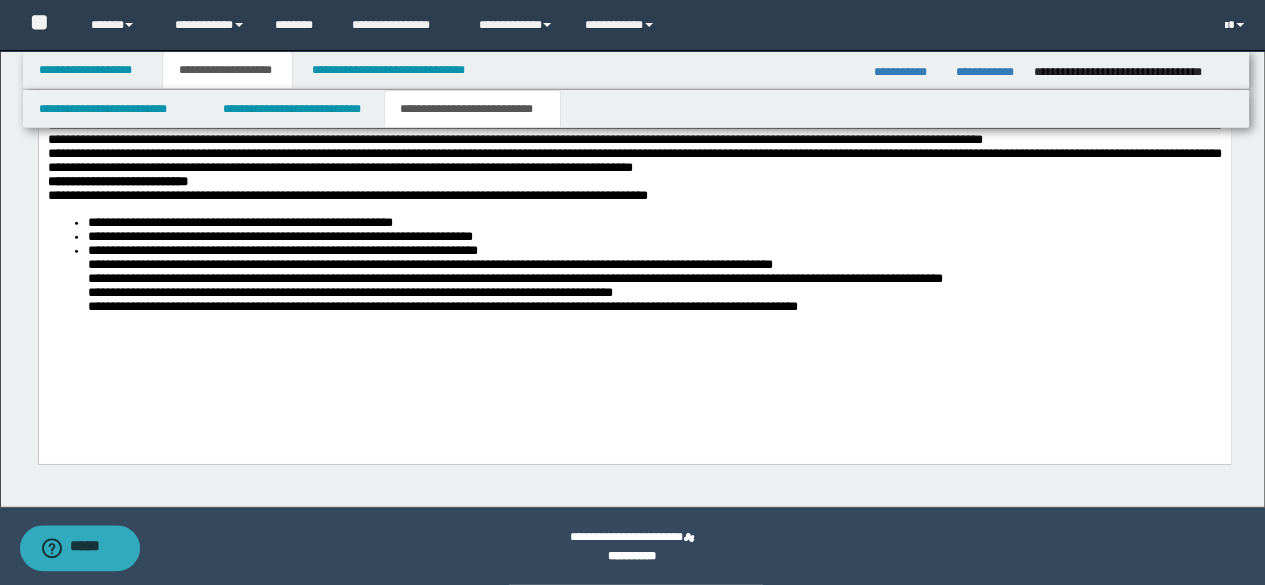 click on "**********" at bounding box center [634, 164] 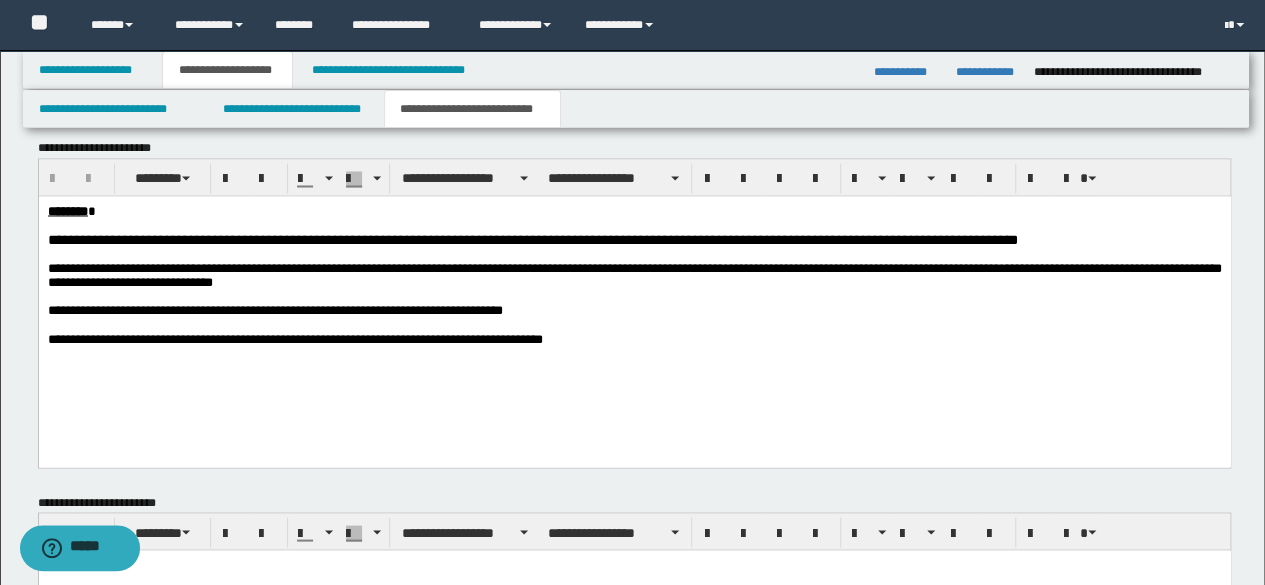 scroll, scrollTop: 1609, scrollLeft: 0, axis: vertical 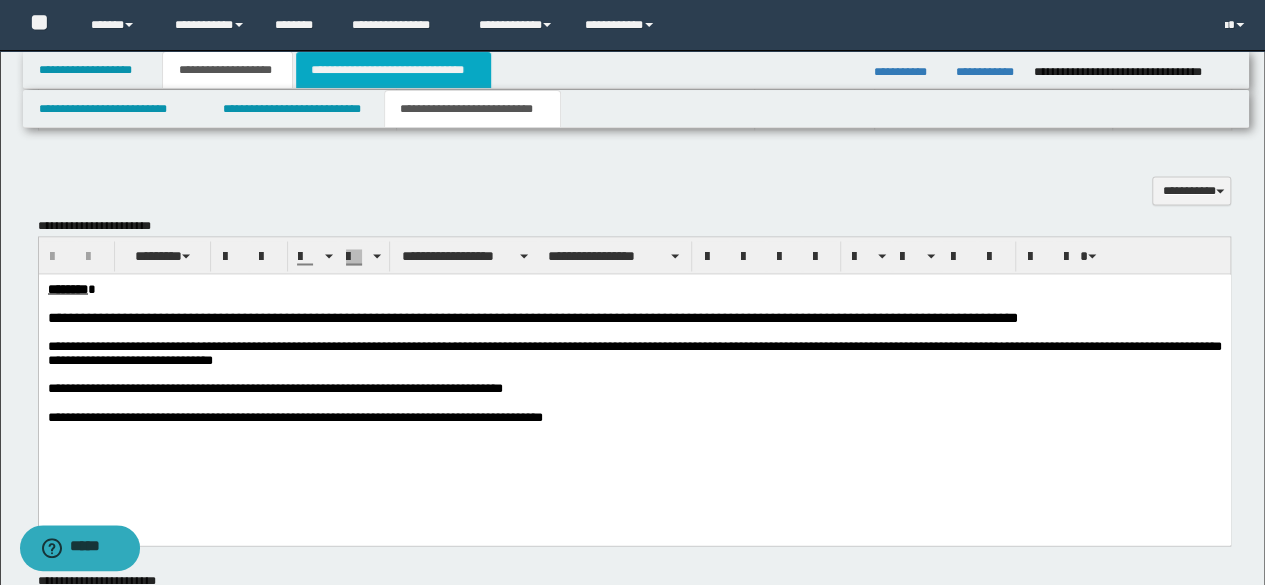 click on "**********" at bounding box center (393, 70) 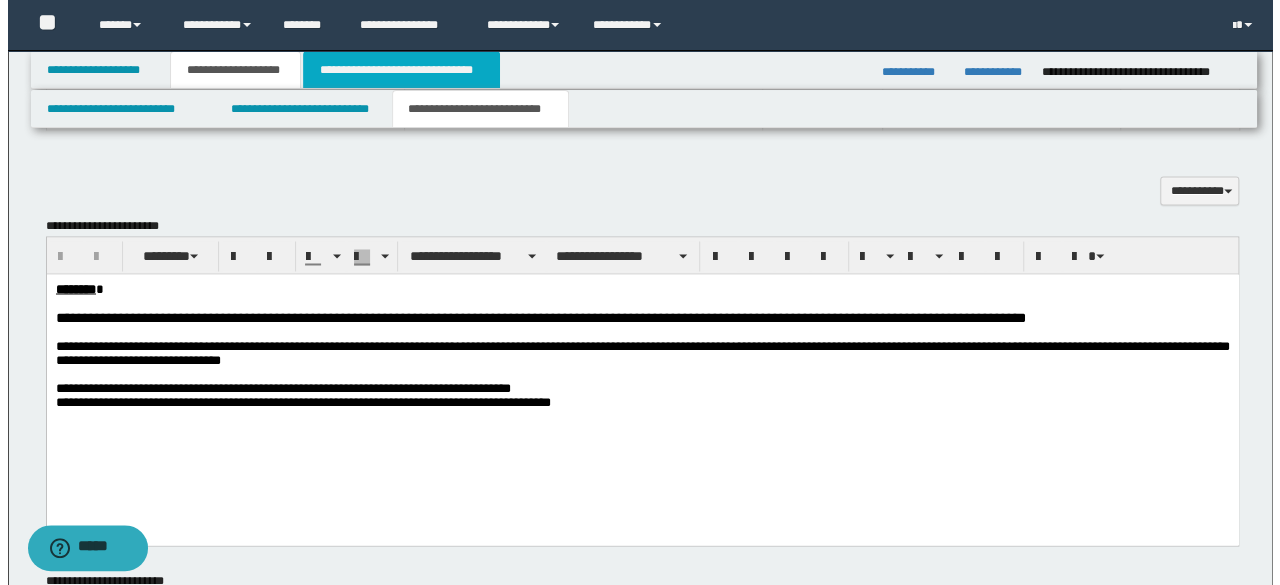 scroll, scrollTop: 0, scrollLeft: 0, axis: both 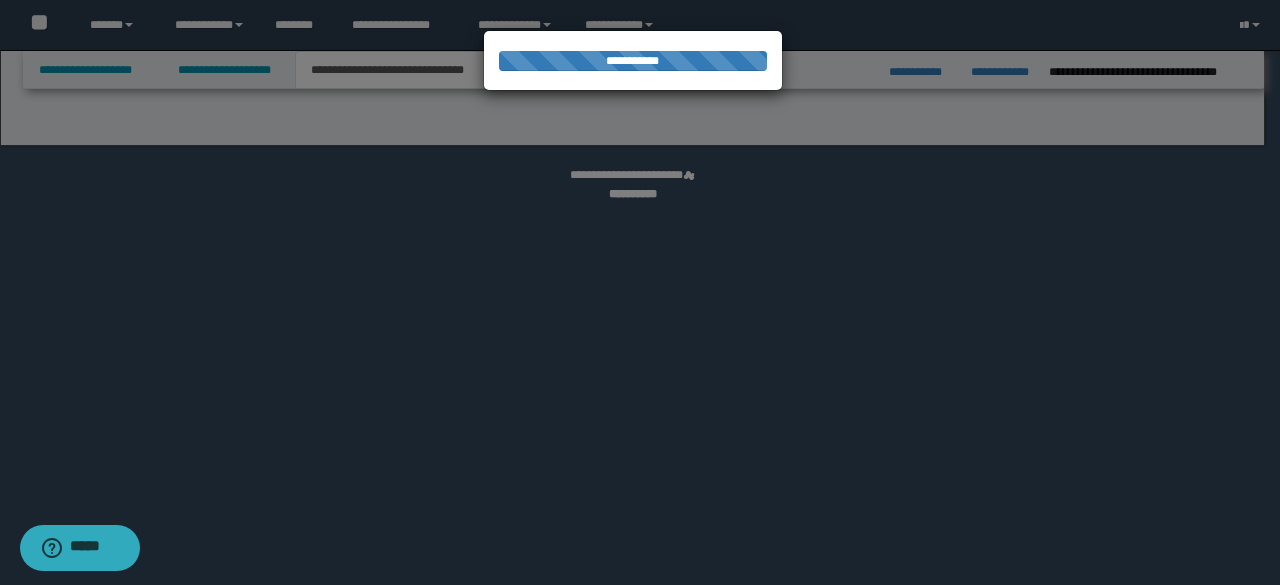 select on "*" 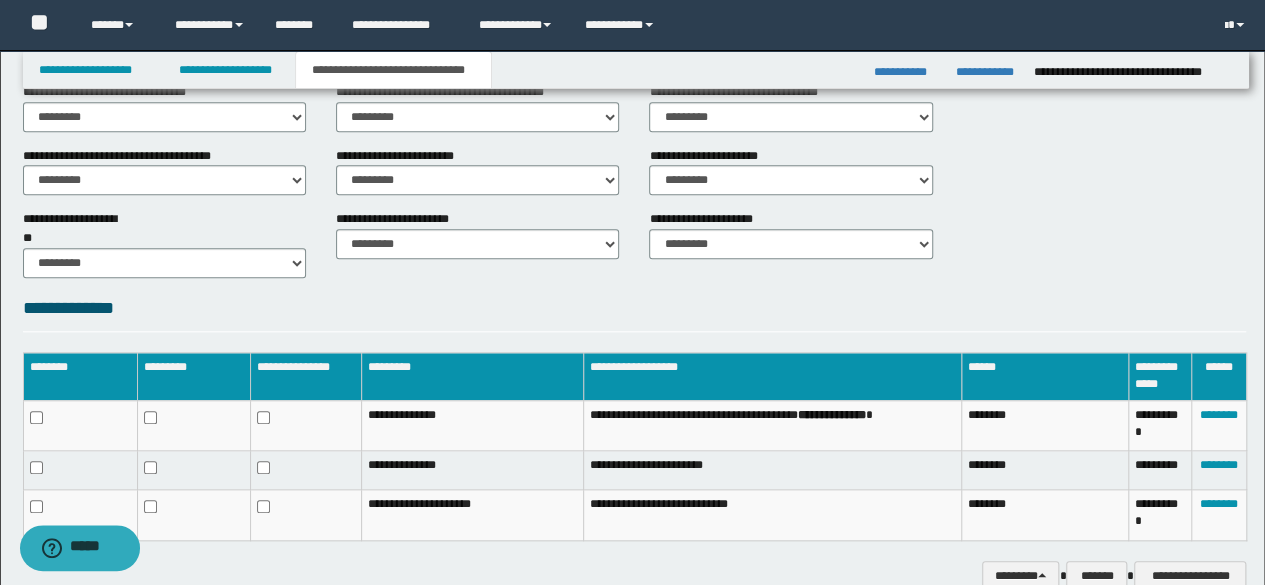scroll, scrollTop: 912, scrollLeft: 0, axis: vertical 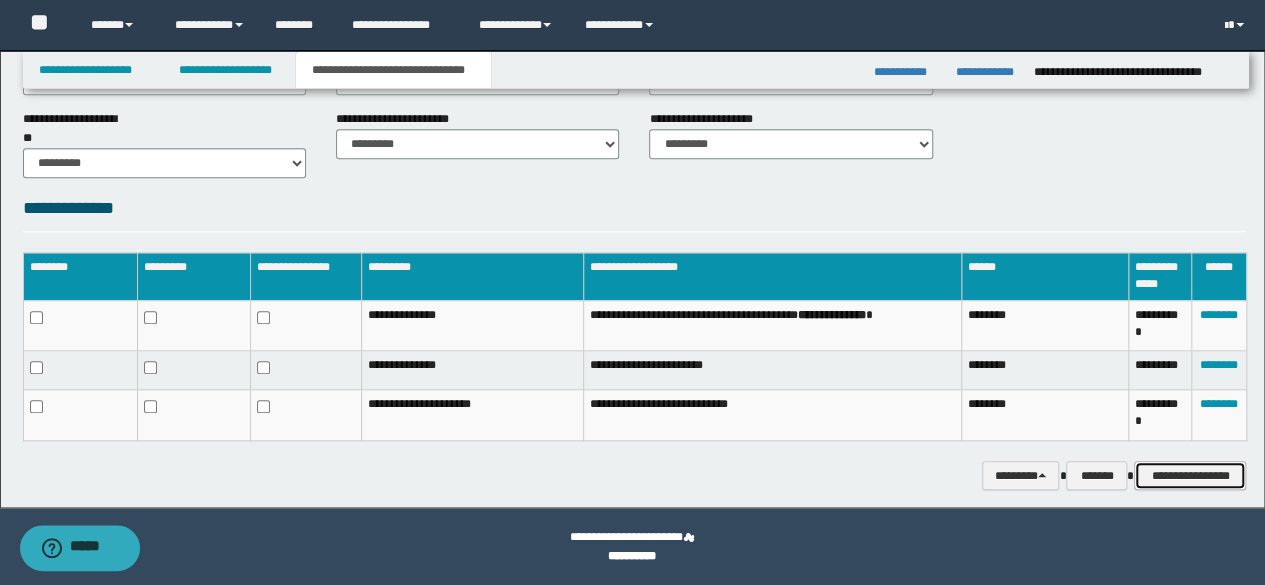click on "**********" at bounding box center (1190, 475) 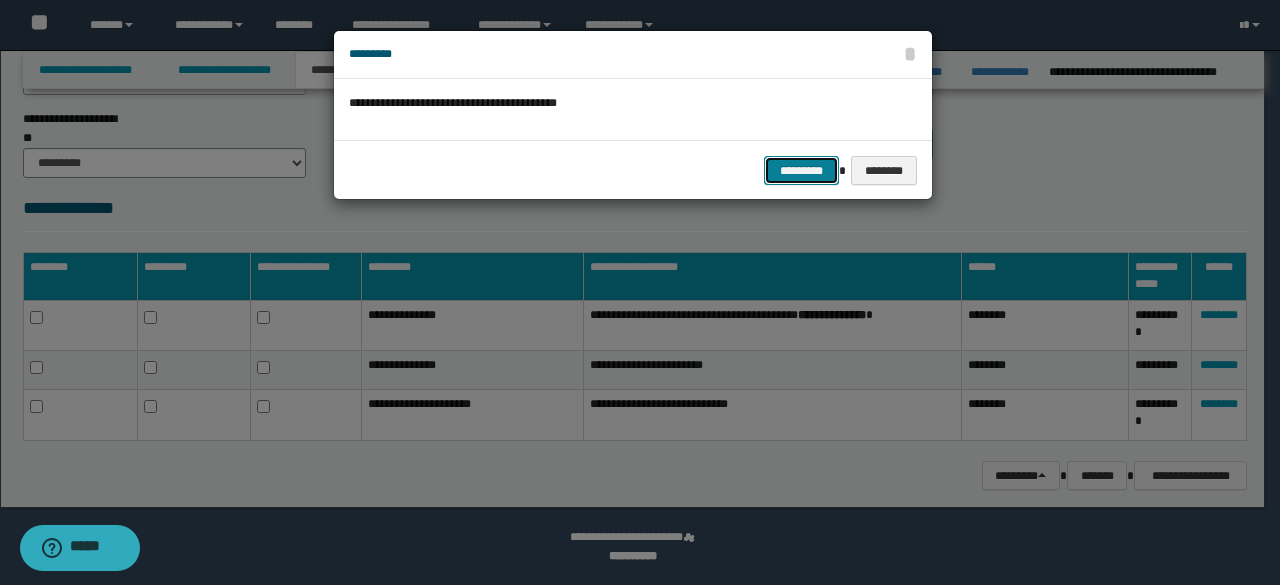 click on "*********" at bounding box center (801, 170) 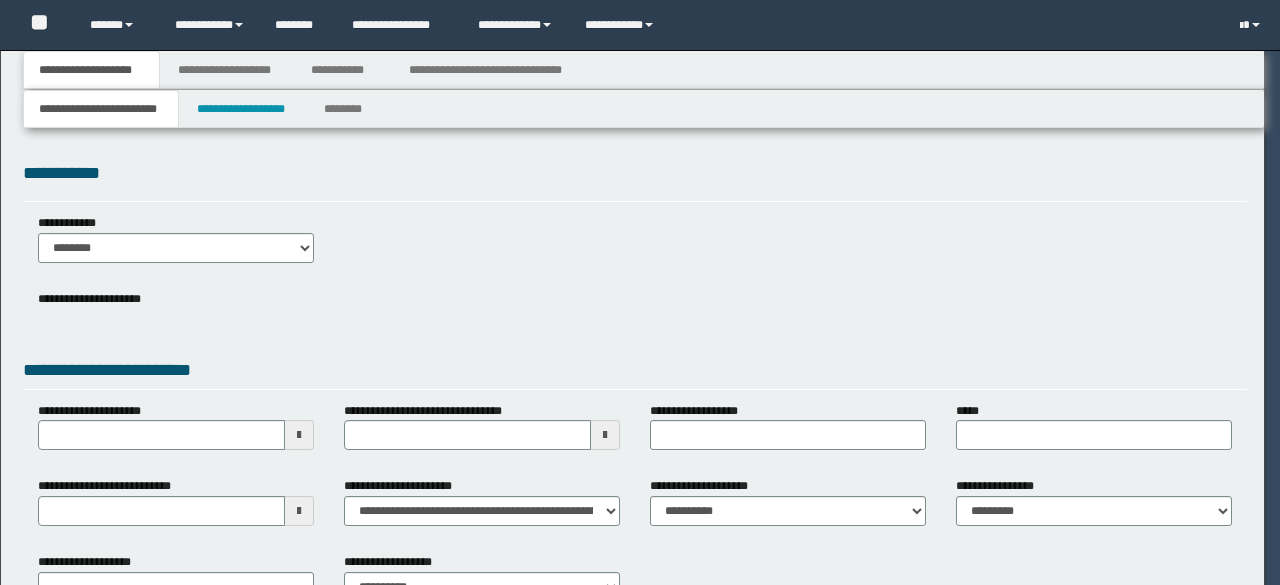 scroll, scrollTop: 0, scrollLeft: 0, axis: both 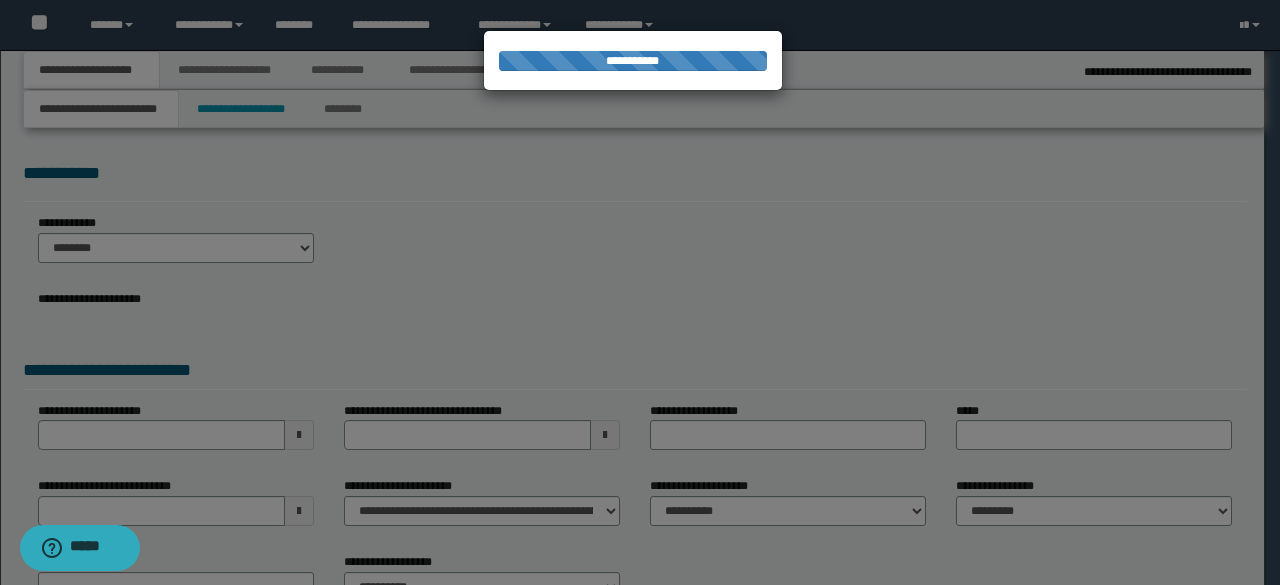 select on "*" 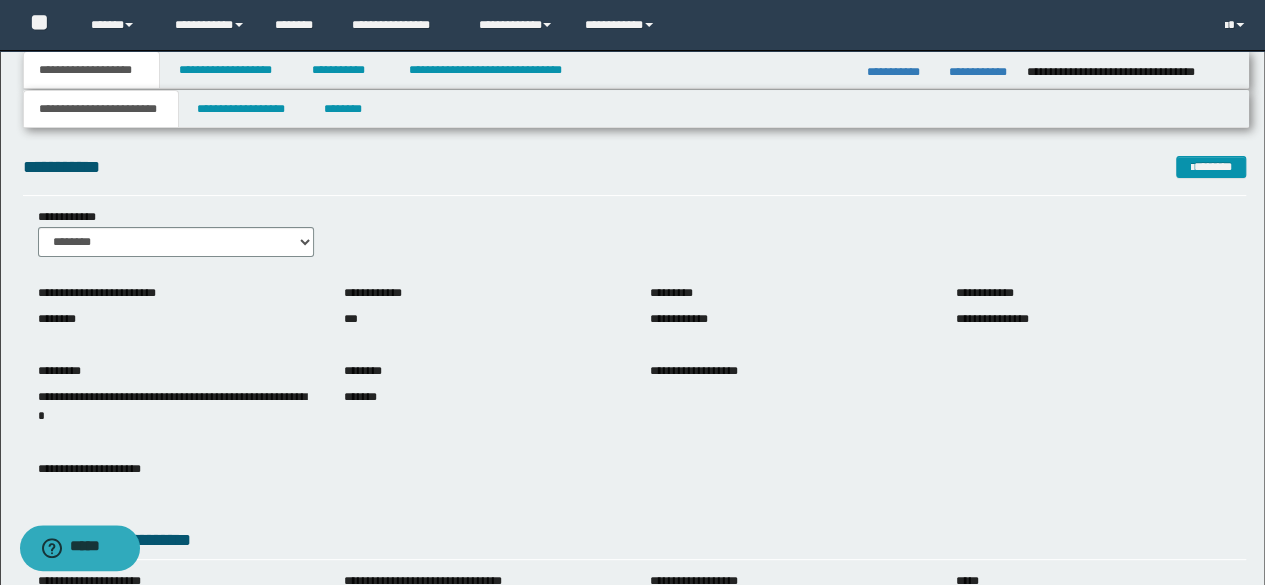 scroll, scrollTop: 316, scrollLeft: 0, axis: vertical 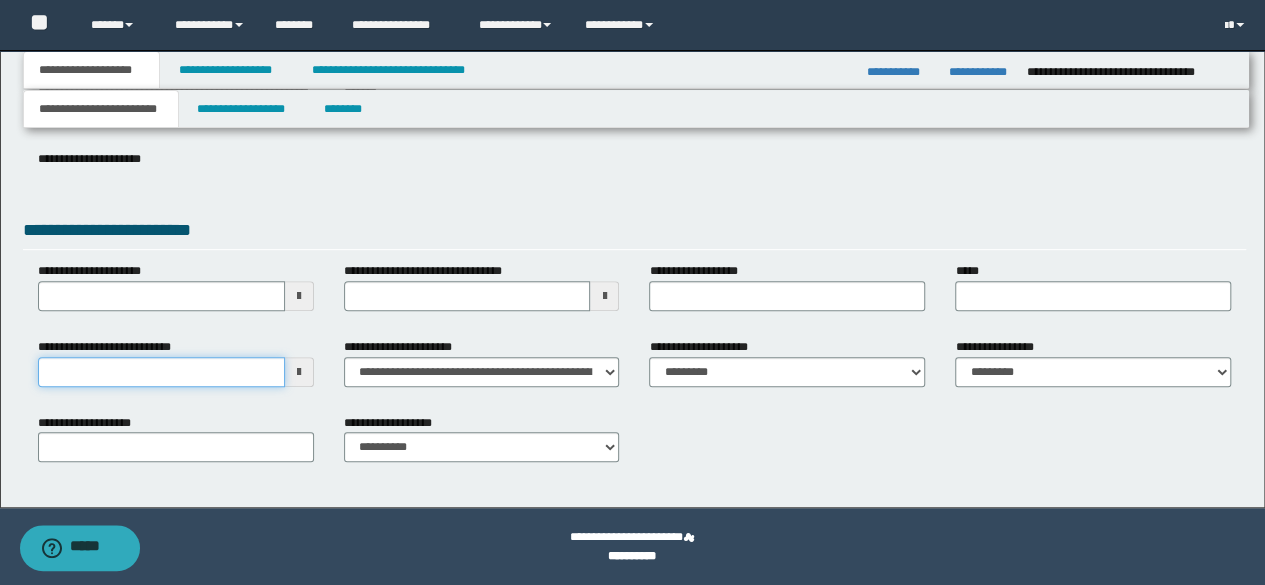 click on "**********" at bounding box center (161, 372) 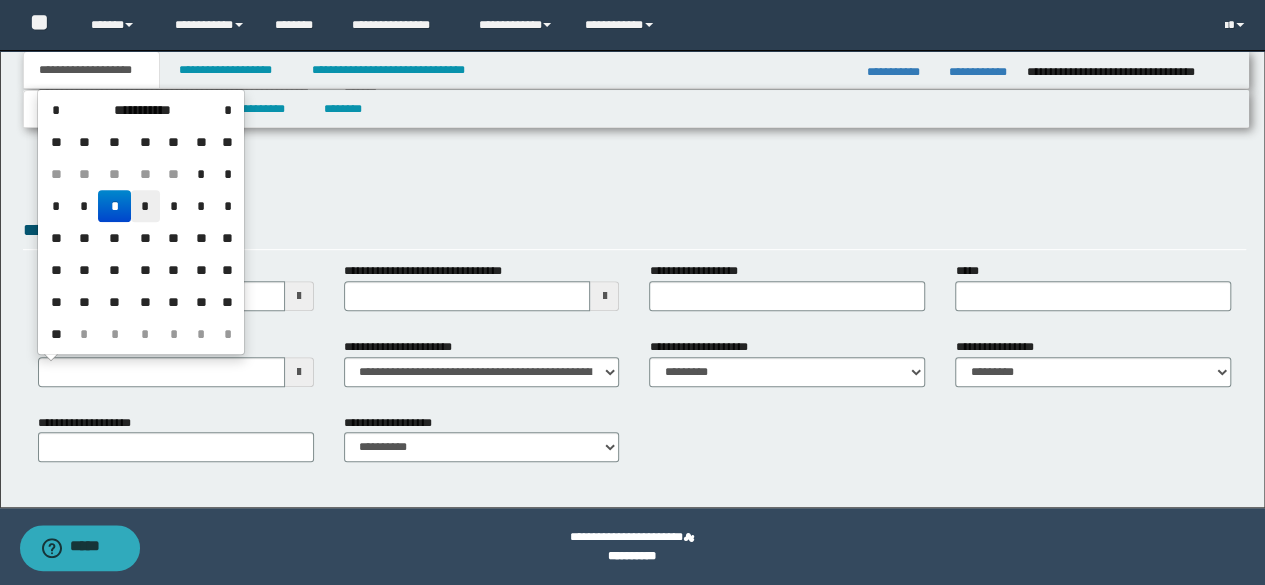 click on "*" at bounding box center [145, 206] 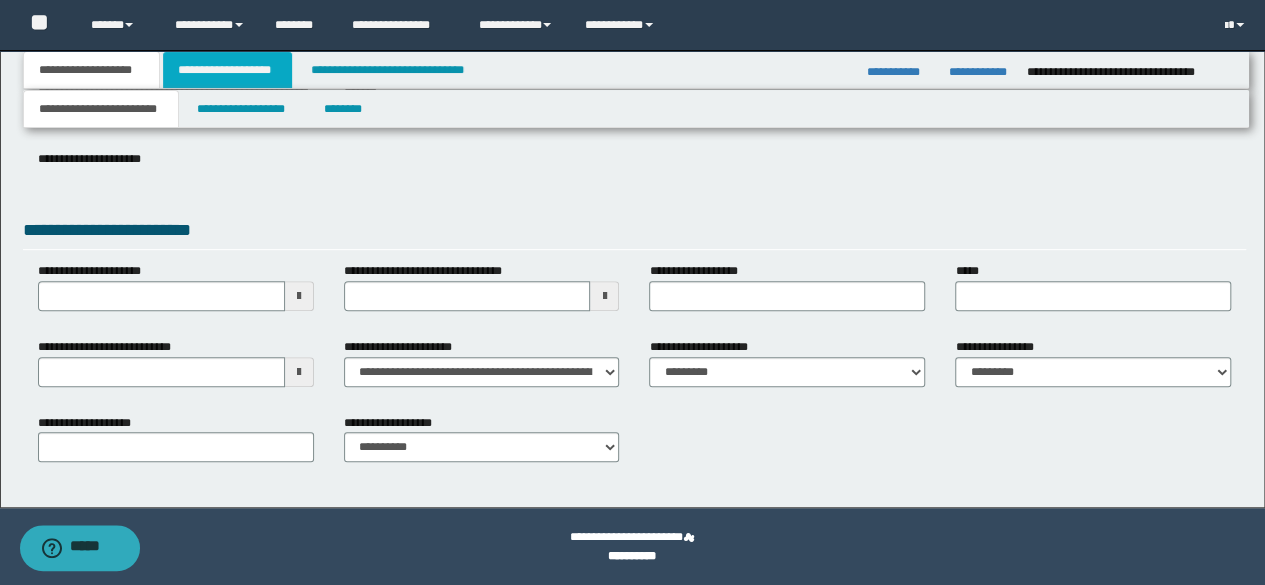 drag, startPoint x: 219, startPoint y: 66, endPoint x: 228, endPoint y: 79, distance: 15.811388 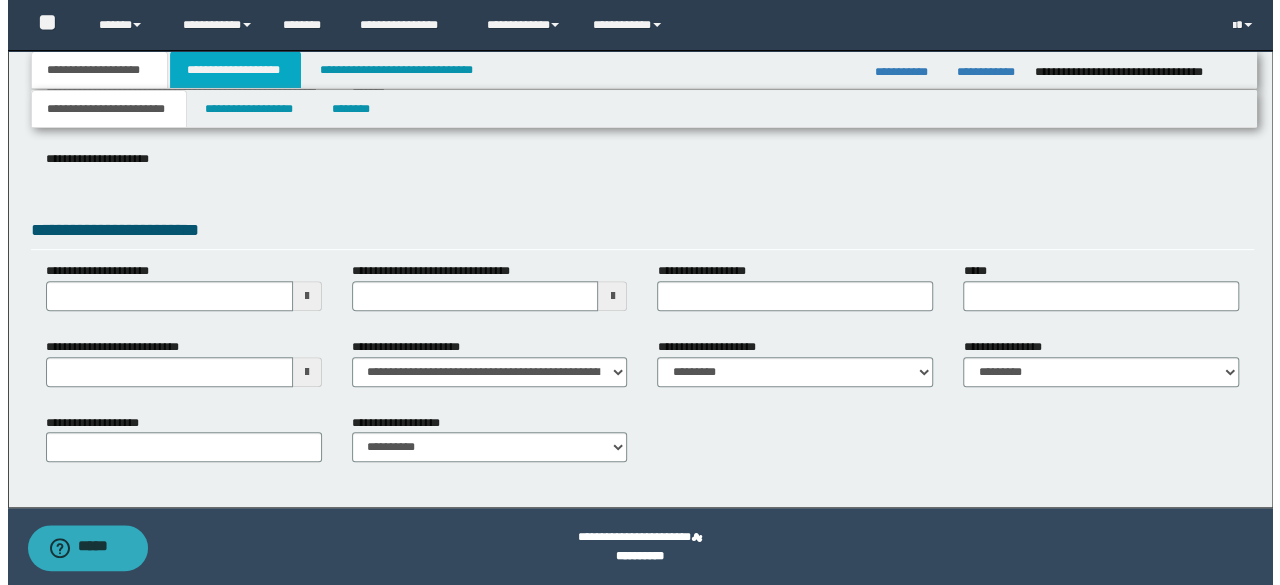 scroll, scrollTop: 0, scrollLeft: 0, axis: both 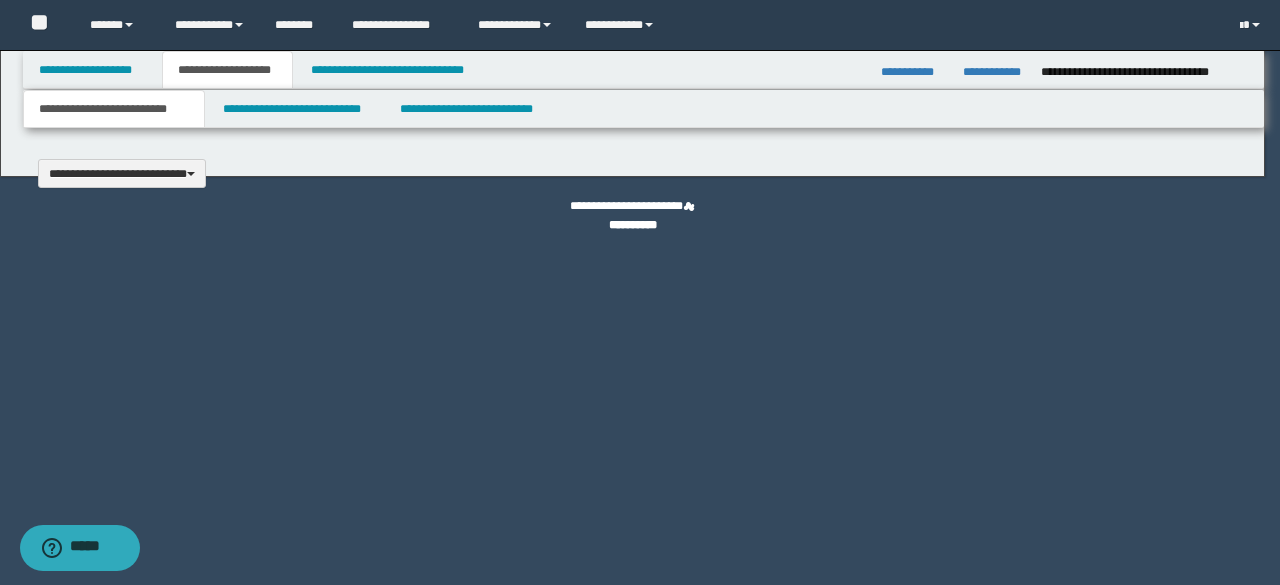 type 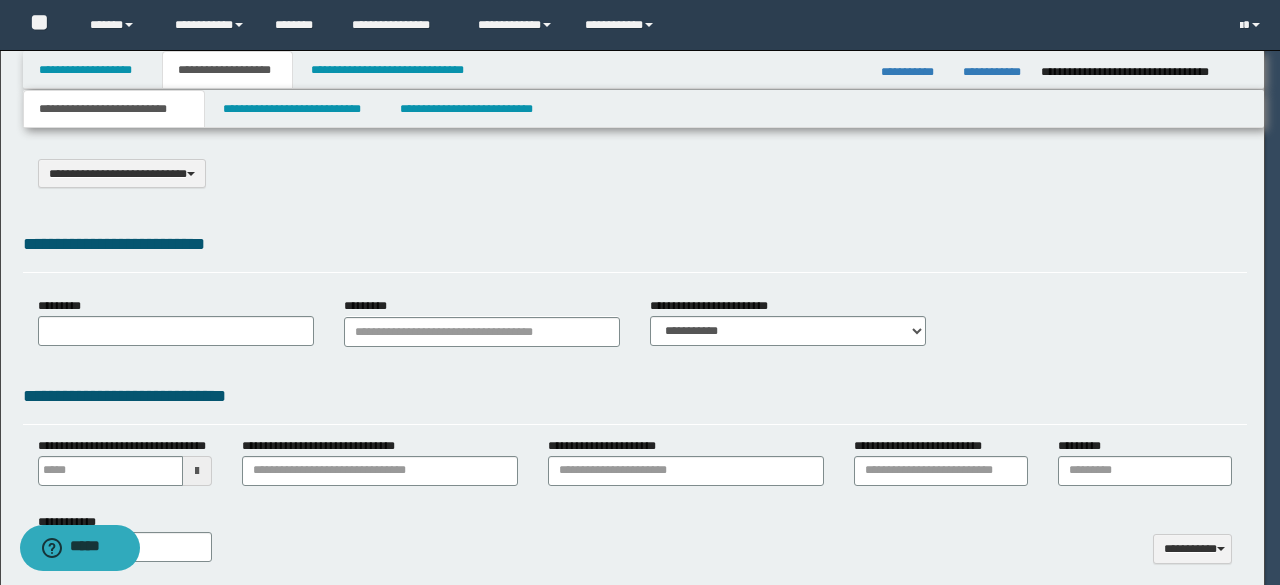 type on "**********" 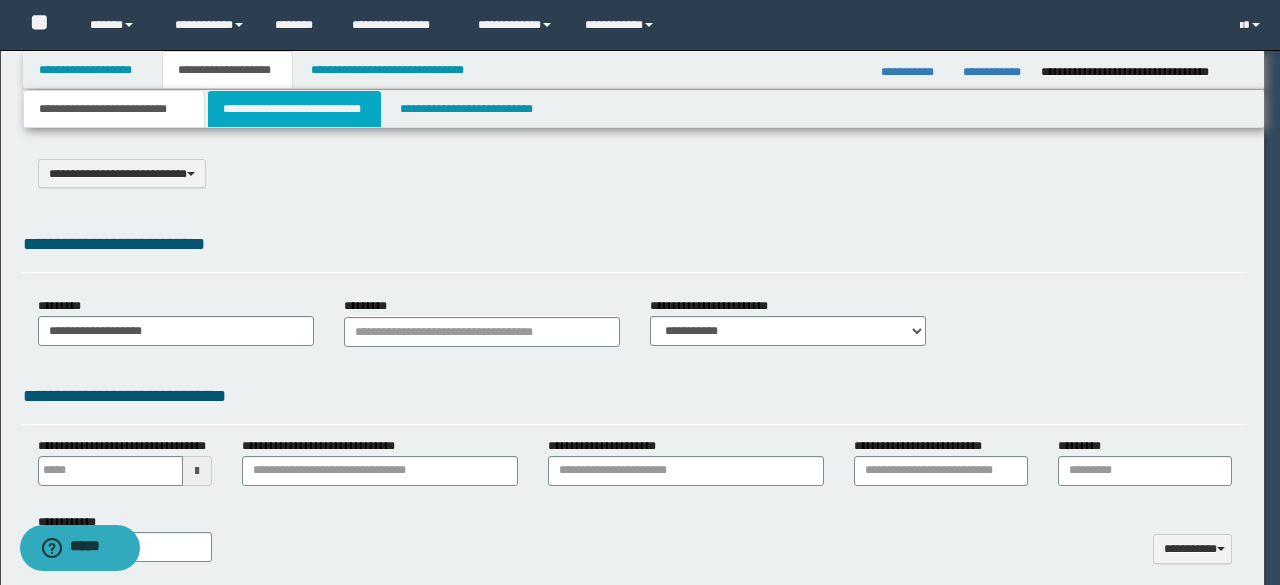 scroll, scrollTop: 0, scrollLeft: 0, axis: both 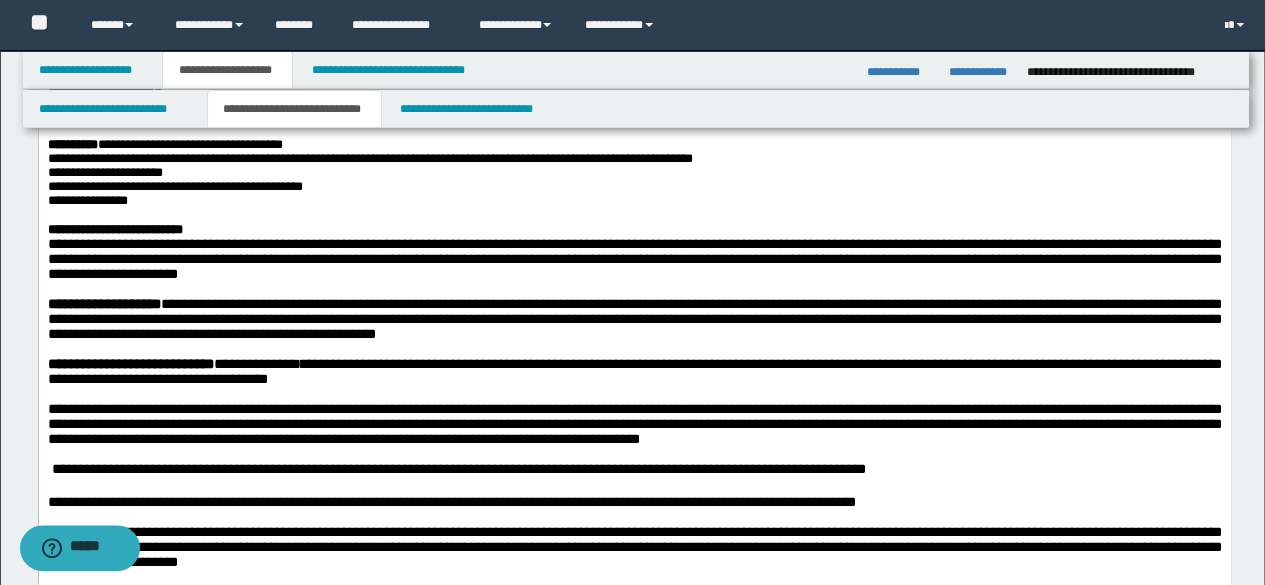 click on "**********" at bounding box center [634, 258] 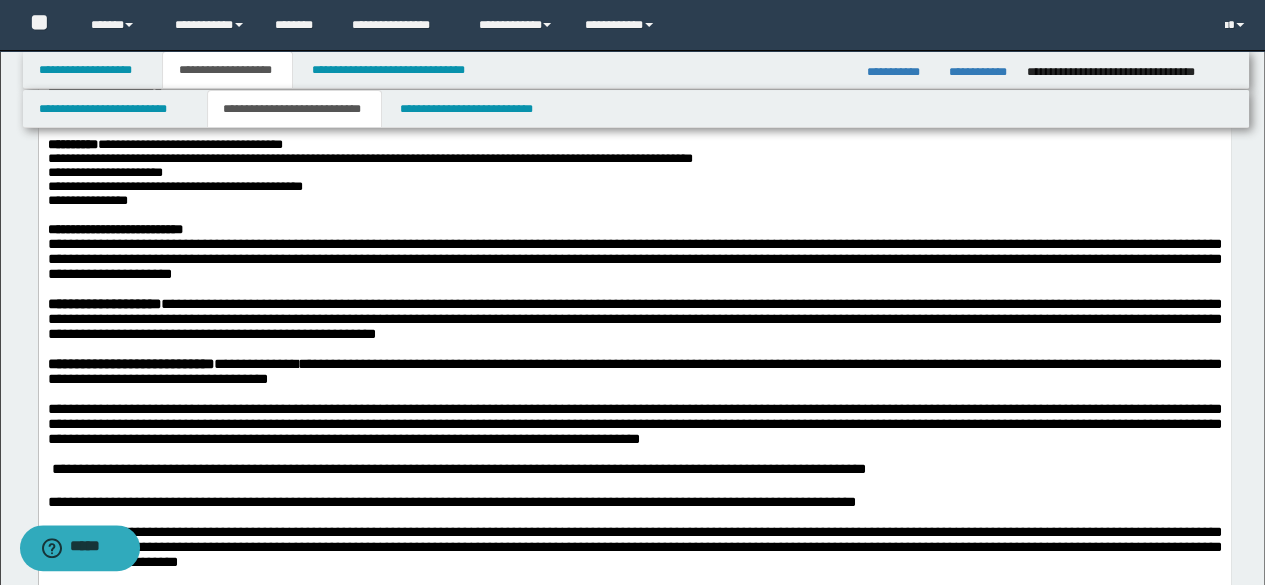 drag, startPoint x: 352, startPoint y: 282, endPoint x: 389, endPoint y: 304, distance: 43.046486 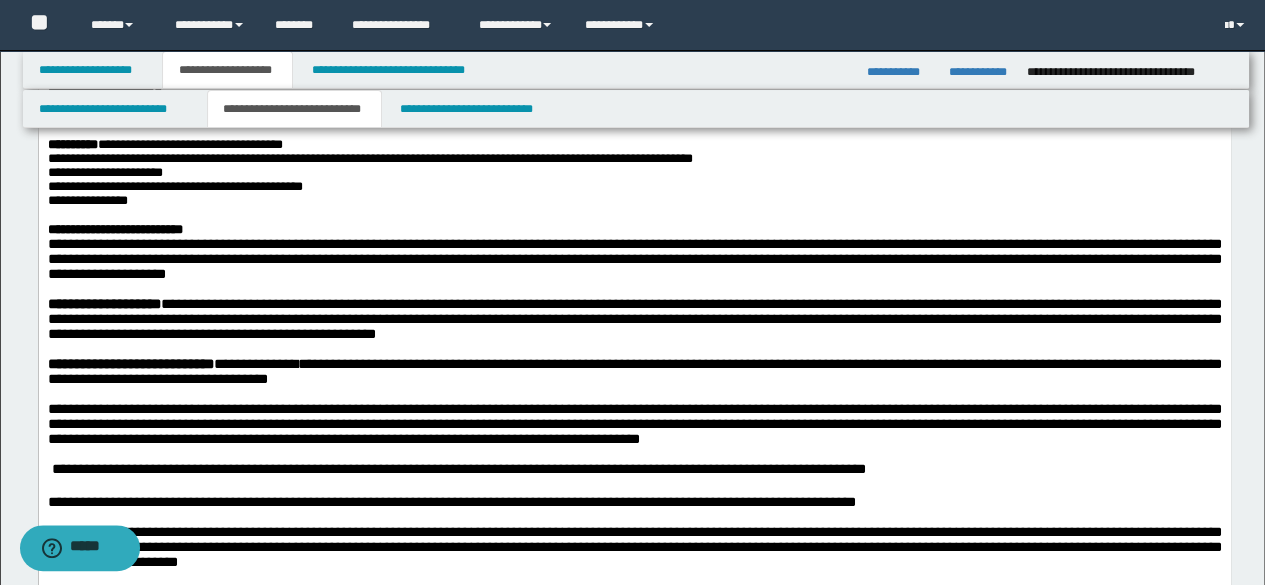click on "**********" at bounding box center [634, 258] 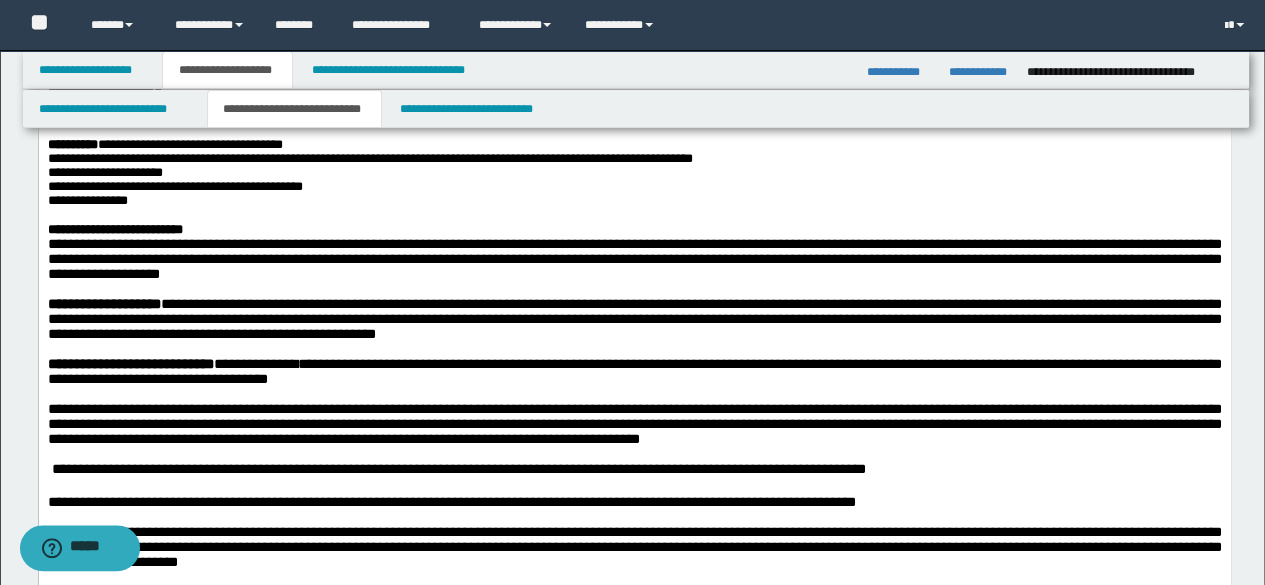 click on "**********" at bounding box center [634, 258] 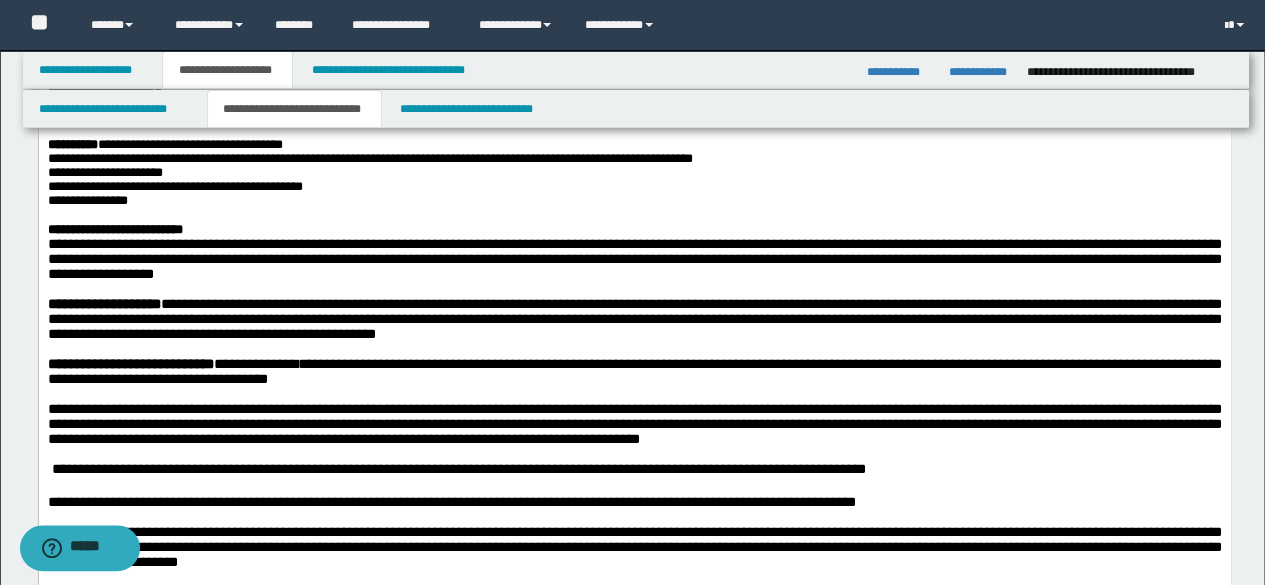 click on "**********" at bounding box center (634, 258) 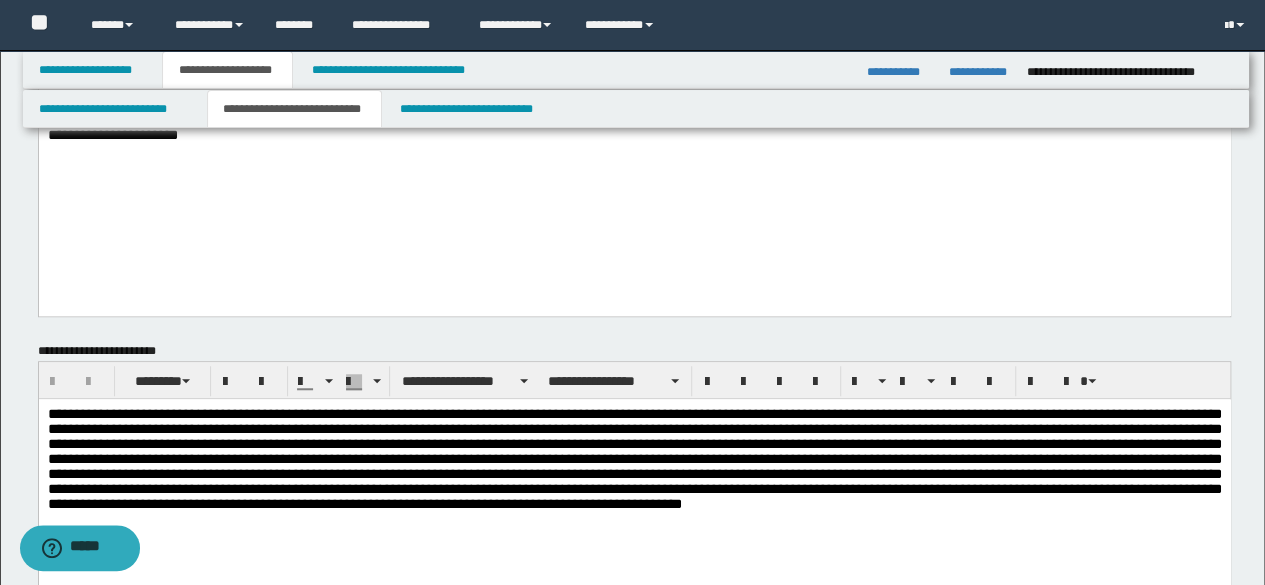 scroll, scrollTop: 500, scrollLeft: 0, axis: vertical 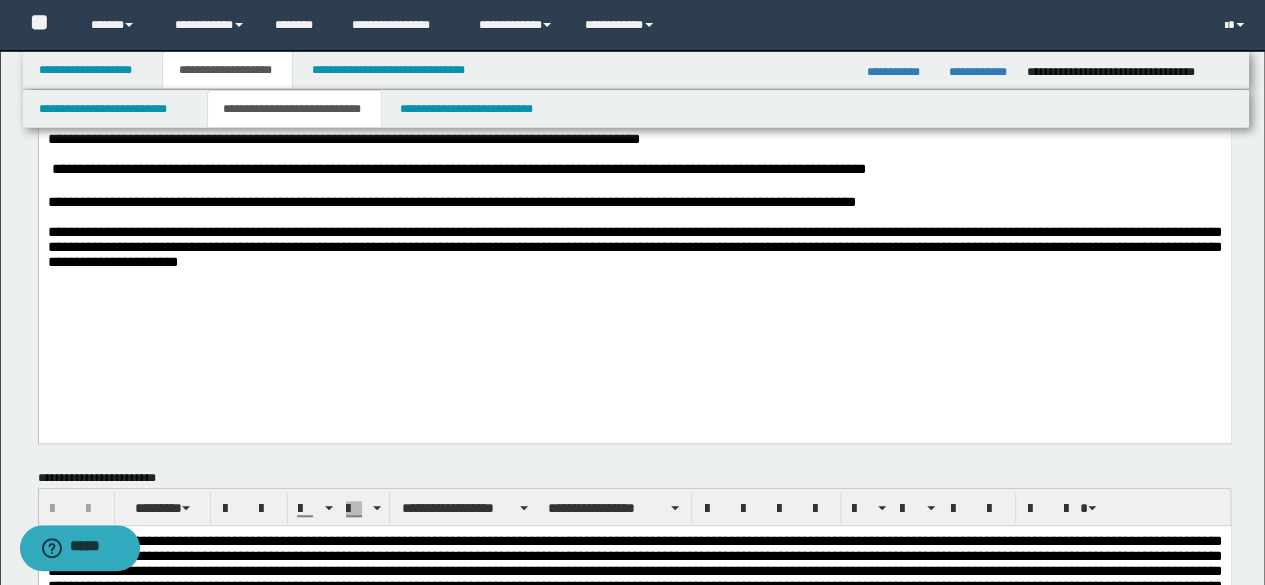 drag, startPoint x: 415, startPoint y: 384, endPoint x: 433, endPoint y: 386, distance: 18.110771 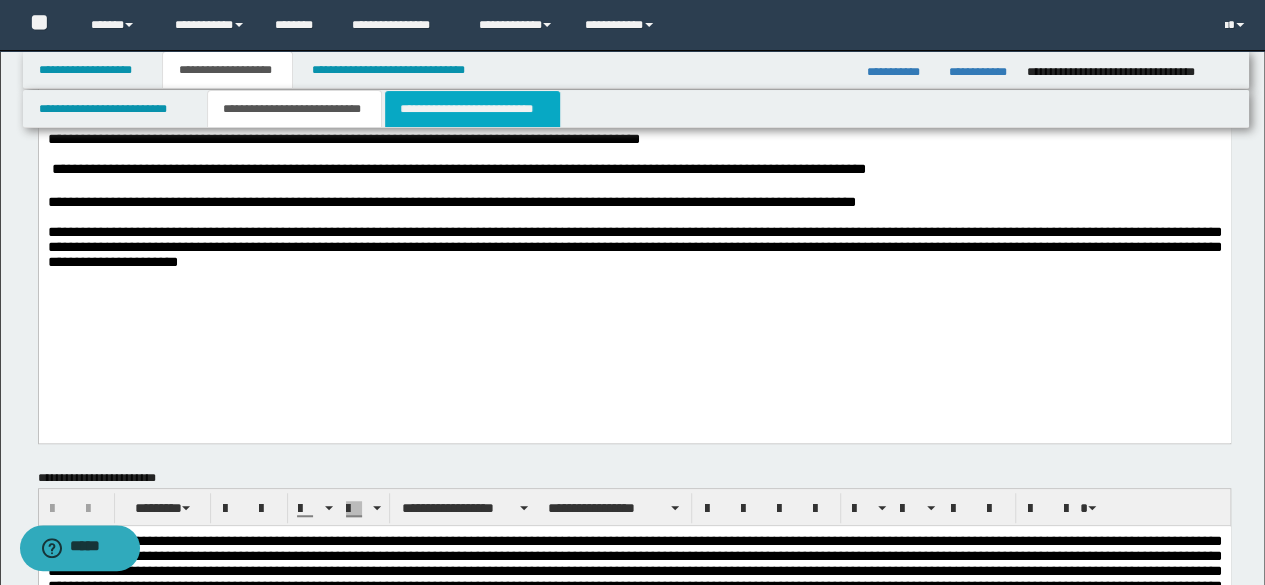 click on "**********" at bounding box center [472, 109] 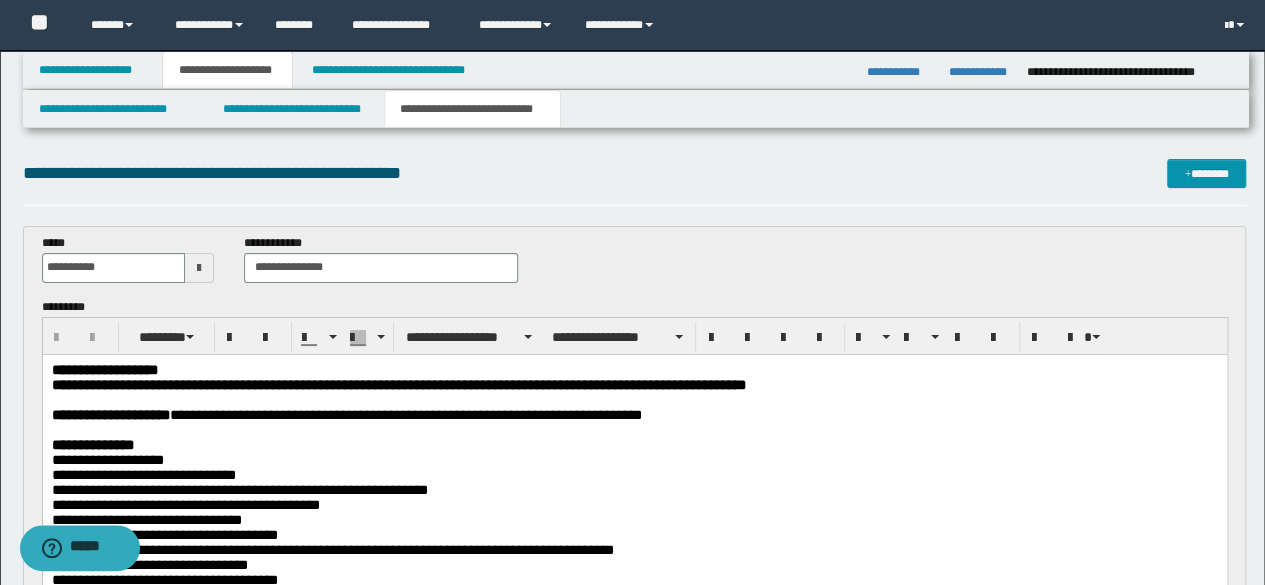 scroll, scrollTop: 0, scrollLeft: 0, axis: both 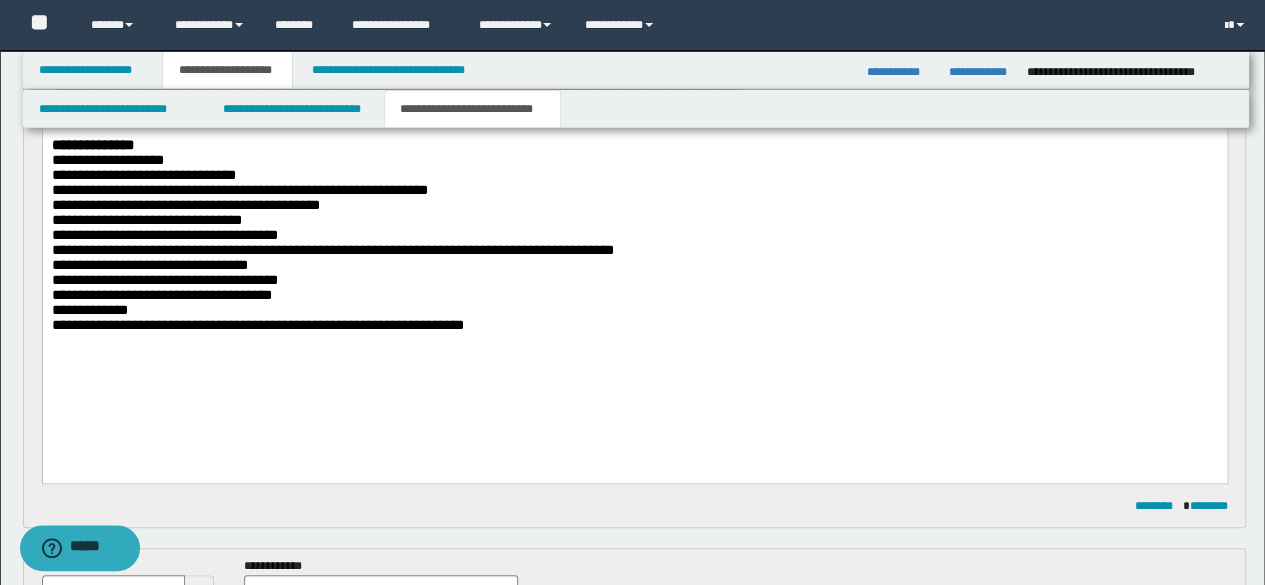 click on "**********" at bounding box center [634, 222] 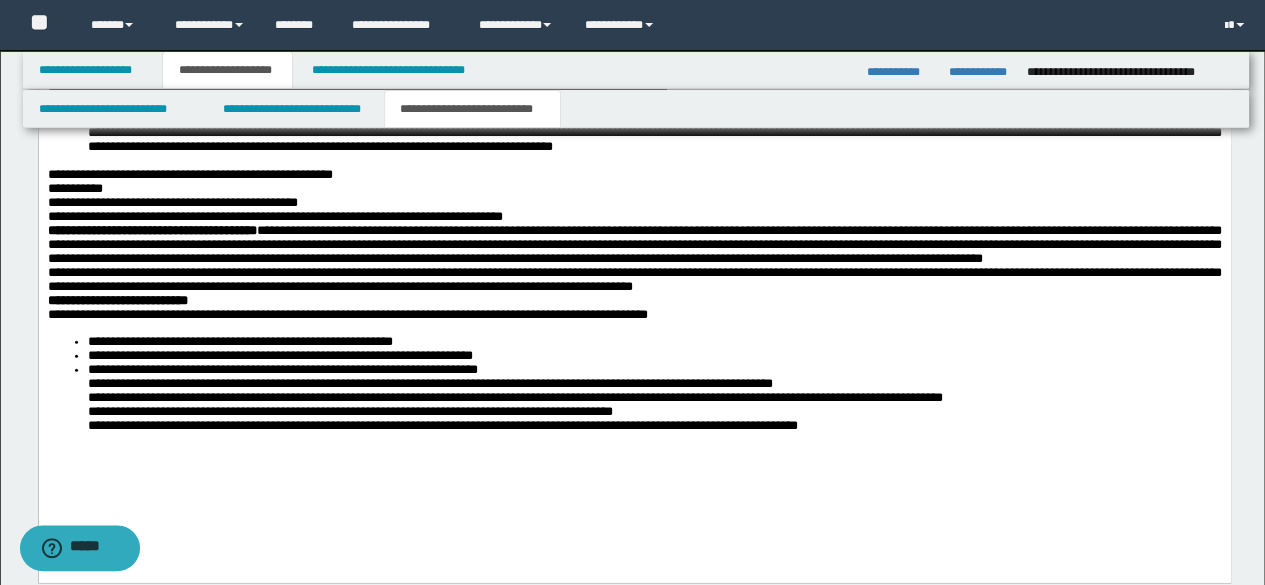 scroll, scrollTop: 2400, scrollLeft: 0, axis: vertical 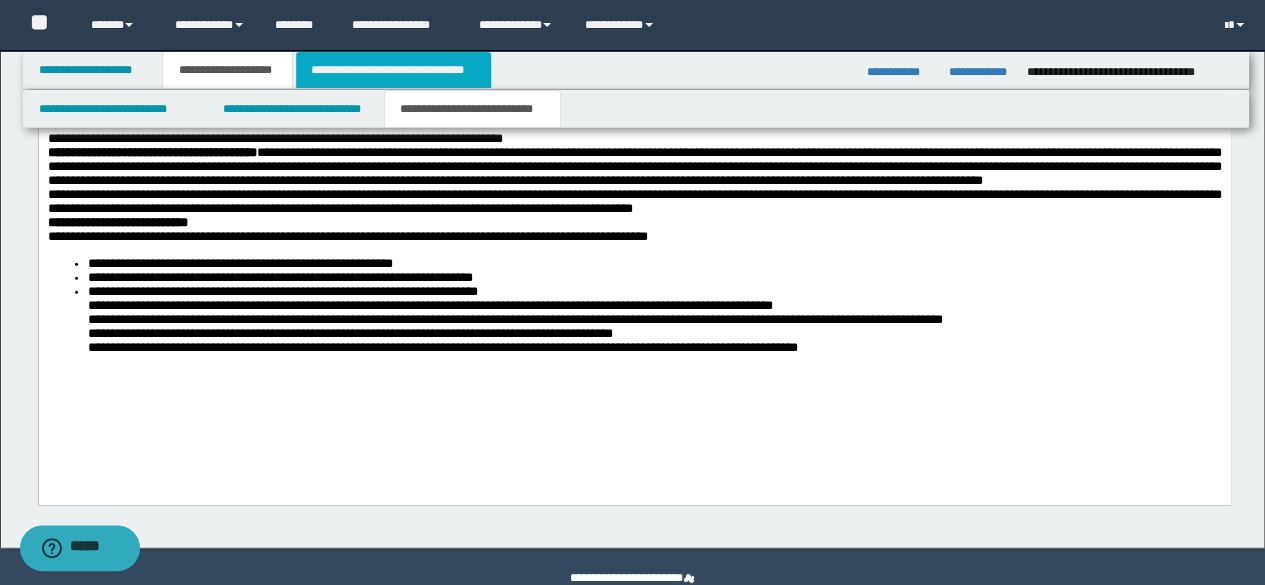 click on "**********" at bounding box center [393, 70] 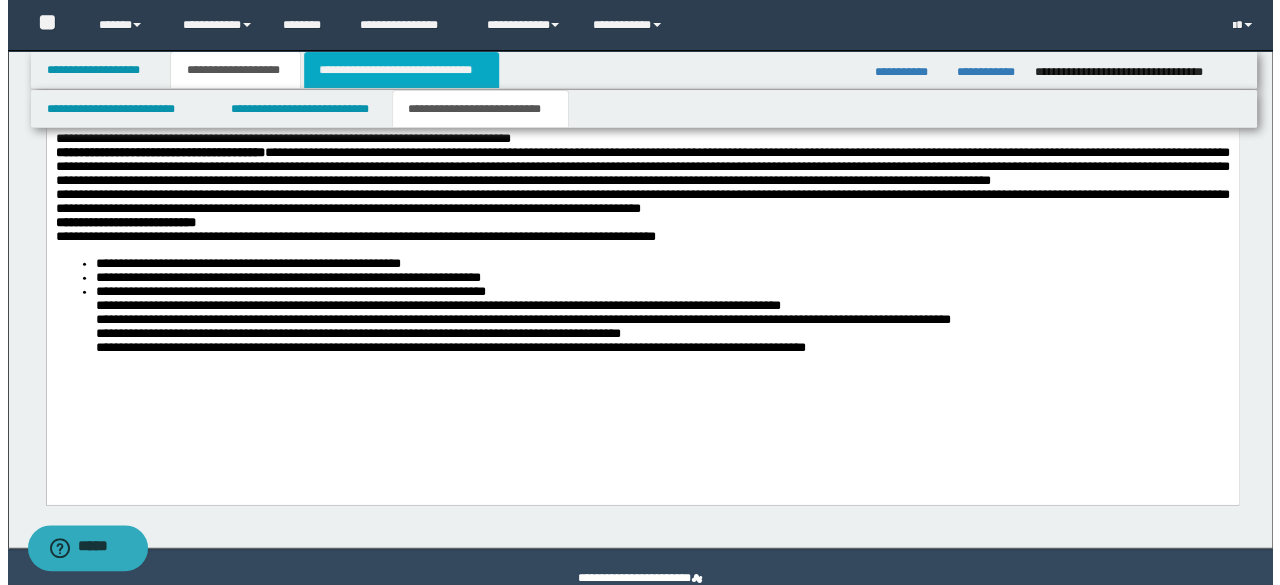 scroll, scrollTop: 0, scrollLeft: 0, axis: both 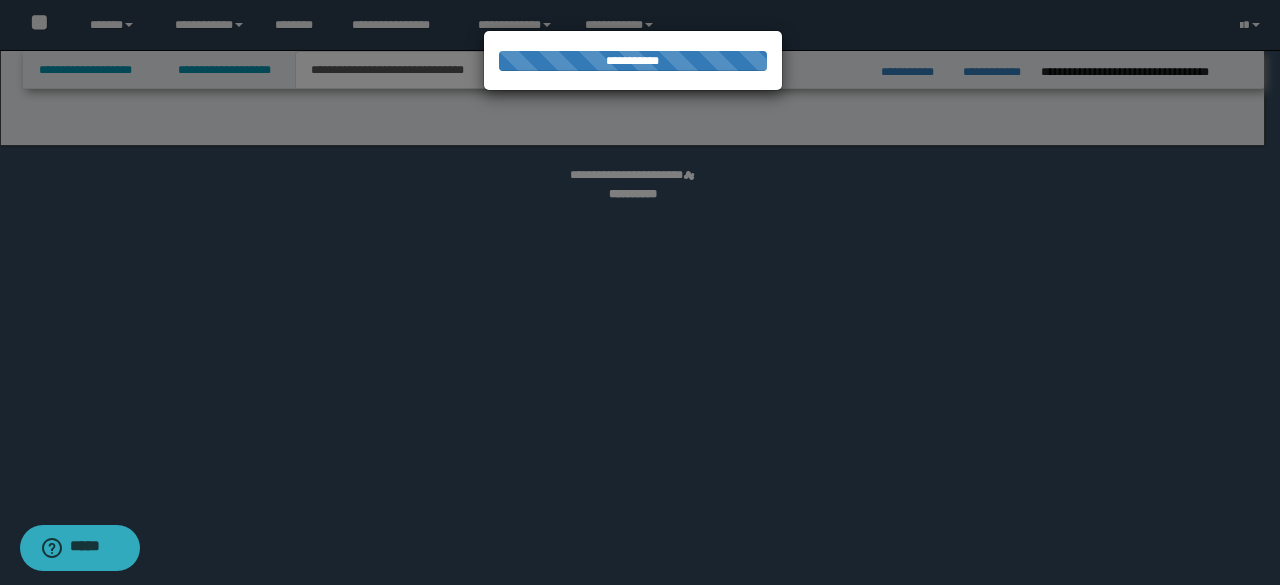 select on "*" 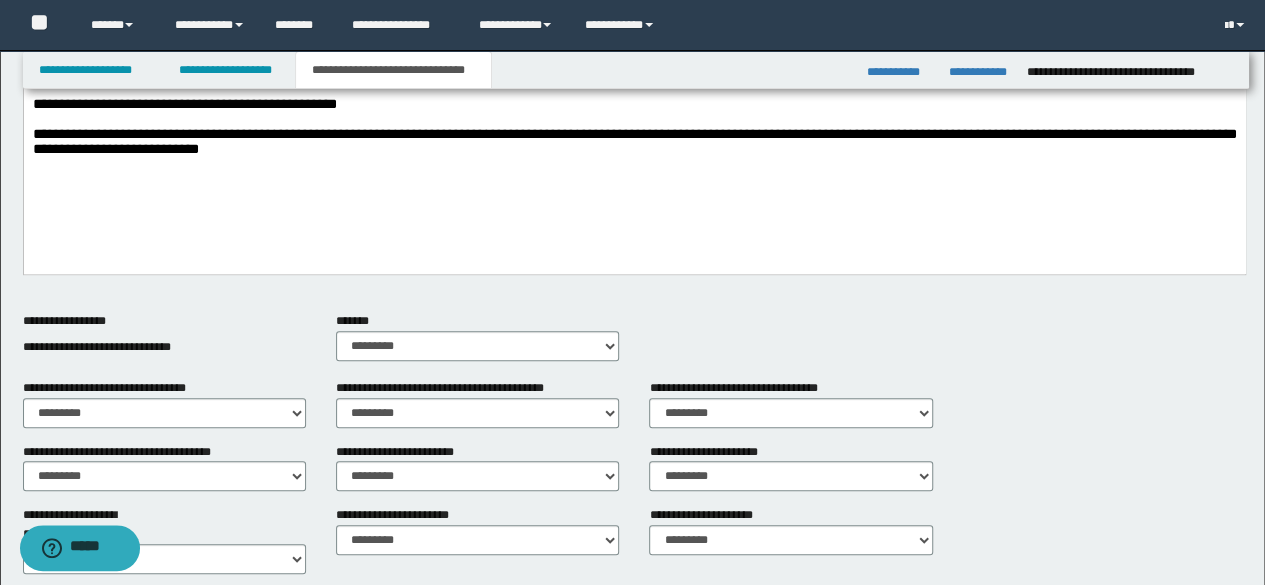 scroll, scrollTop: 900, scrollLeft: 0, axis: vertical 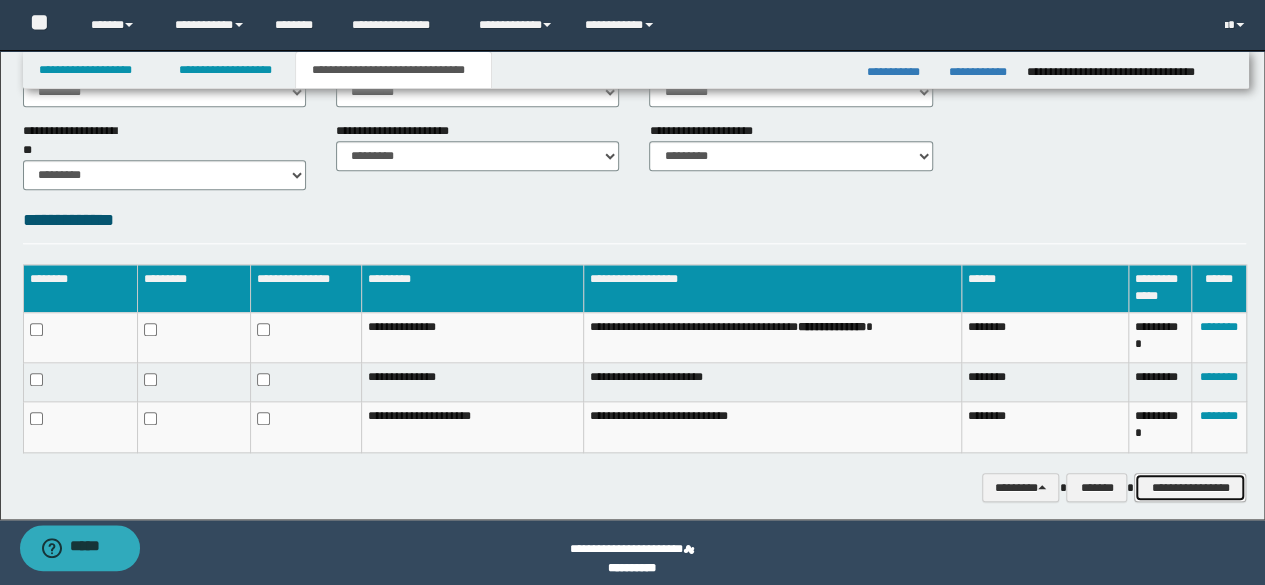click on "**********" at bounding box center [1190, 487] 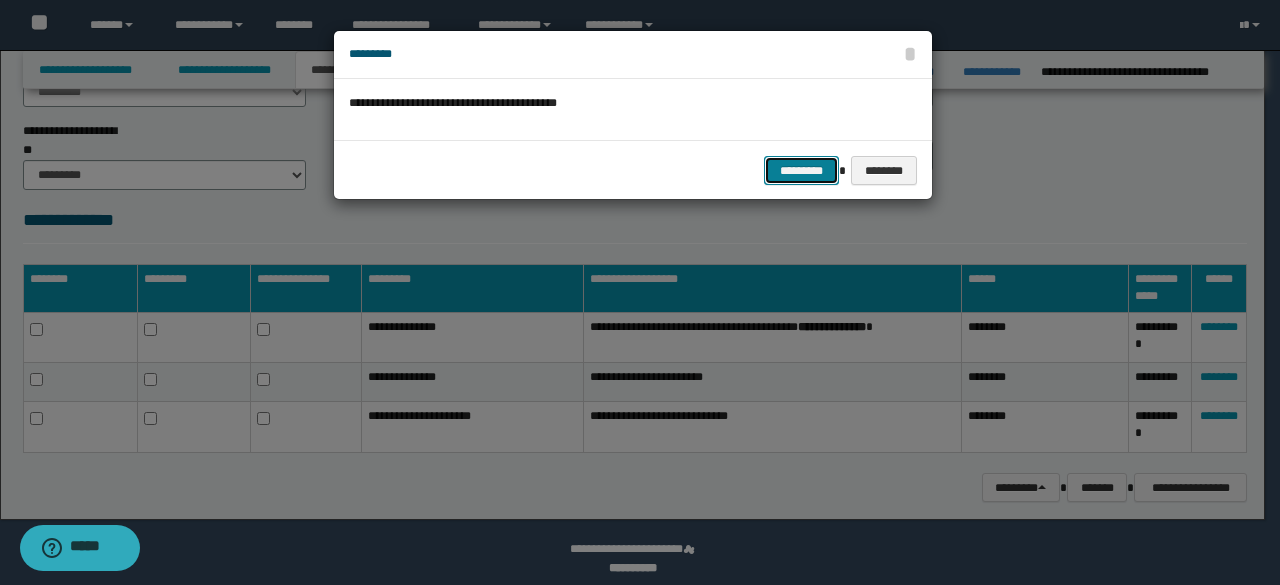 click on "*********" at bounding box center [801, 170] 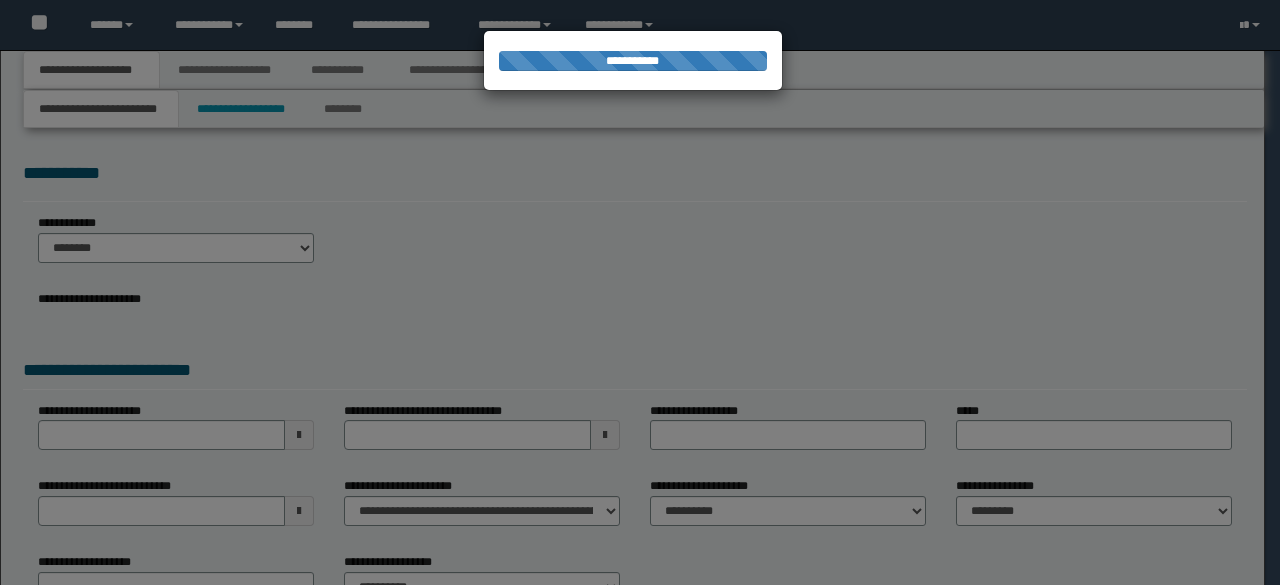scroll, scrollTop: 0, scrollLeft: 0, axis: both 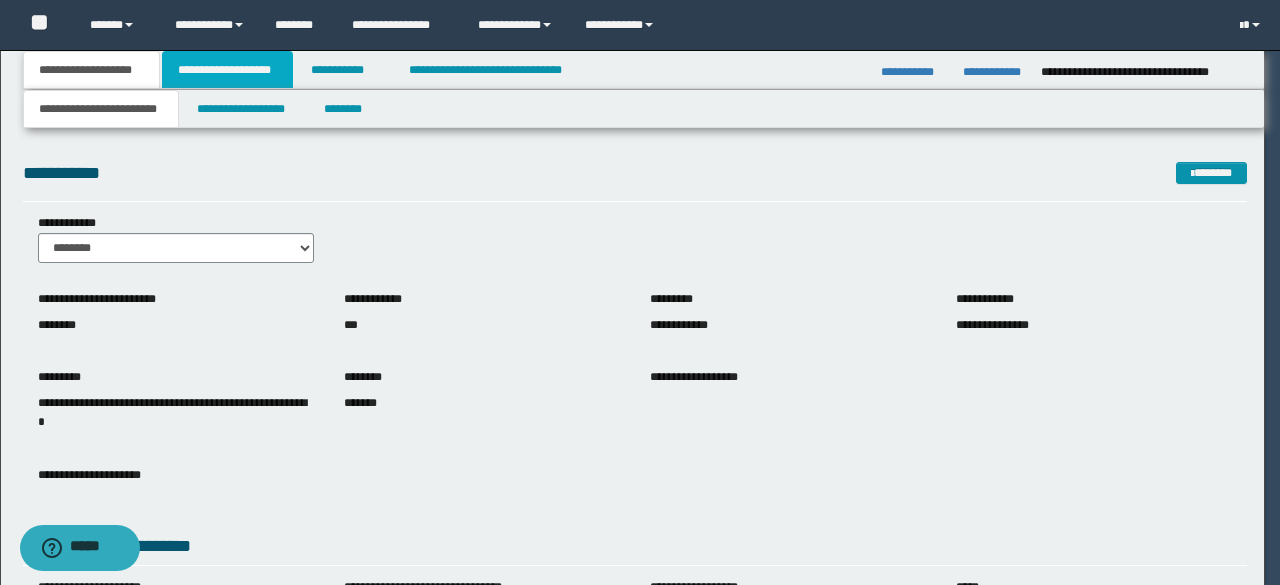 click on "**********" at bounding box center (227, 70) 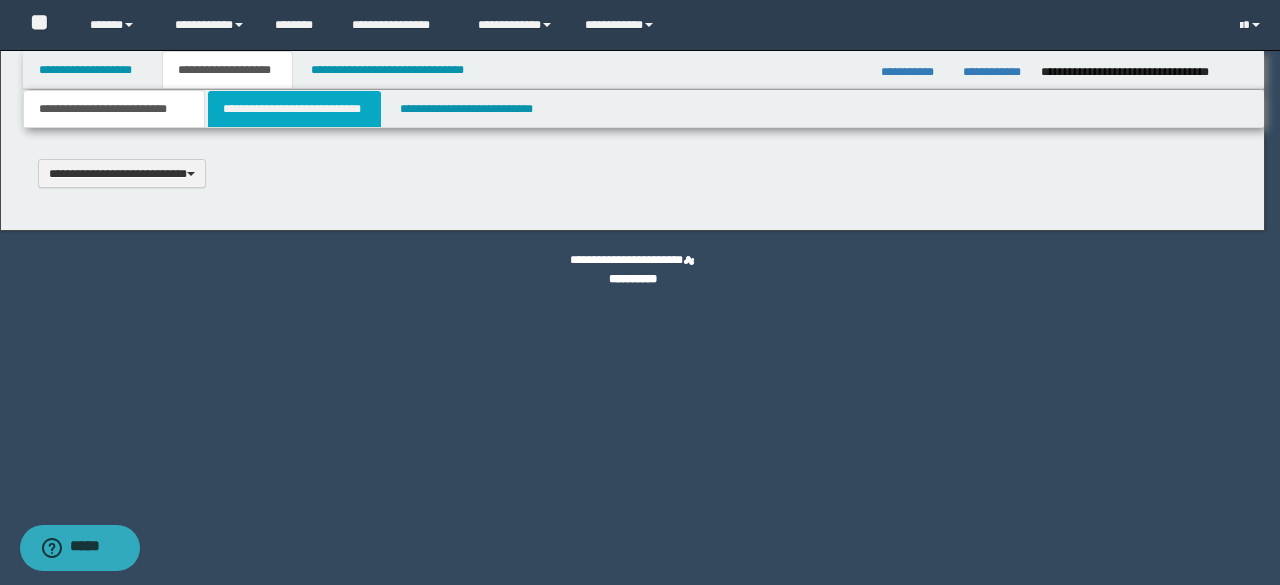 type 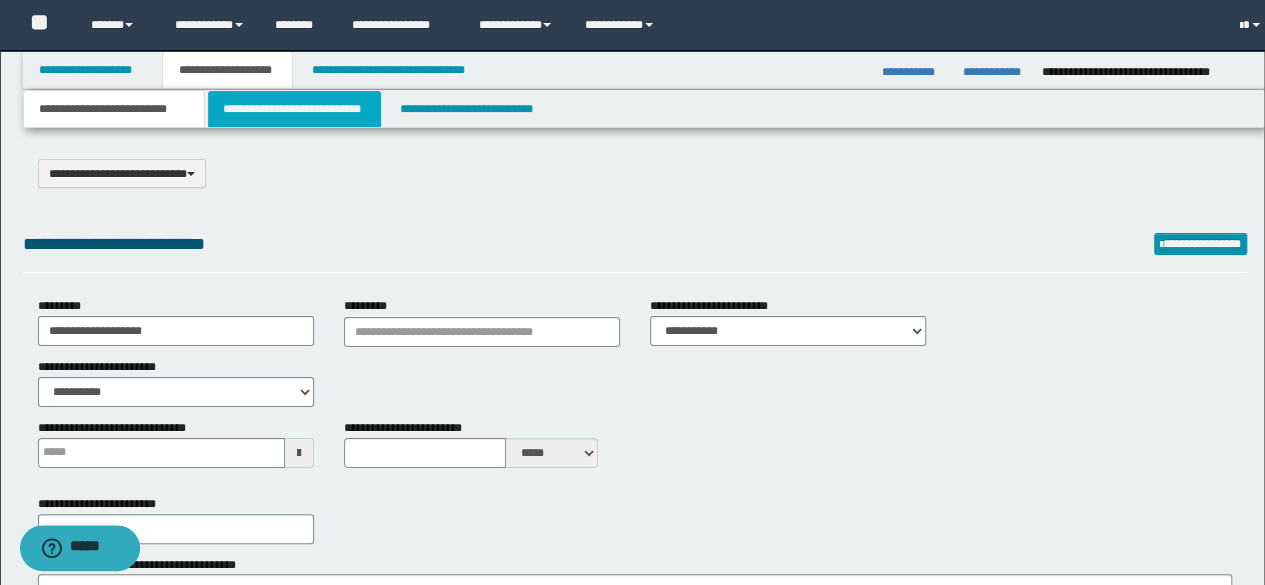 click on "**********" at bounding box center [294, 109] 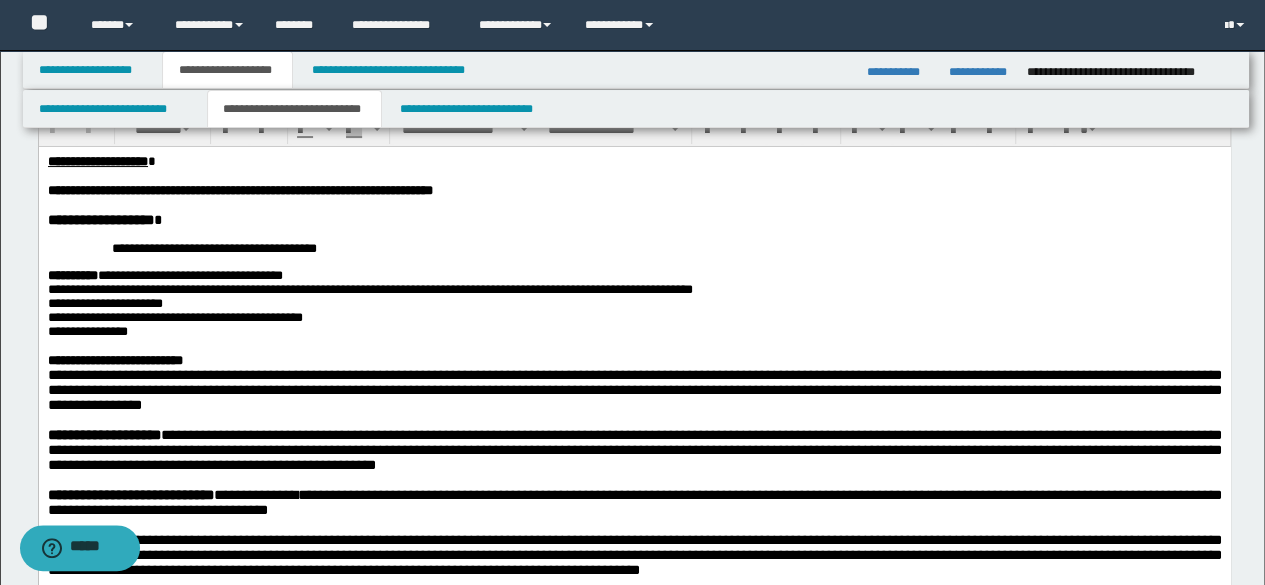 scroll, scrollTop: 100, scrollLeft: 0, axis: vertical 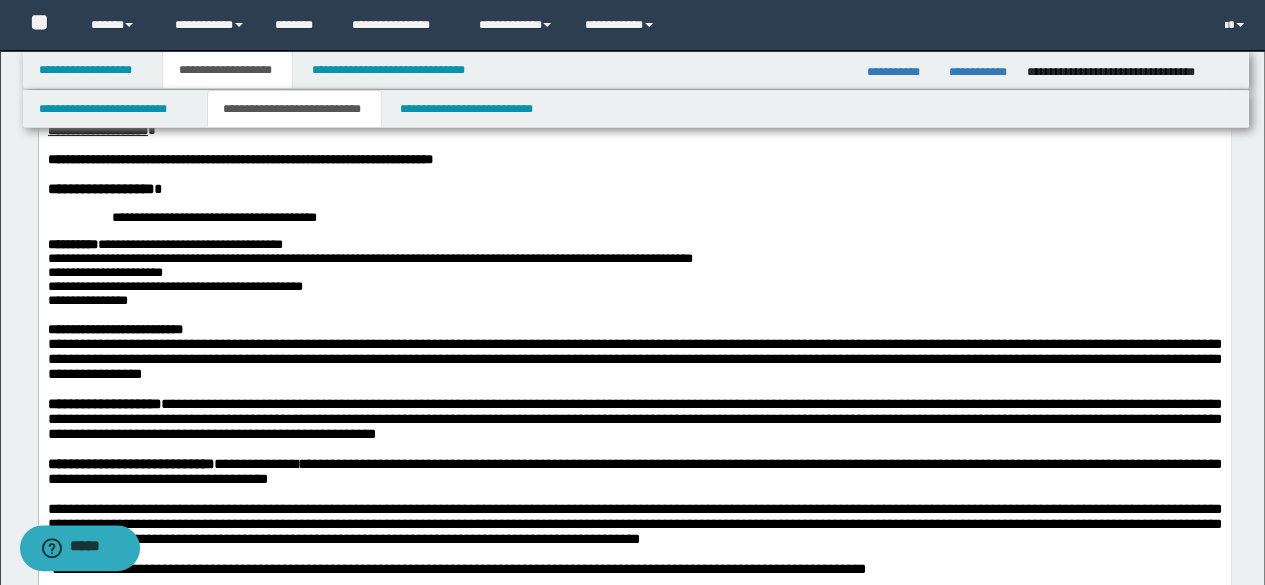 click on "**********" at bounding box center [634, 358] 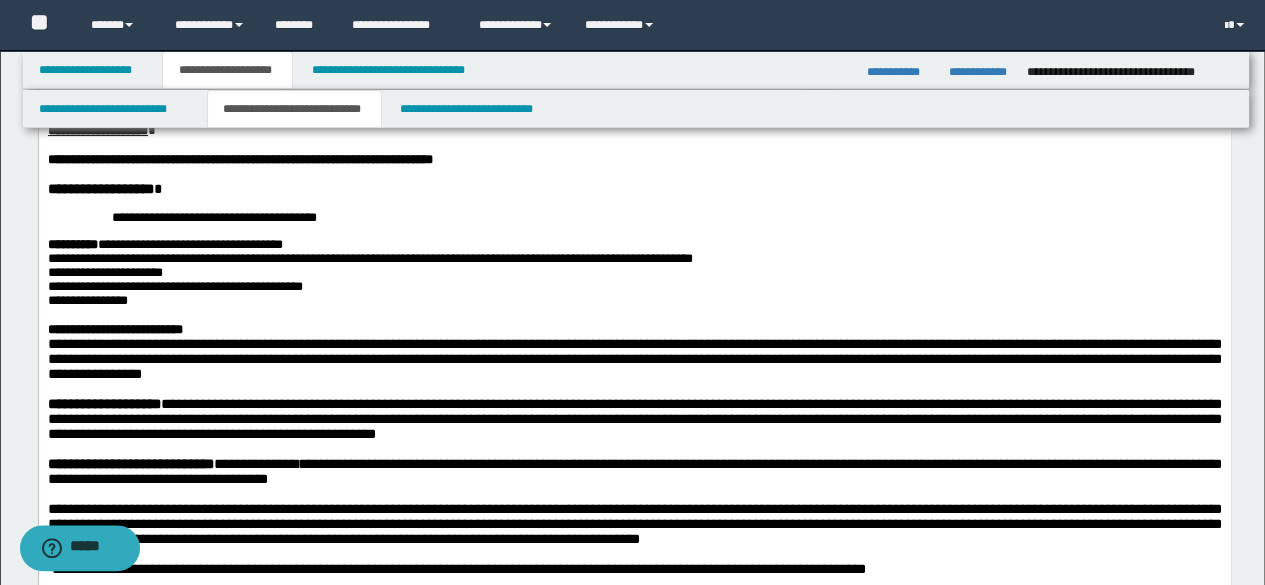 type 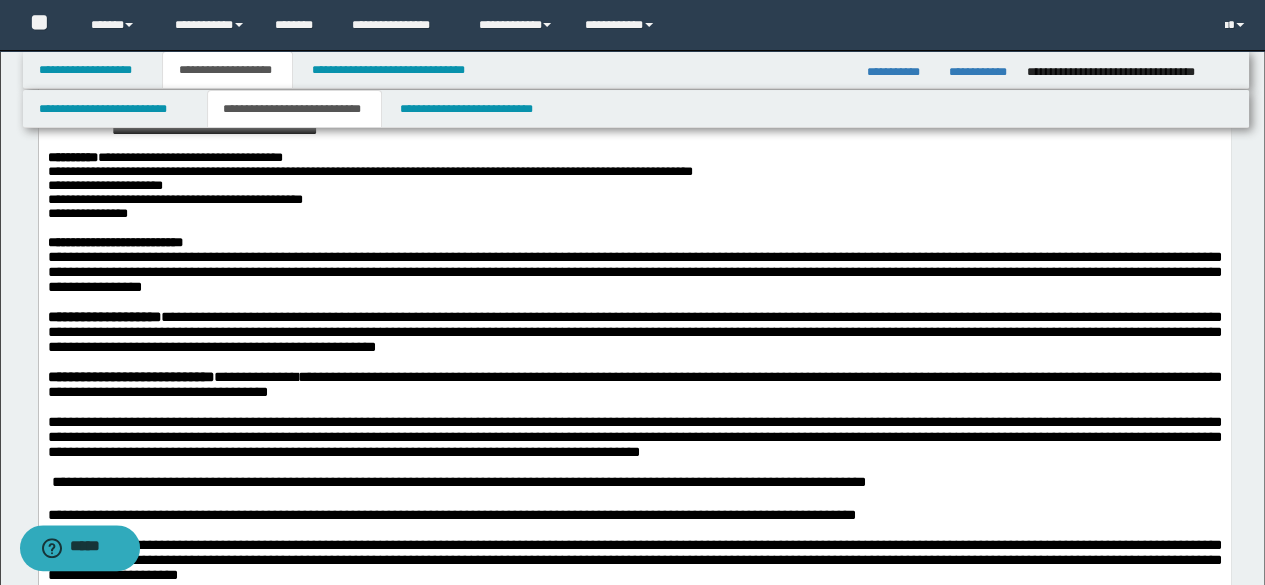 scroll, scrollTop: 300, scrollLeft: 0, axis: vertical 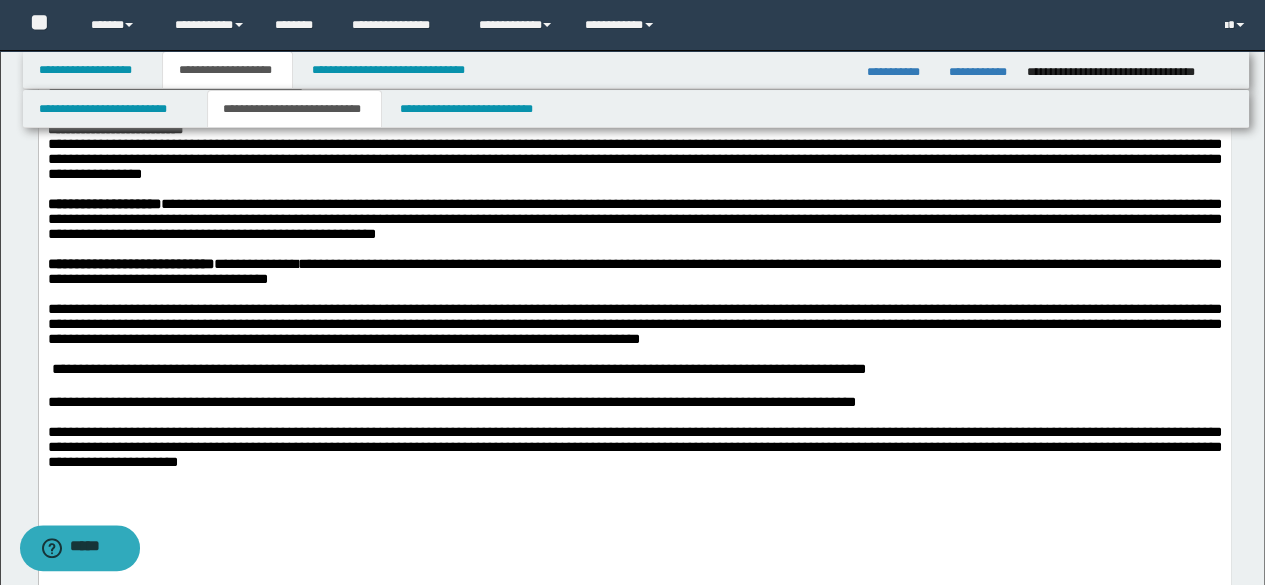 click on "**********" at bounding box center [634, 402] 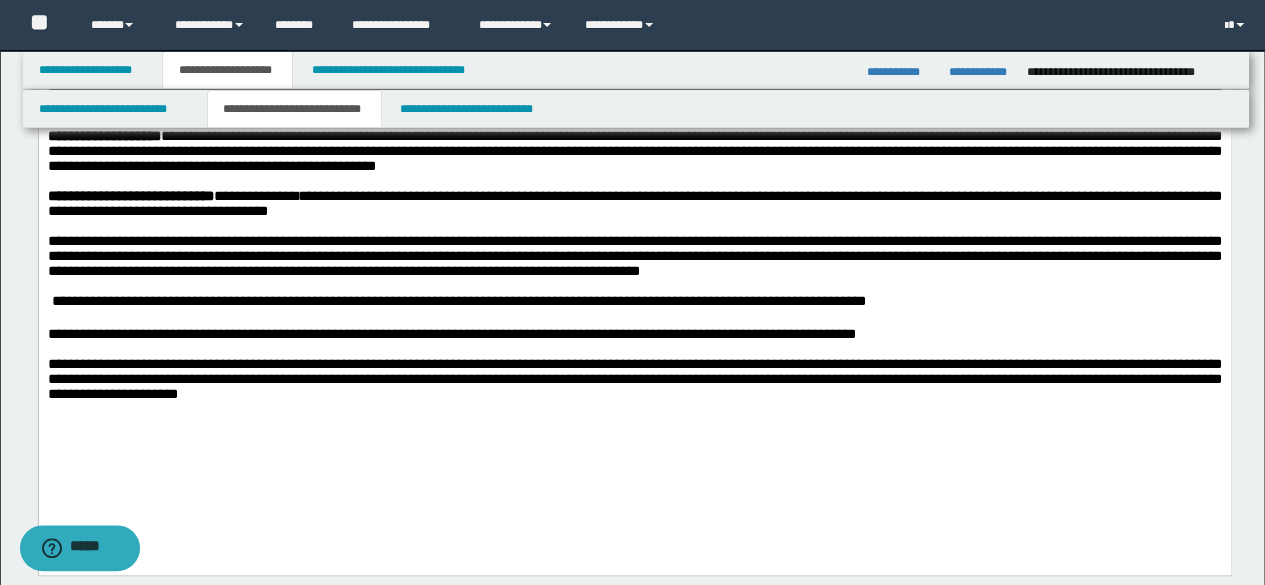scroll, scrollTop: 400, scrollLeft: 0, axis: vertical 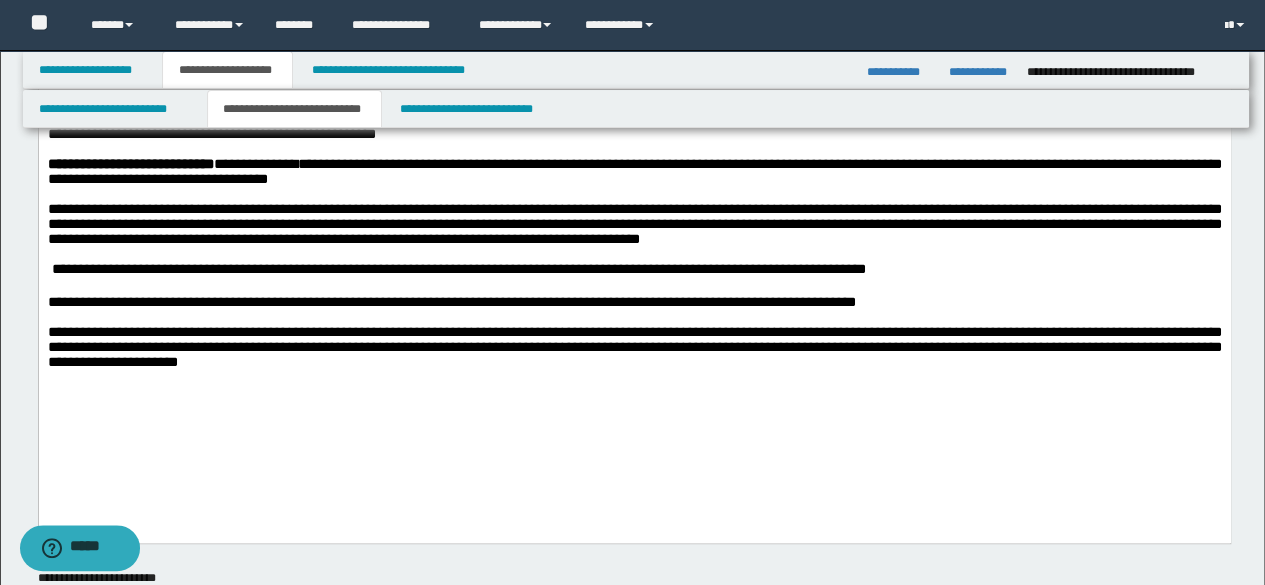 click on "**********" at bounding box center (634, 122) 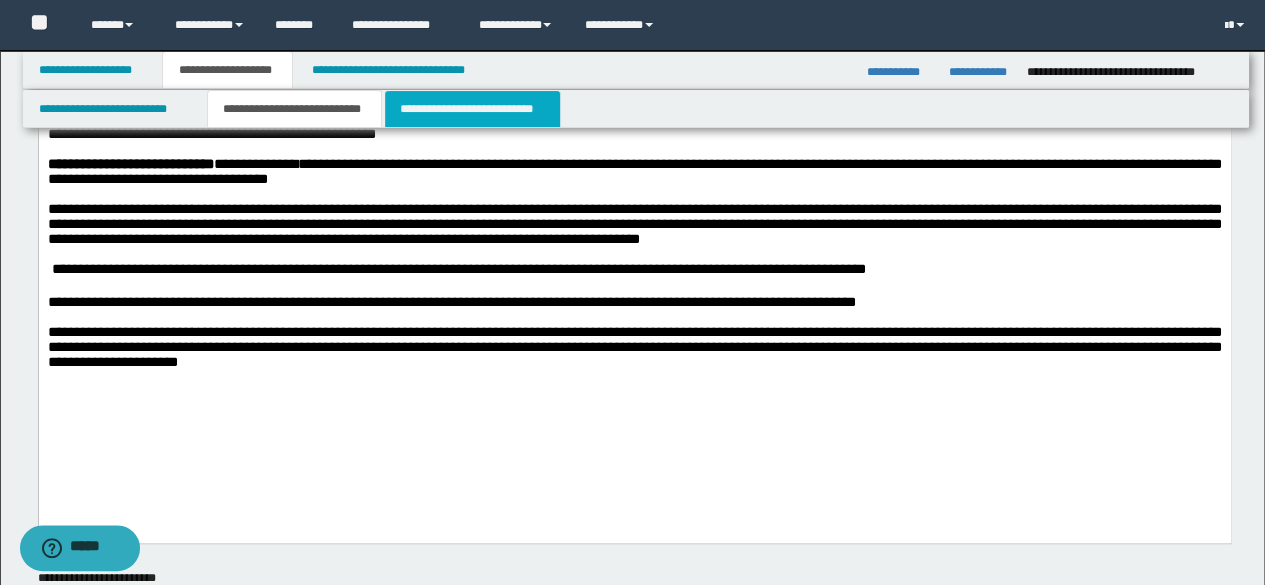 click on "**********" at bounding box center (472, 109) 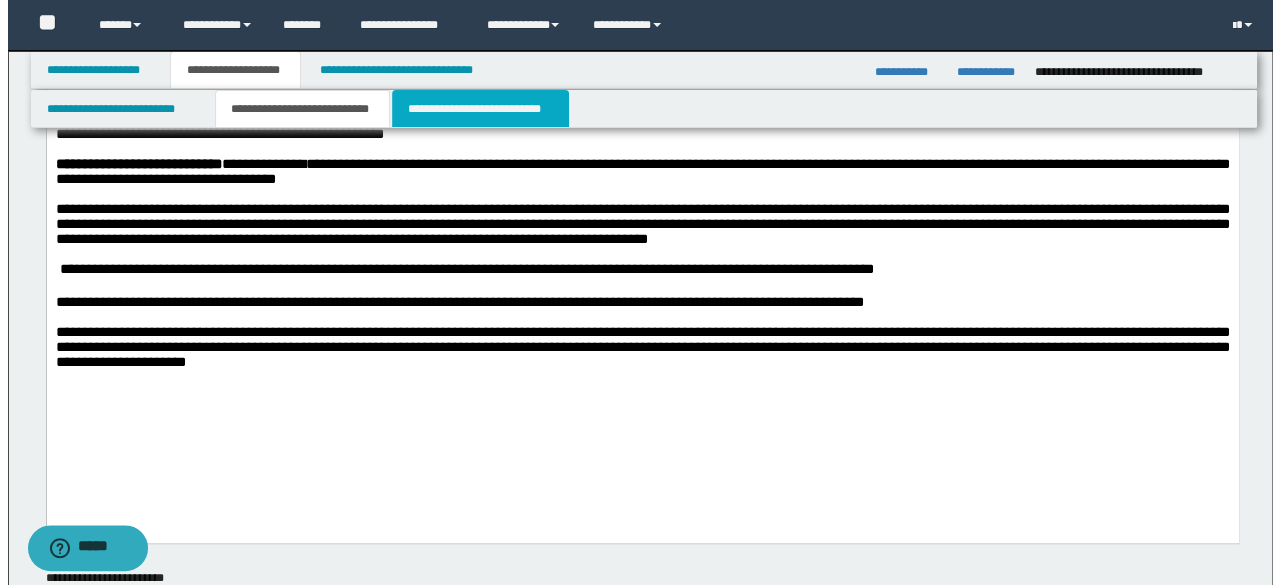 scroll, scrollTop: 0, scrollLeft: 0, axis: both 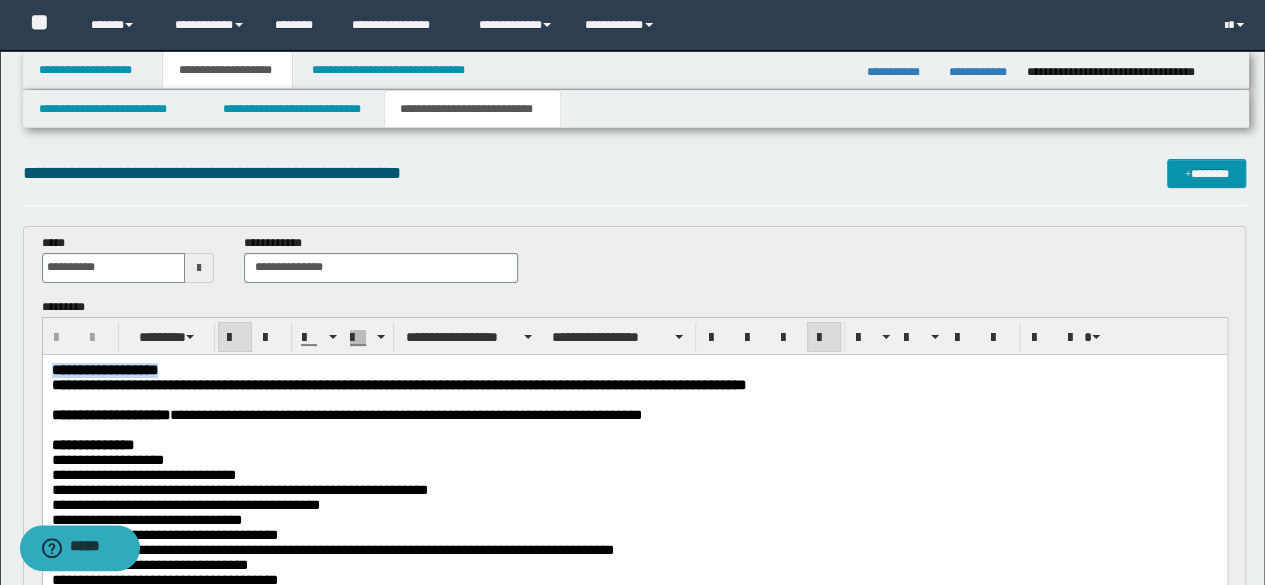drag, startPoint x: 183, startPoint y: 370, endPoint x: 2, endPoint y: 349, distance: 182.21416 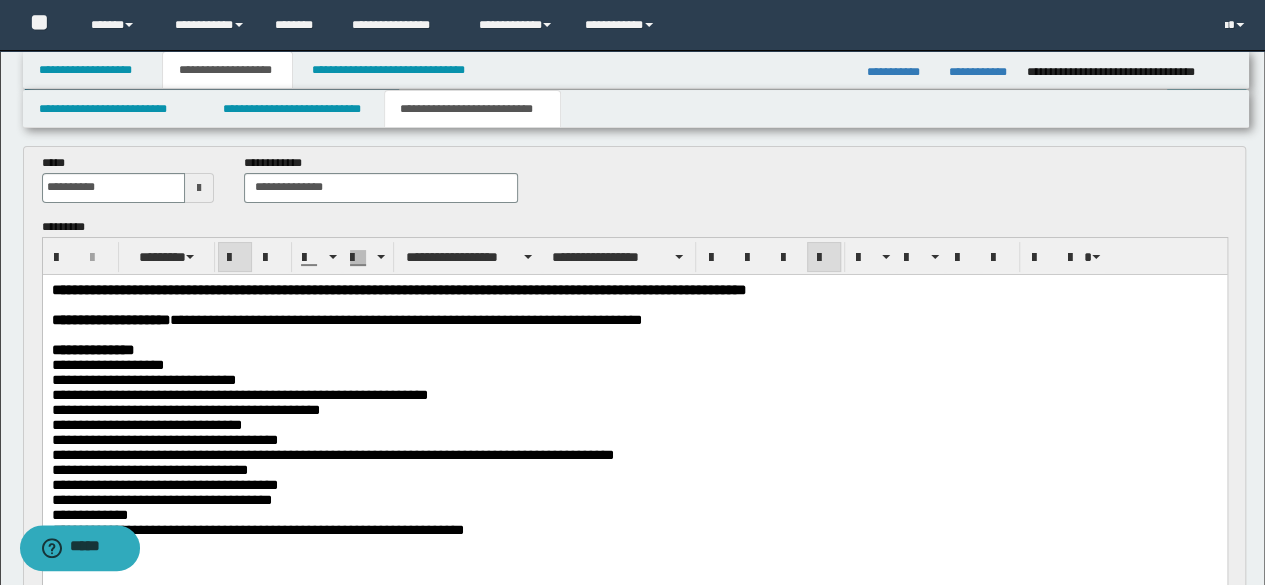 scroll, scrollTop: 200, scrollLeft: 0, axis: vertical 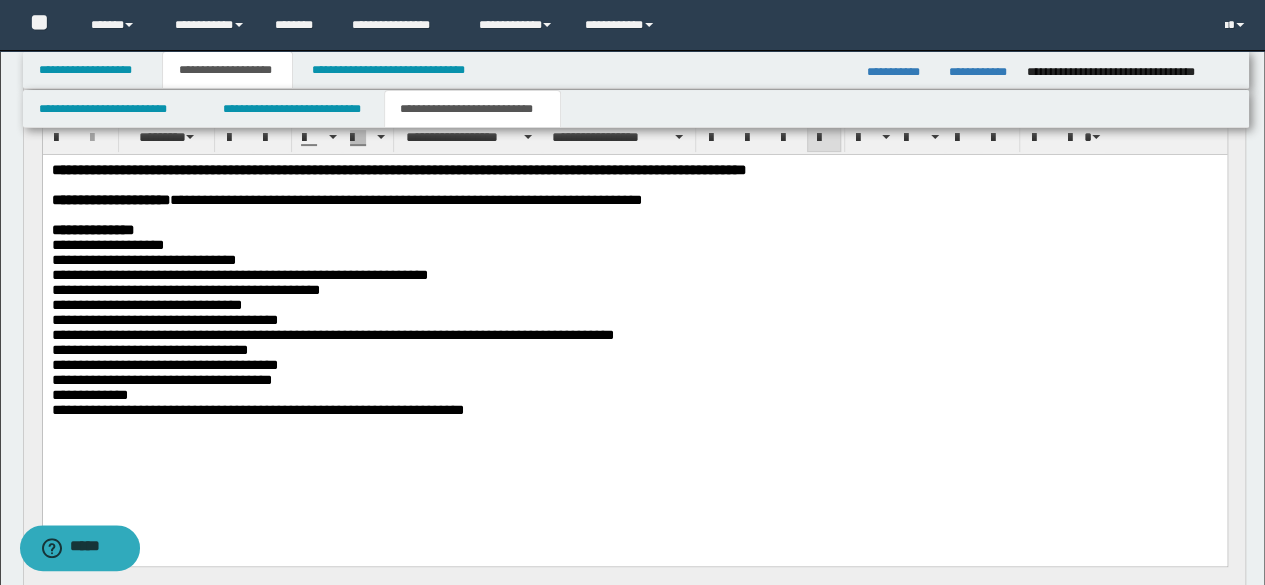 click on "**********" at bounding box center [239, 274] 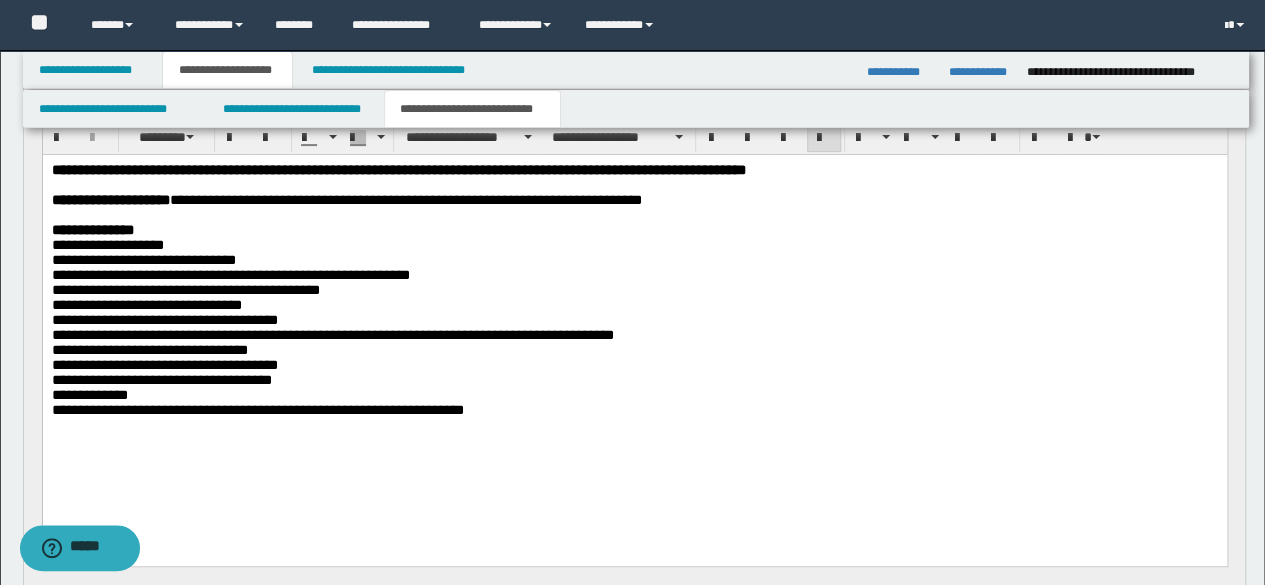 click on "**********" at bounding box center (230, 274) 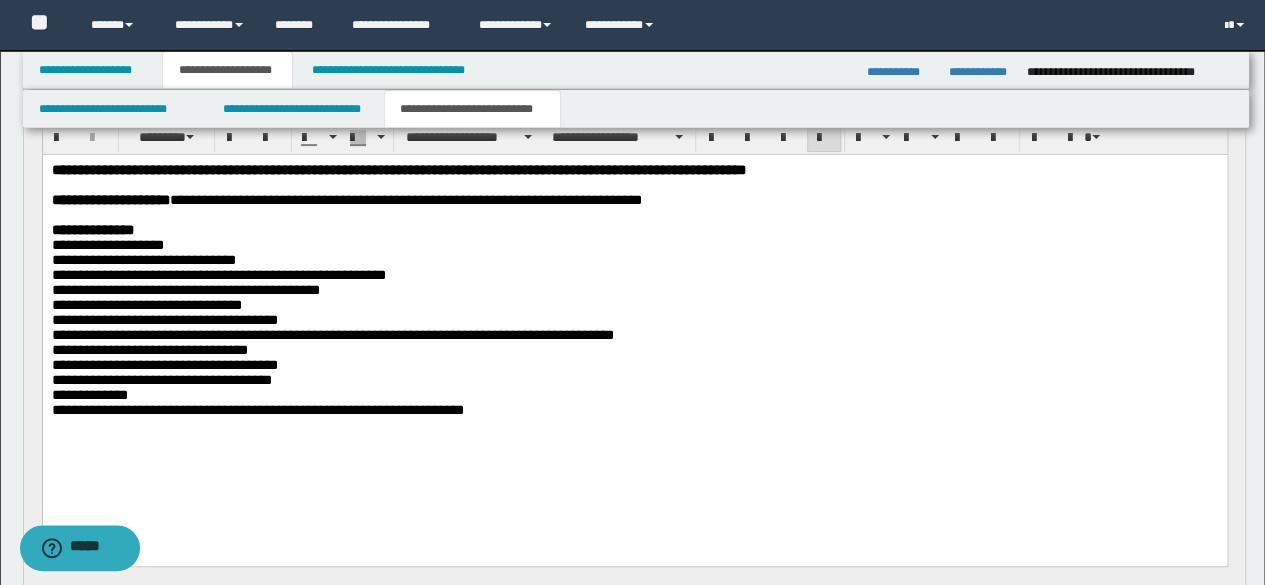 click on "**********" at bounding box center [634, 409] 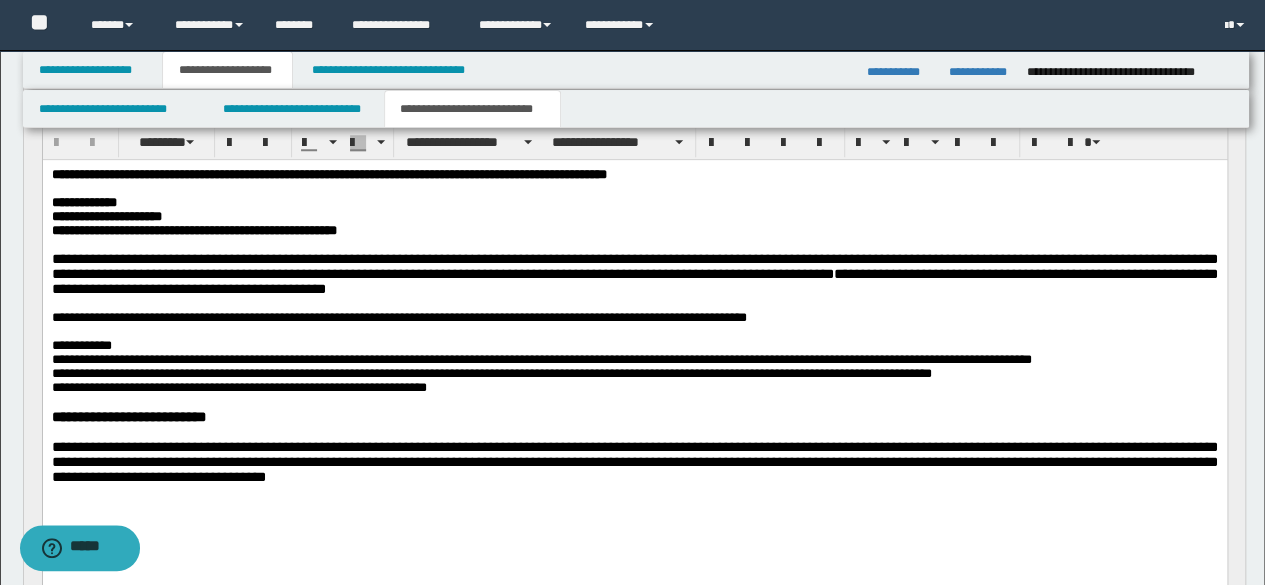 scroll, scrollTop: 600, scrollLeft: 0, axis: vertical 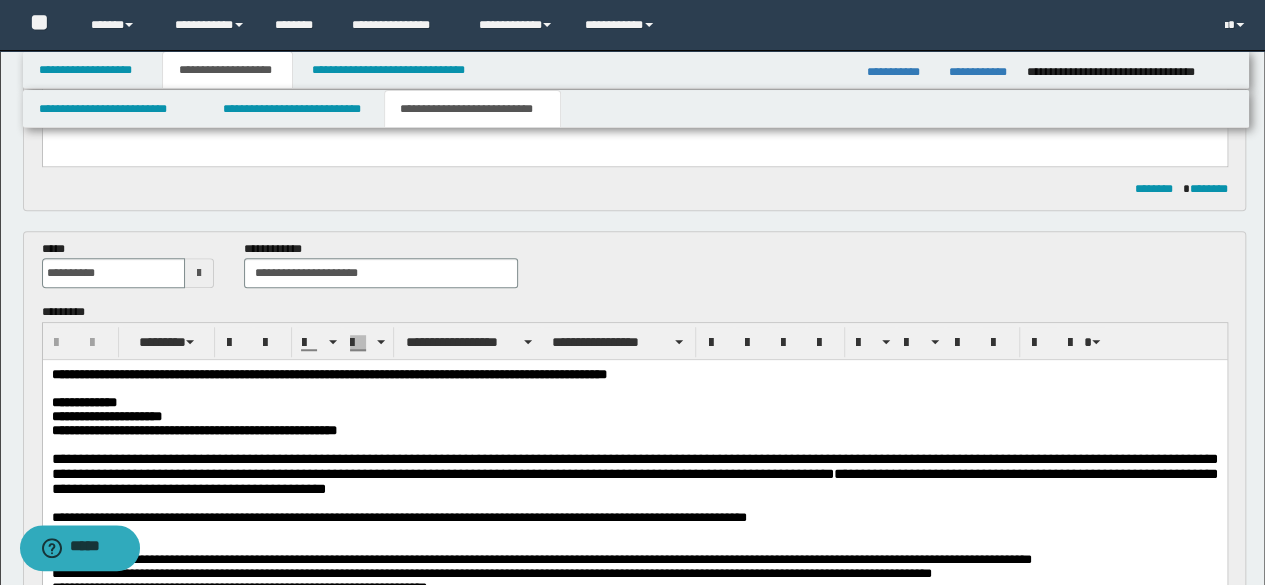 click at bounding box center [634, 389] 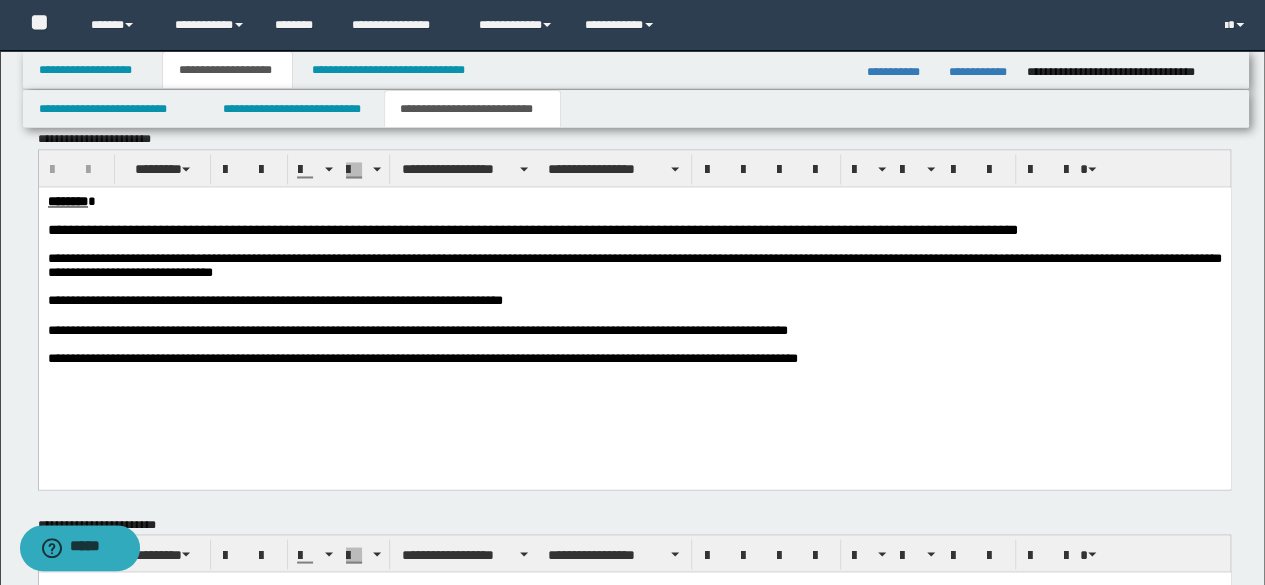 scroll, scrollTop: 1700, scrollLeft: 0, axis: vertical 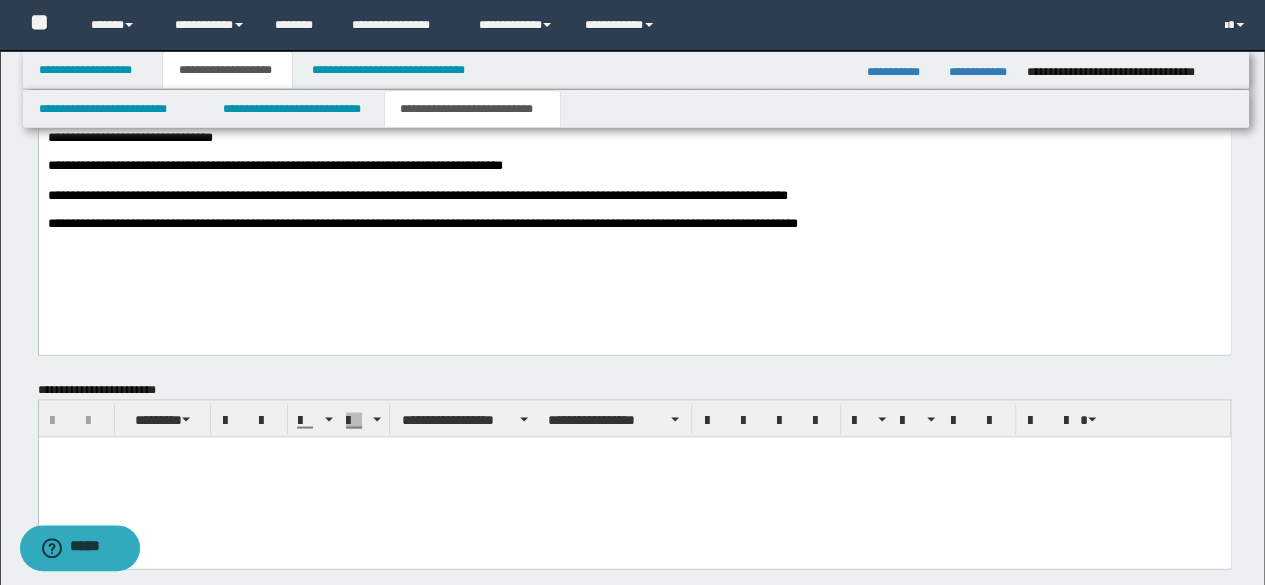 click on "**********" at bounding box center (634, 222) 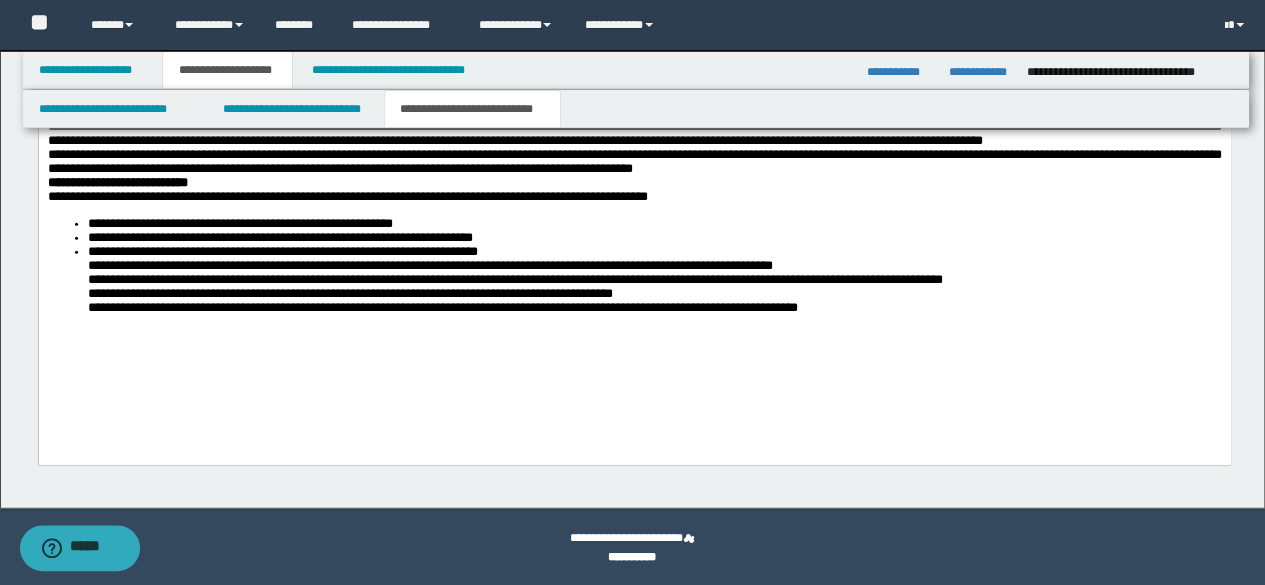 scroll, scrollTop: 2409, scrollLeft: 0, axis: vertical 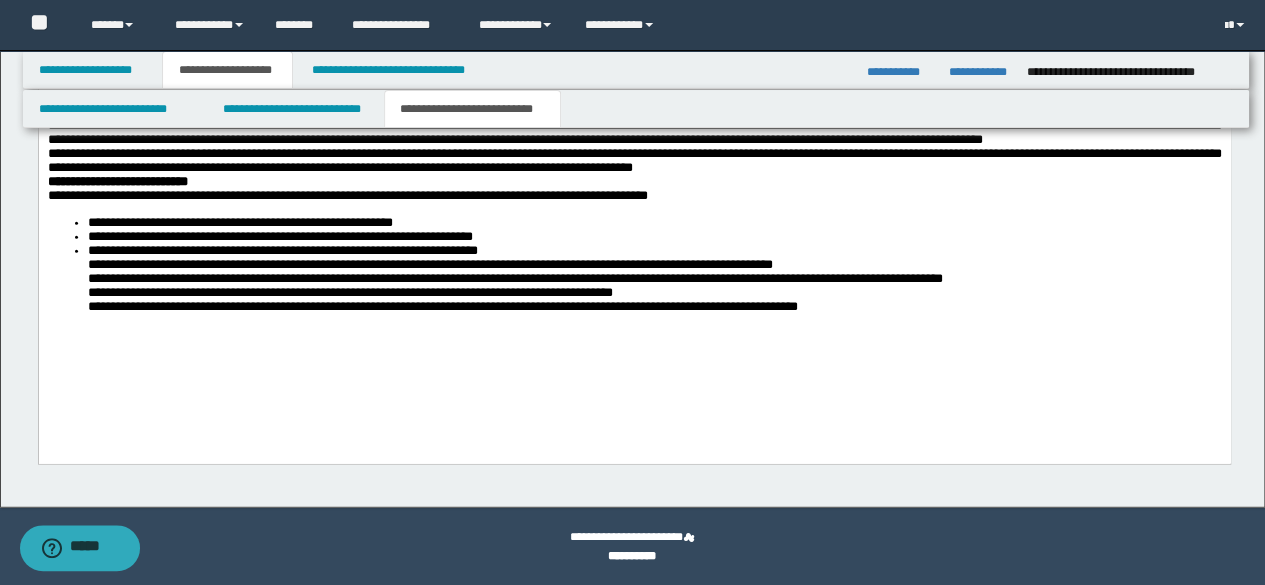 click on "**********" at bounding box center [634, 164] 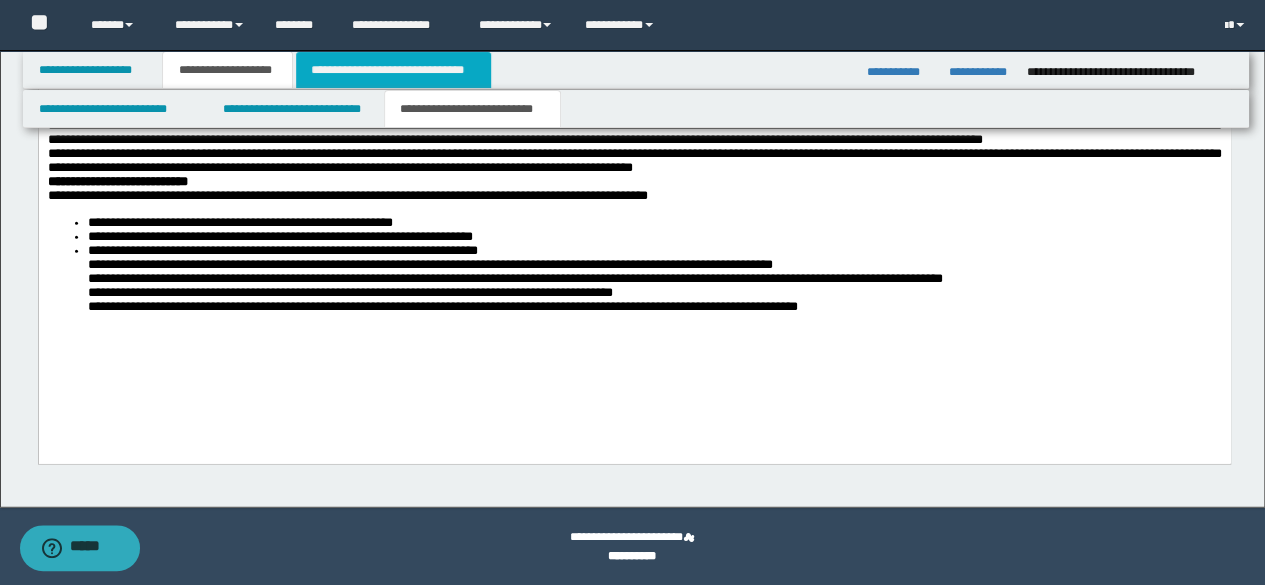 click on "**********" at bounding box center [393, 70] 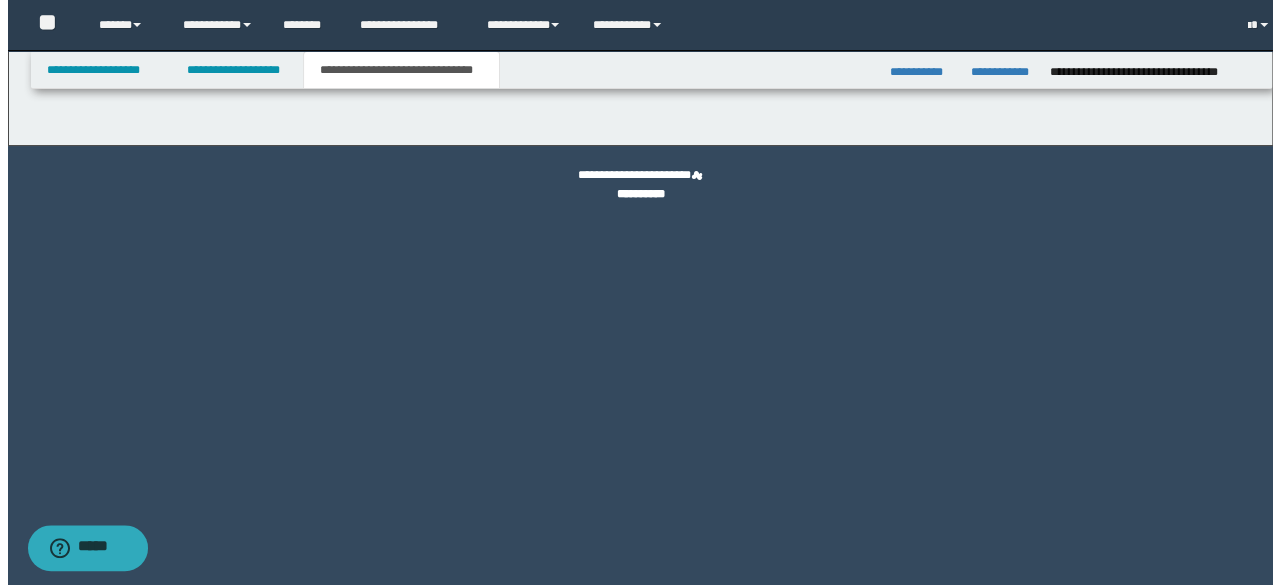 scroll, scrollTop: 0, scrollLeft: 0, axis: both 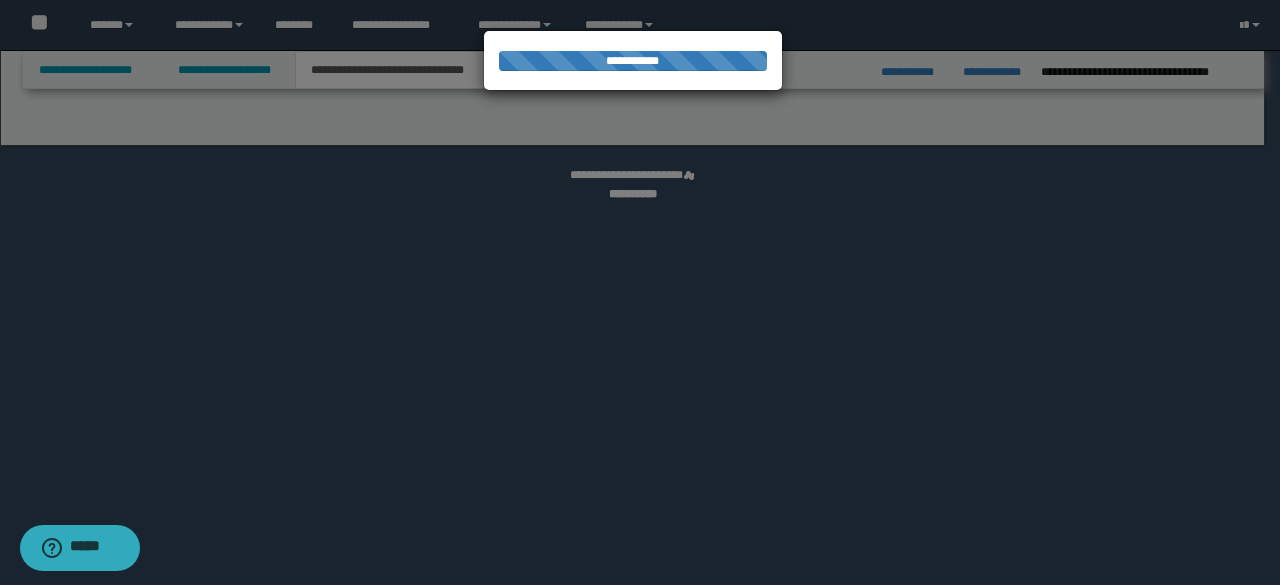 select on "*" 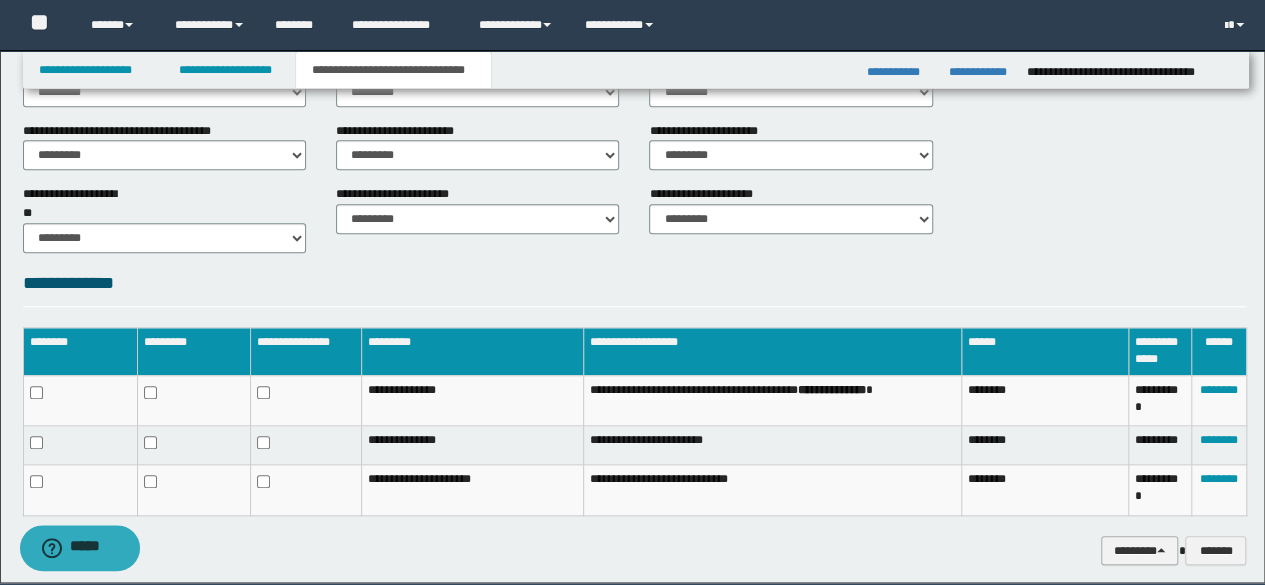 scroll, scrollTop: 900, scrollLeft: 0, axis: vertical 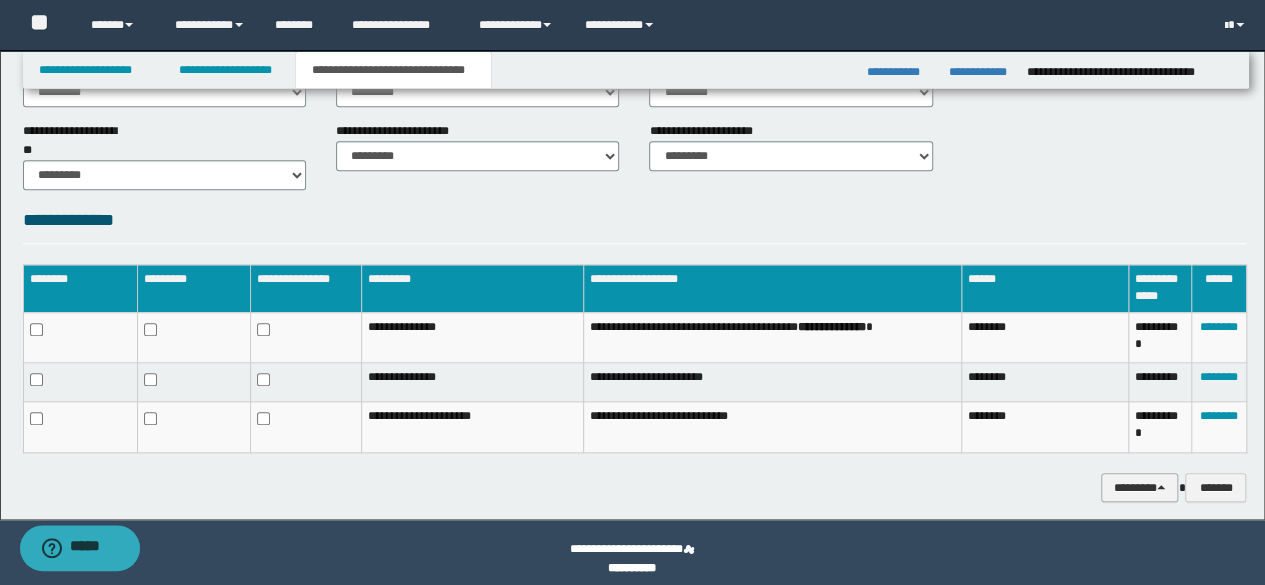 click on "********" at bounding box center [1140, 487] 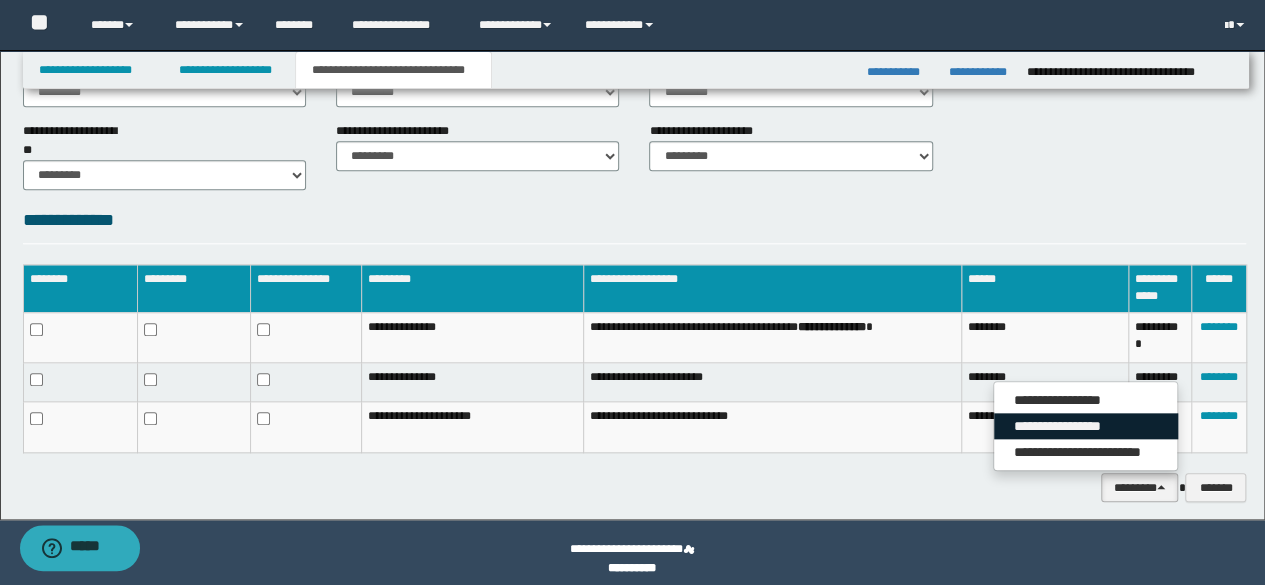 click on "**********" at bounding box center (1086, 426) 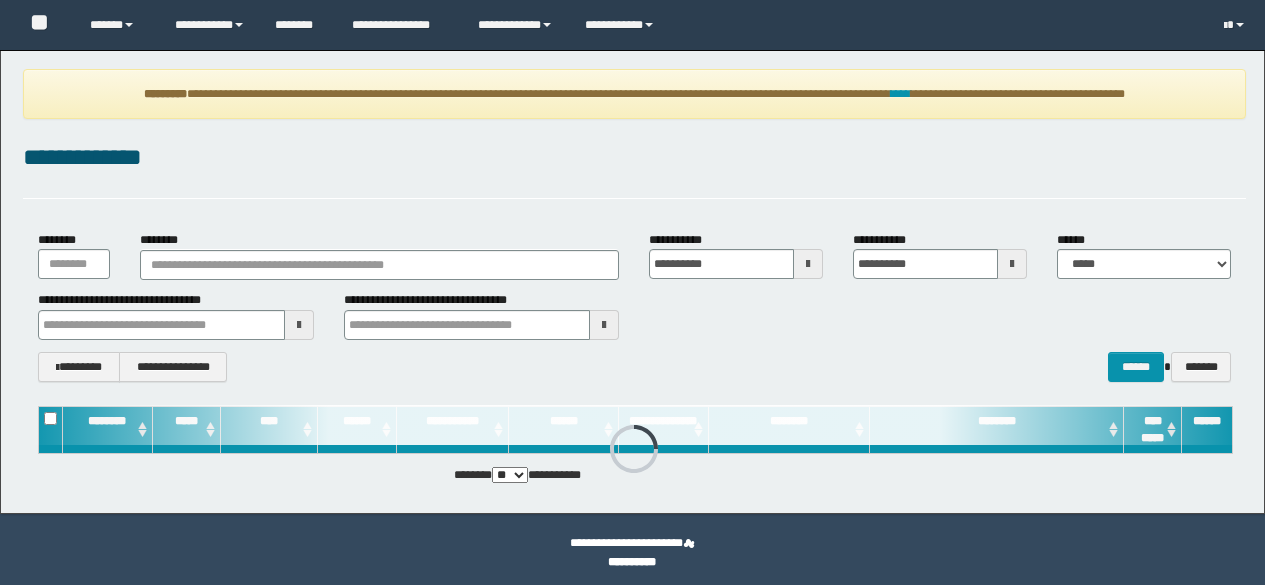 scroll, scrollTop: 0, scrollLeft: 0, axis: both 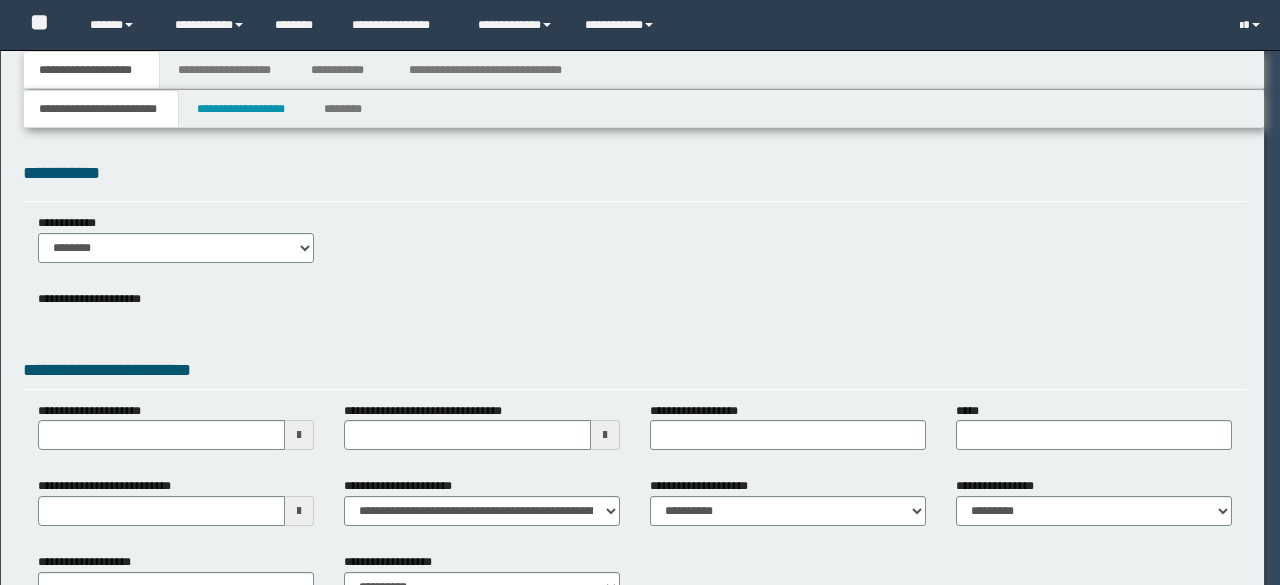 select on "*" 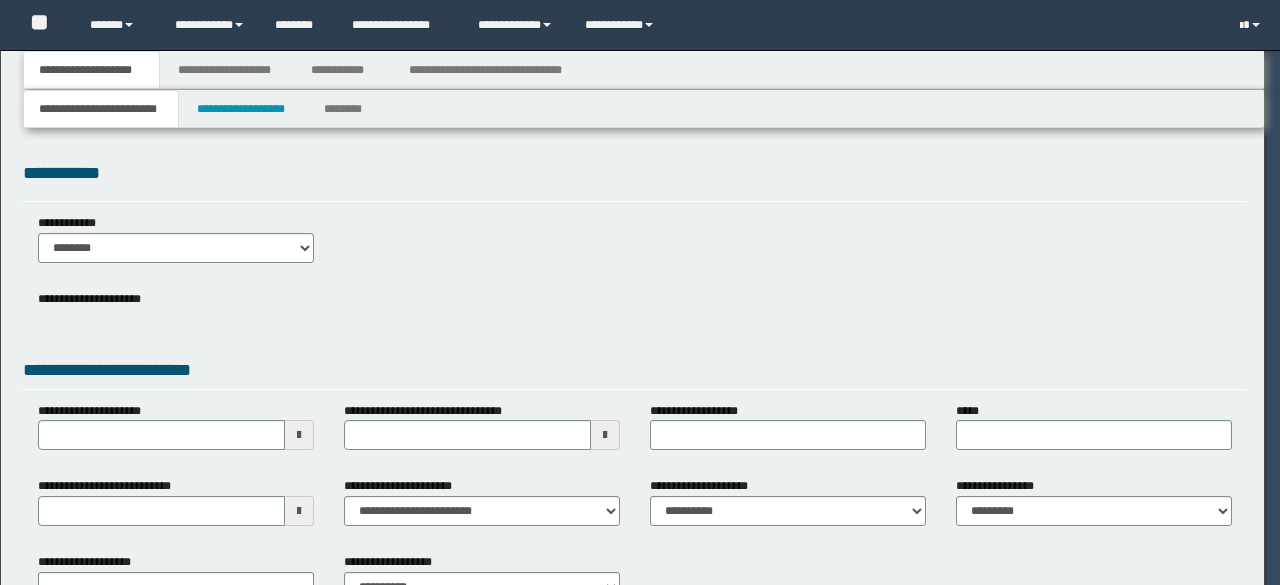 select on "*" 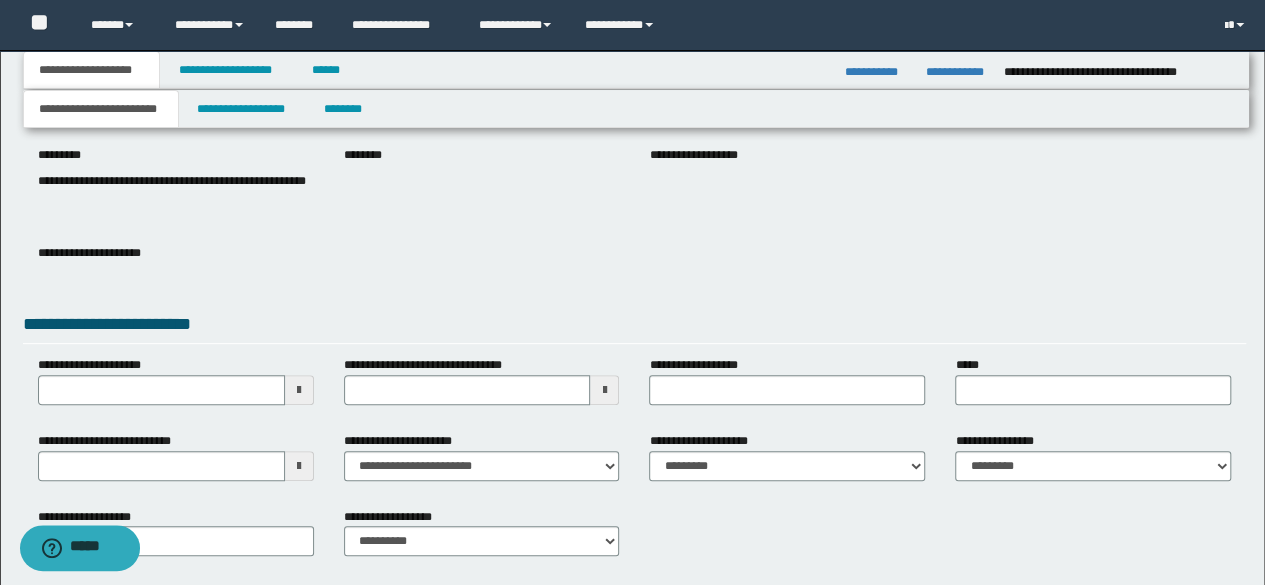 scroll, scrollTop: 300, scrollLeft: 0, axis: vertical 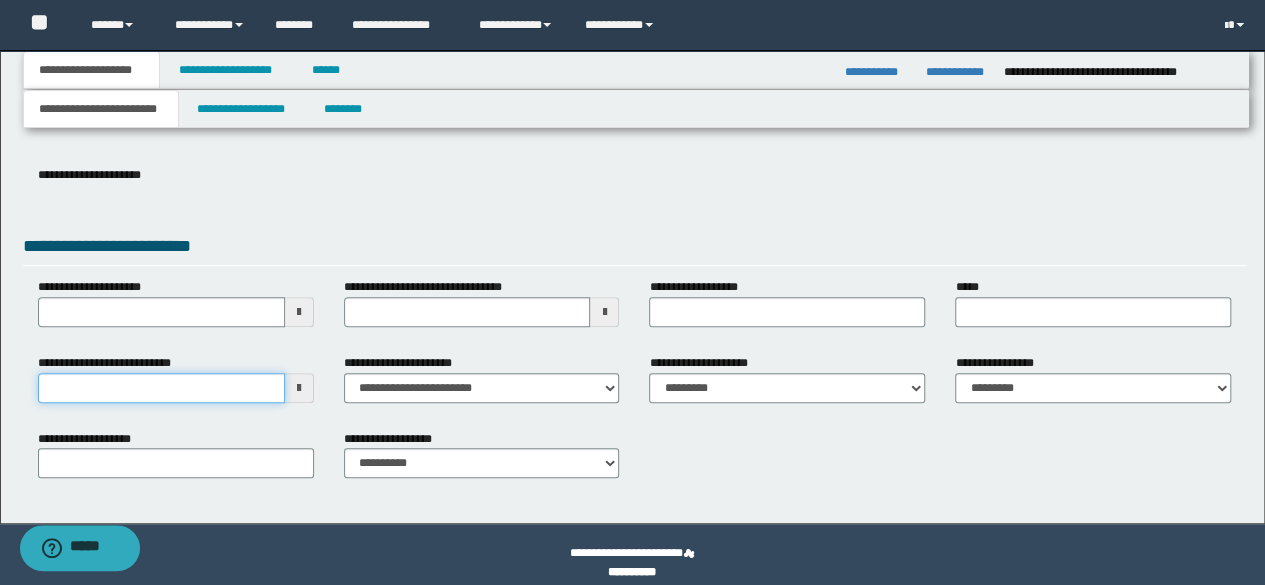 click on "**********" at bounding box center [161, 388] 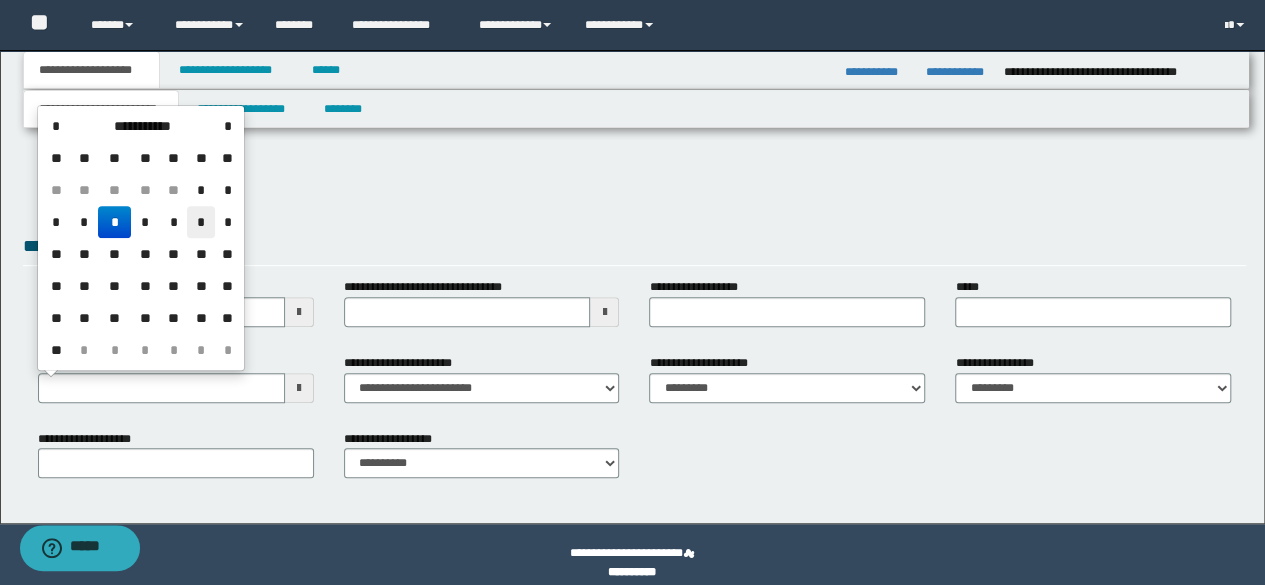 click on "*" at bounding box center (201, 222) 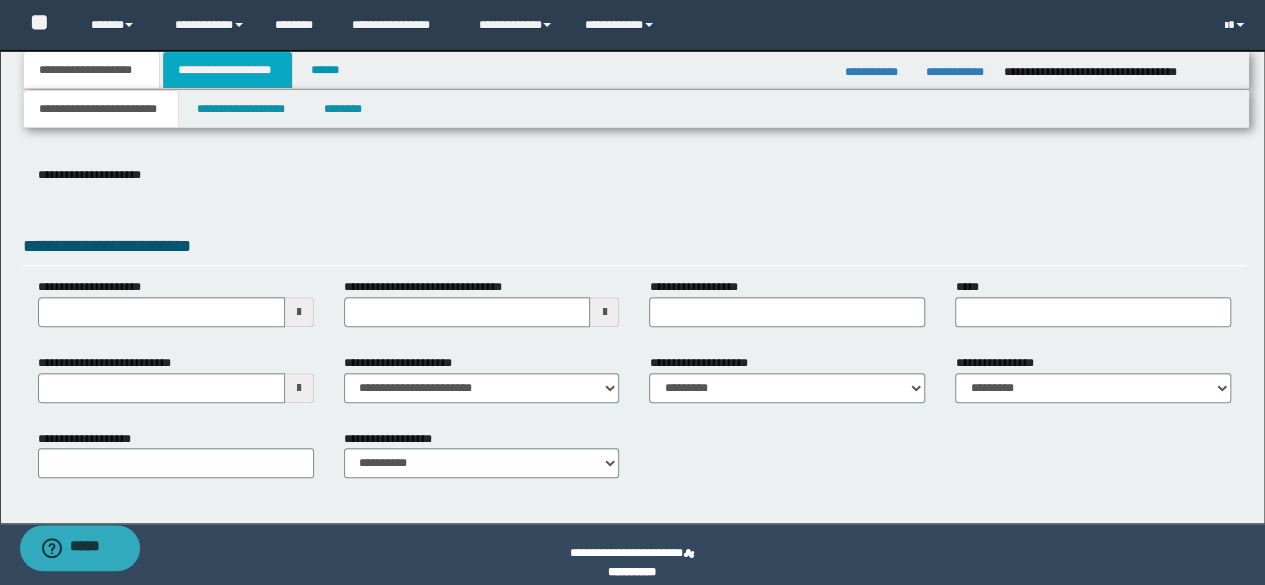 click on "**********" at bounding box center [227, 70] 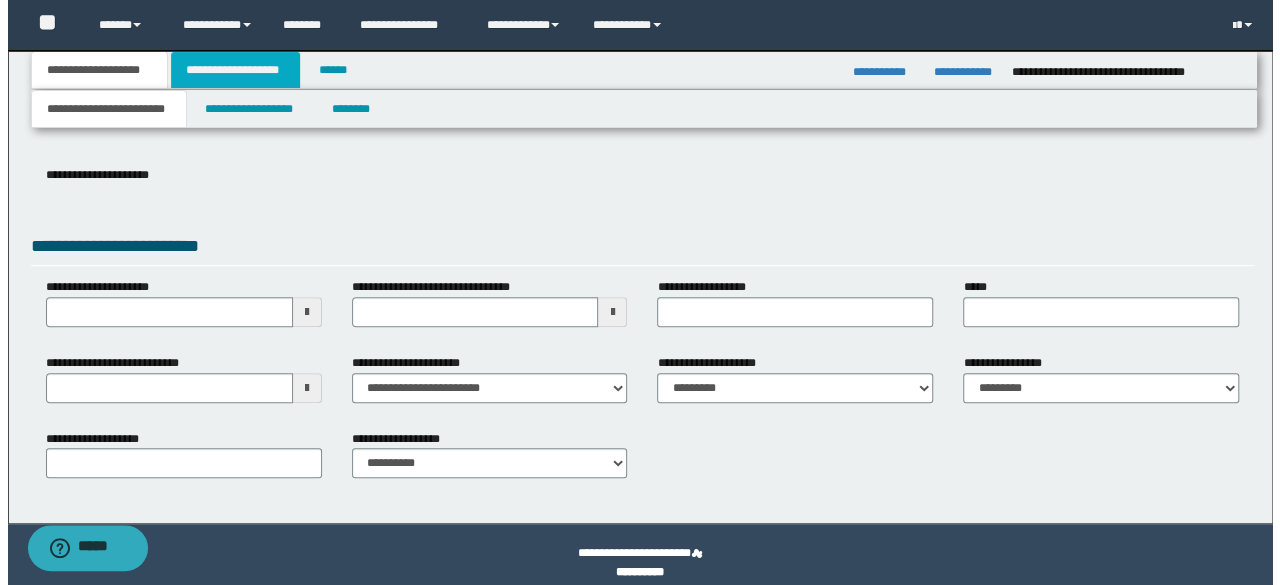 scroll, scrollTop: 0, scrollLeft: 0, axis: both 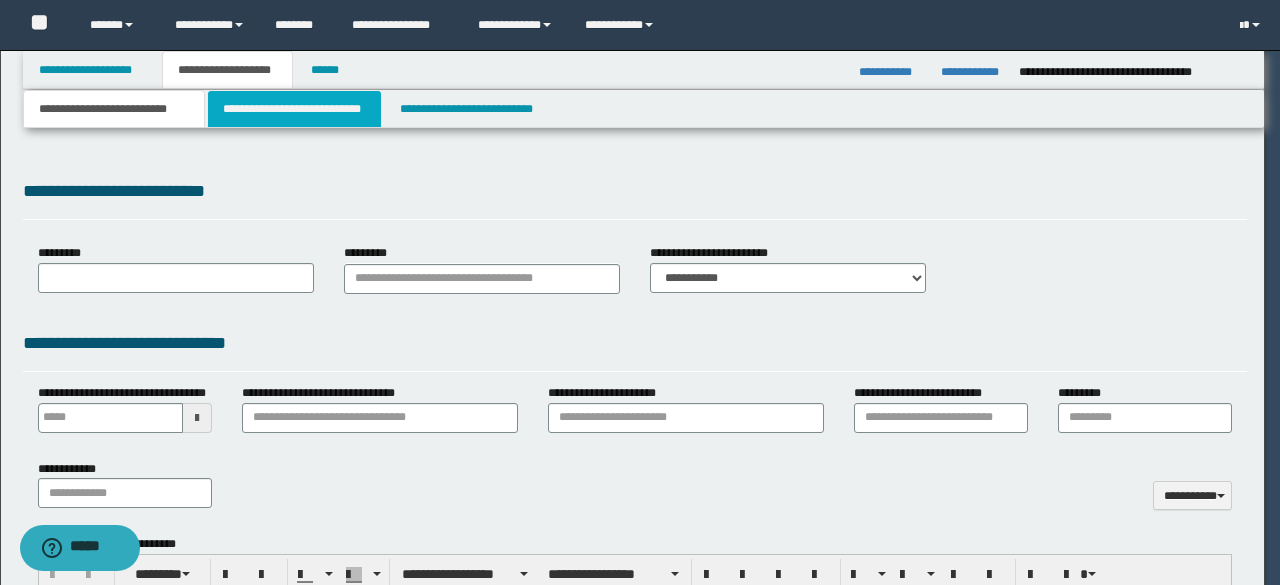 select on "*" 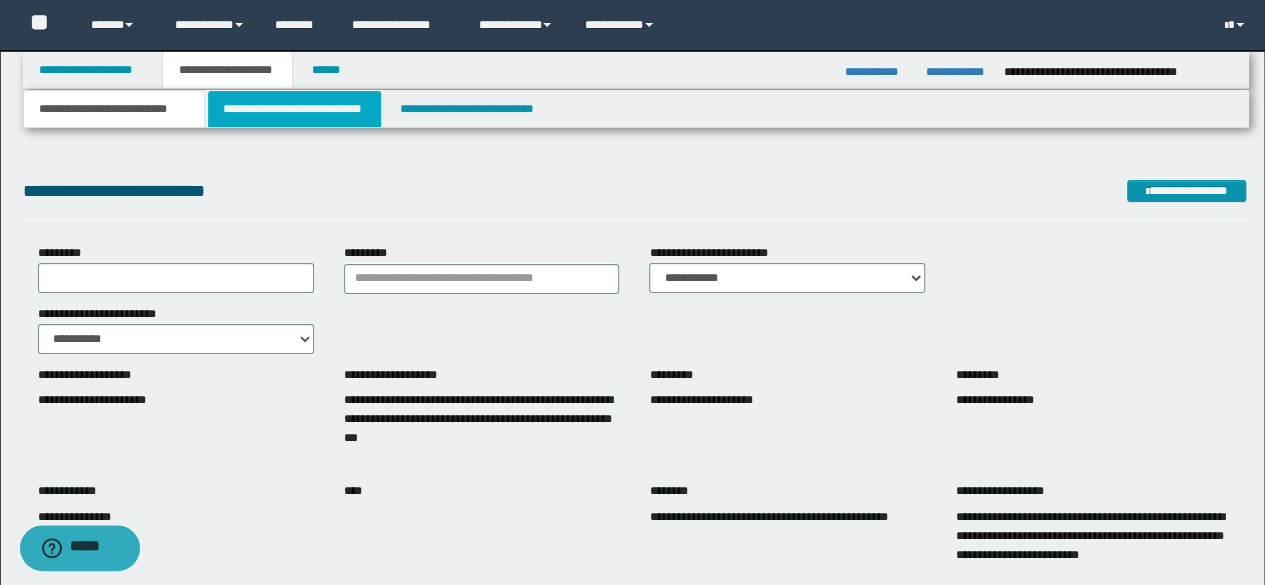 click on "**********" at bounding box center [294, 109] 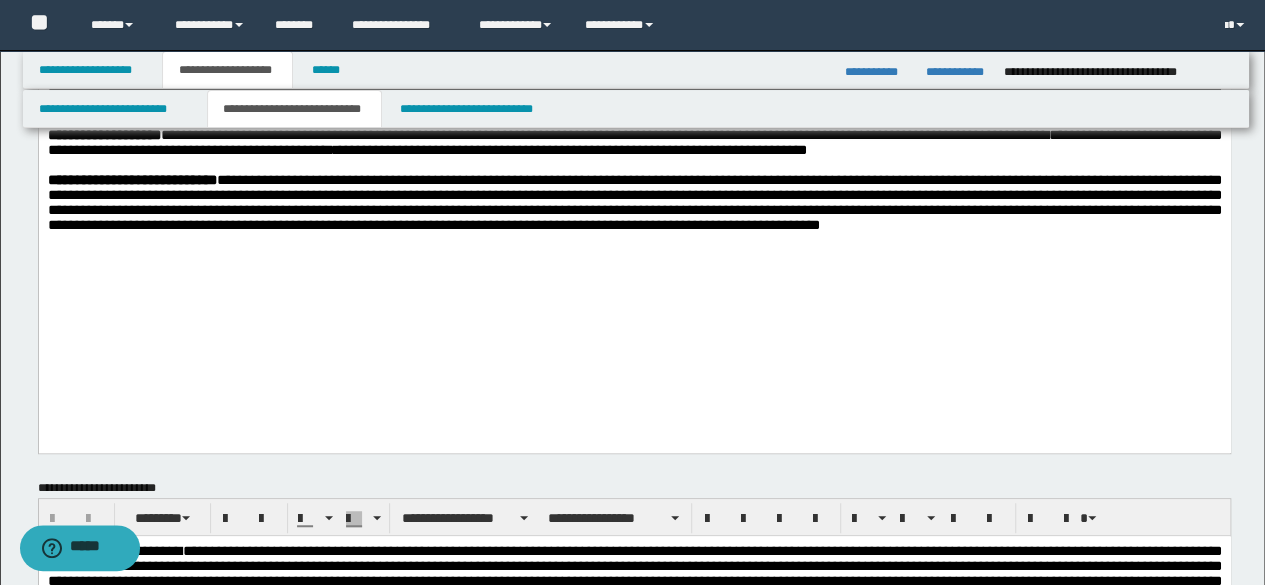 scroll, scrollTop: 500, scrollLeft: 0, axis: vertical 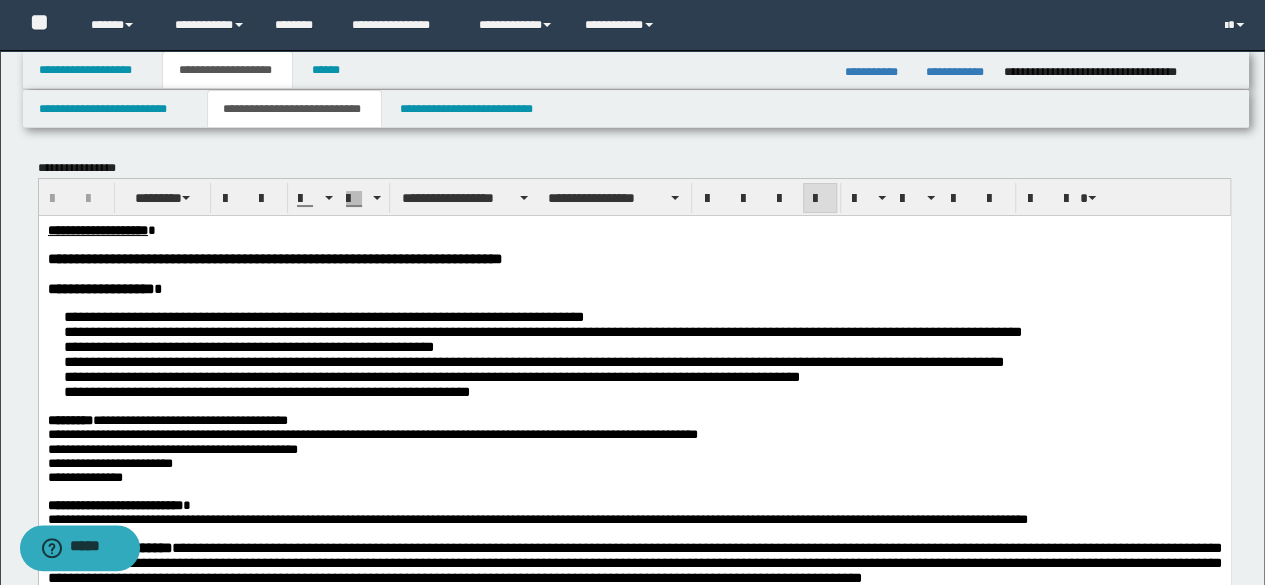 click on "**********" at bounding box center [634, 489] 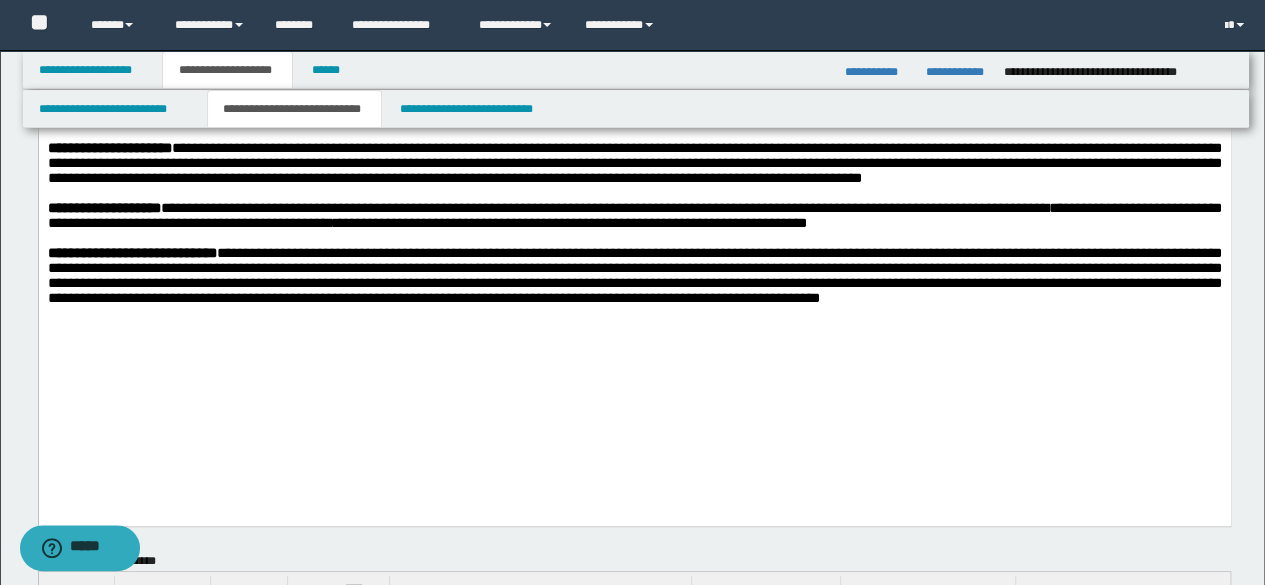 click on "**********" at bounding box center (634, 90) 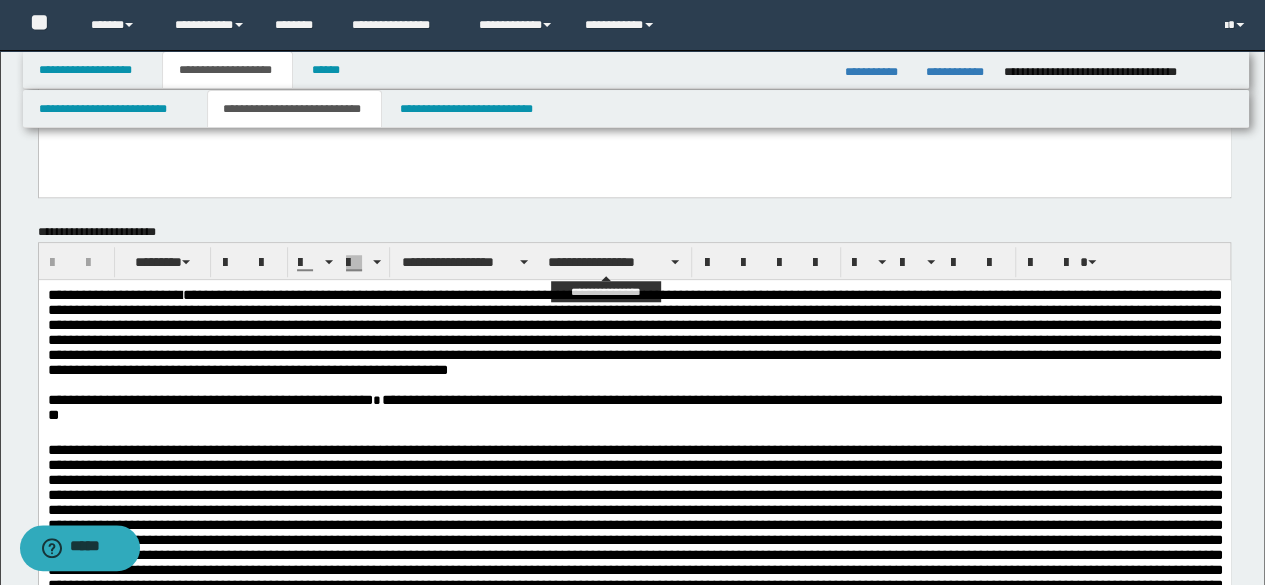 scroll, scrollTop: 900, scrollLeft: 0, axis: vertical 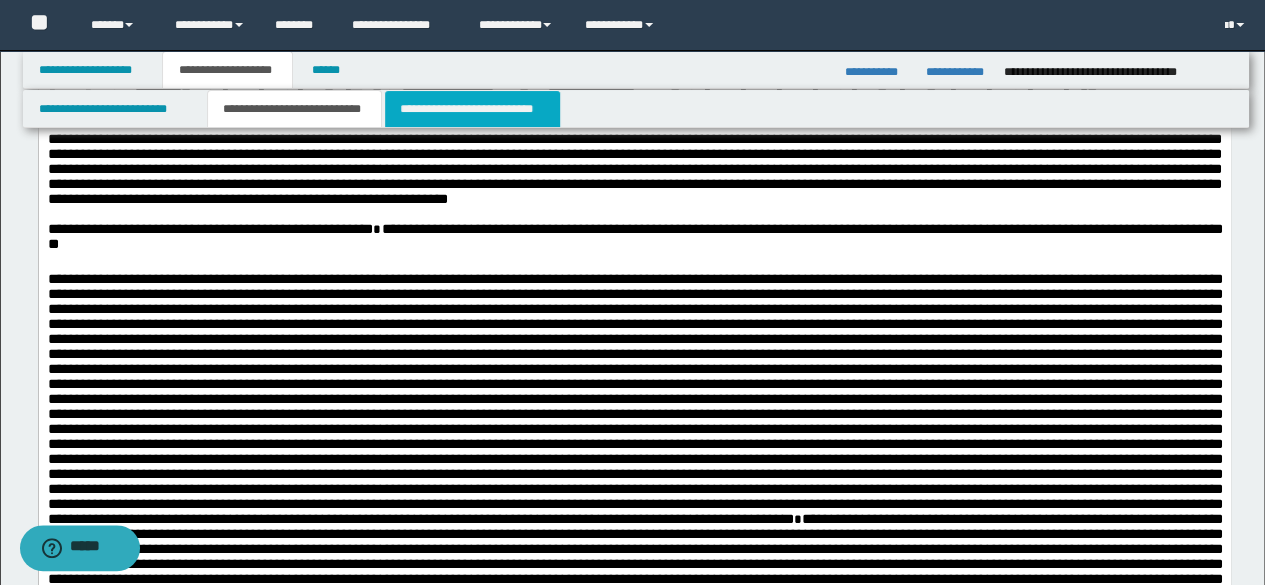 click on "**********" at bounding box center [472, 109] 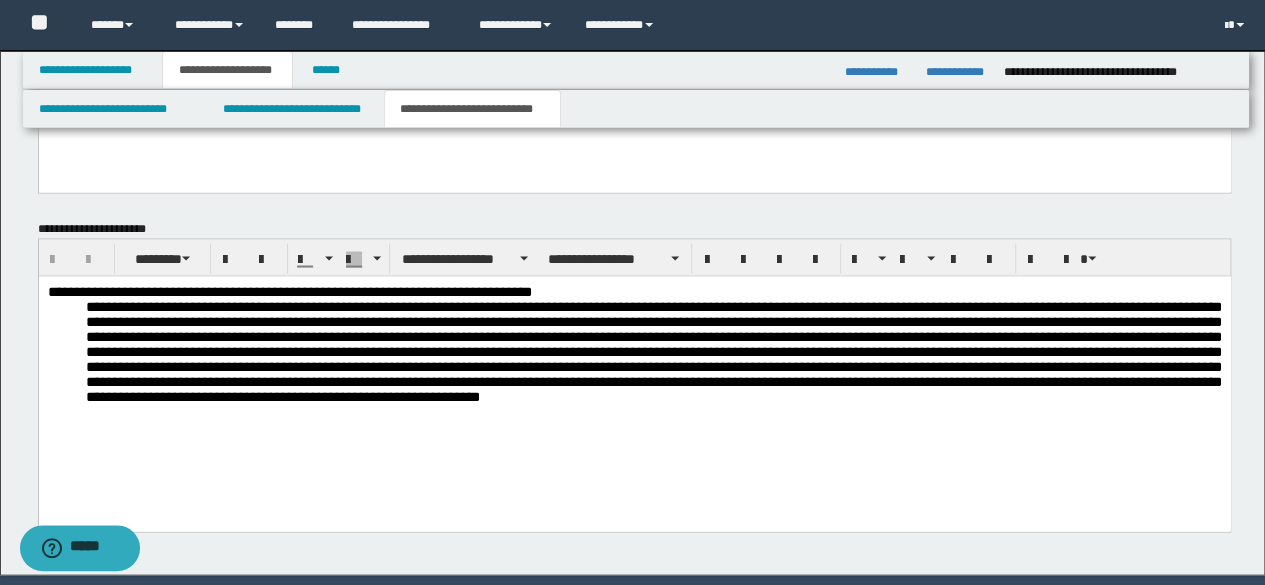 scroll, scrollTop: 1852, scrollLeft: 0, axis: vertical 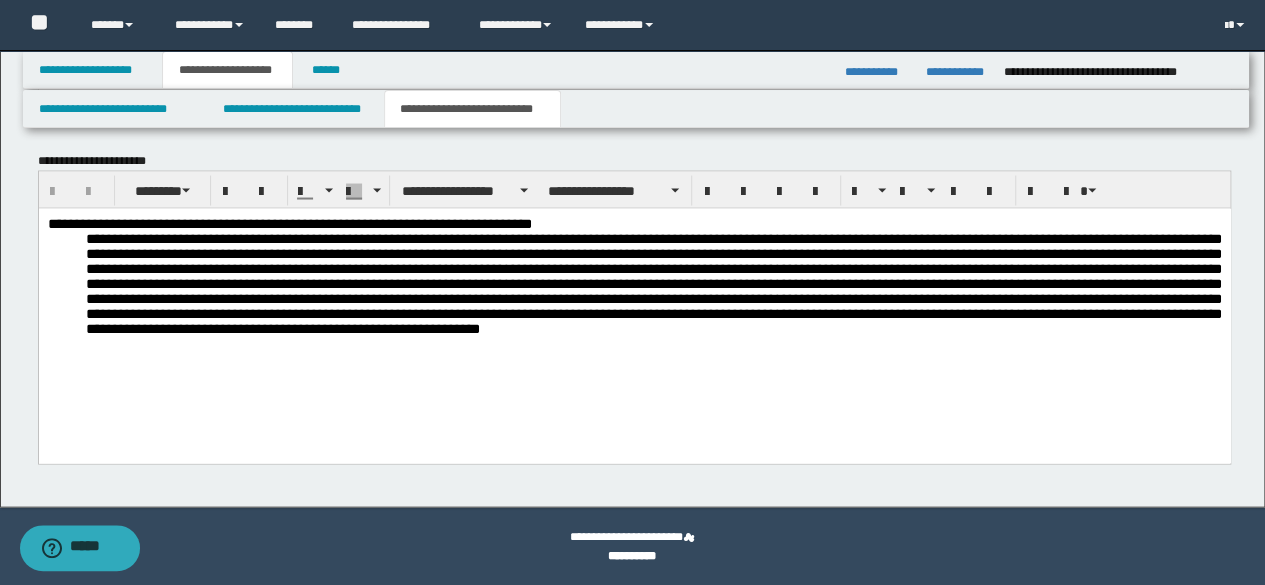 click on "**********" at bounding box center [634, 300] 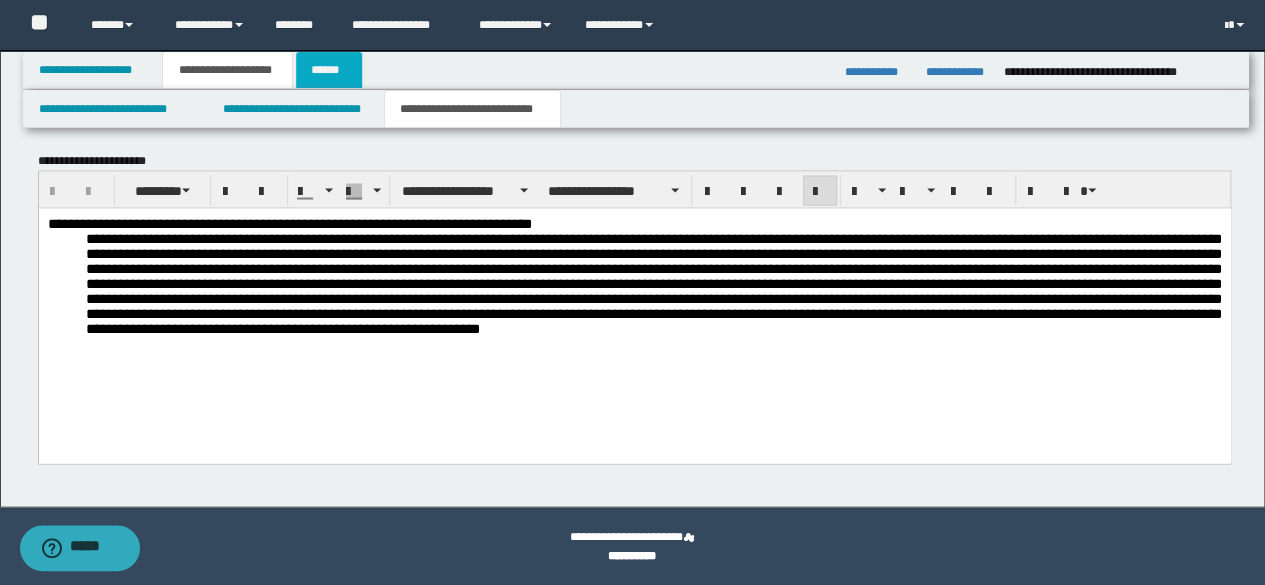 click on "******" at bounding box center (329, 70) 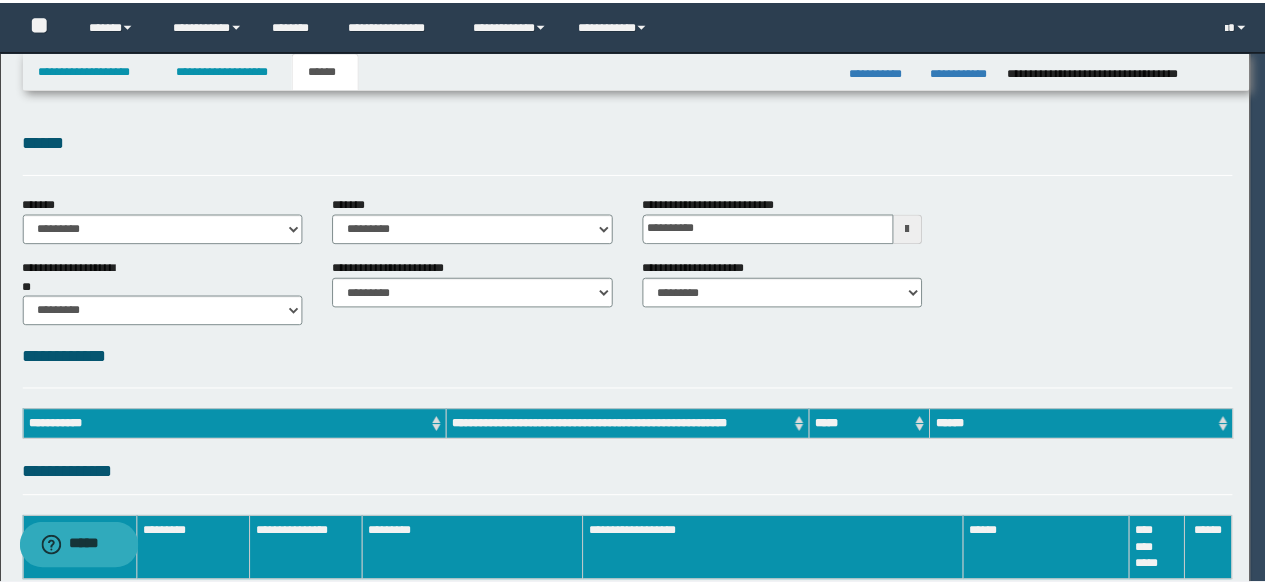 scroll, scrollTop: 0, scrollLeft: 0, axis: both 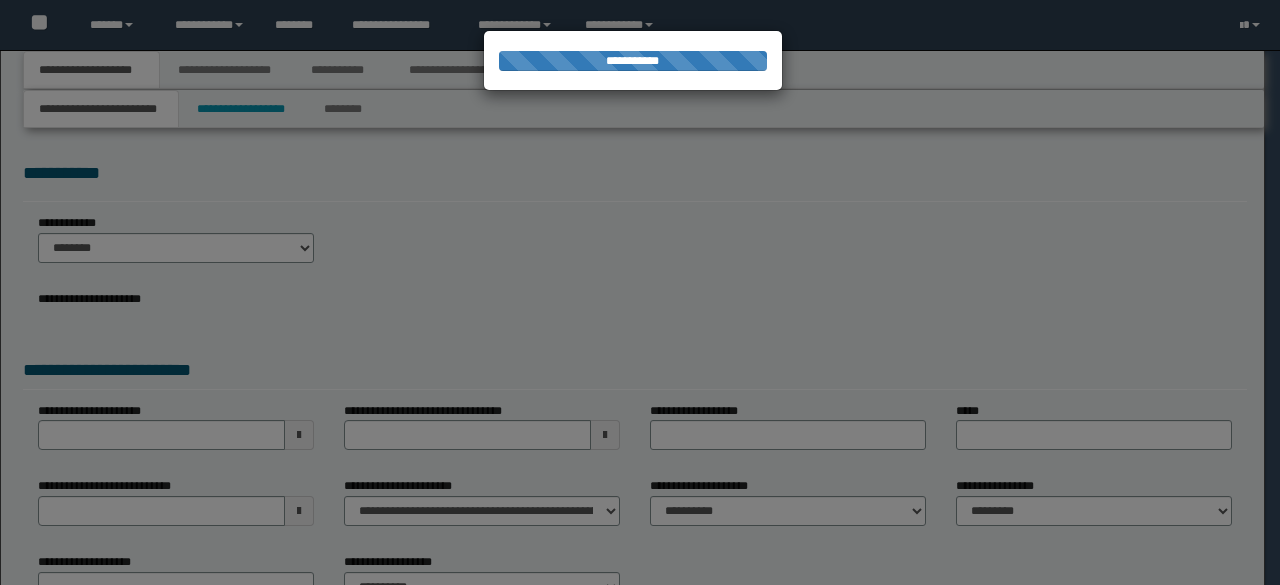 select on "*" 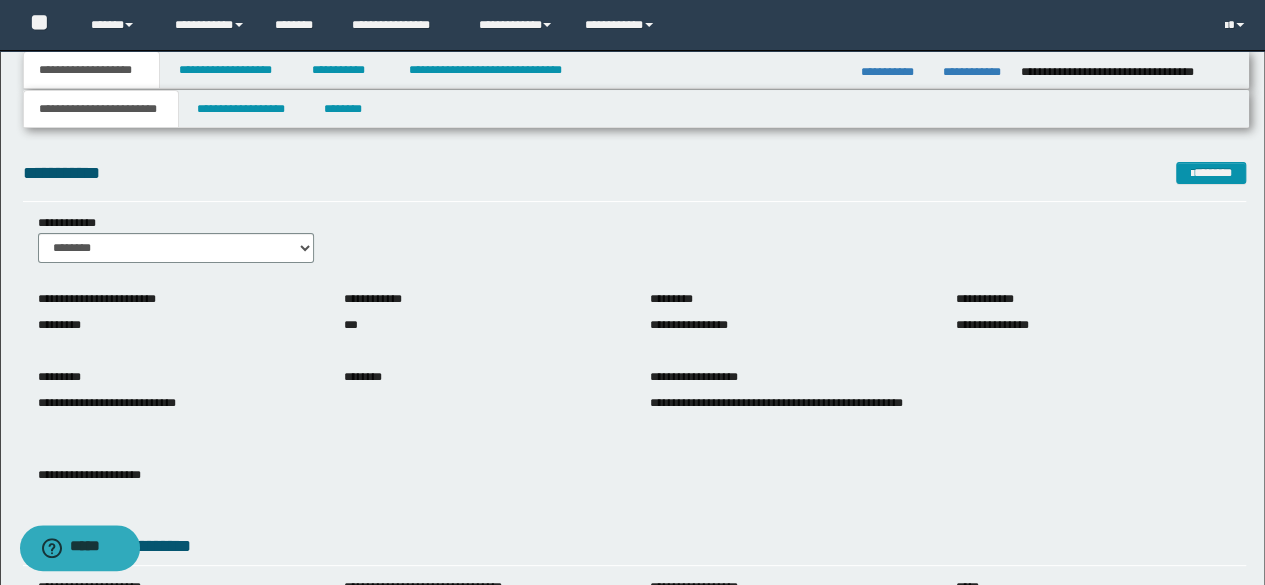scroll, scrollTop: 316, scrollLeft: 0, axis: vertical 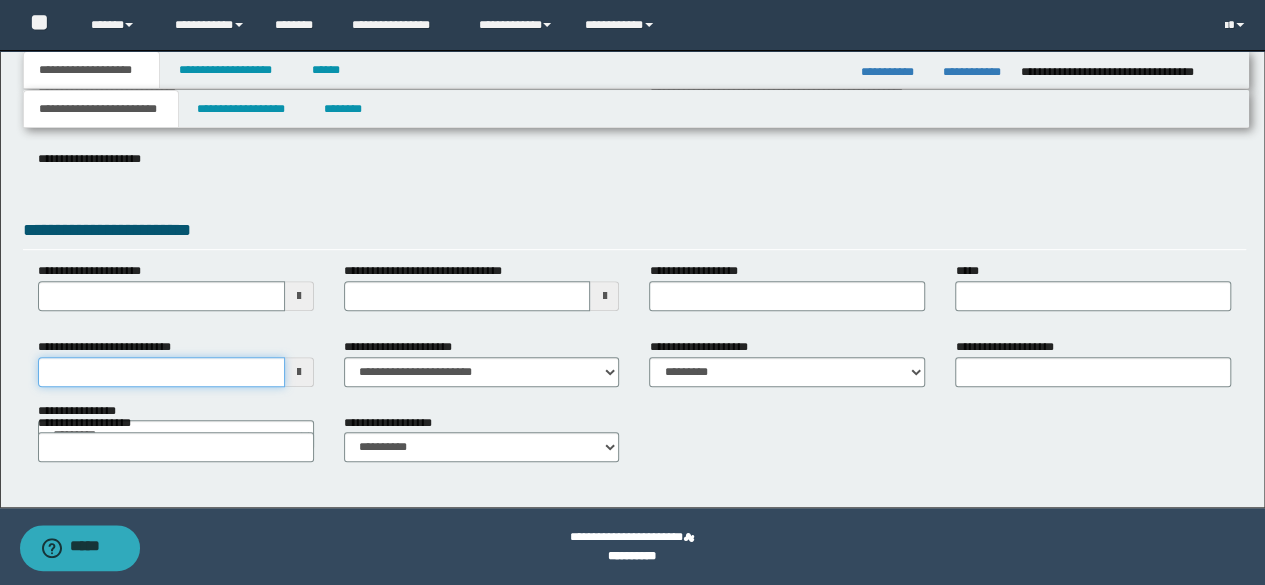 click on "**********" at bounding box center [161, 372] 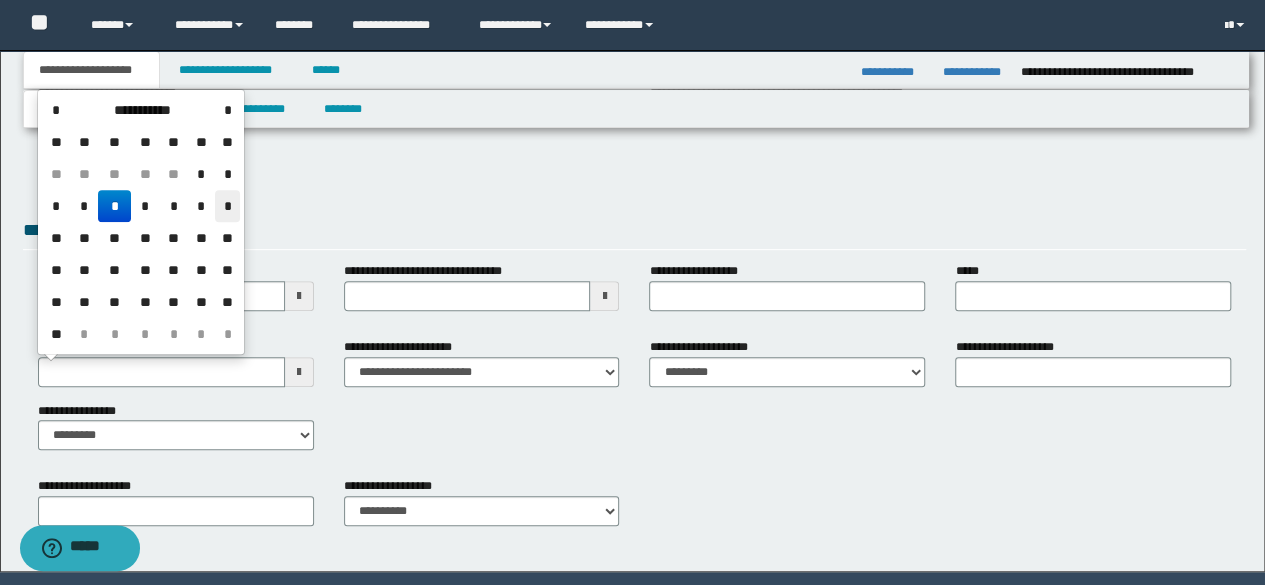 click on "*" at bounding box center [227, 206] 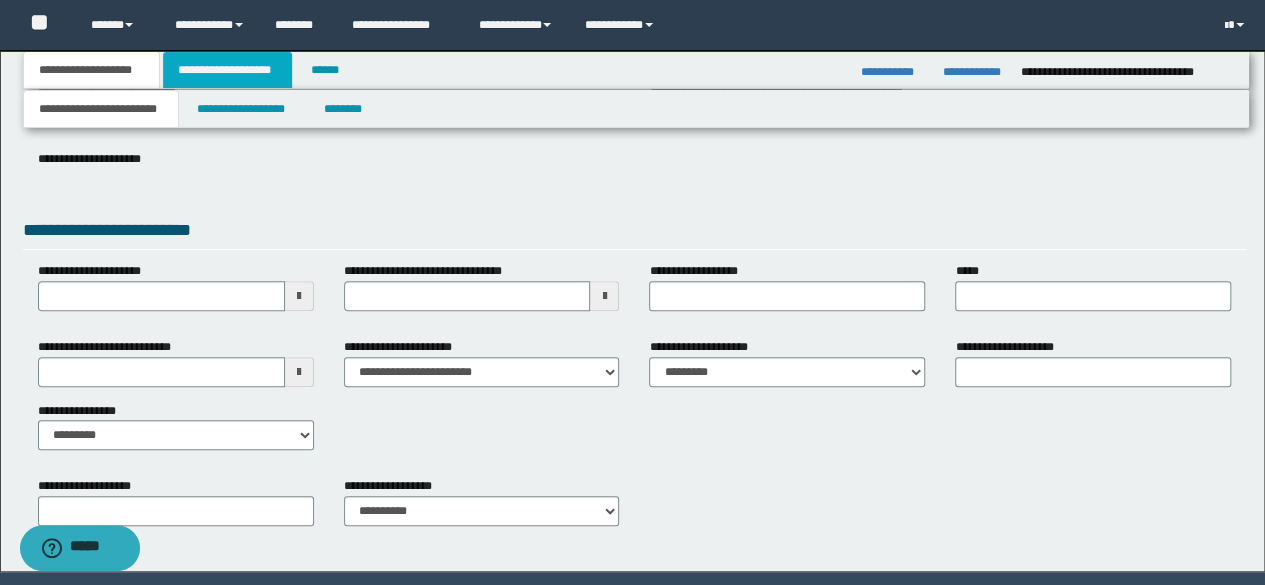 click on "**********" at bounding box center [227, 70] 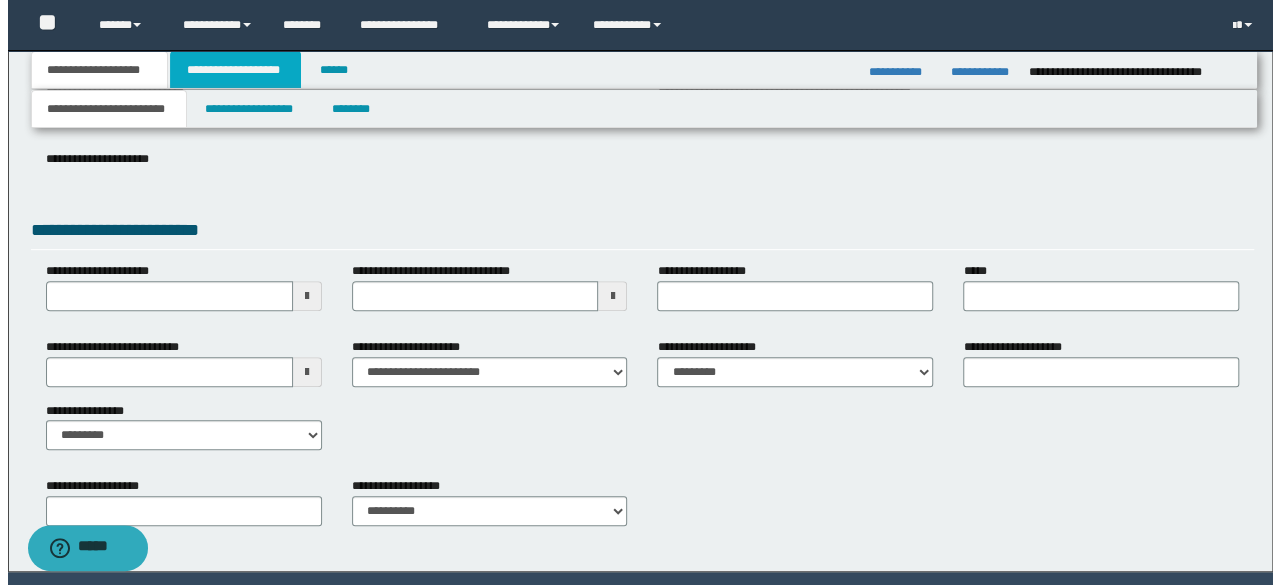 scroll, scrollTop: 0, scrollLeft: 0, axis: both 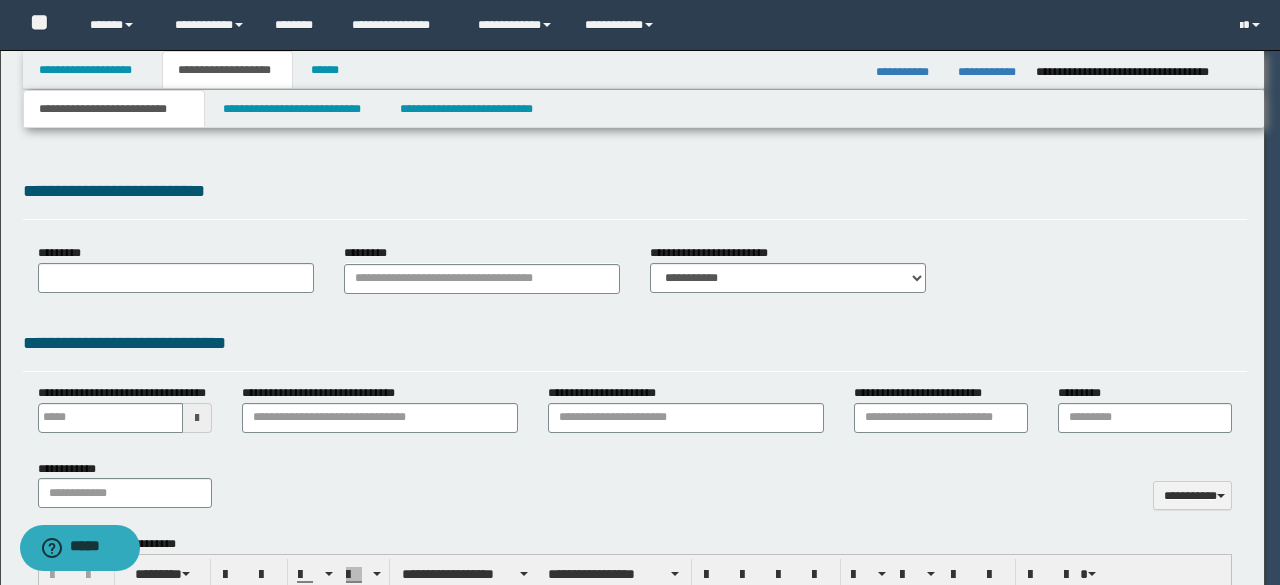 type 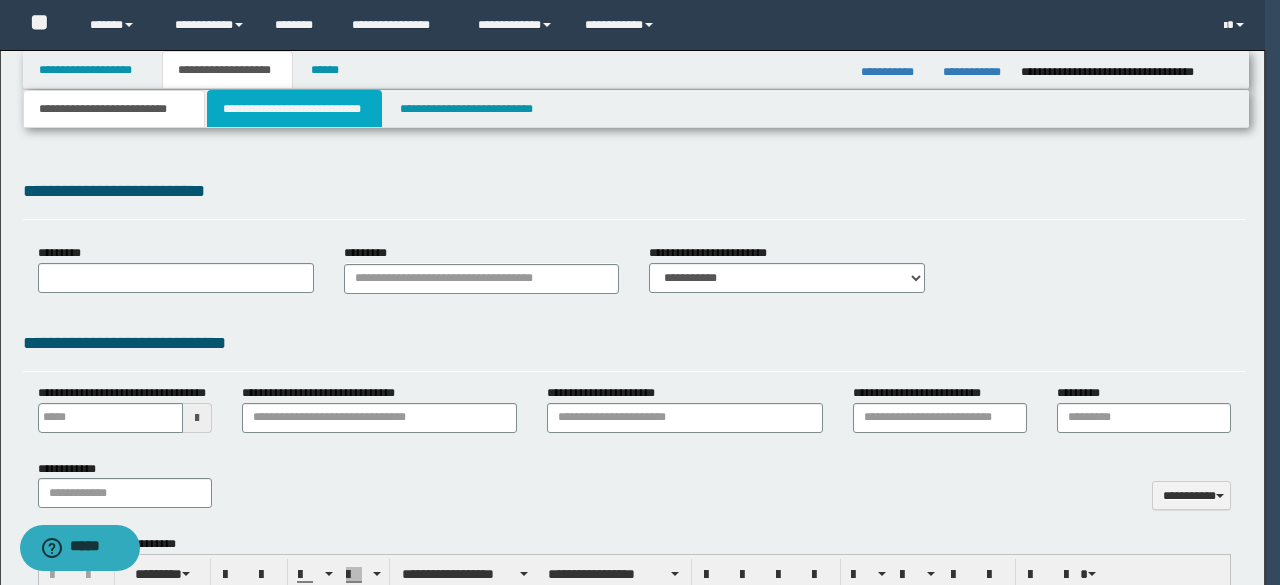 click on "**********" at bounding box center (294, 109) 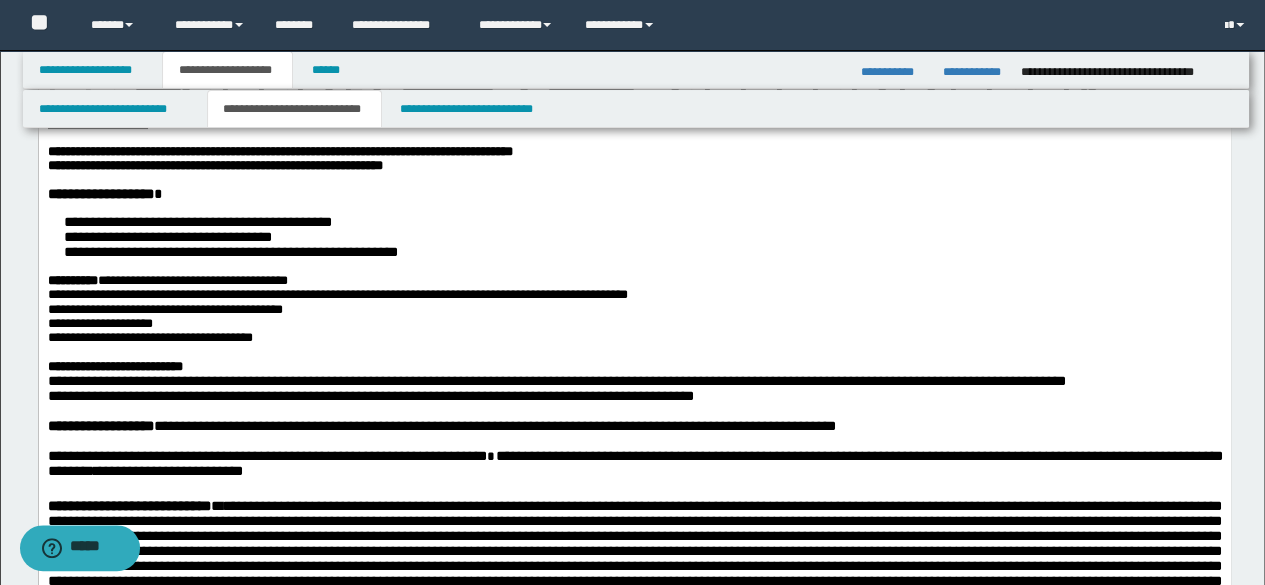 scroll, scrollTop: 200, scrollLeft: 0, axis: vertical 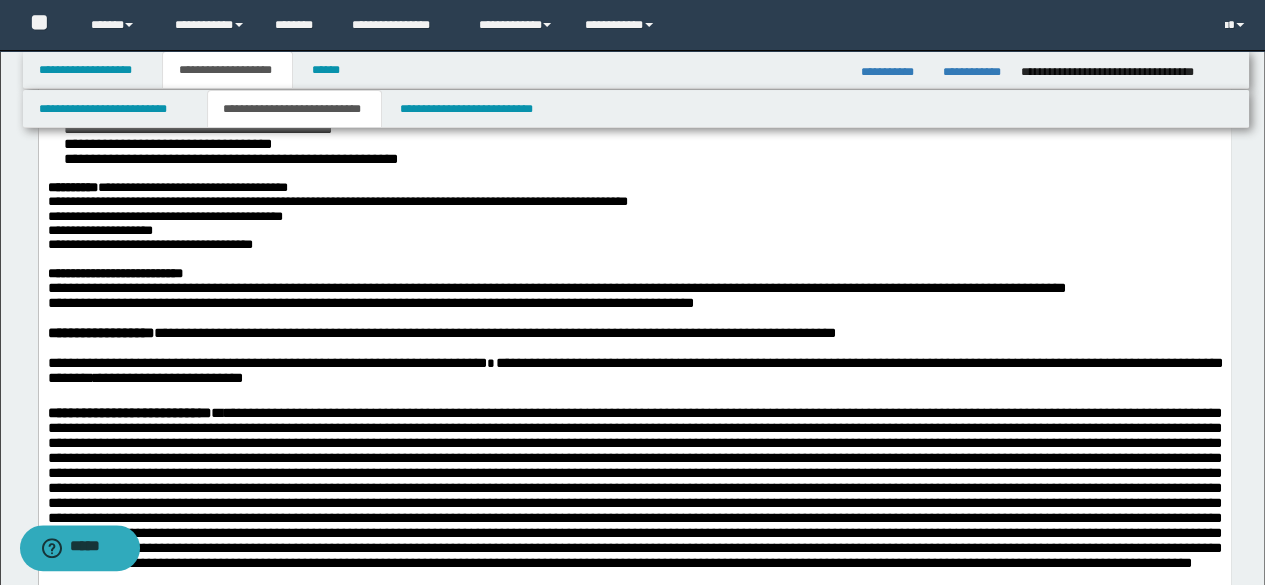 click on "**********" at bounding box center [634, 287] 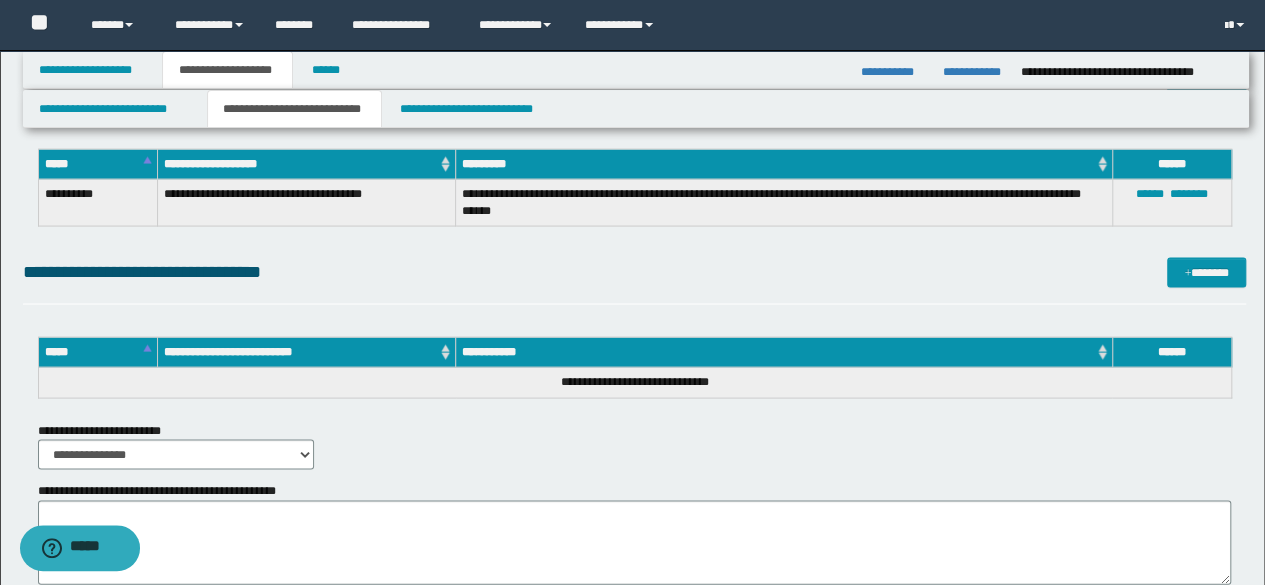 scroll, scrollTop: 1900, scrollLeft: 0, axis: vertical 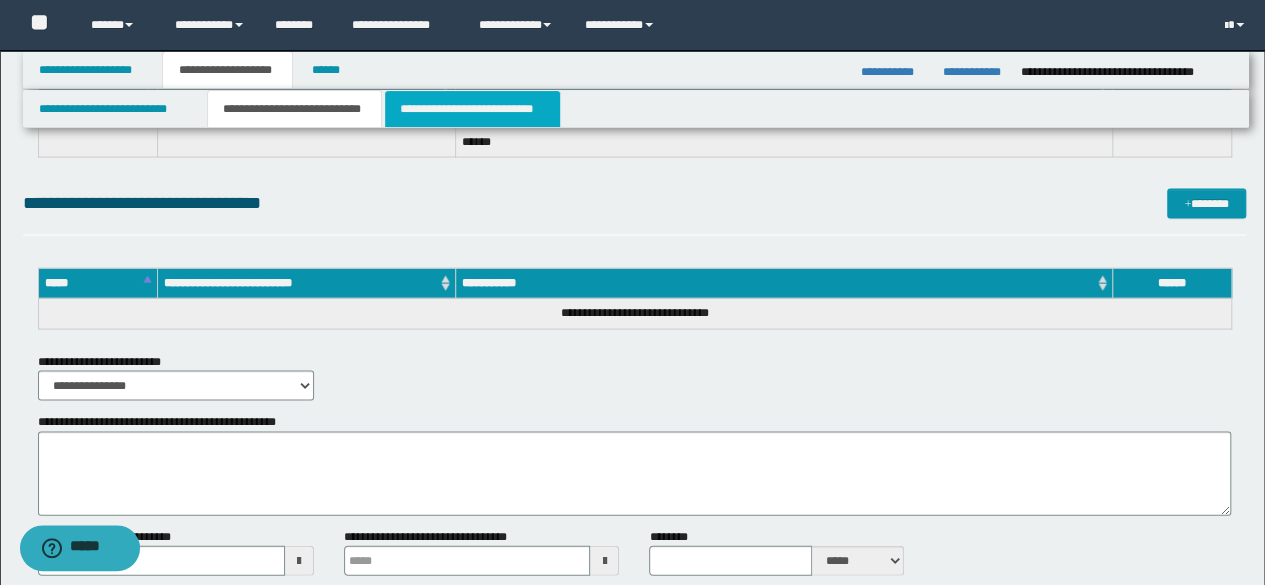 click on "**********" at bounding box center [472, 109] 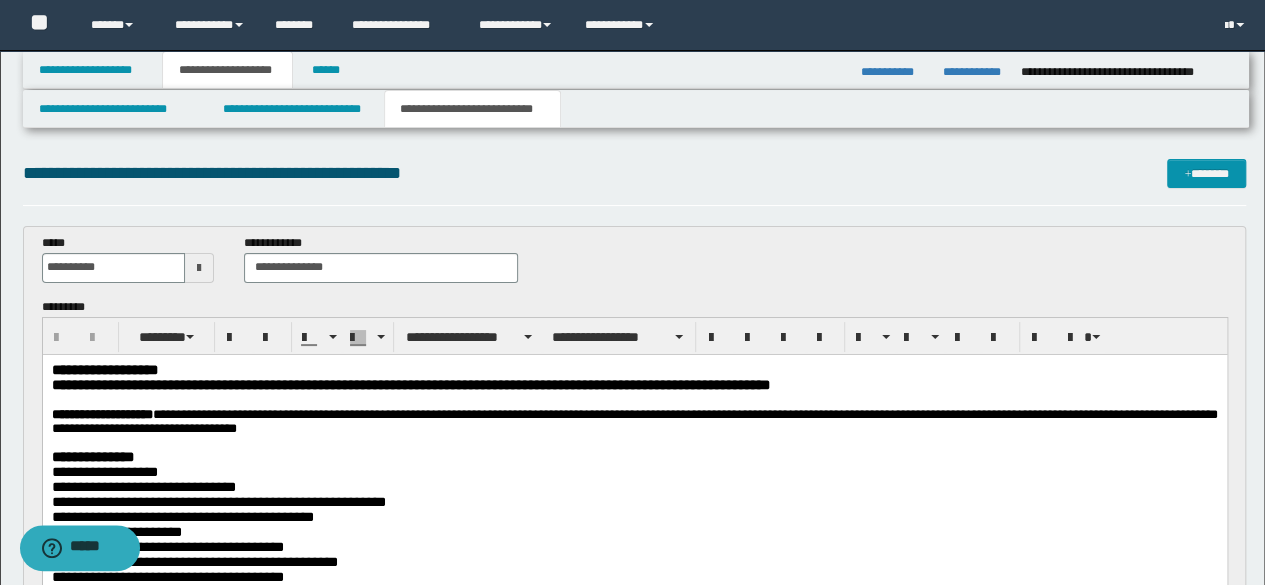 scroll, scrollTop: 0, scrollLeft: 0, axis: both 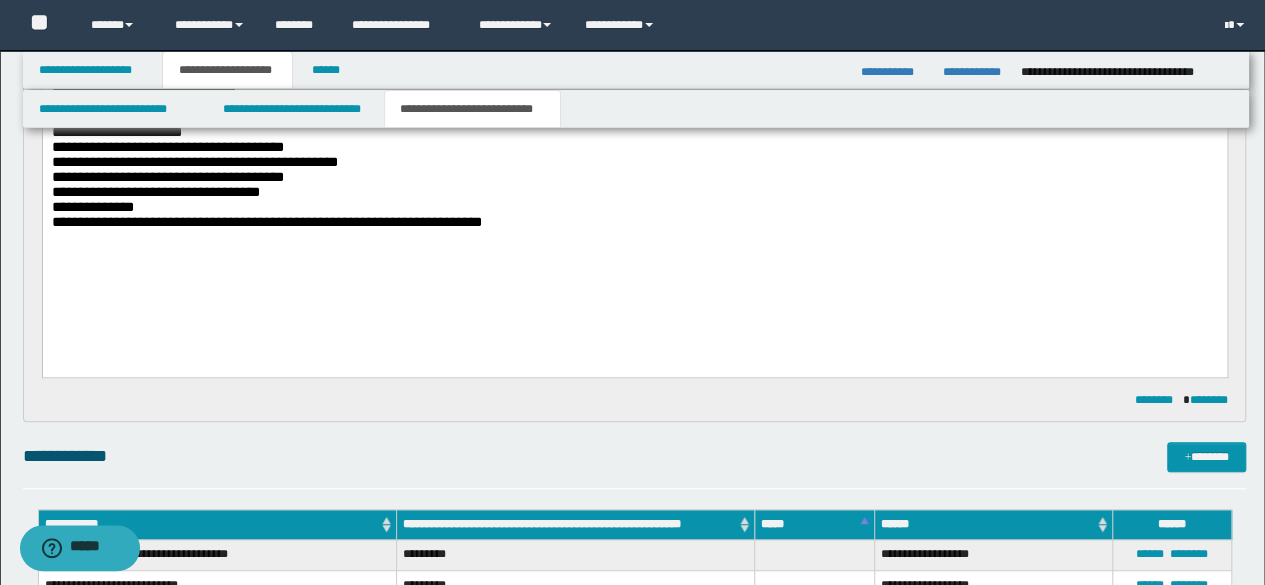 click on "**********" at bounding box center [634, 121] 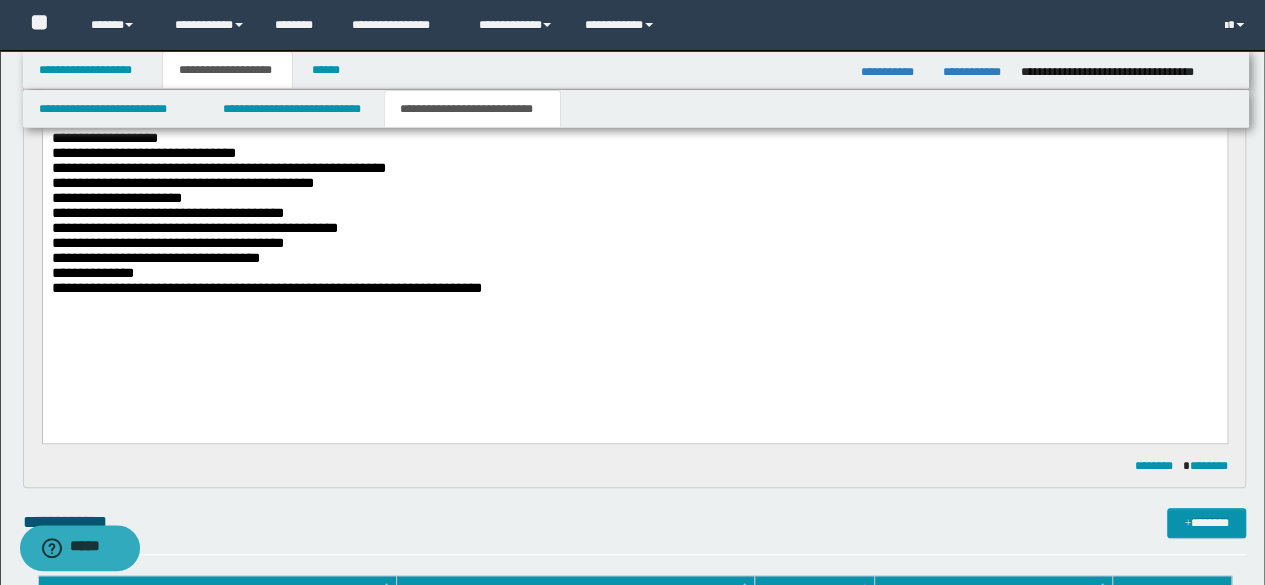 scroll, scrollTop: 476, scrollLeft: 0, axis: vertical 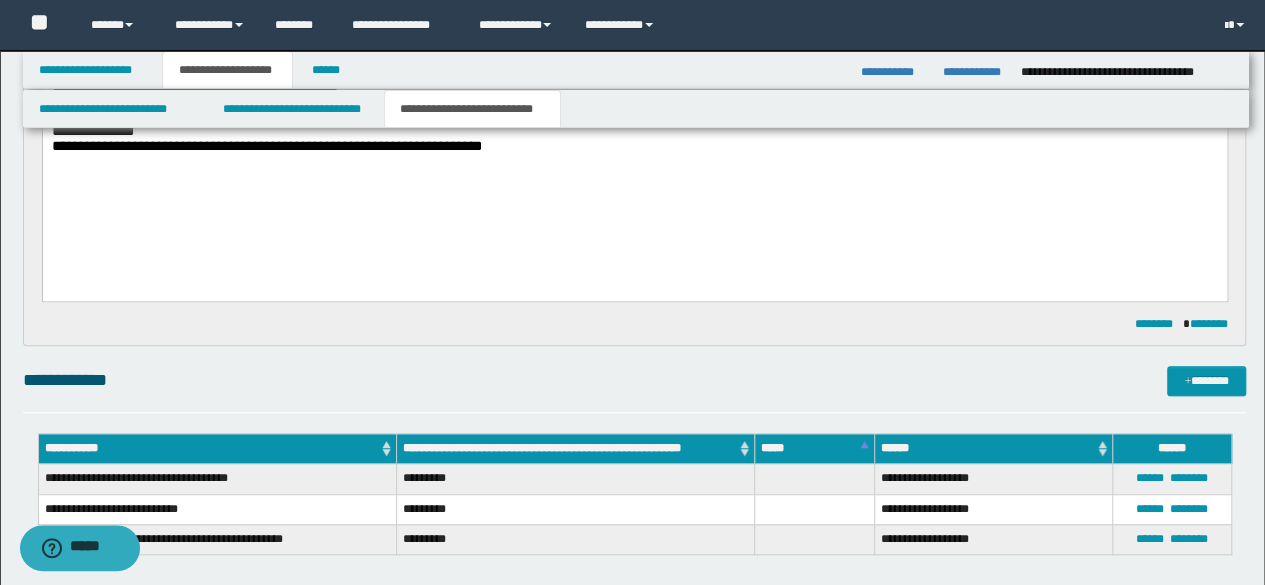 click on "**********" at bounding box center [635, 68] 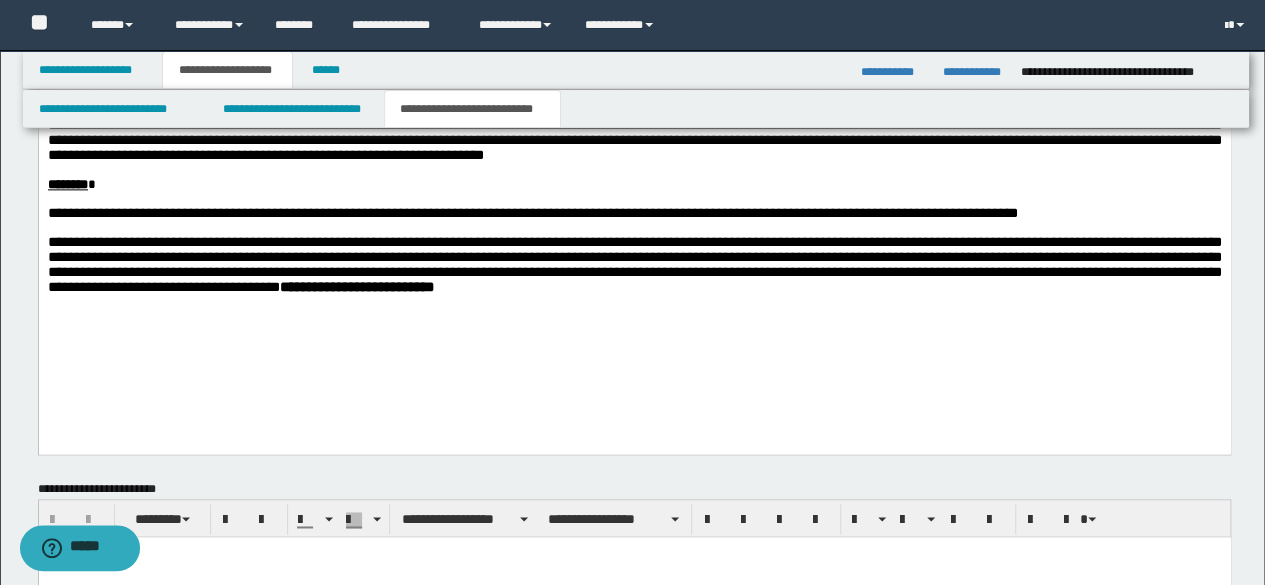 scroll, scrollTop: 1276, scrollLeft: 0, axis: vertical 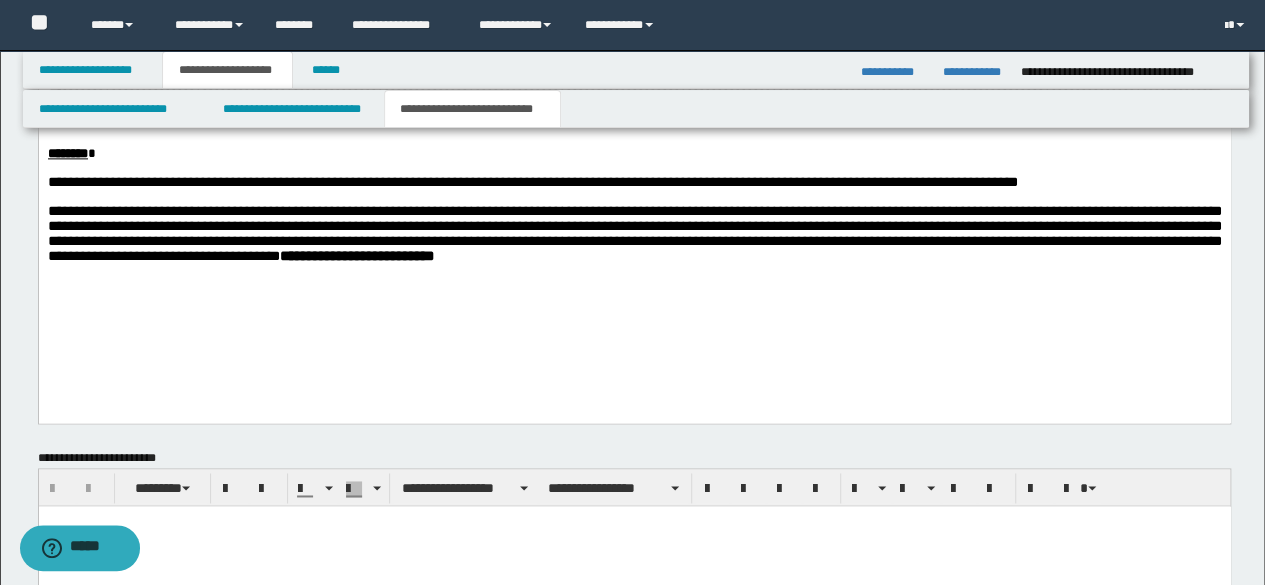 drag, startPoint x: 978, startPoint y: 330, endPoint x: 1001, endPoint y: 362, distance: 39.40812 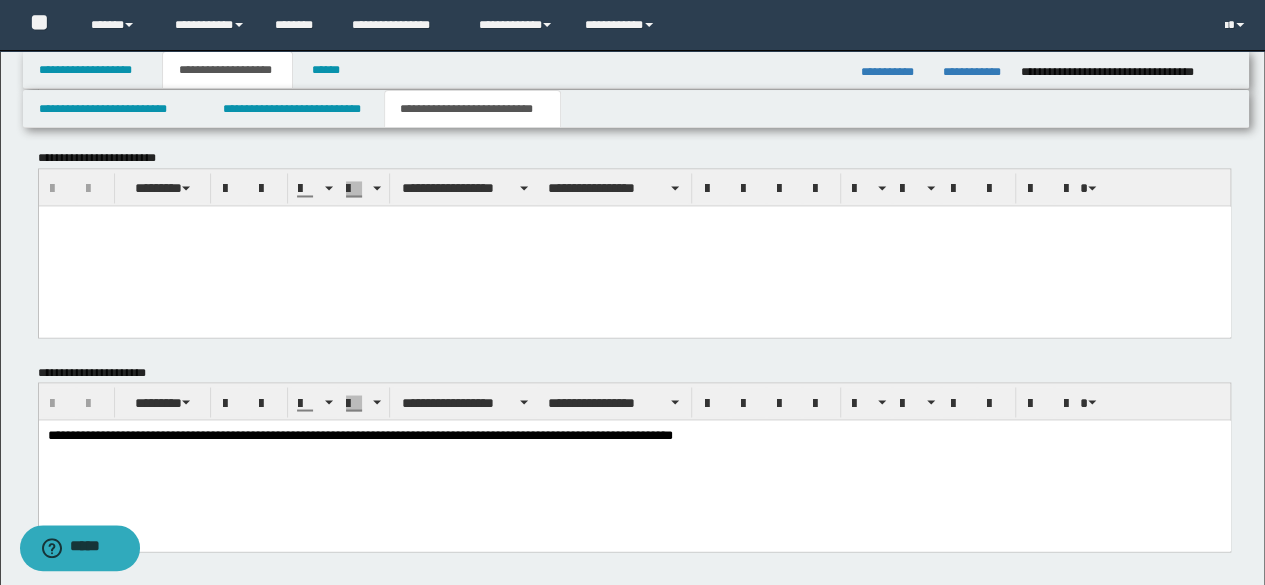 scroll, scrollTop: 1662, scrollLeft: 0, axis: vertical 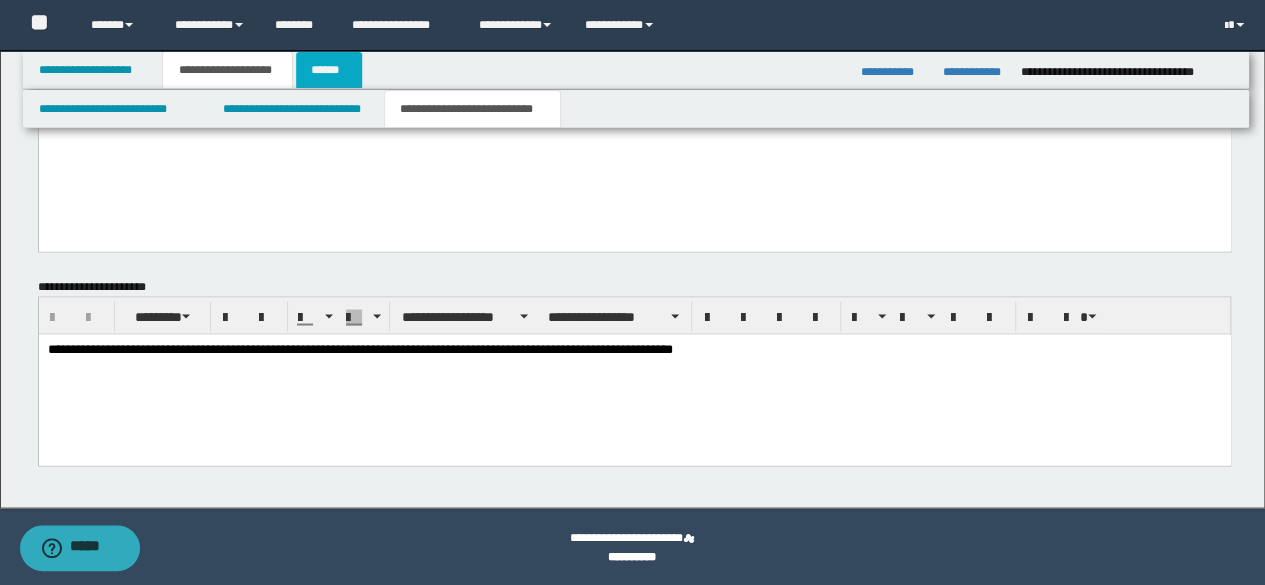click on "******" at bounding box center (329, 70) 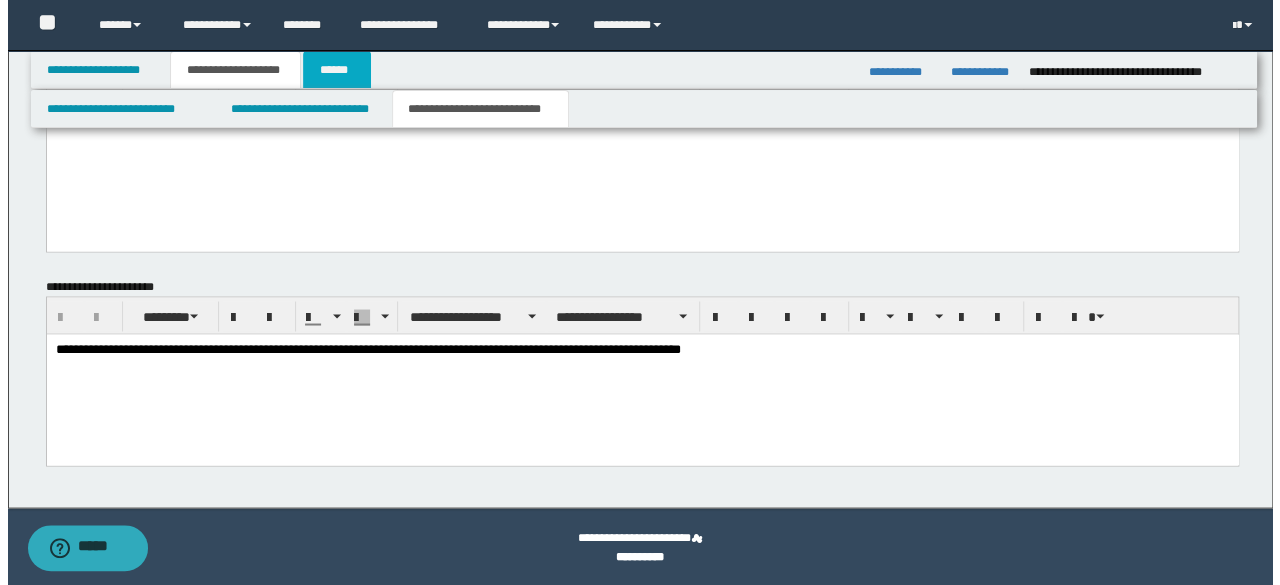 scroll, scrollTop: 0, scrollLeft: 0, axis: both 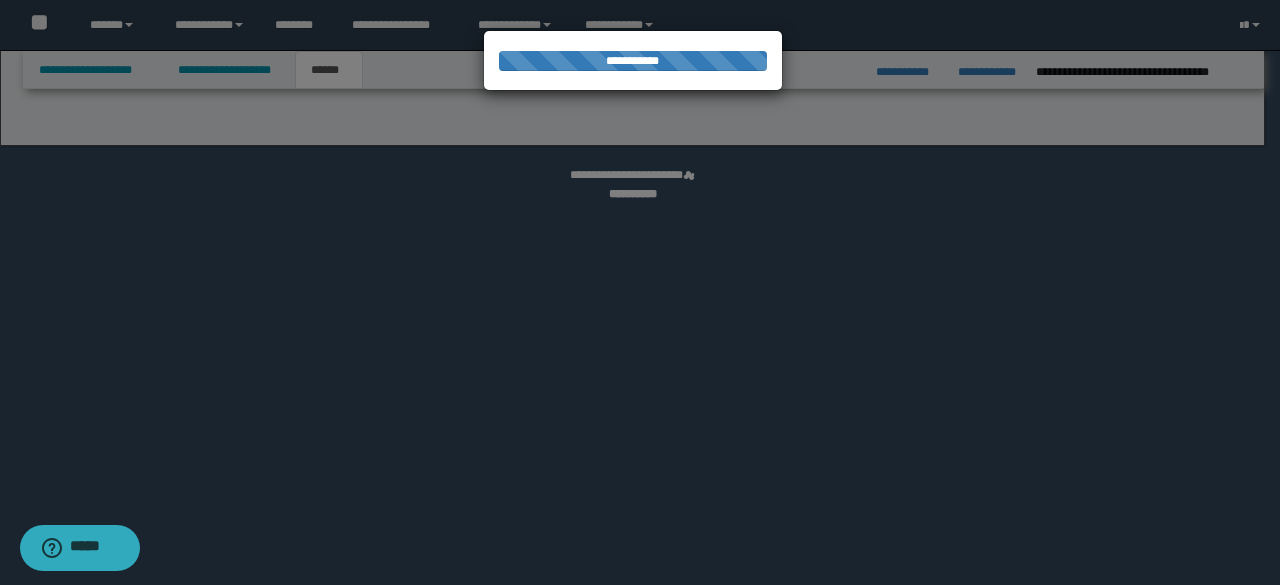select on "*" 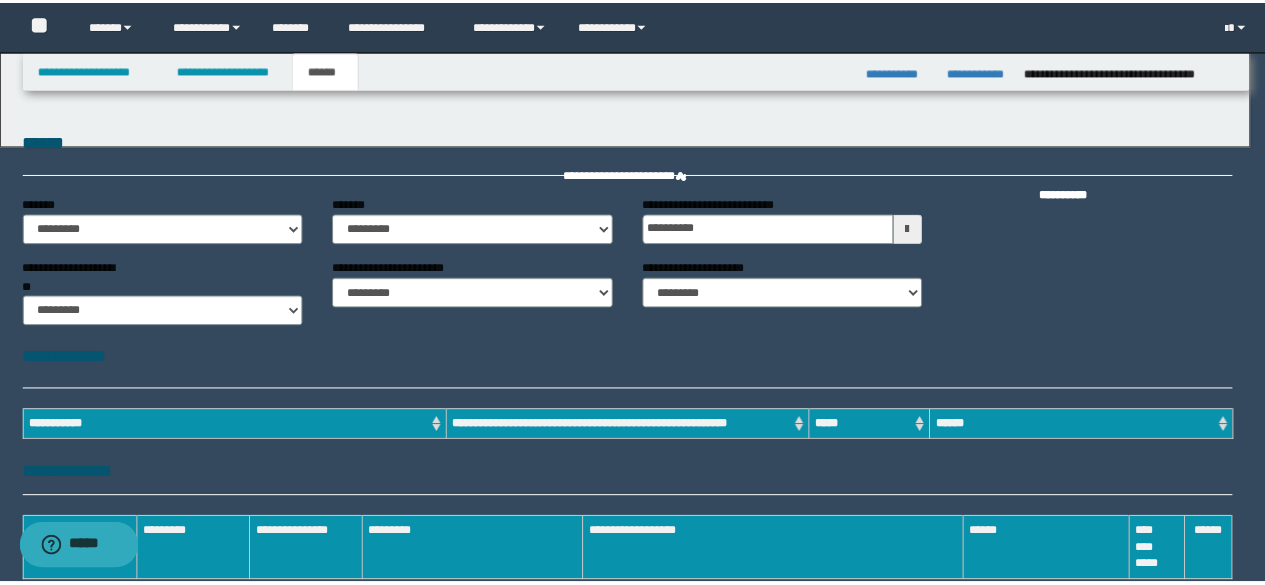scroll, scrollTop: 0, scrollLeft: 0, axis: both 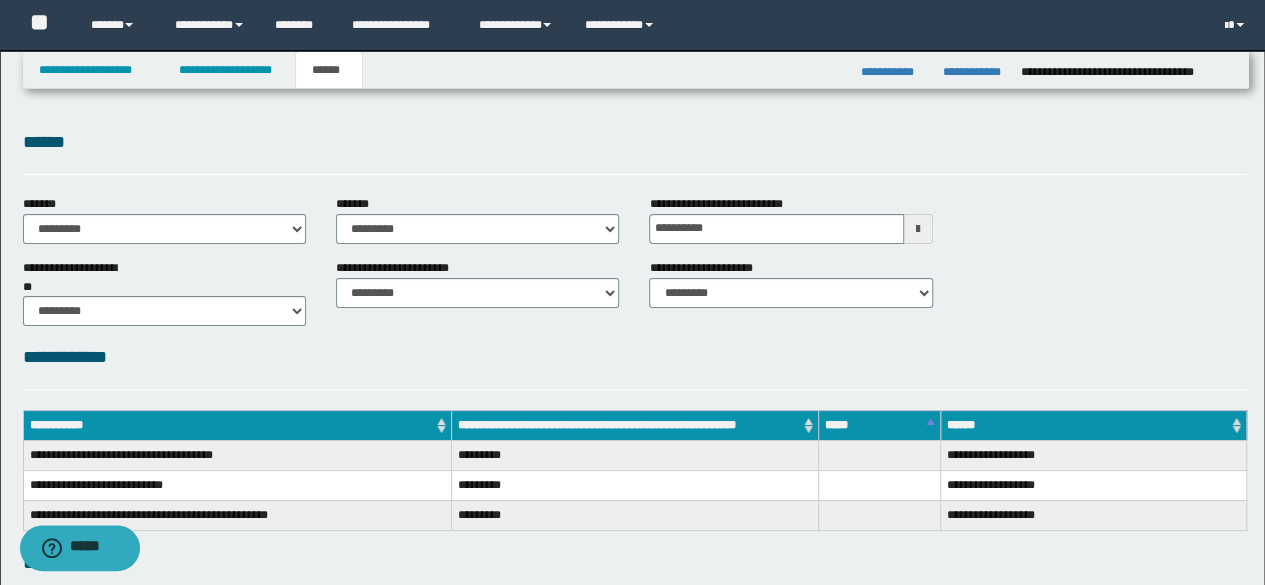 click on "**********" at bounding box center [635, 291] 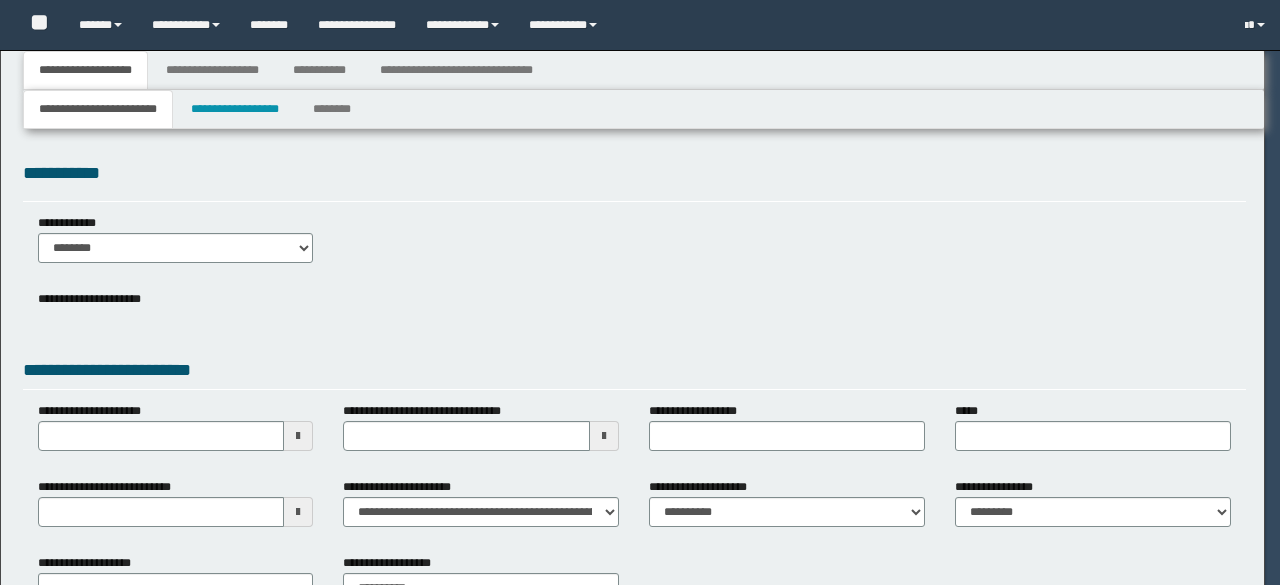 select on "*" 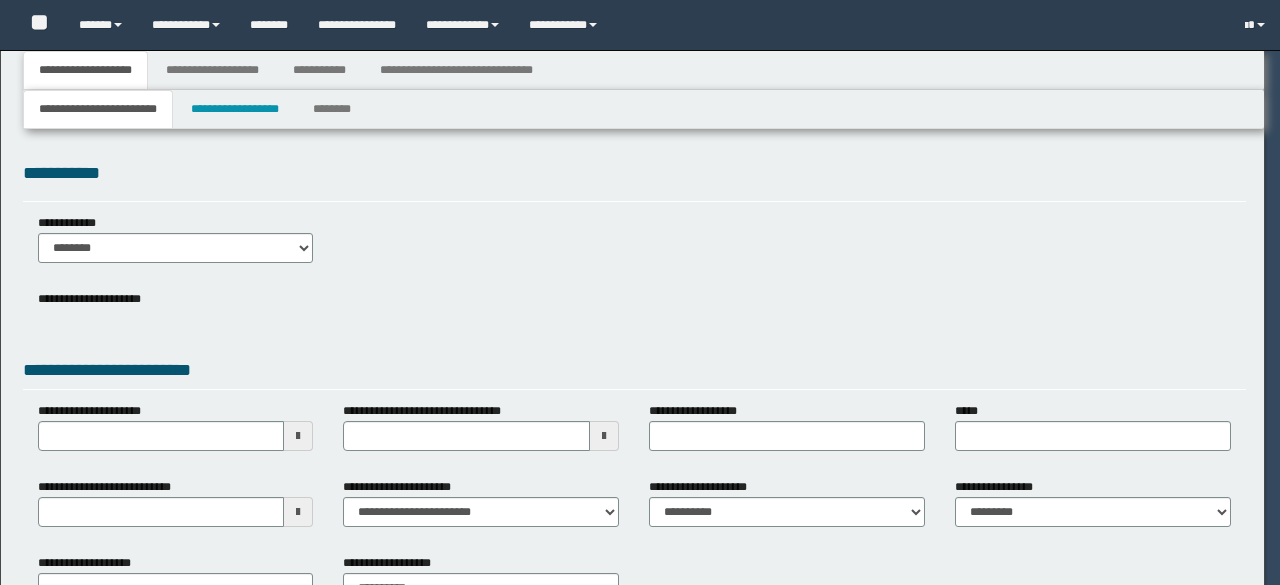 select on "*" 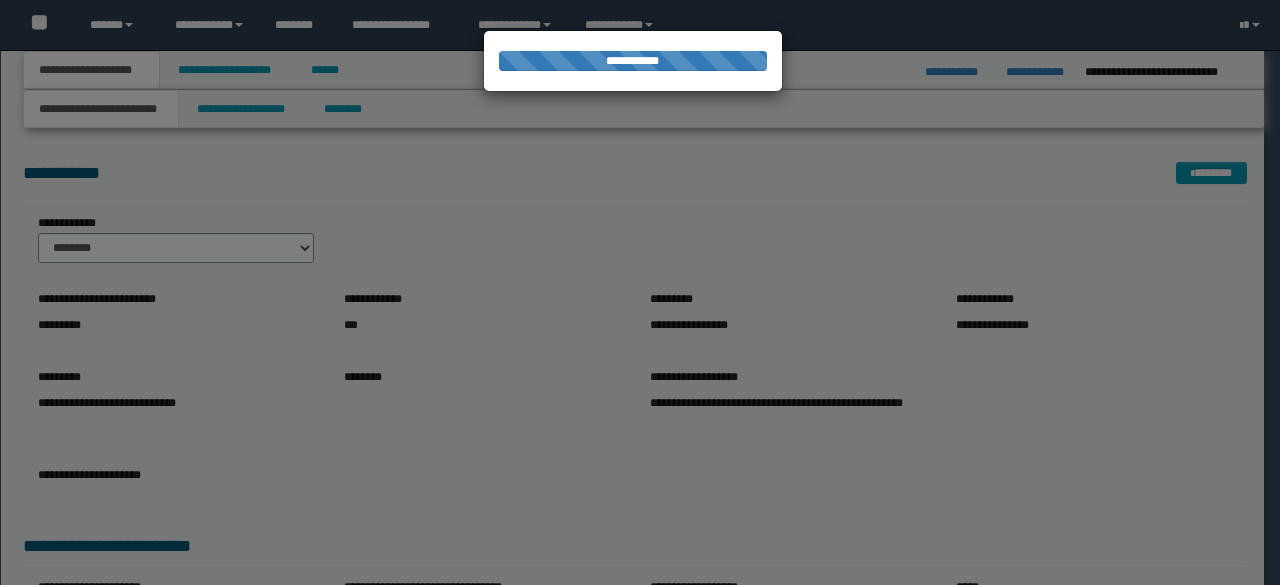 scroll, scrollTop: 0, scrollLeft: 0, axis: both 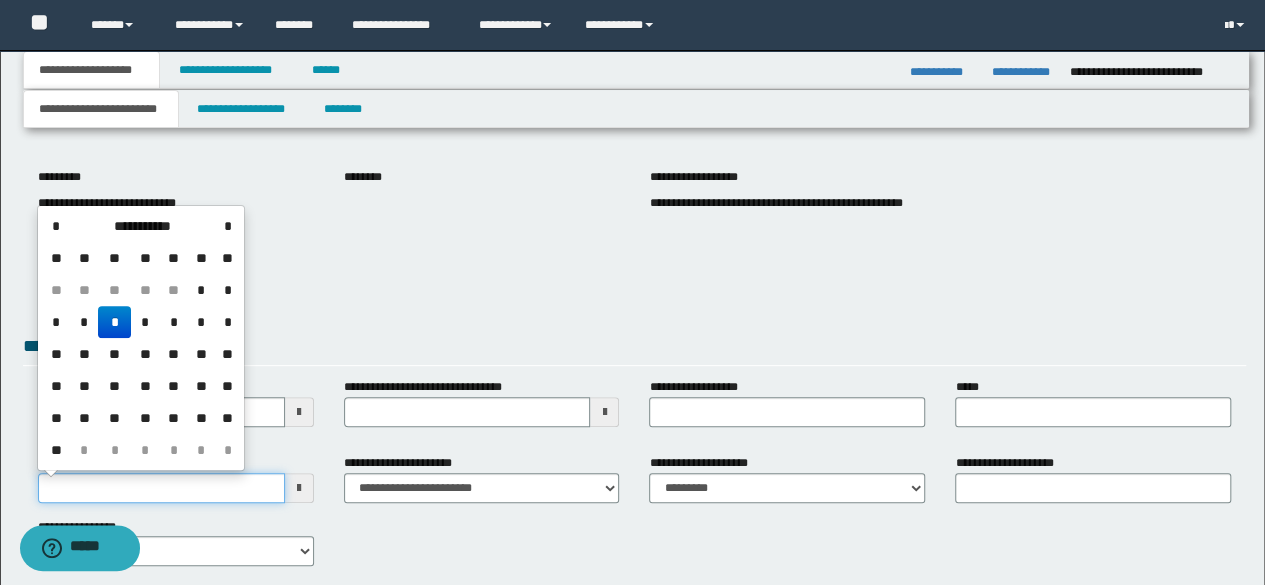click on "**********" at bounding box center [161, 488] 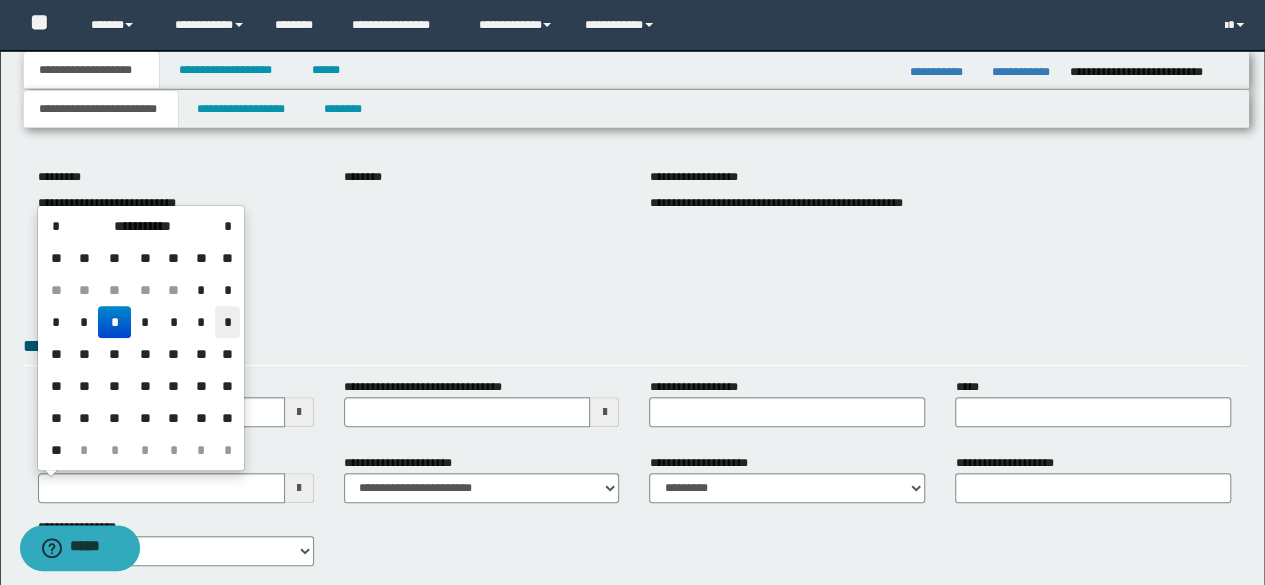 click on "*" at bounding box center (227, 322) 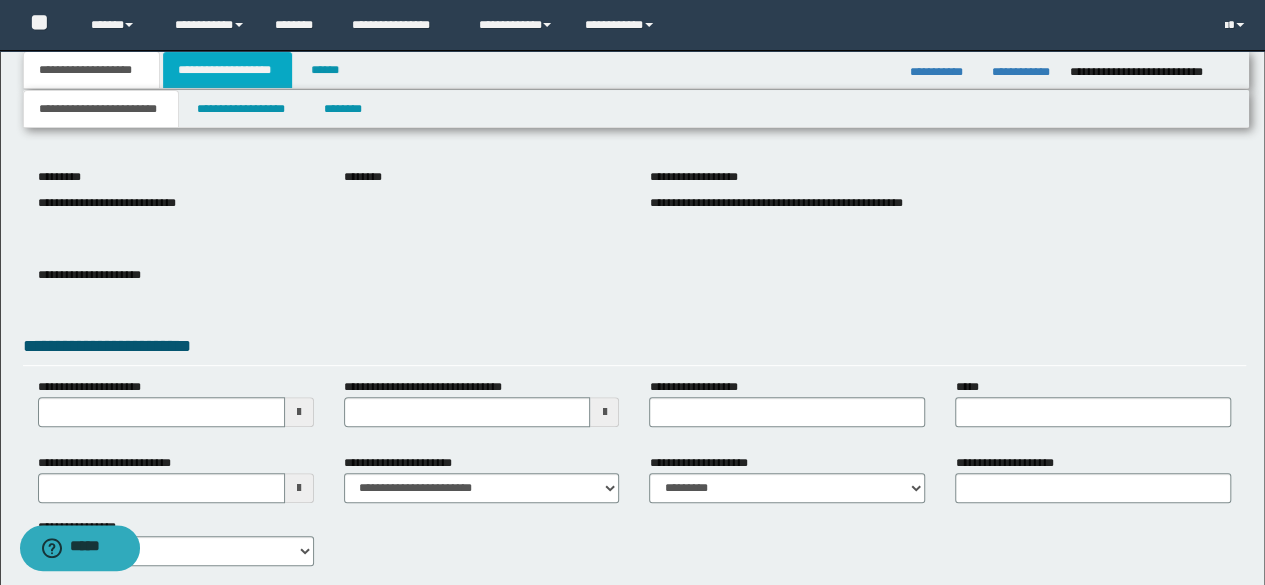 click on "**********" at bounding box center (227, 70) 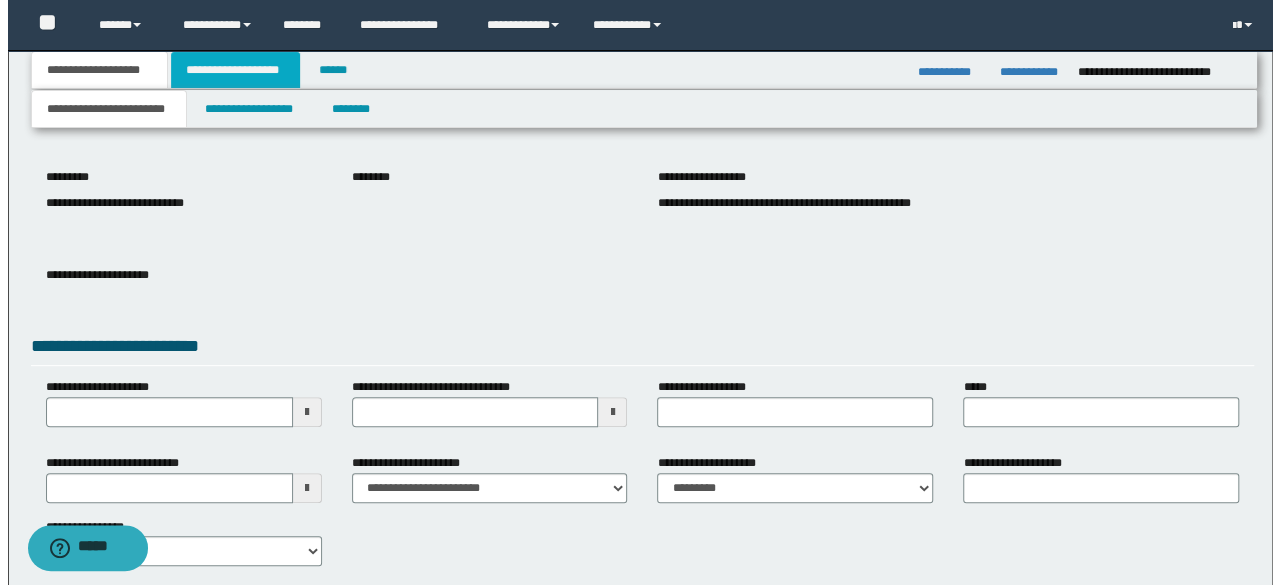 scroll, scrollTop: 0, scrollLeft: 0, axis: both 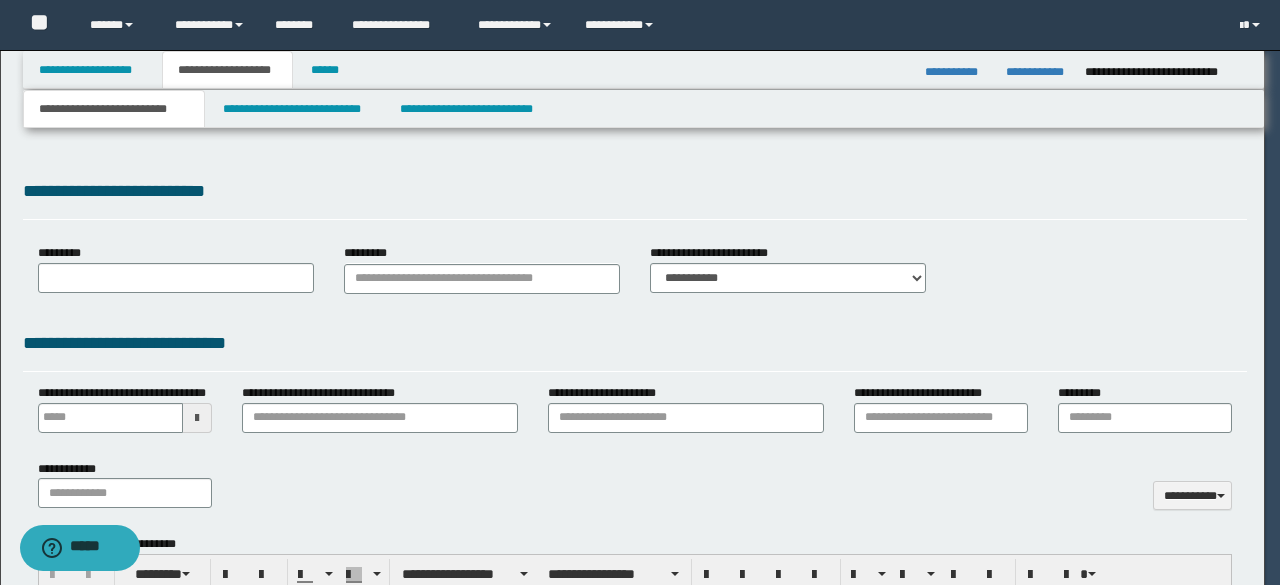select on "*" 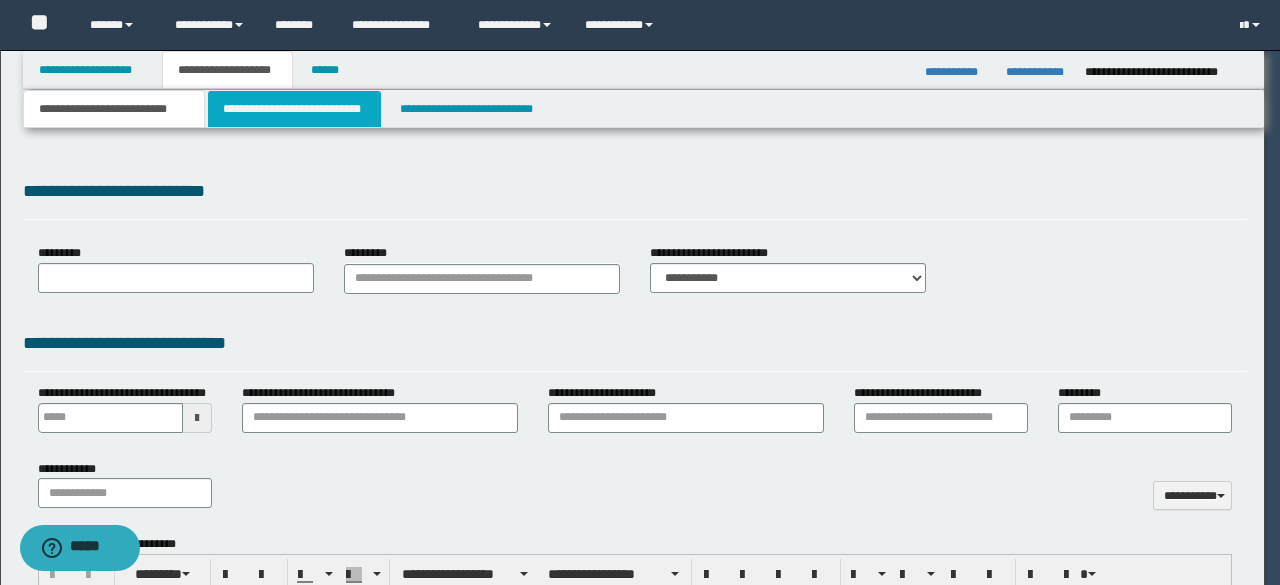 scroll, scrollTop: 0, scrollLeft: 0, axis: both 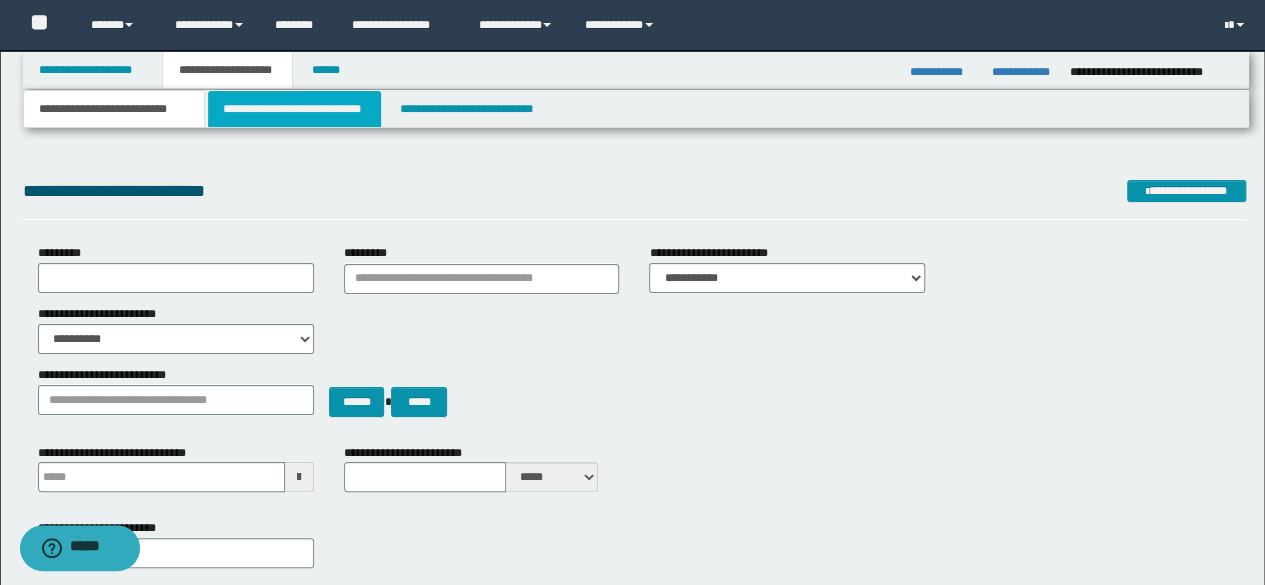 click on "**********" at bounding box center [294, 109] 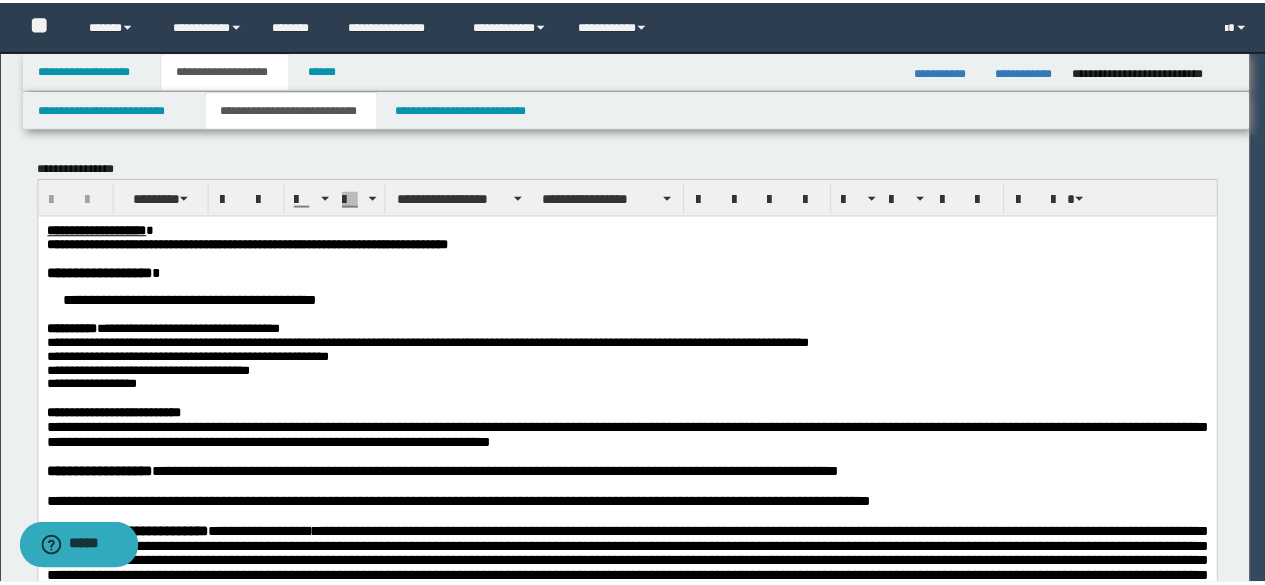 scroll, scrollTop: 0, scrollLeft: 0, axis: both 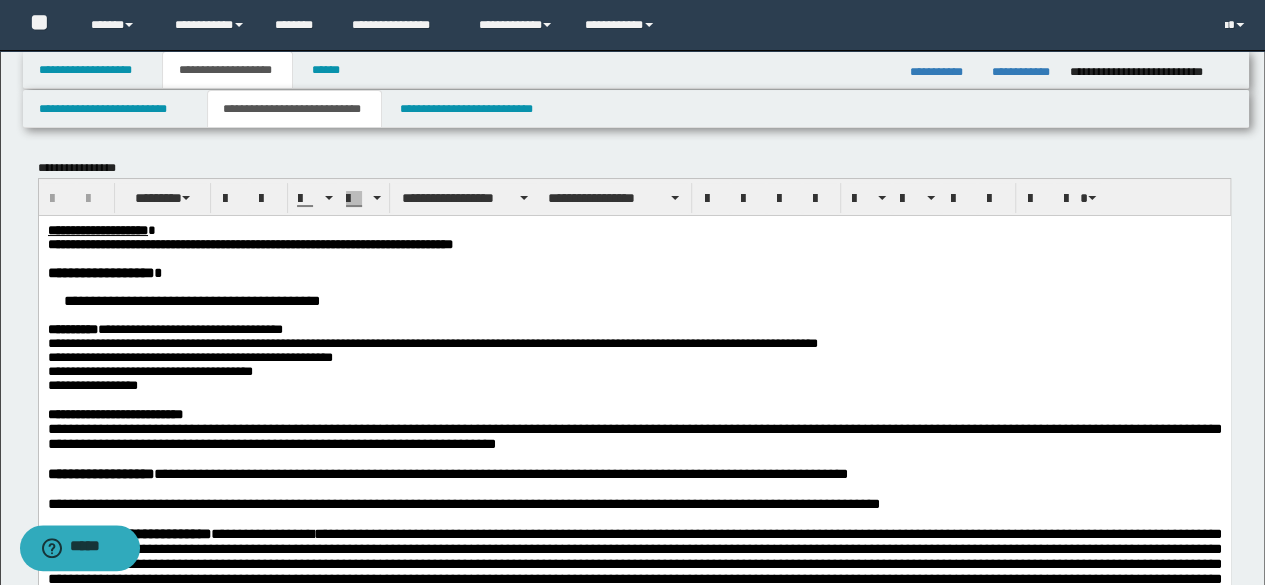 click on "**********" at bounding box center [634, 230] 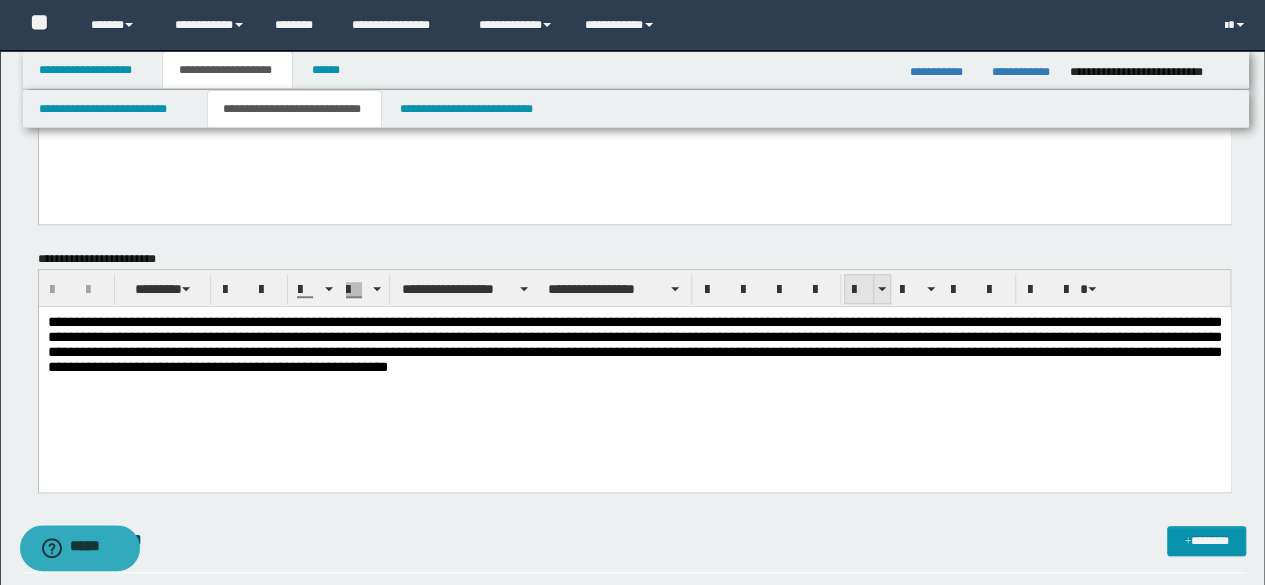 scroll, scrollTop: 400, scrollLeft: 0, axis: vertical 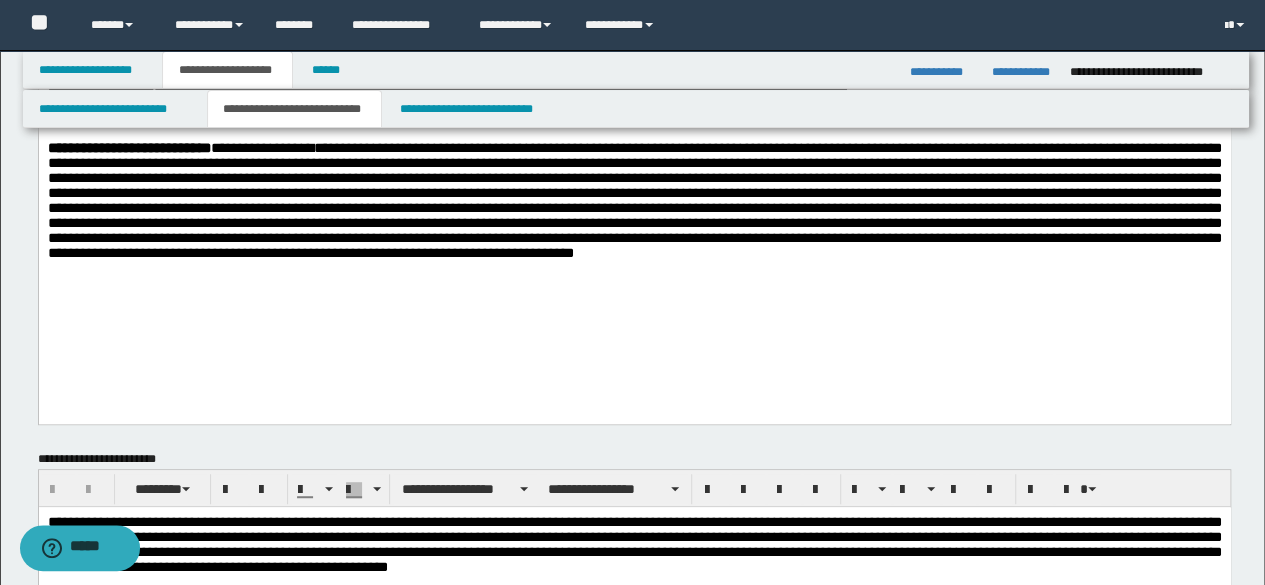 click on "**********" at bounding box center (634, 67) 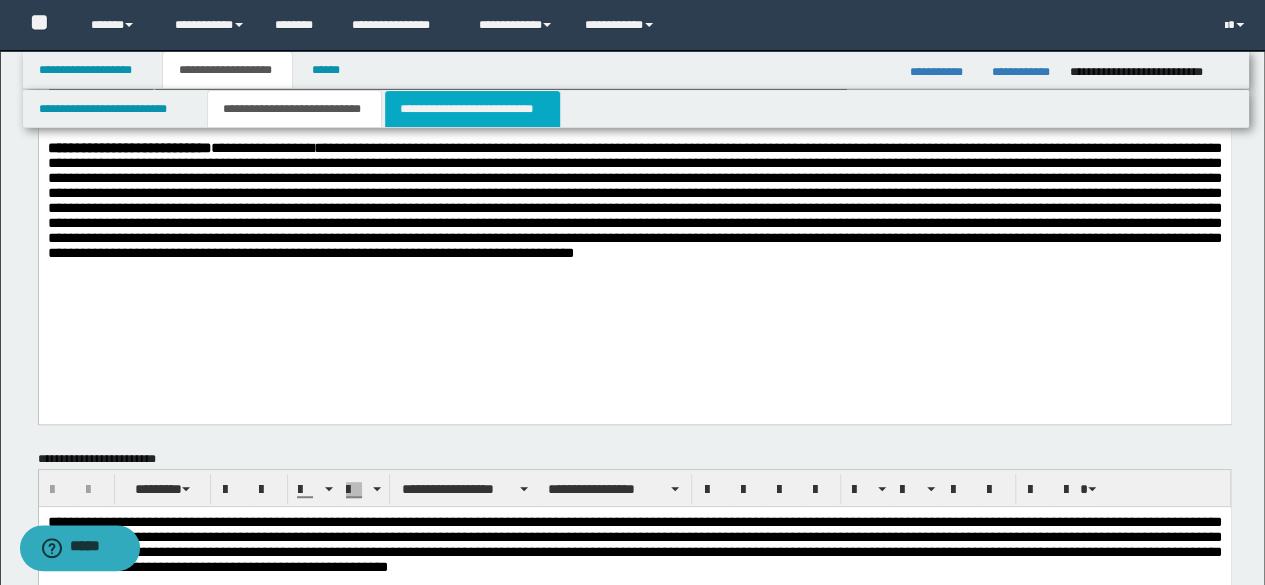 click on "**********" at bounding box center [472, 109] 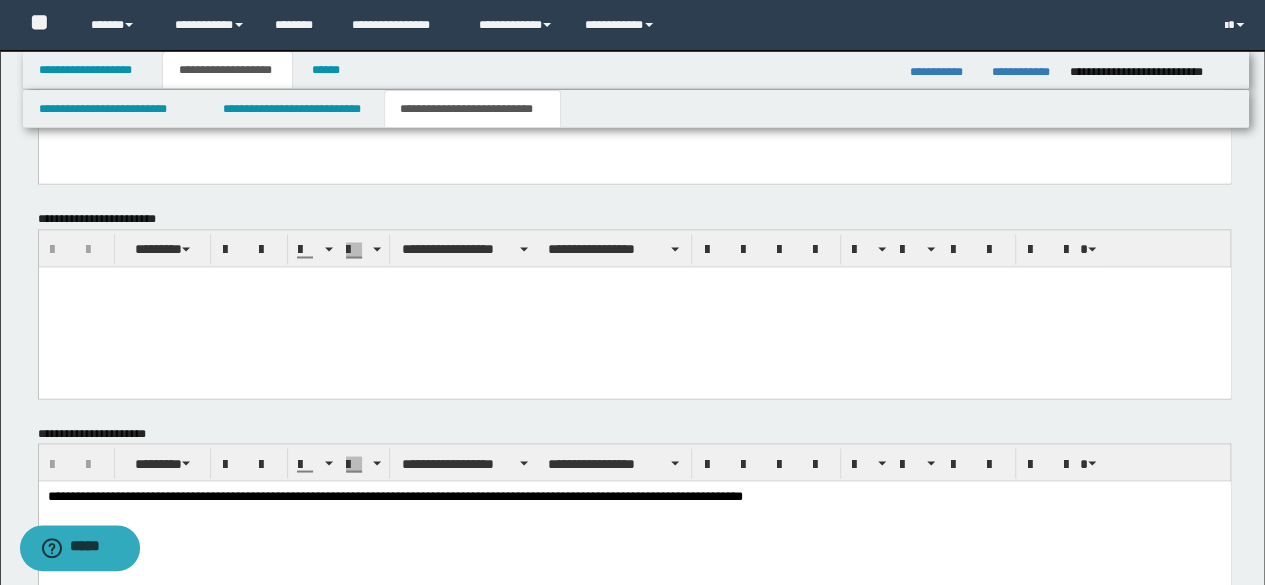 scroll, scrollTop: 1748, scrollLeft: 0, axis: vertical 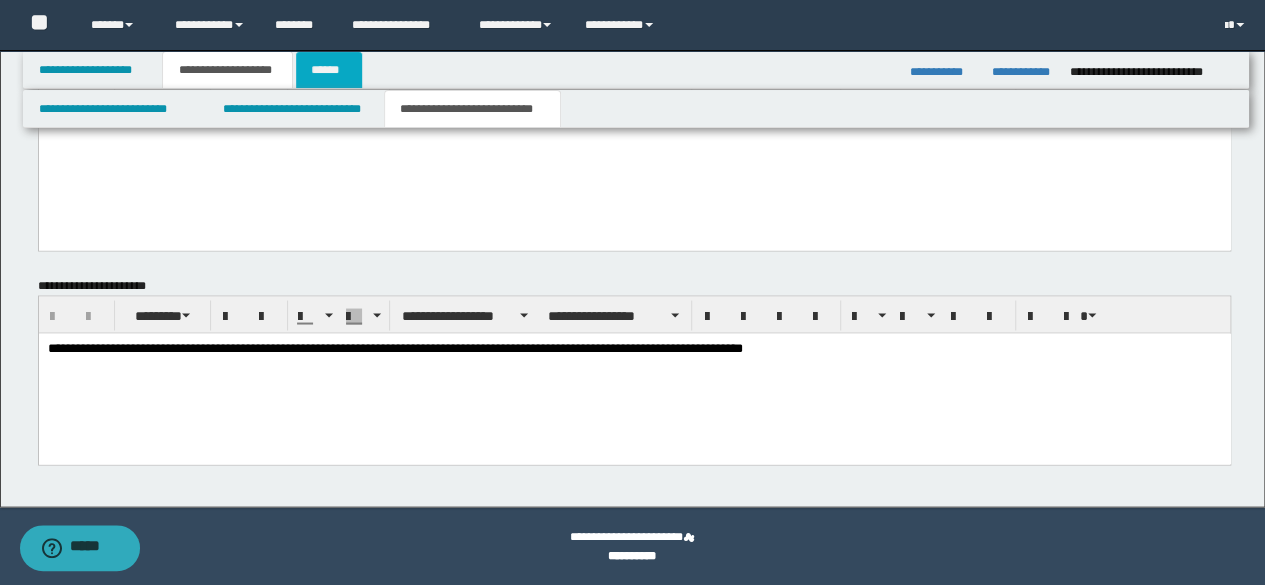 click on "******" at bounding box center [329, 70] 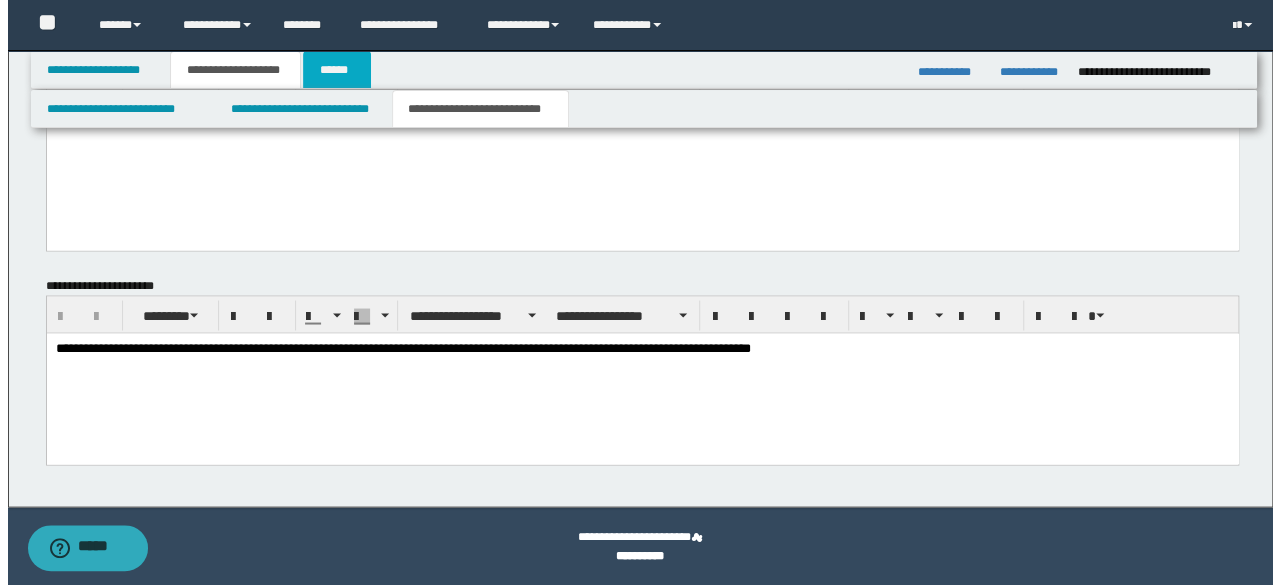 scroll, scrollTop: 0, scrollLeft: 0, axis: both 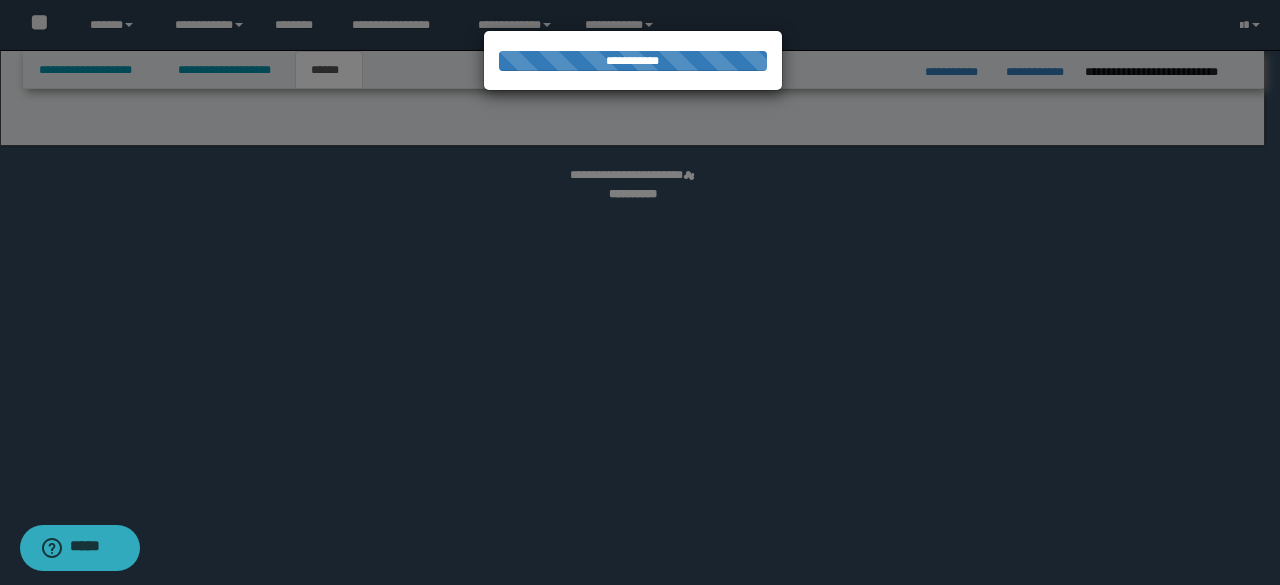 select on "*" 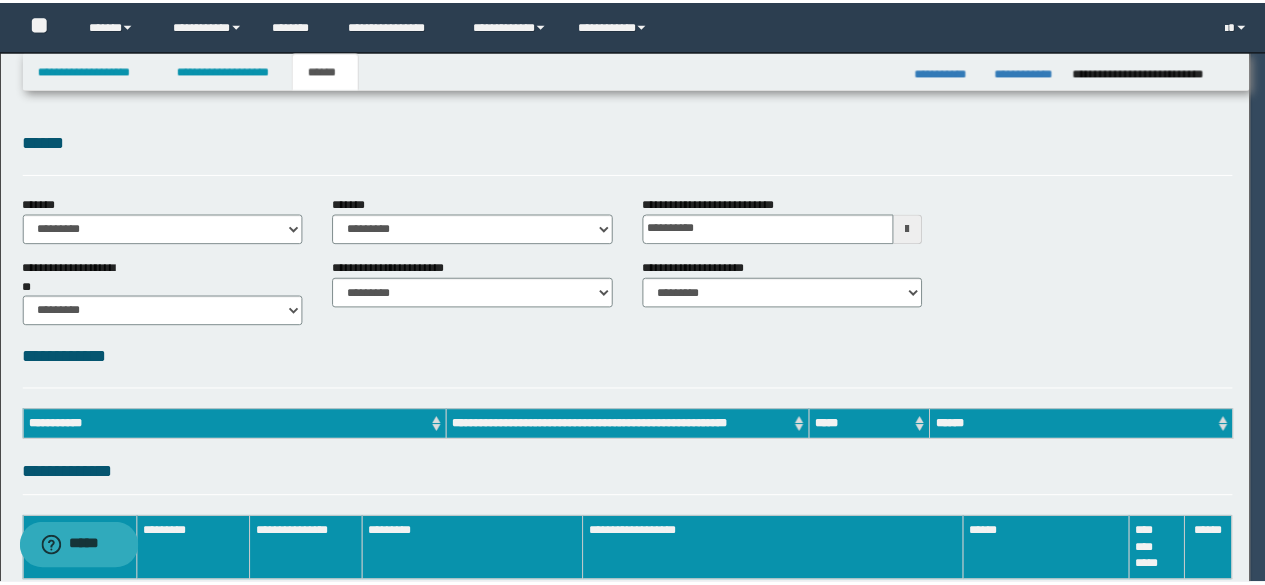 scroll, scrollTop: 0, scrollLeft: 0, axis: both 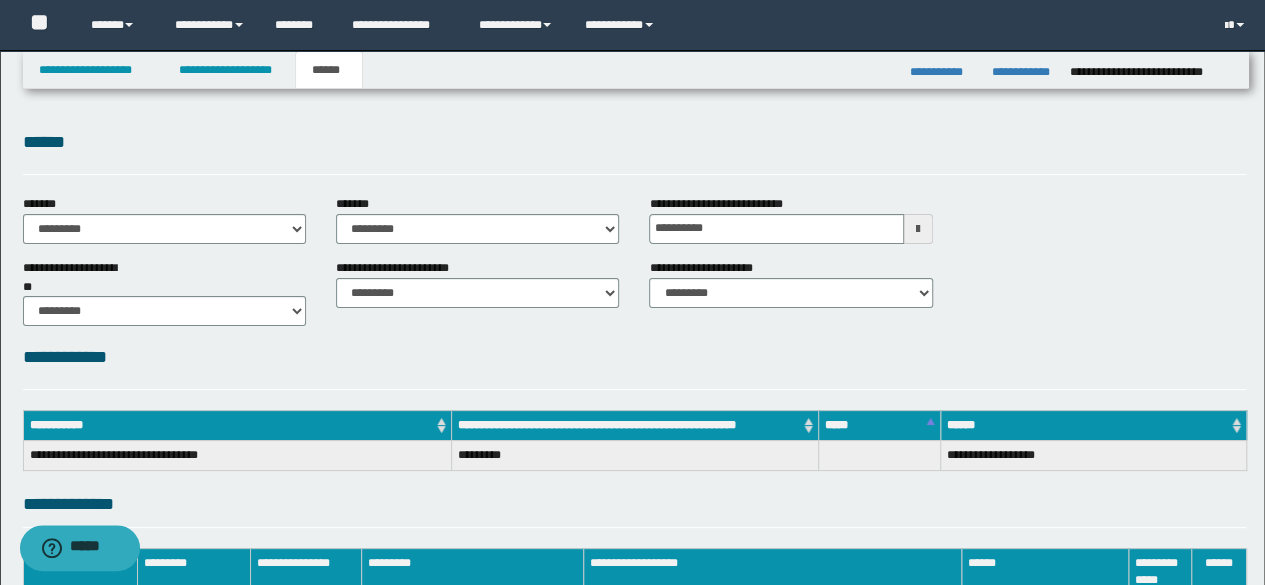 click on "**********" at bounding box center [635, 291] 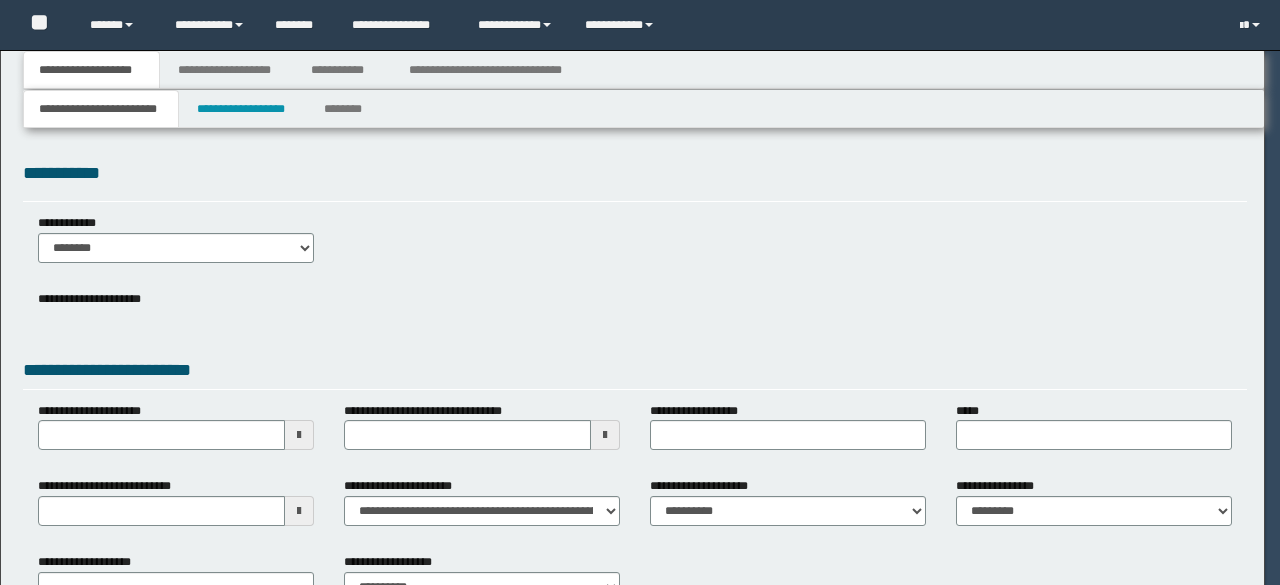 scroll, scrollTop: 0, scrollLeft: 0, axis: both 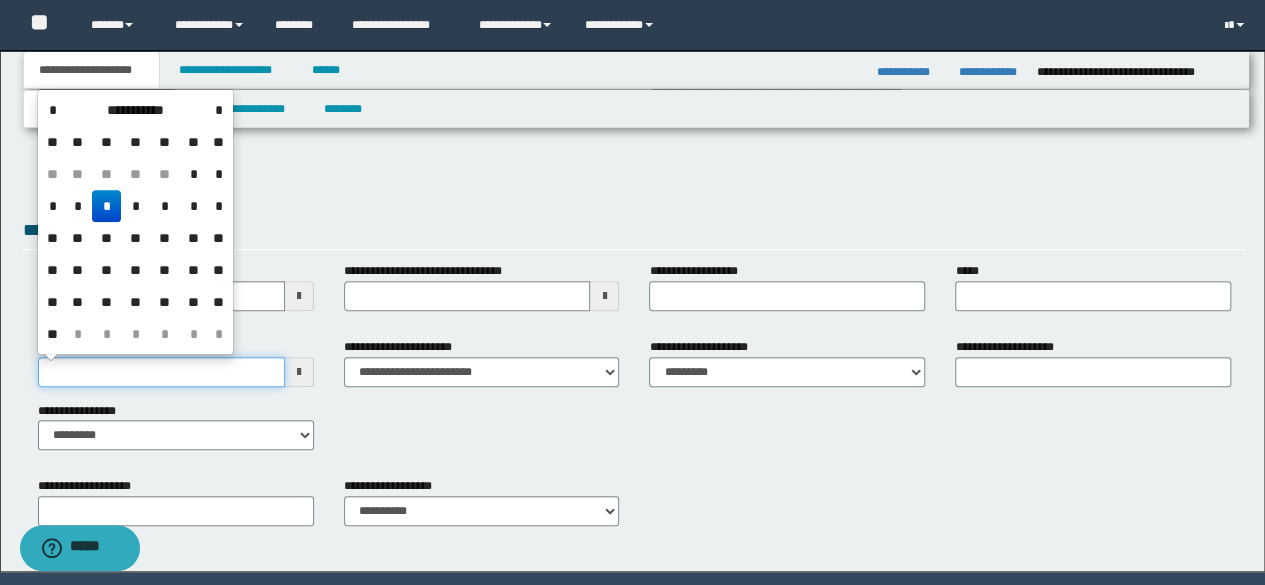 click on "**********" at bounding box center [161, 372] 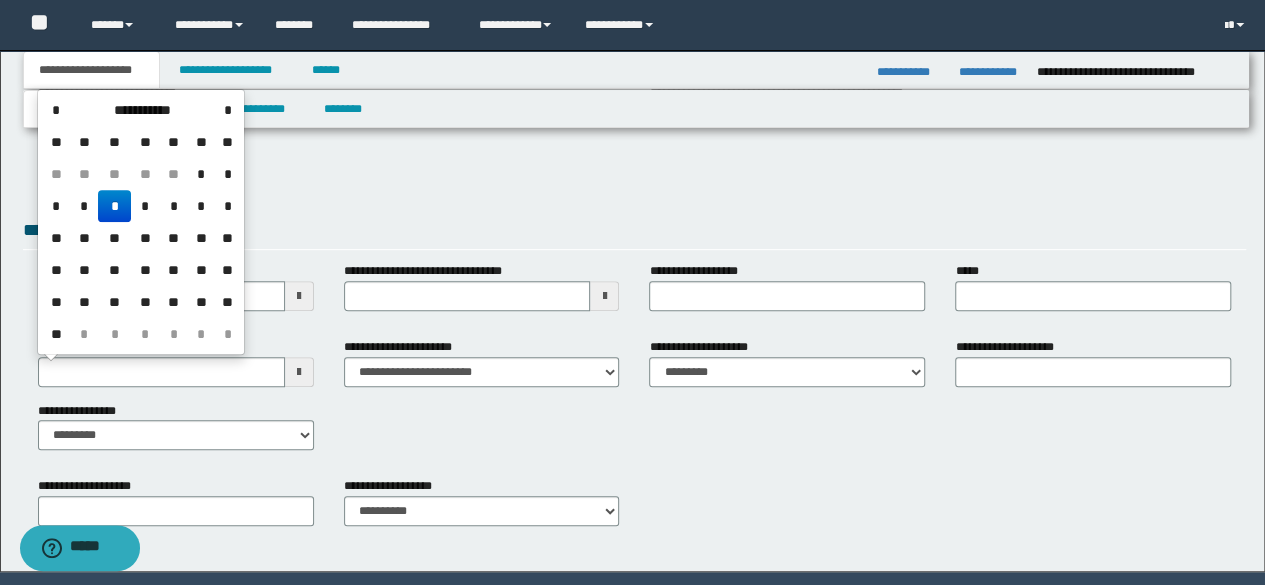 drag, startPoint x: 231, startPoint y: 204, endPoint x: 272, endPoint y: 153, distance: 65.43699 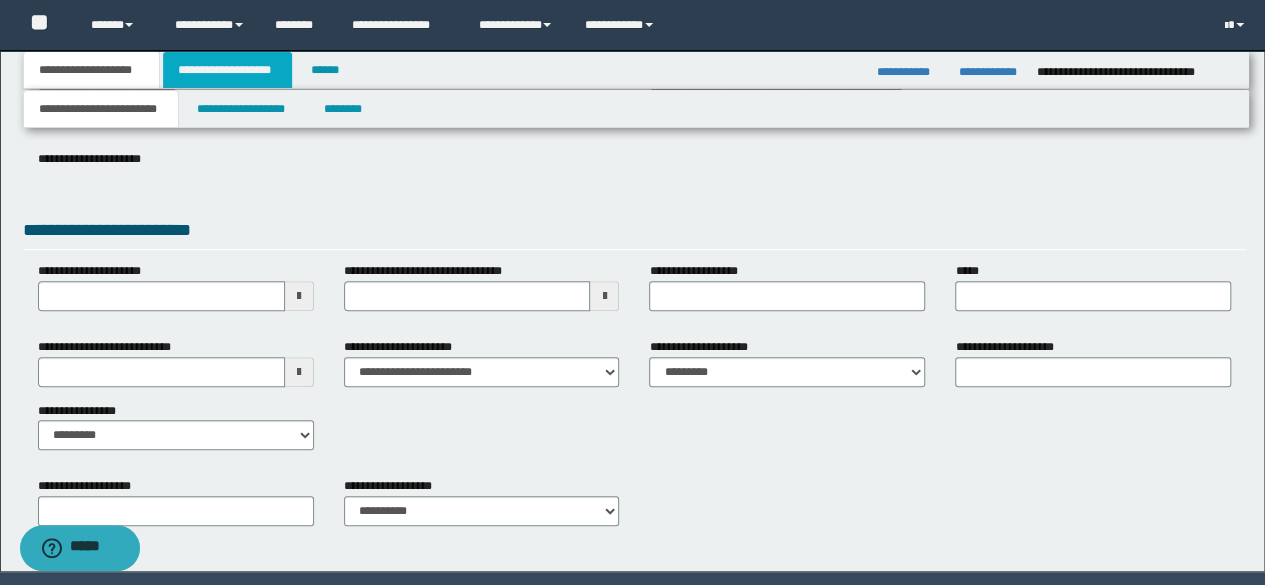click on "**********" at bounding box center (227, 70) 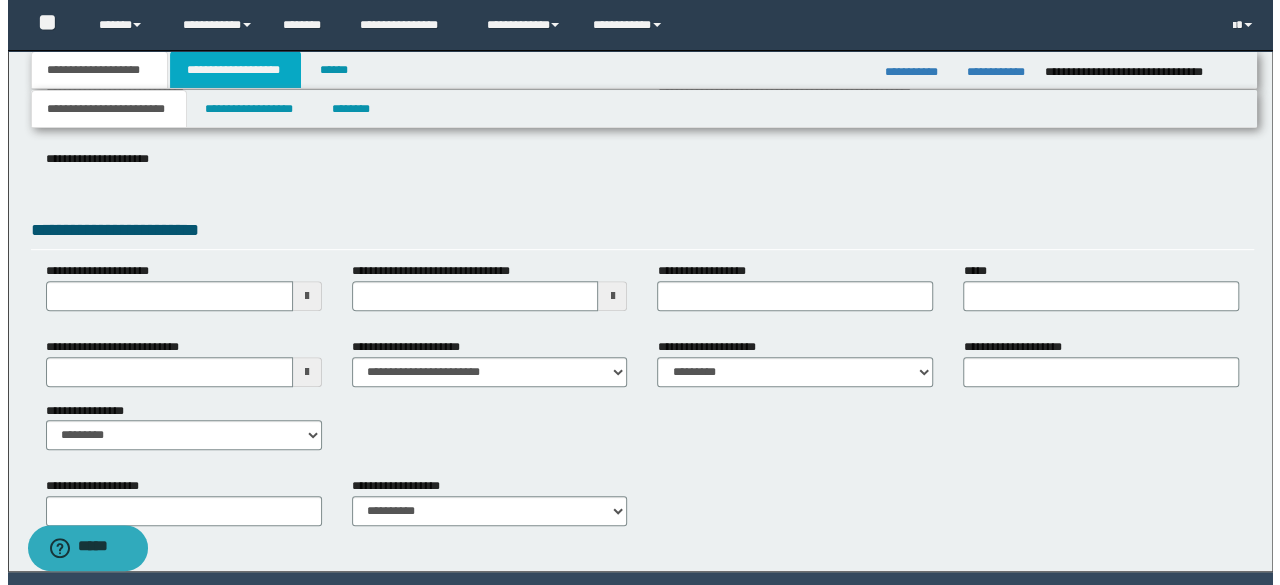 scroll, scrollTop: 0, scrollLeft: 0, axis: both 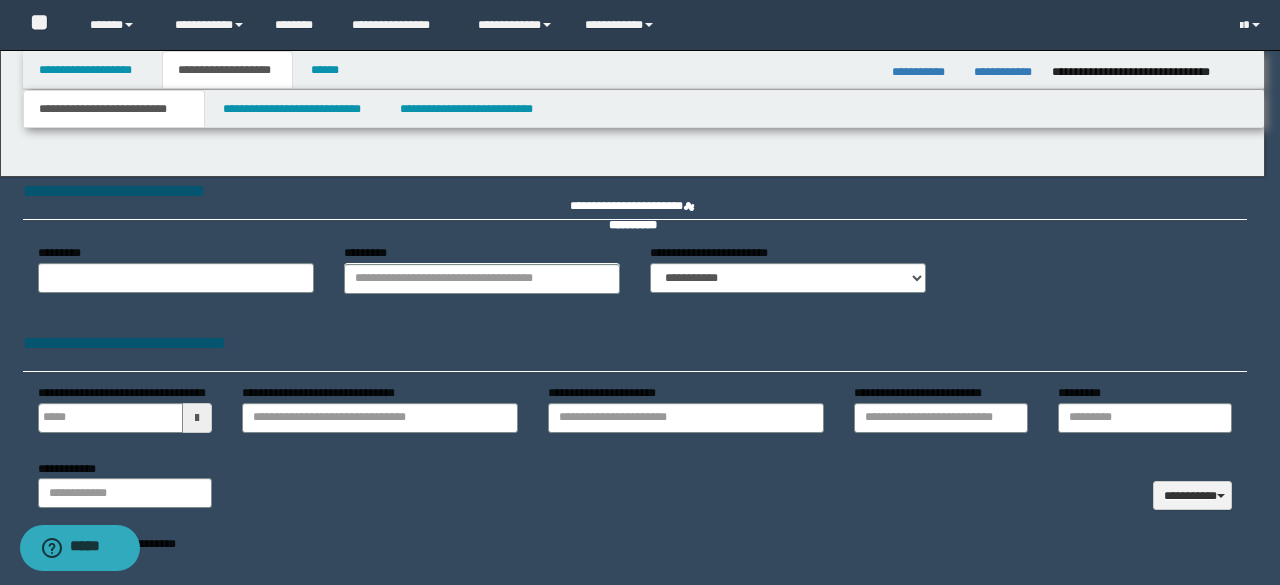 type 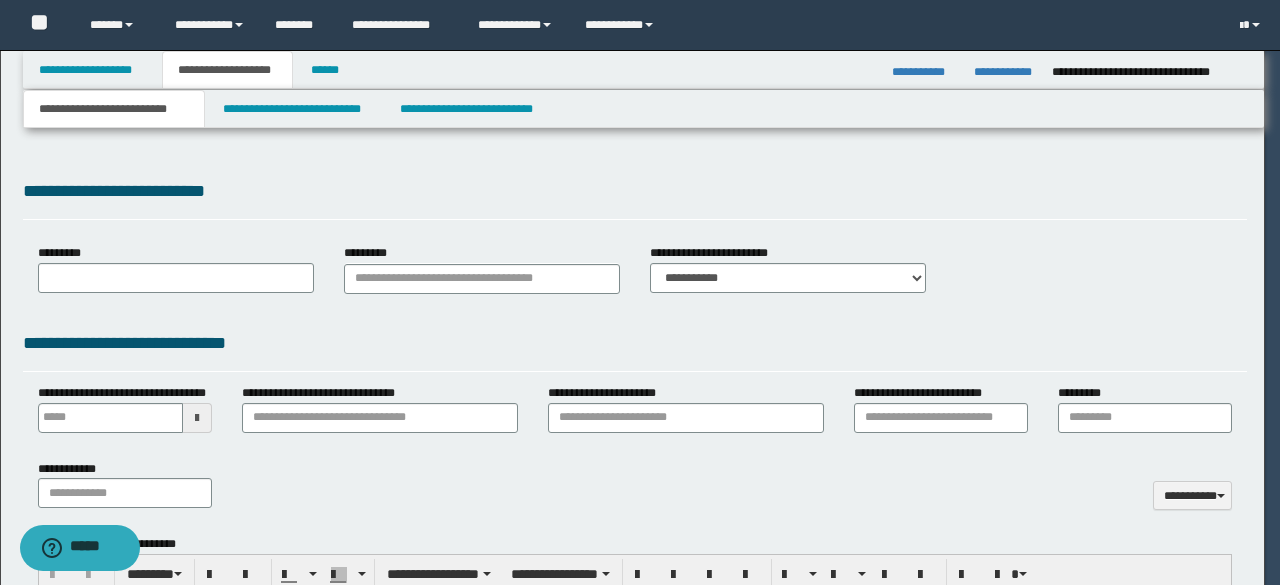 type on "**********" 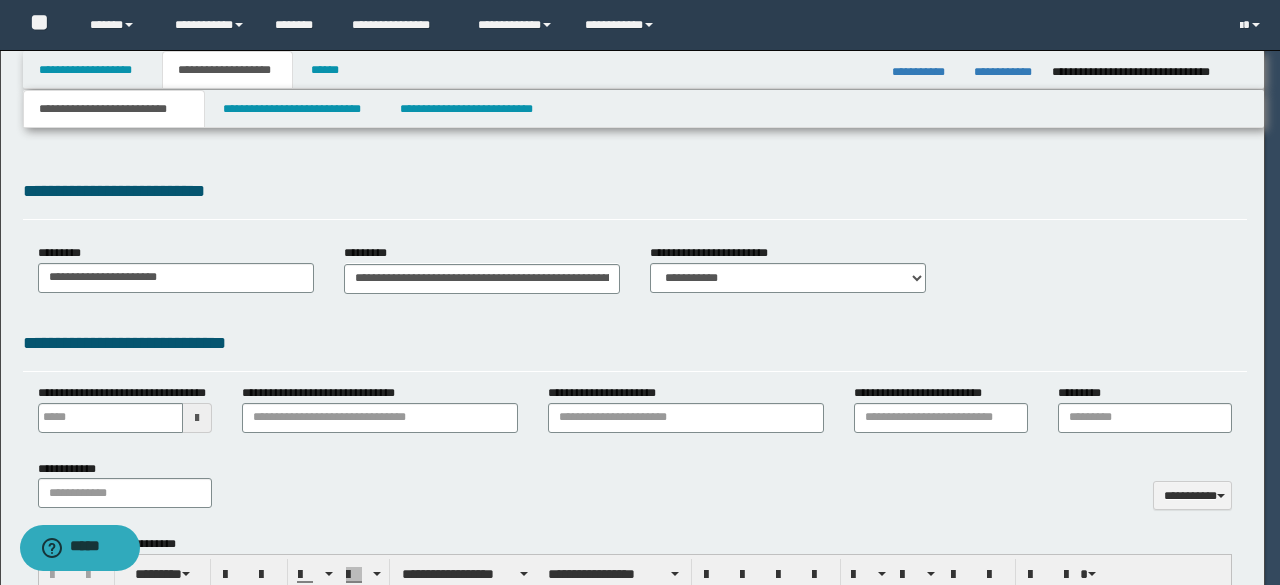 scroll, scrollTop: 0, scrollLeft: 0, axis: both 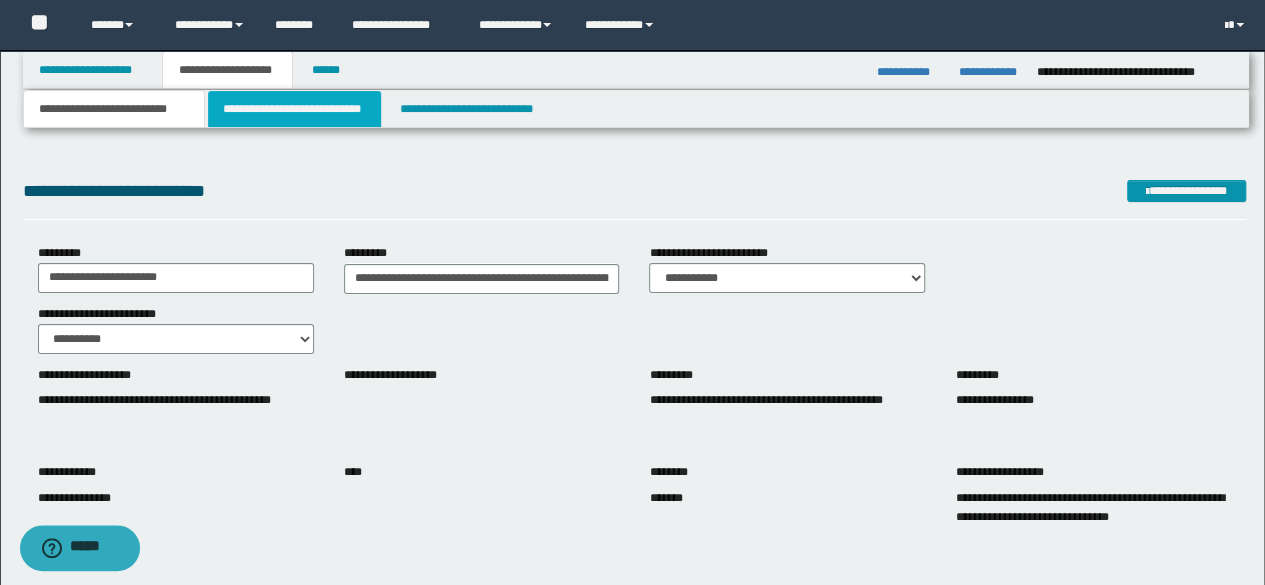 click on "**********" at bounding box center [294, 109] 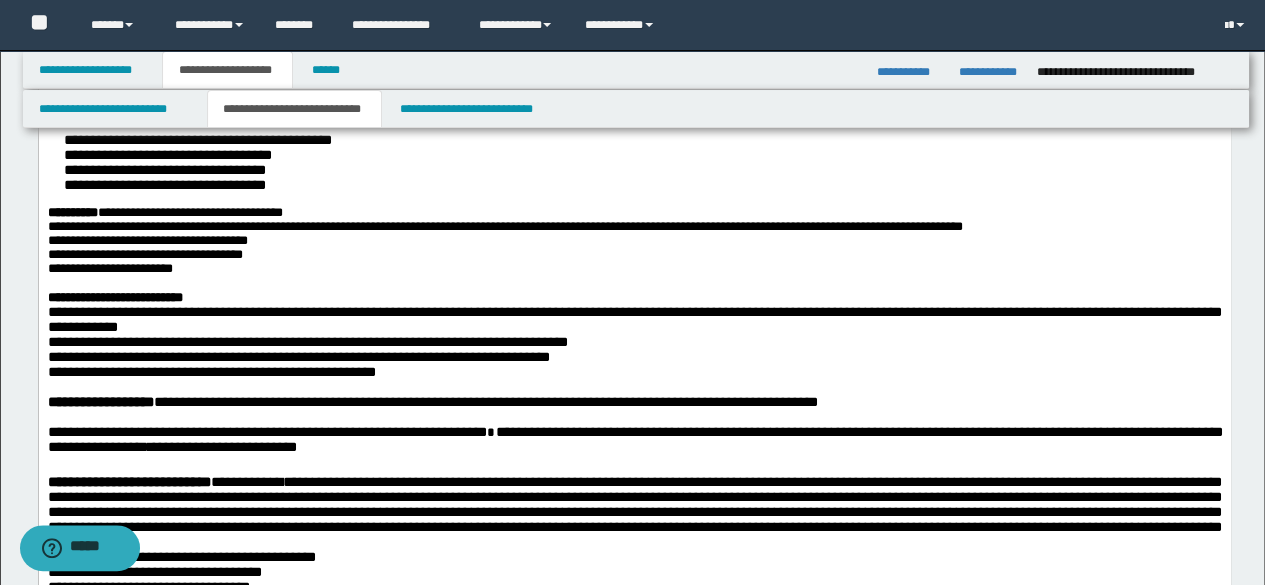 scroll, scrollTop: 300, scrollLeft: 0, axis: vertical 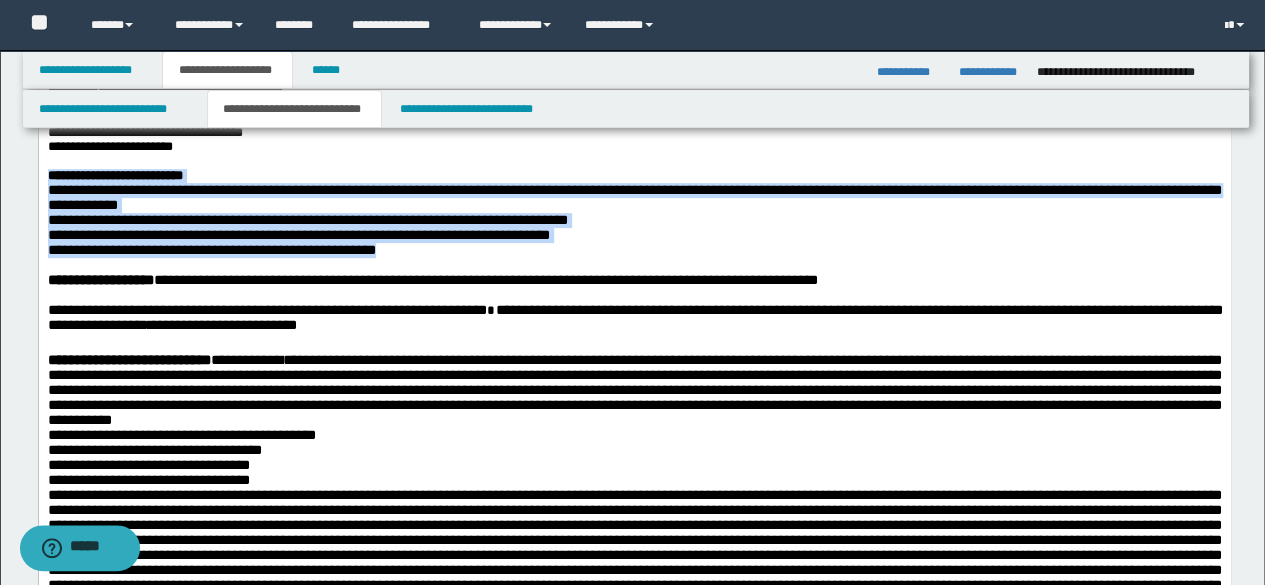 drag, startPoint x: 403, startPoint y: 293, endPoint x: 45, endPoint y: 121, distance: 397.17502 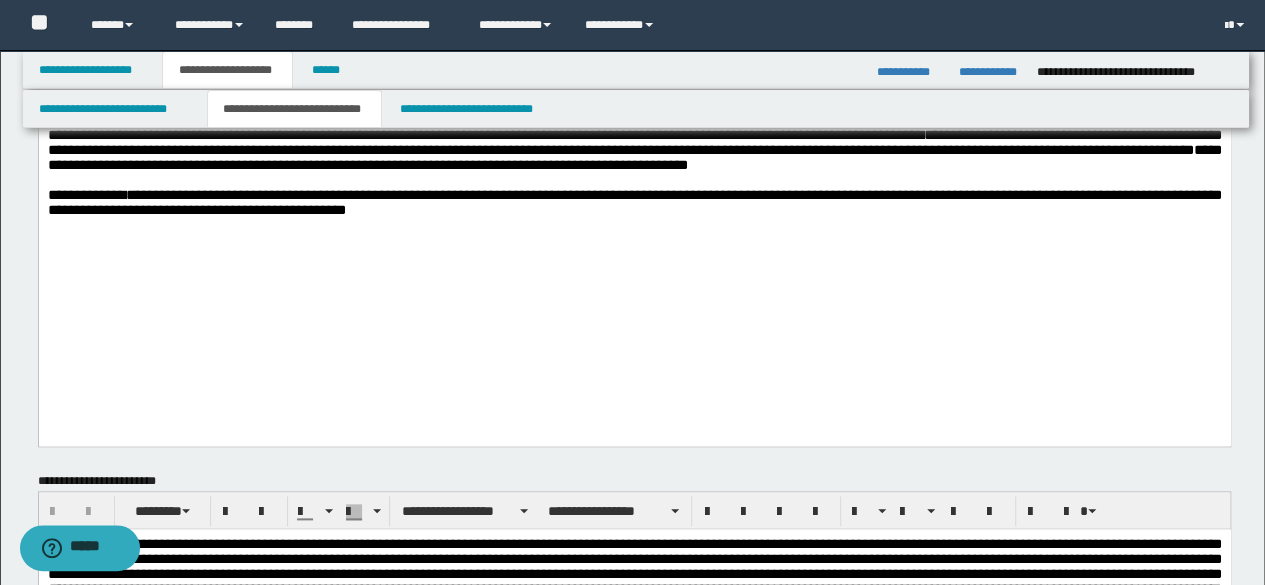 click on "**********" at bounding box center [634, -204] 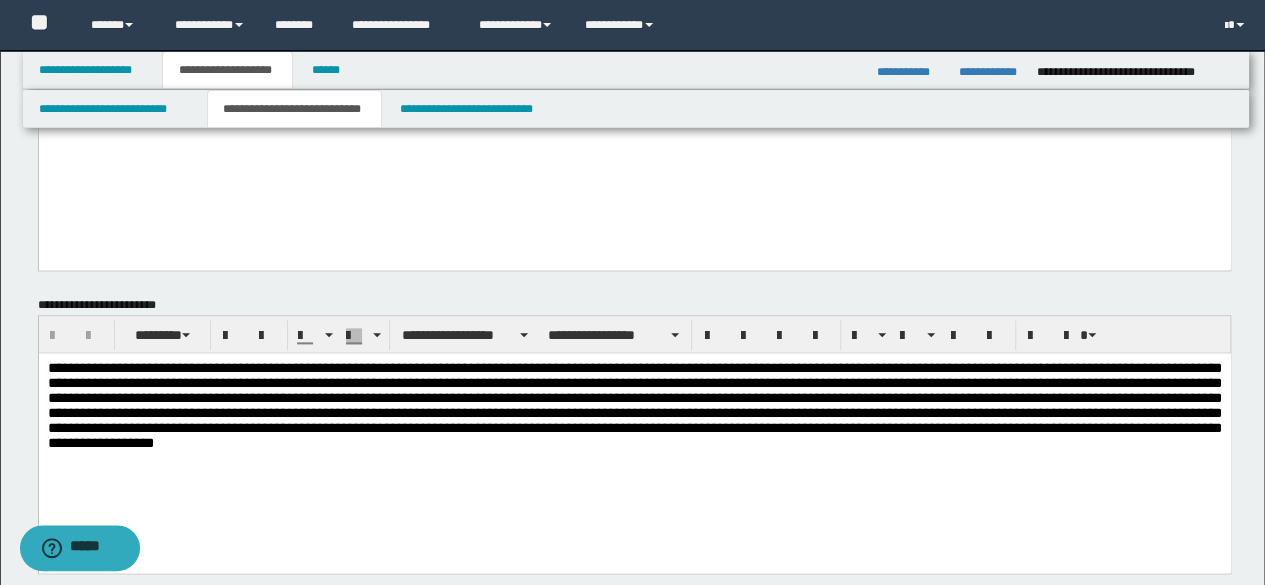 scroll, scrollTop: 1200, scrollLeft: 0, axis: vertical 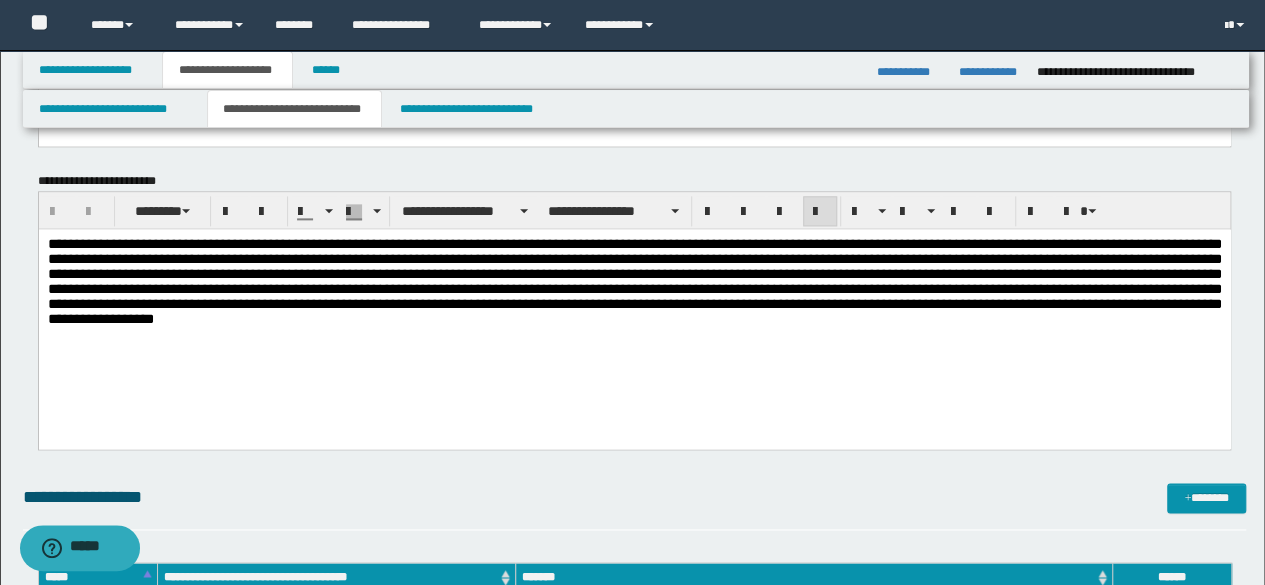 click on "**********" at bounding box center [634, 307] 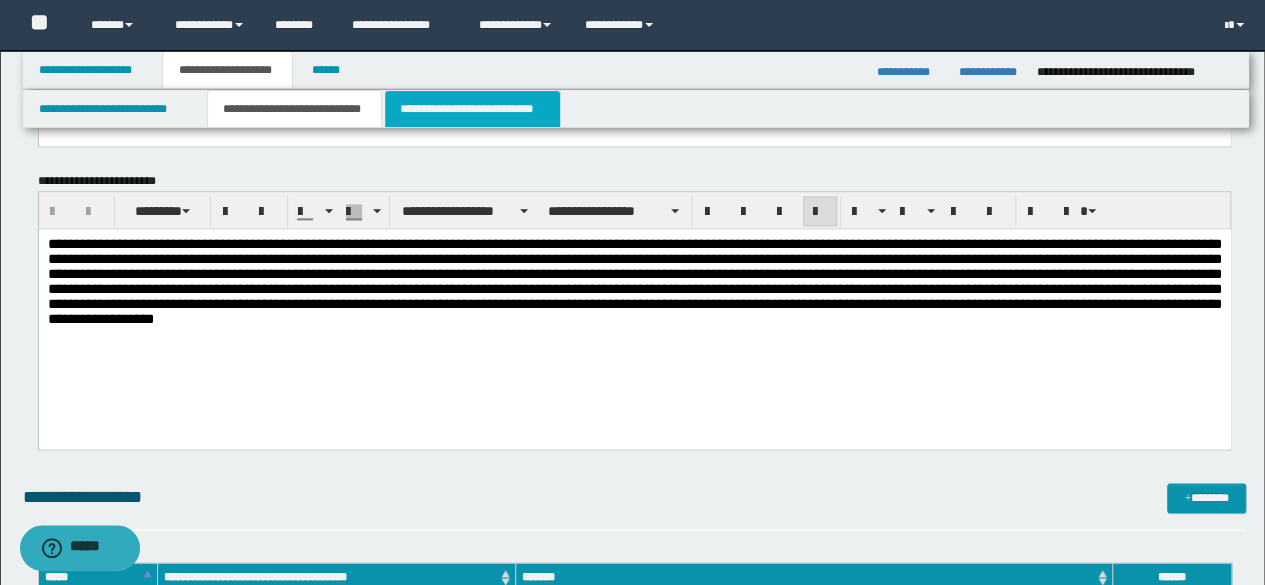 click on "**********" at bounding box center (472, 109) 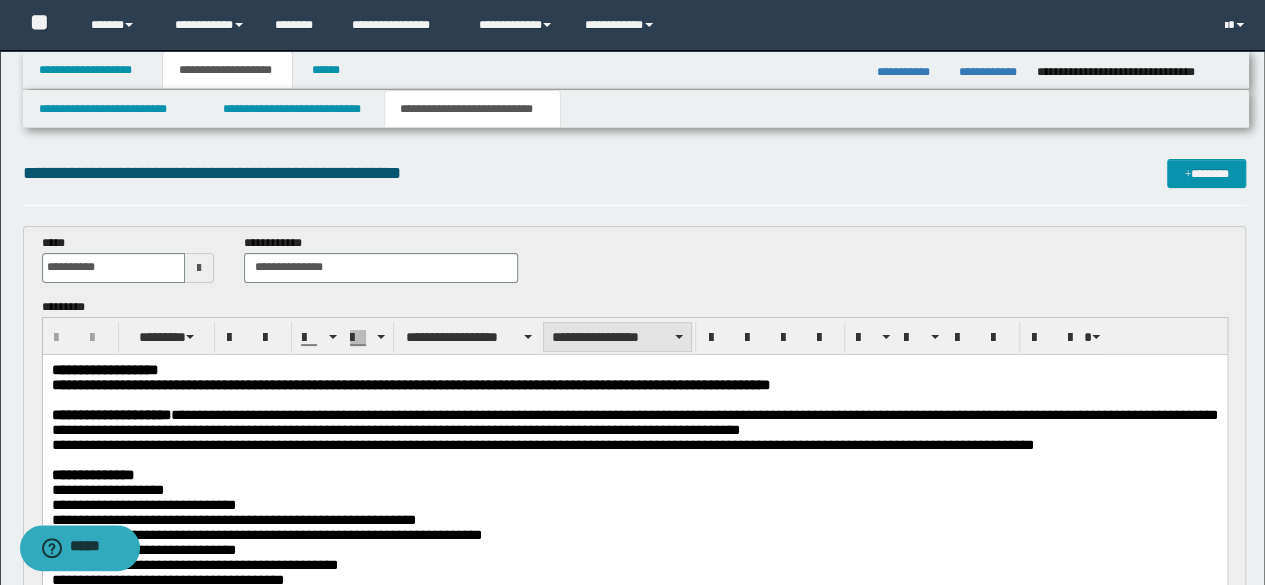 scroll, scrollTop: 0, scrollLeft: 0, axis: both 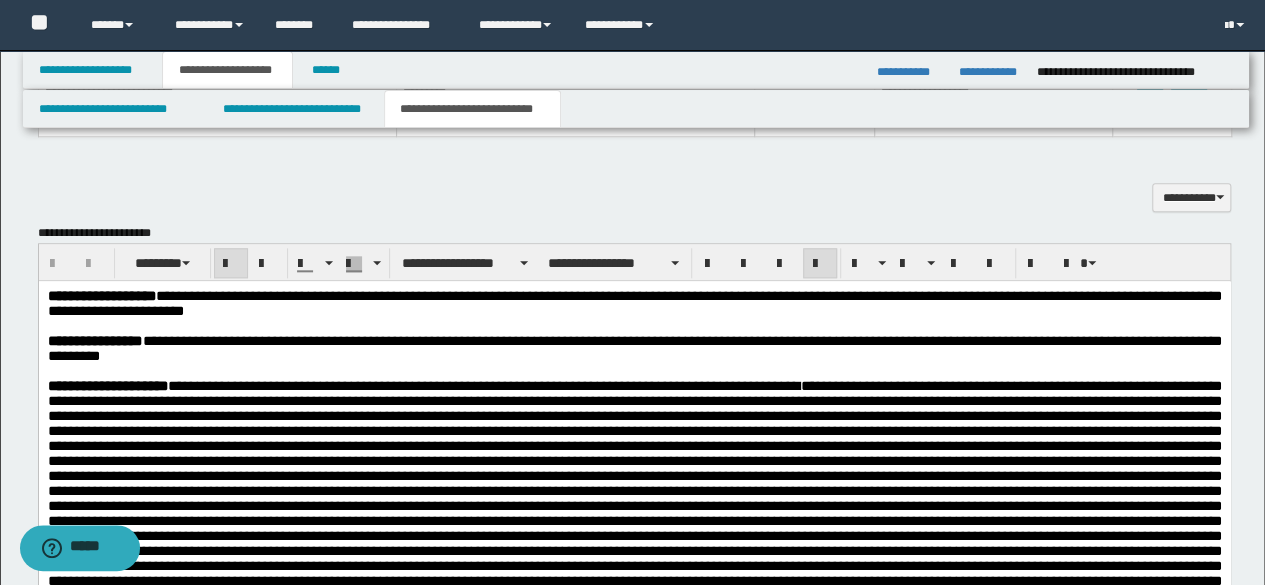 click on "**********" at bounding box center (634, 837) 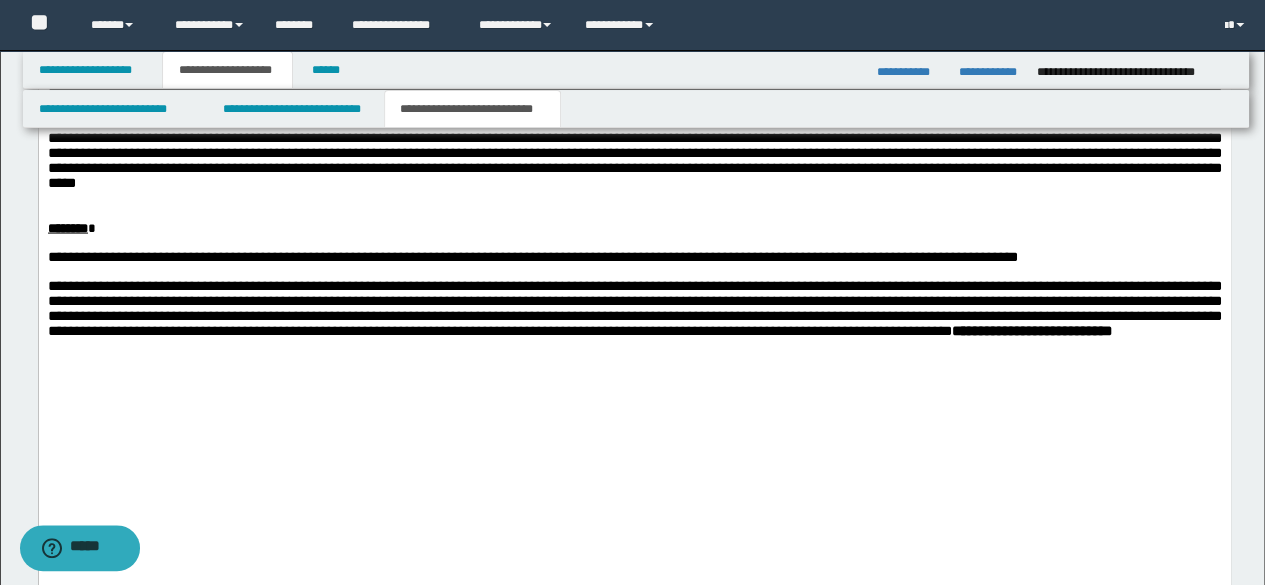 scroll, scrollTop: 2082, scrollLeft: 0, axis: vertical 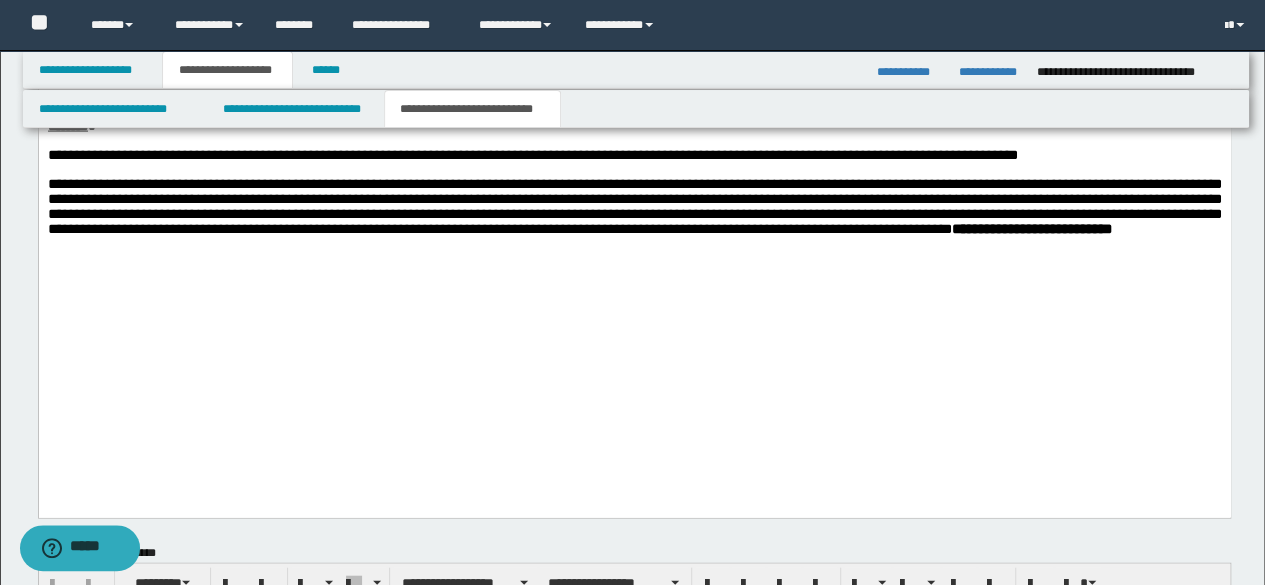 click on "**********" at bounding box center [634, -262] 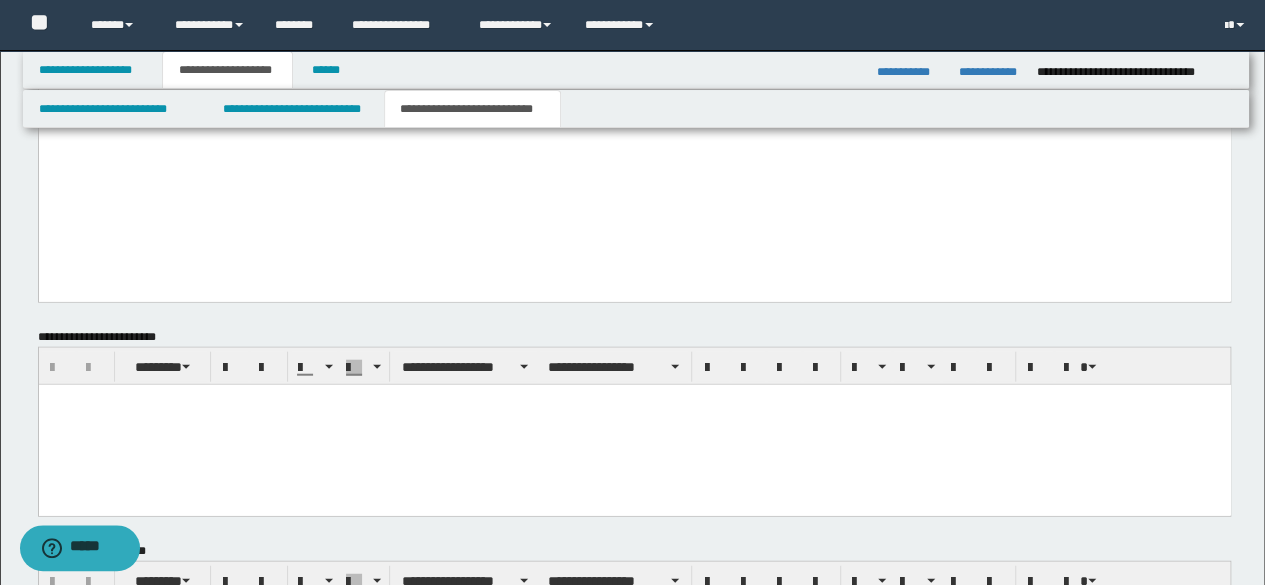 click on "**********" at bounding box center [634, -470] 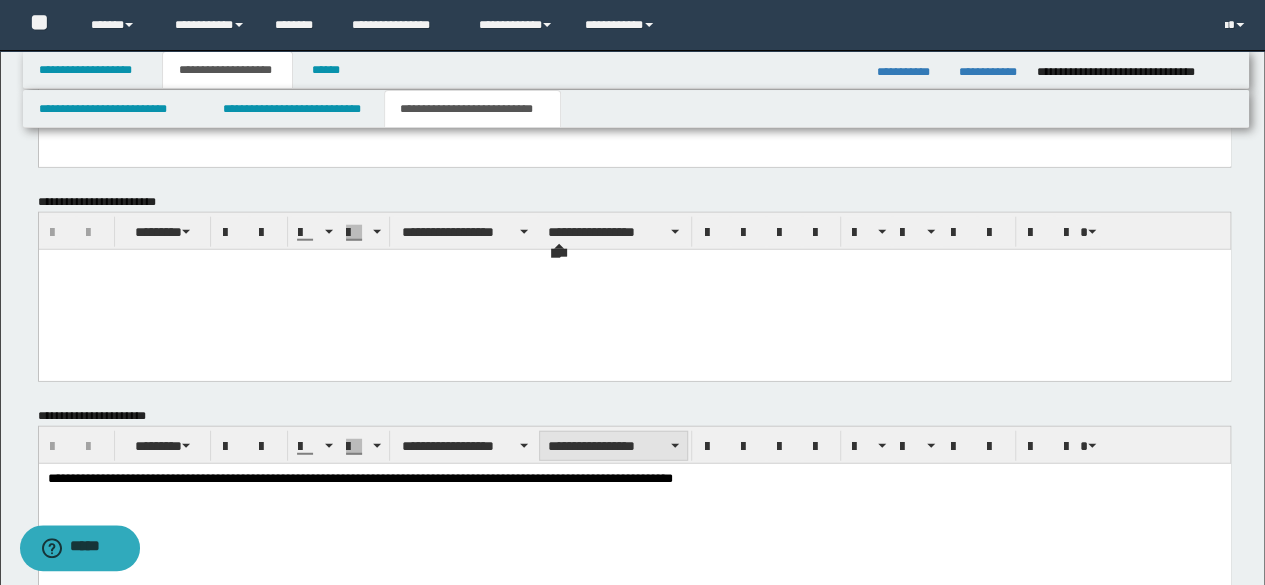 scroll, scrollTop: 2547, scrollLeft: 0, axis: vertical 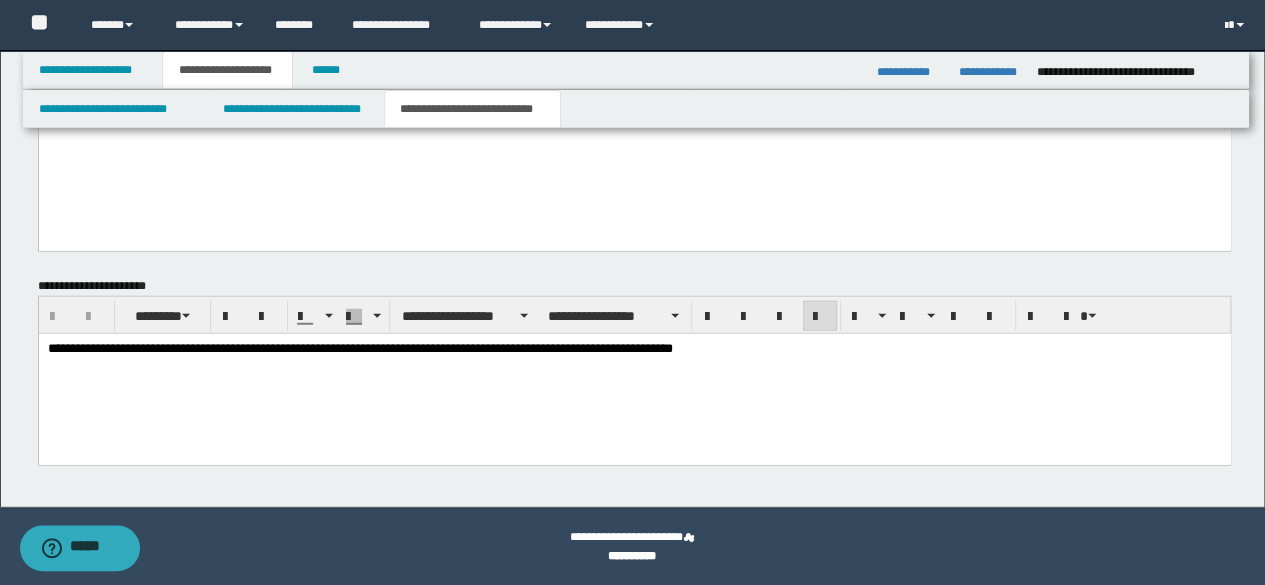 click on "**********" at bounding box center (634, 374) 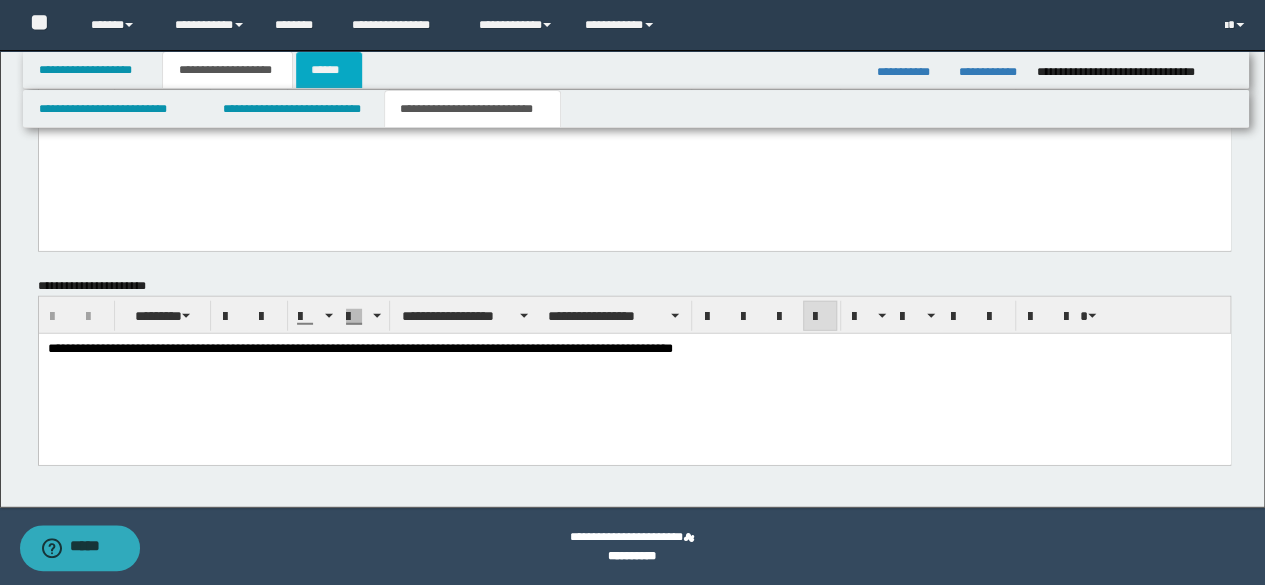 click on "******" at bounding box center (329, 70) 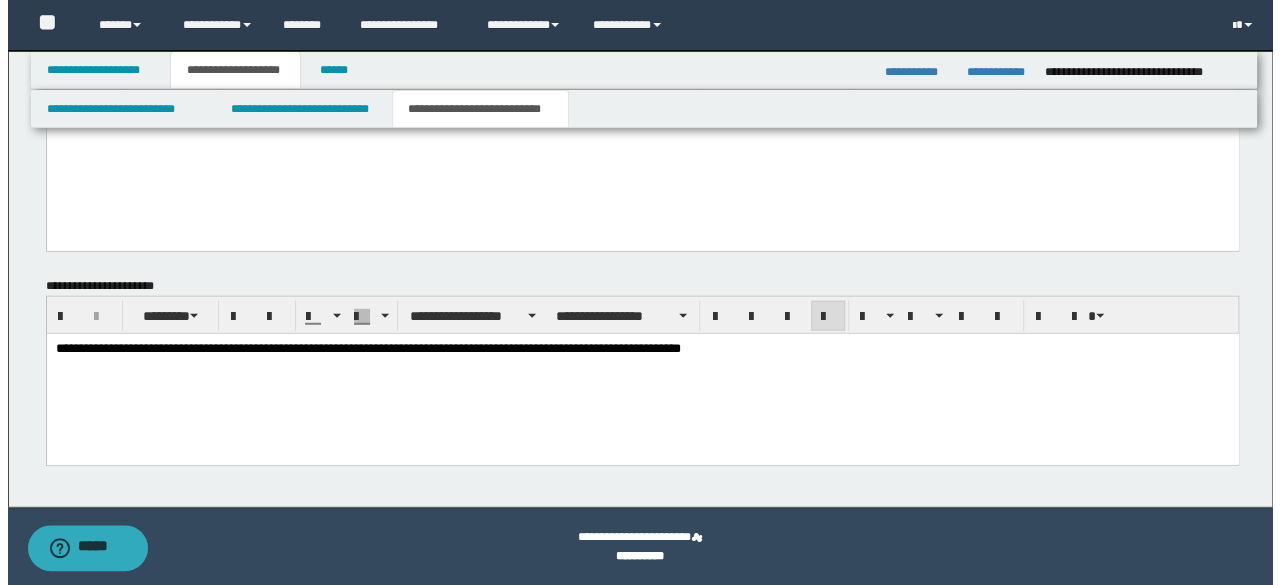 scroll, scrollTop: 0, scrollLeft: 0, axis: both 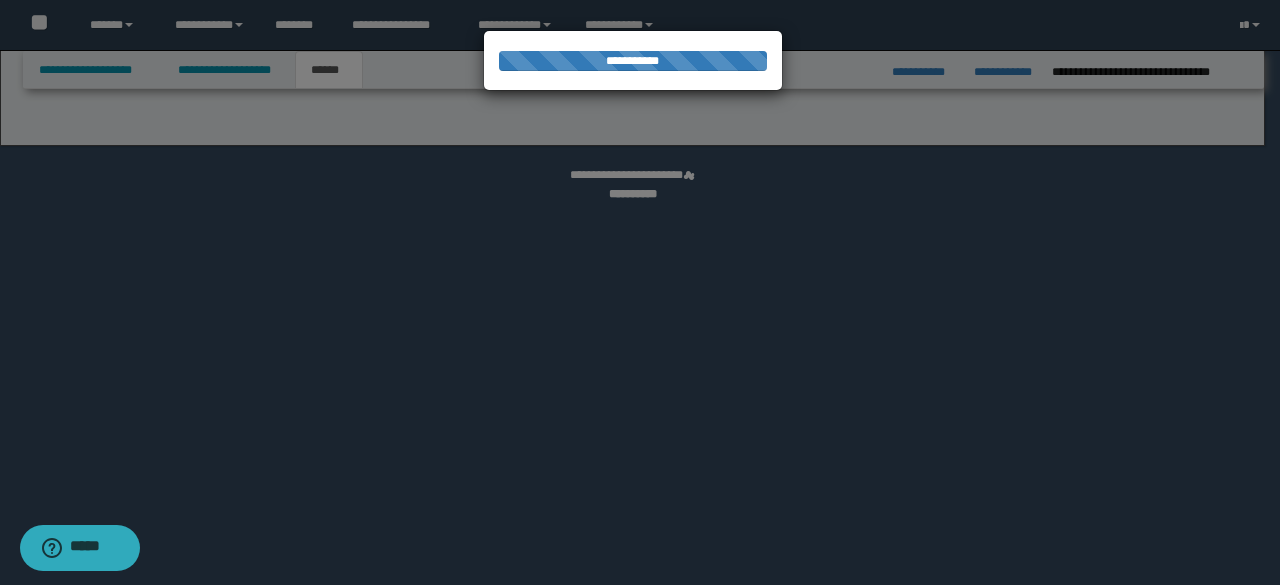 select on "*" 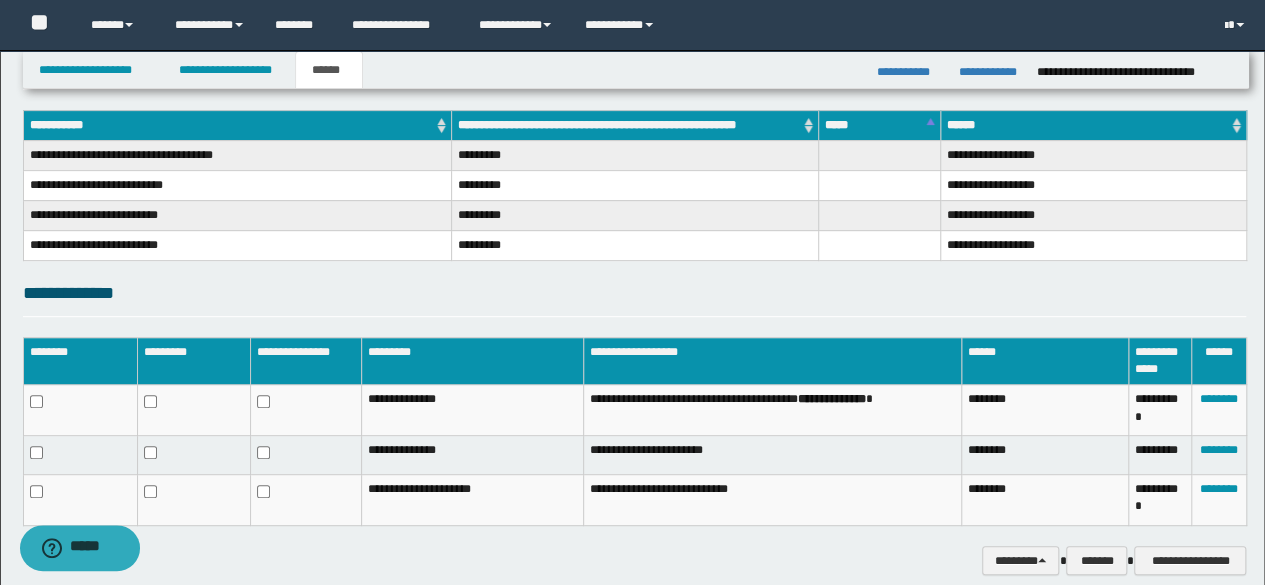 scroll, scrollTop: 386, scrollLeft: 0, axis: vertical 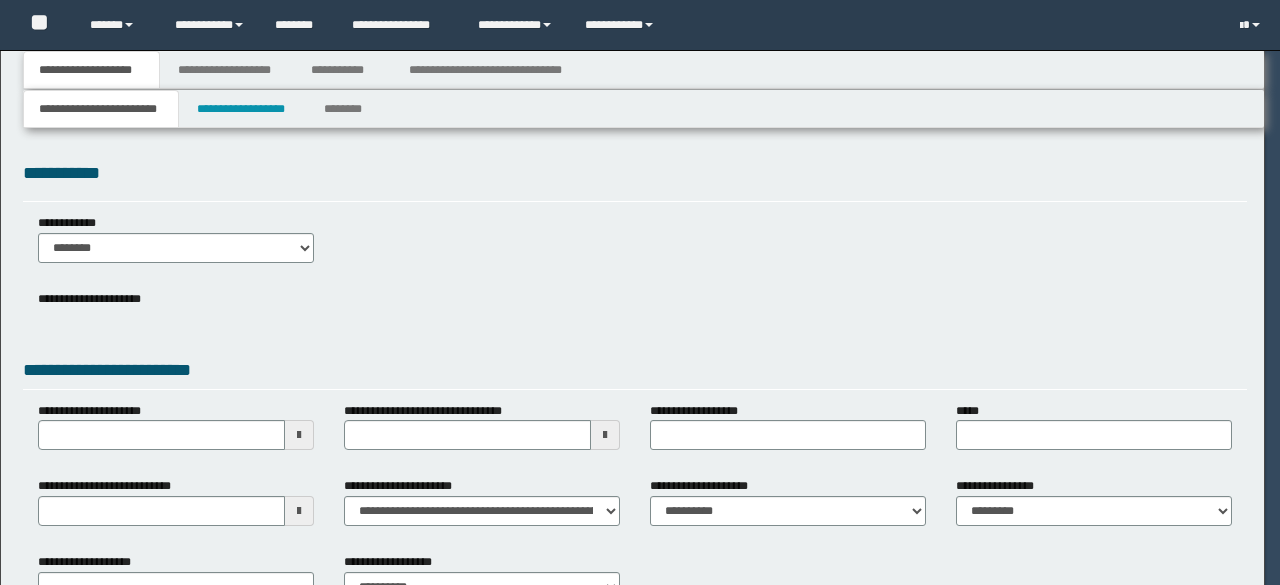 select on "*" 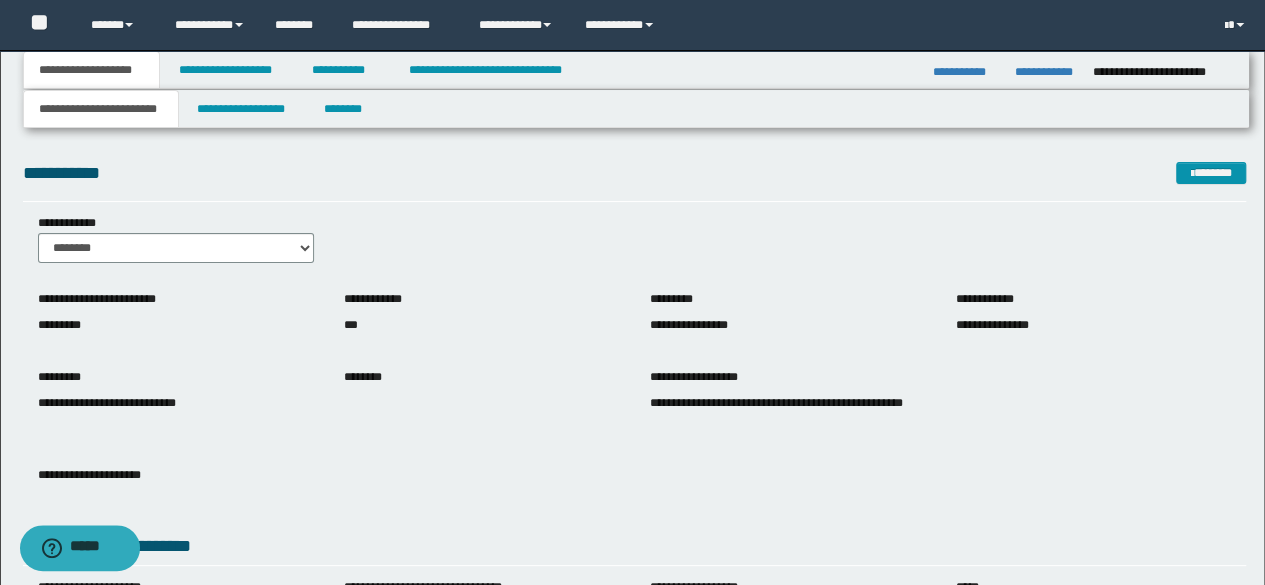 scroll, scrollTop: 316, scrollLeft: 0, axis: vertical 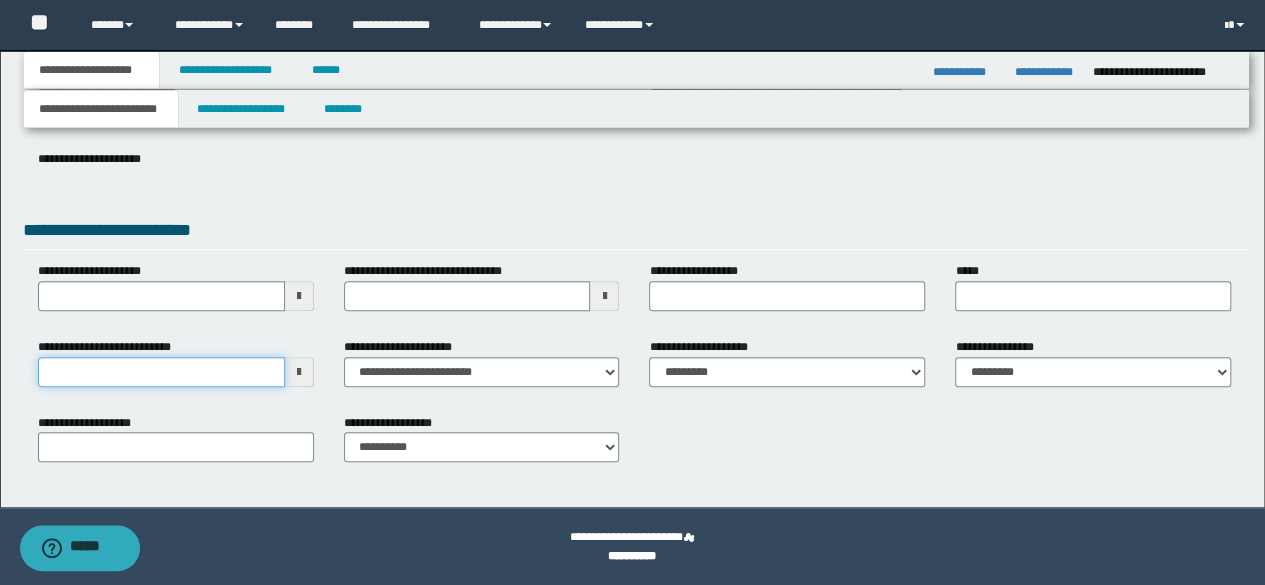 click on "**********" at bounding box center [161, 372] 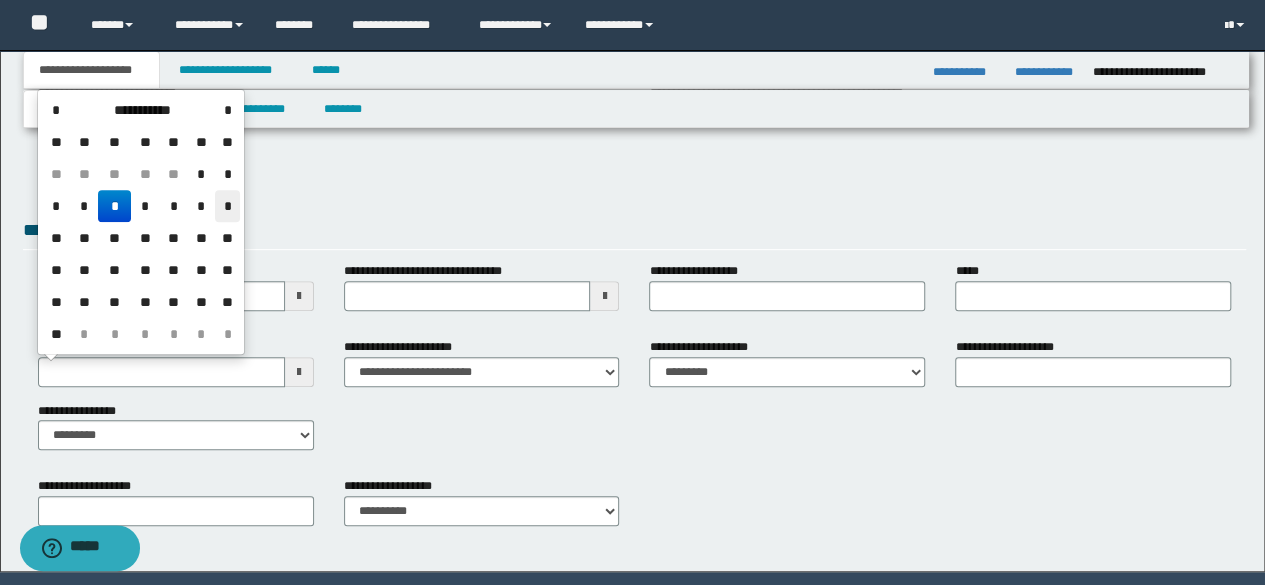 click on "*" at bounding box center [227, 206] 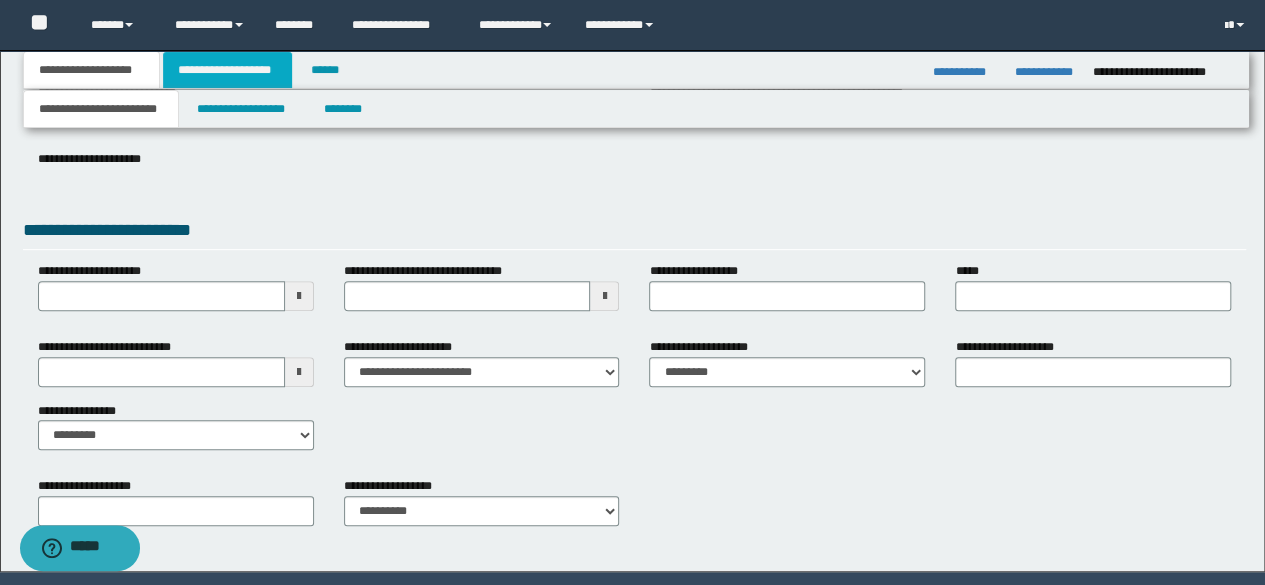 click on "**********" at bounding box center [227, 70] 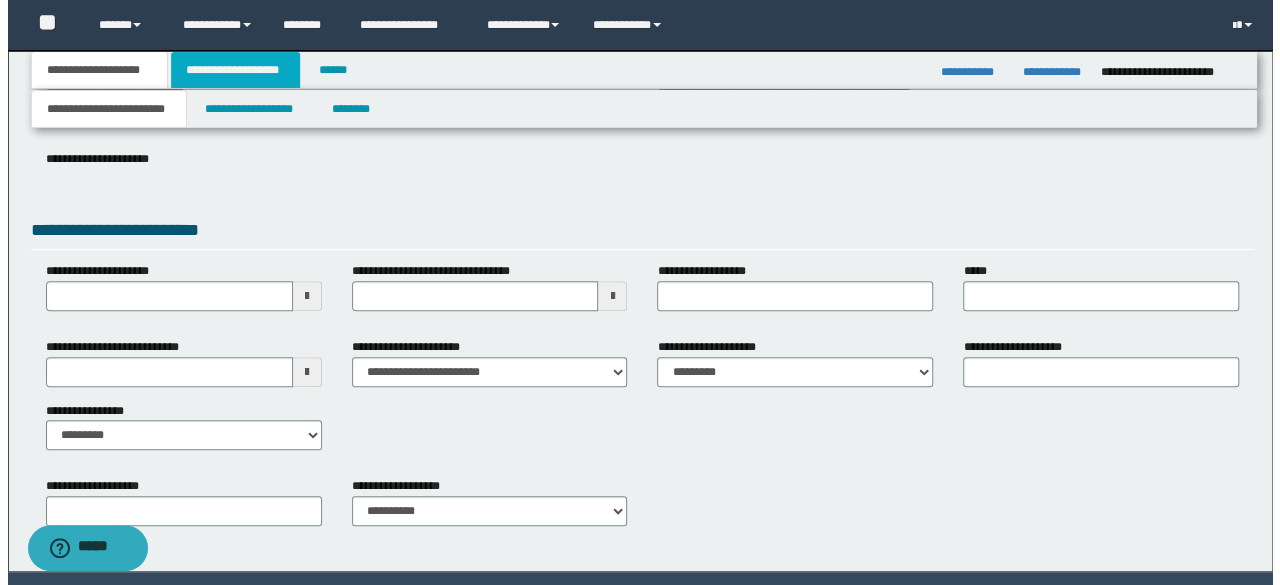 scroll, scrollTop: 0, scrollLeft: 0, axis: both 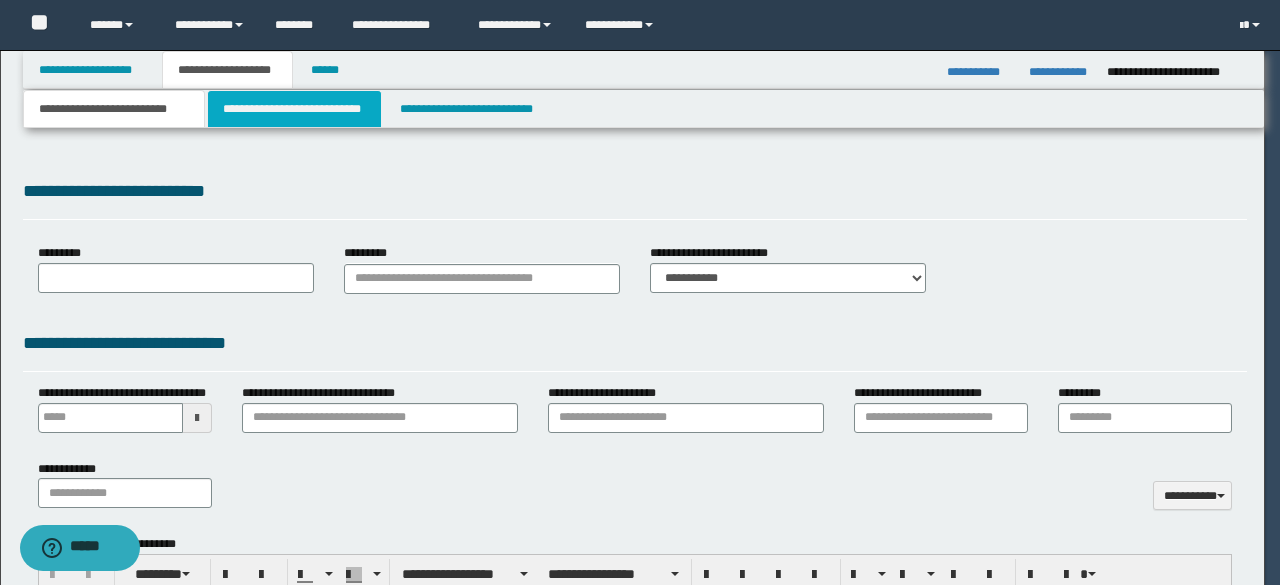 type on "**********" 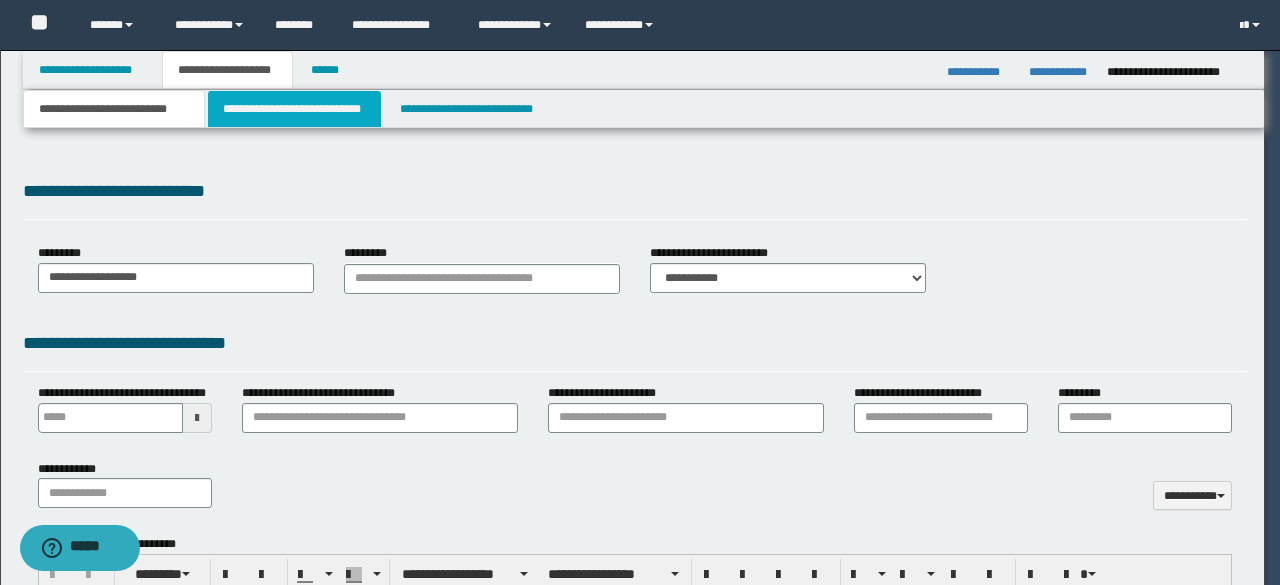 scroll, scrollTop: 0, scrollLeft: 0, axis: both 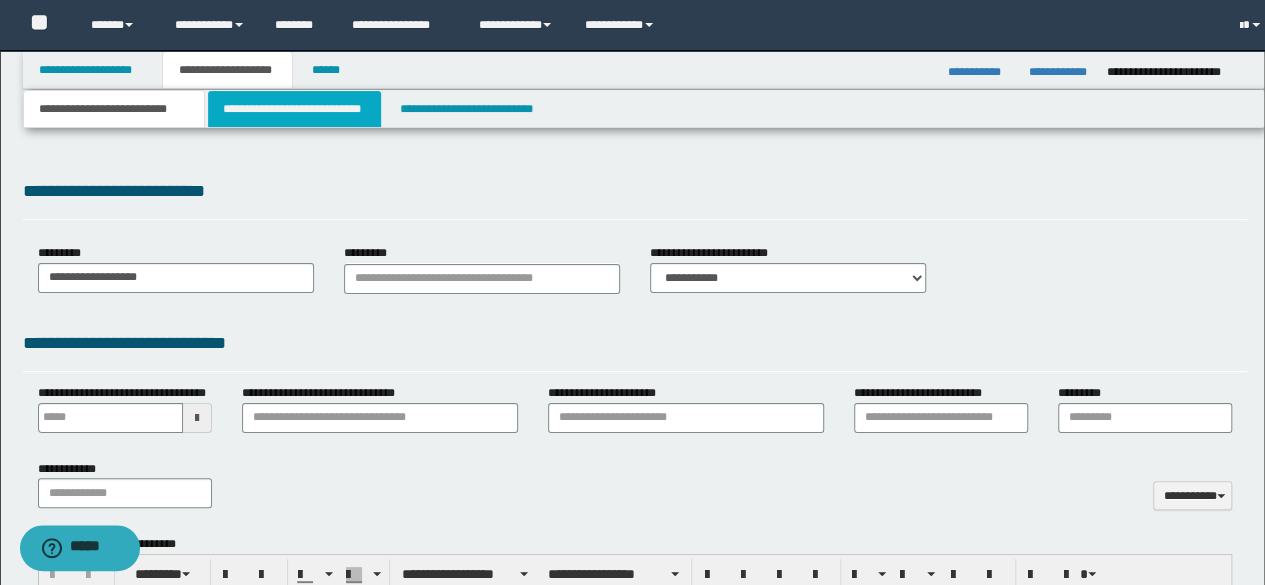 click on "**********" at bounding box center (294, 109) 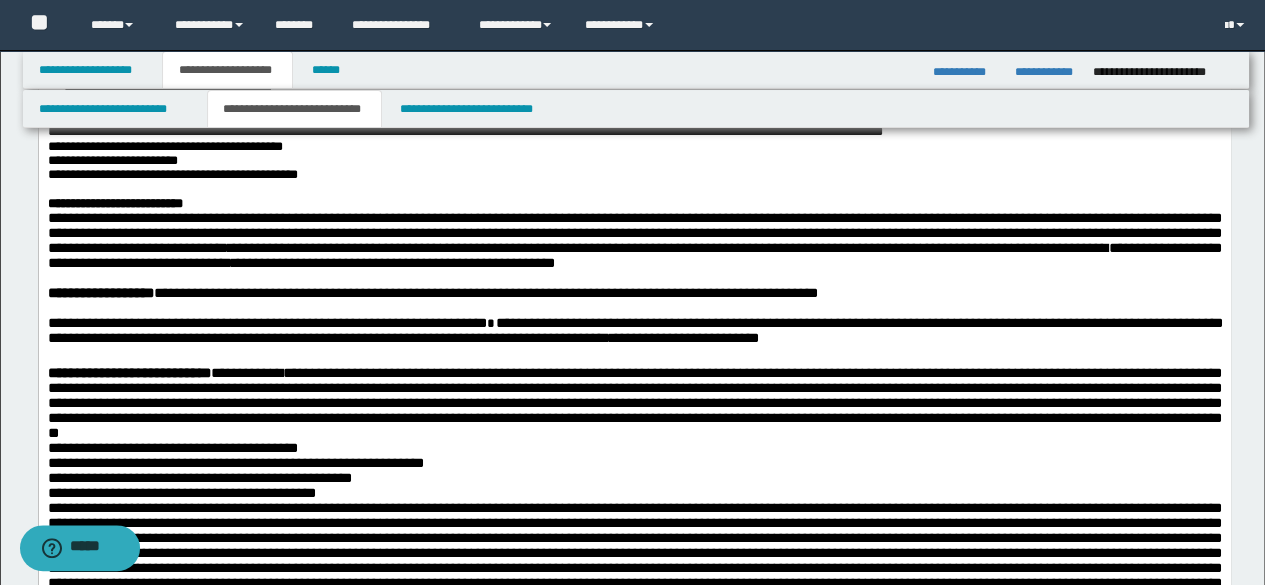 scroll, scrollTop: 200, scrollLeft: 0, axis: vertical 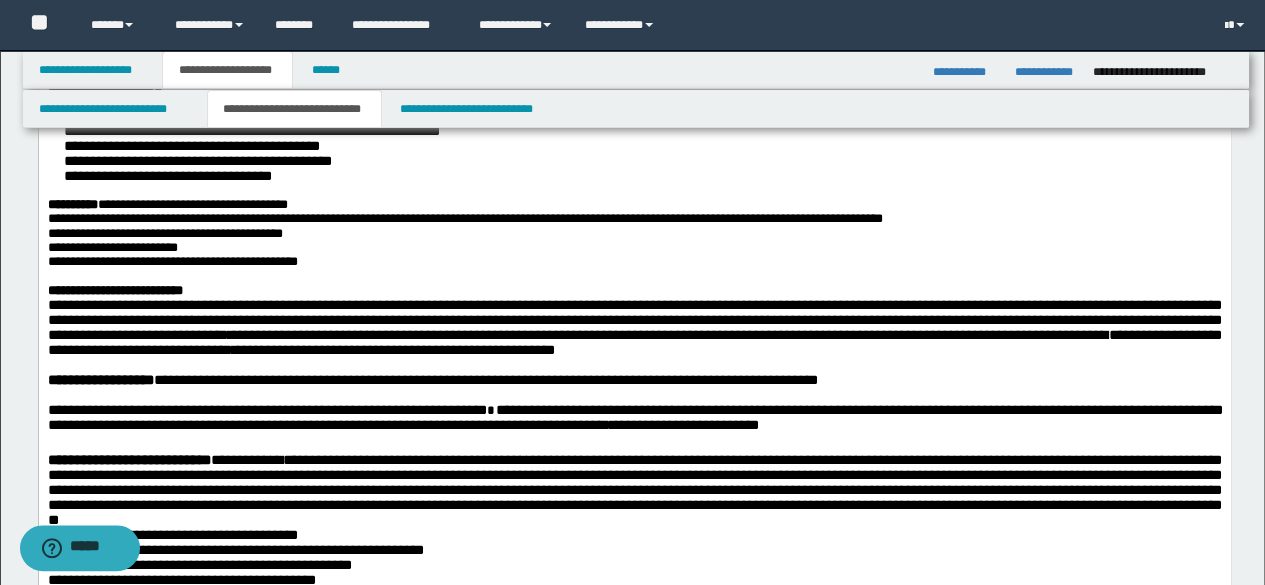 click on "**********" at bounding box center [634, 319] 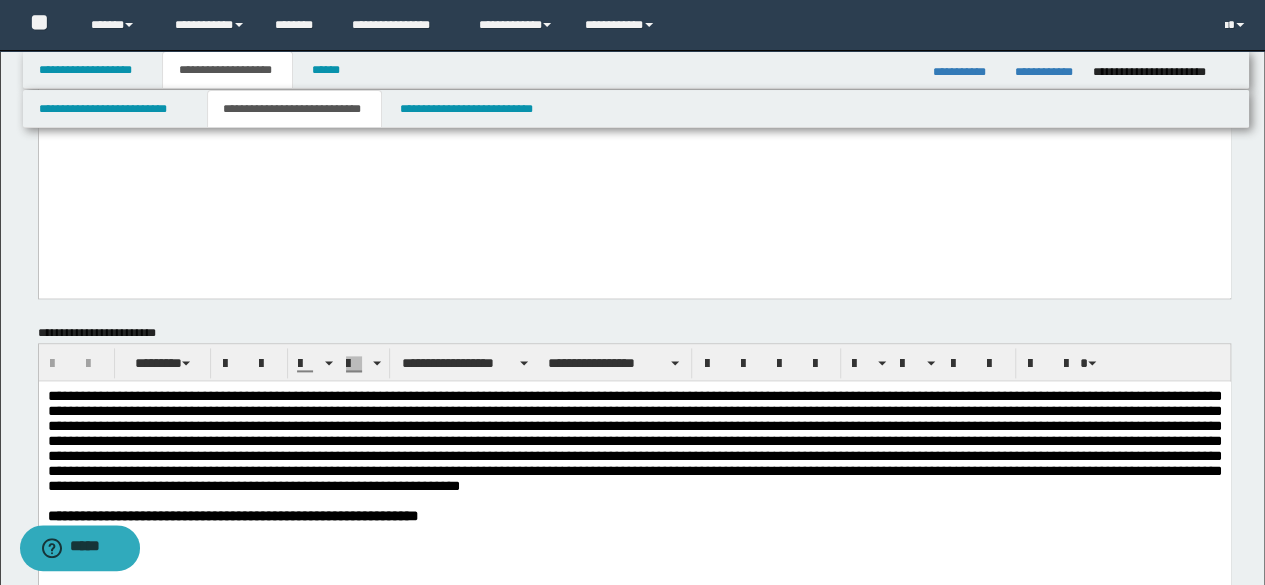 scroll, scrollTop: 800, scrollLeft: 0, axis: vertical 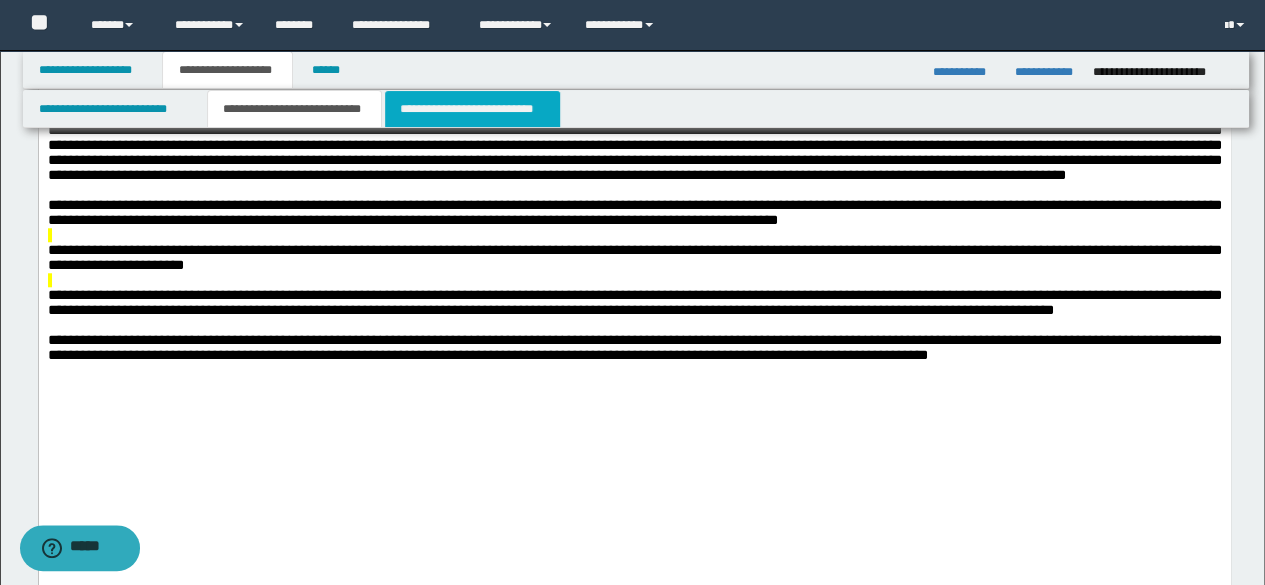 click on "**********" at bounding box center (472, 109) 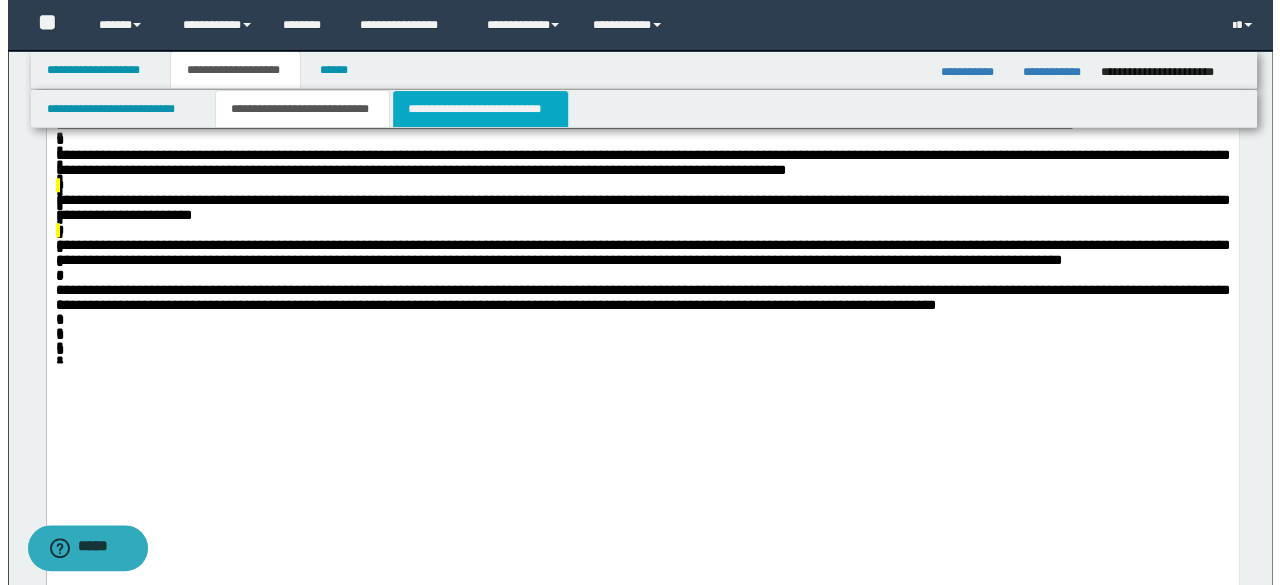scroll, scrollTop: 0, scrollLeft: 0, axis: both 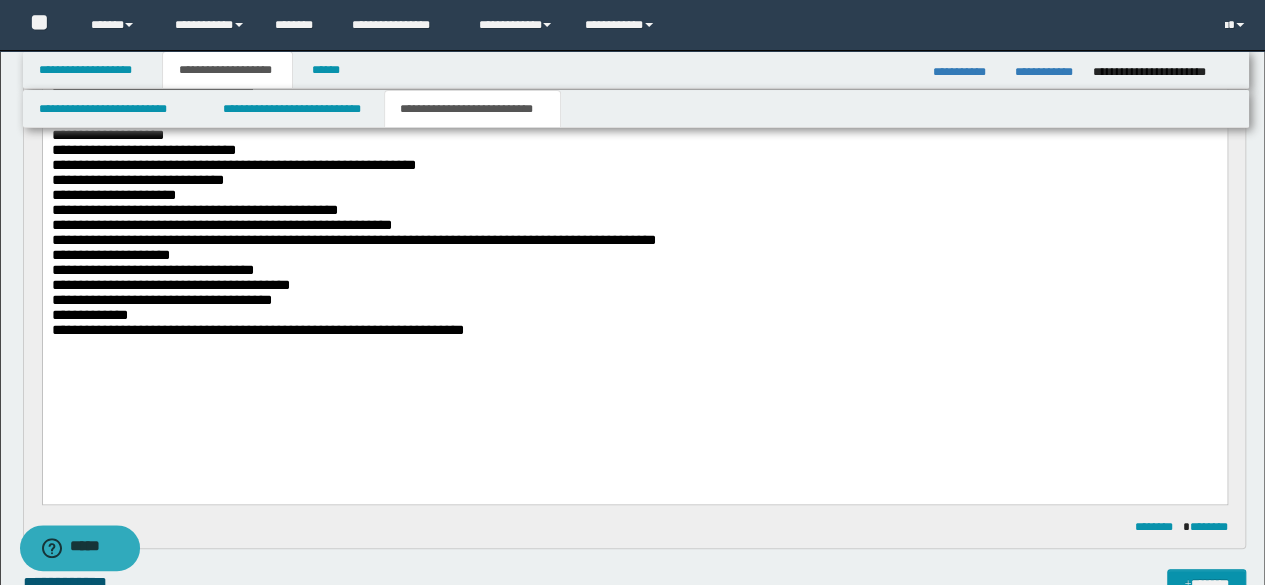 click on "**********" at bounding box center (634, 175) 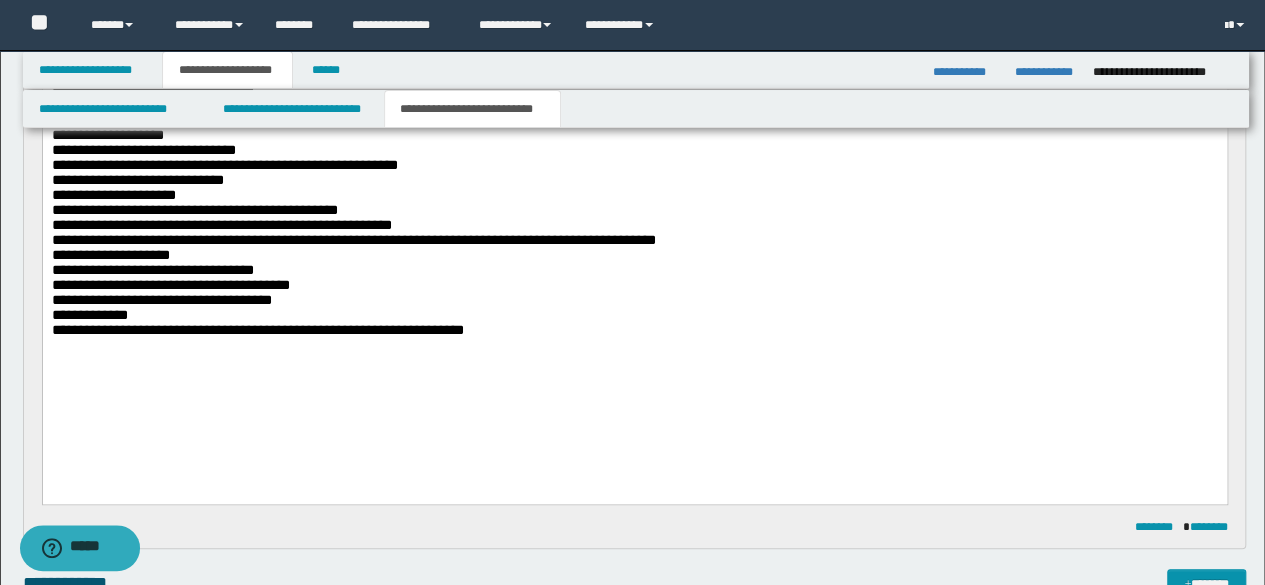 click on "**********" at bounding box center [224, 165] 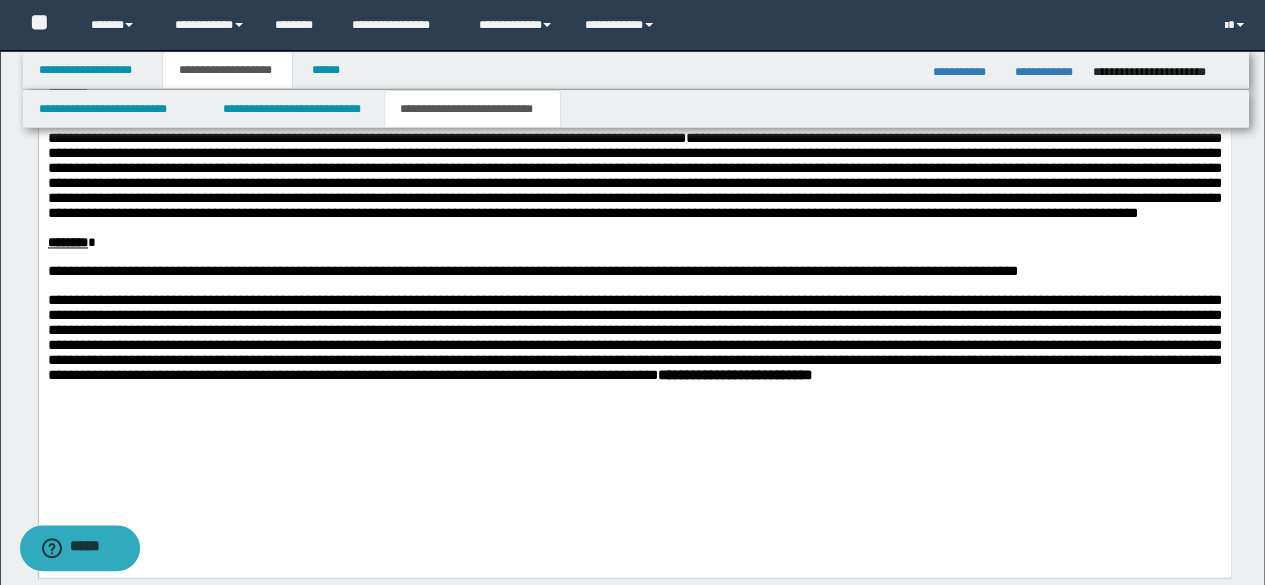 scroll, scrollTop: 1600, scrollLeft: 0, axis: vertical 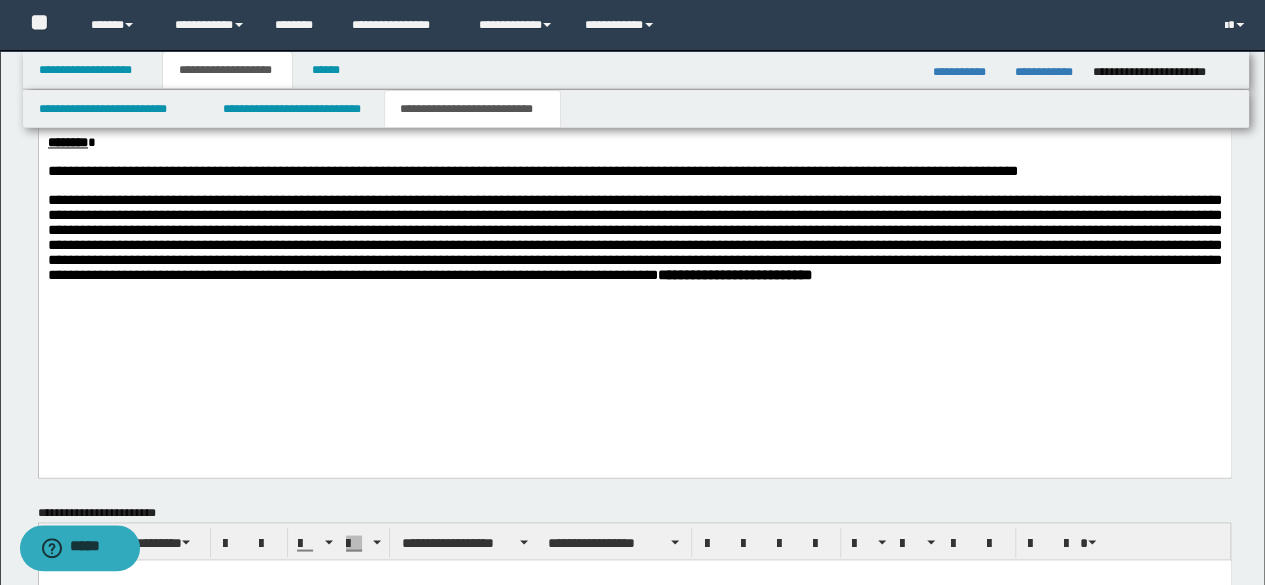 click on "**********" at bounding box center (634, 51) 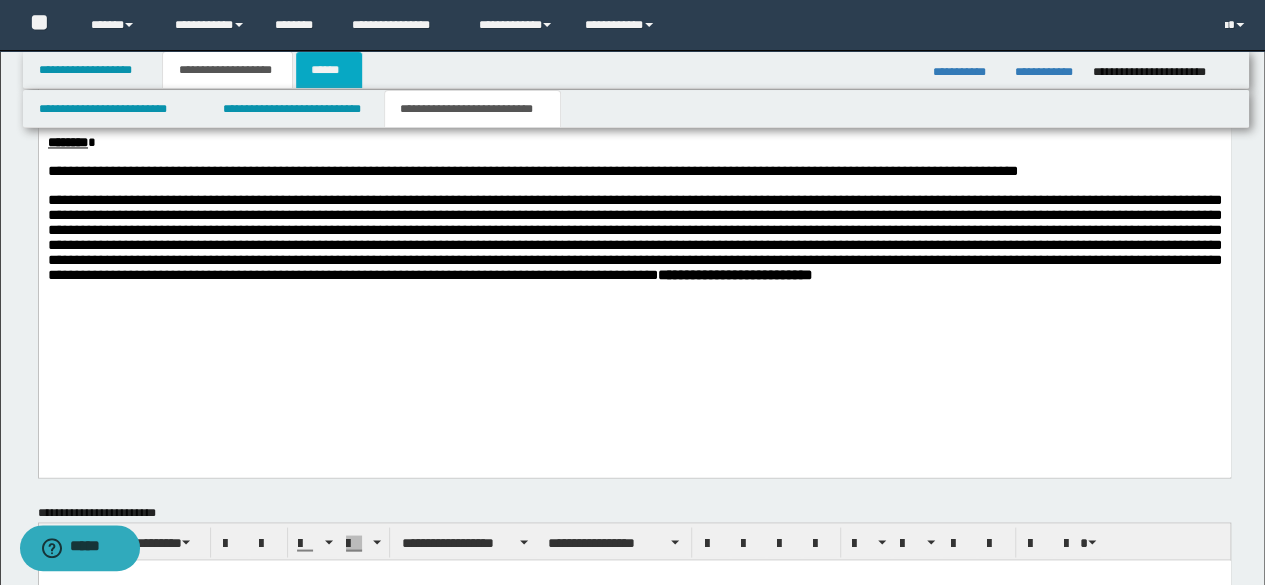 click on "******" at bounding box center [329, 70] 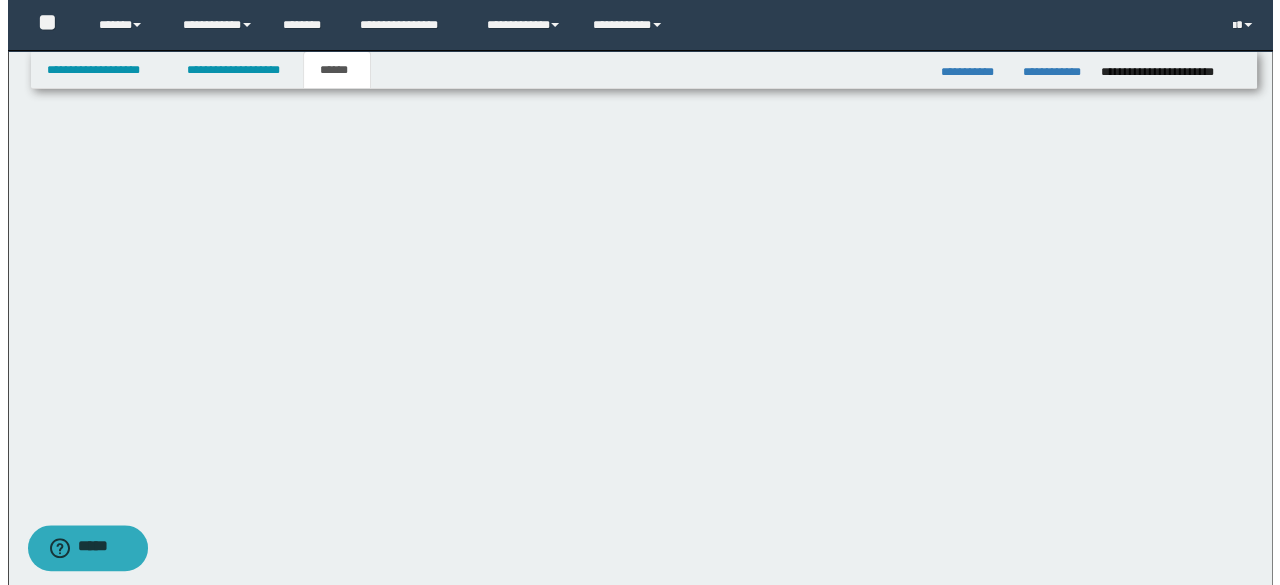 scroll, scrollTop: 0, scrollLeft: 0, axis: both 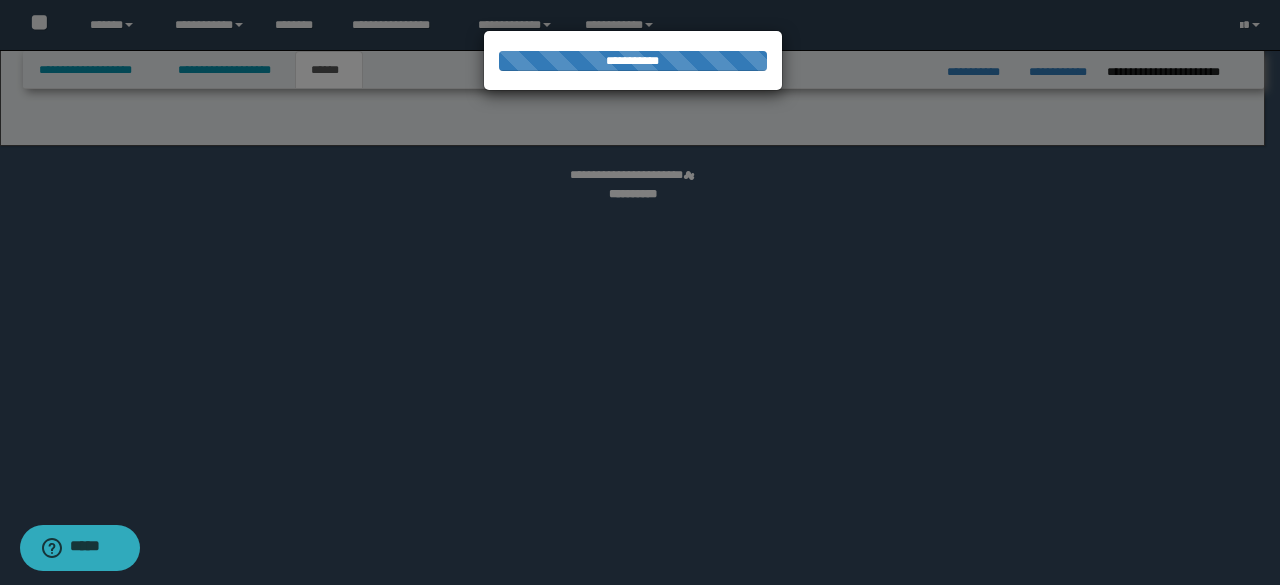 select on "*" 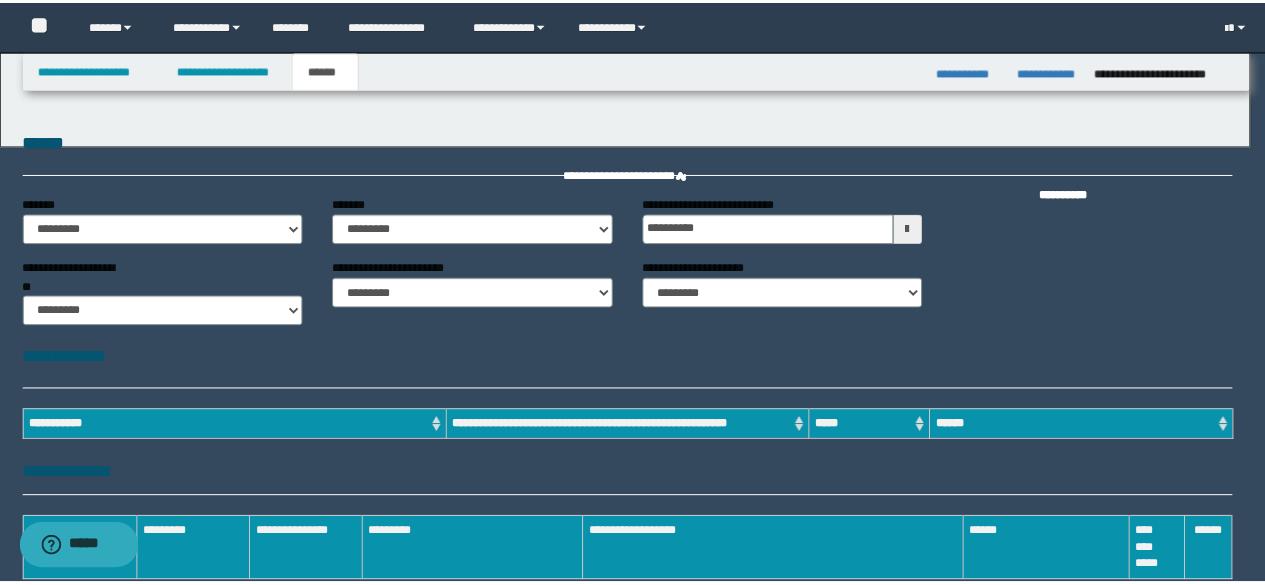 scroll, scrollTop: 0, scrollLeft: 0, axis: both 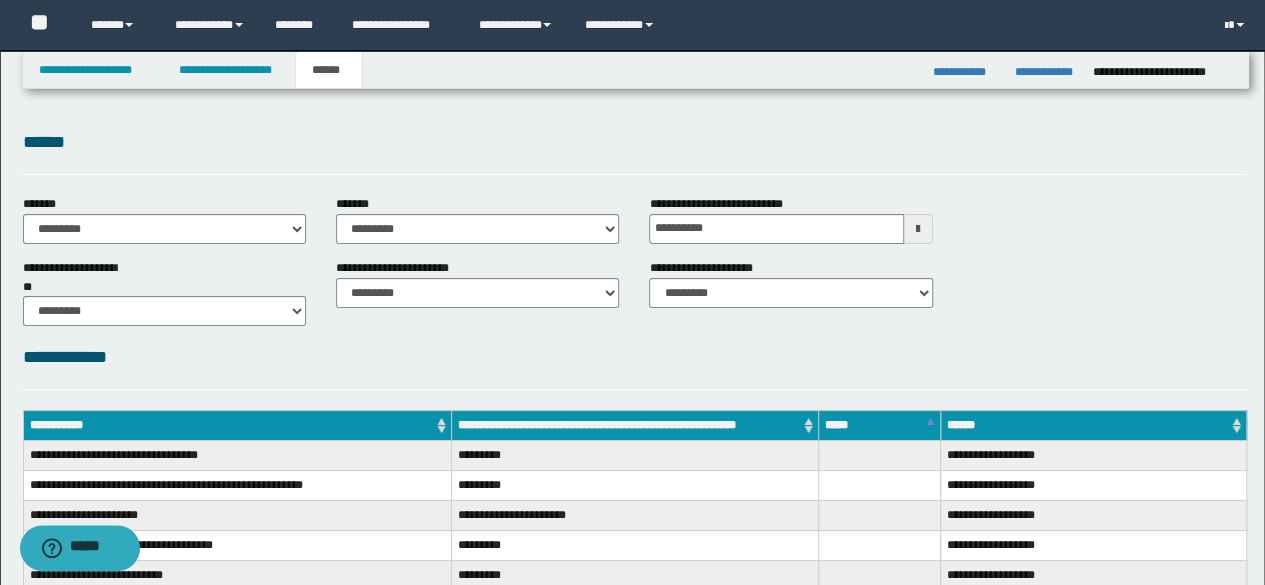 click on "**********" at bounding box center [635, 291] 